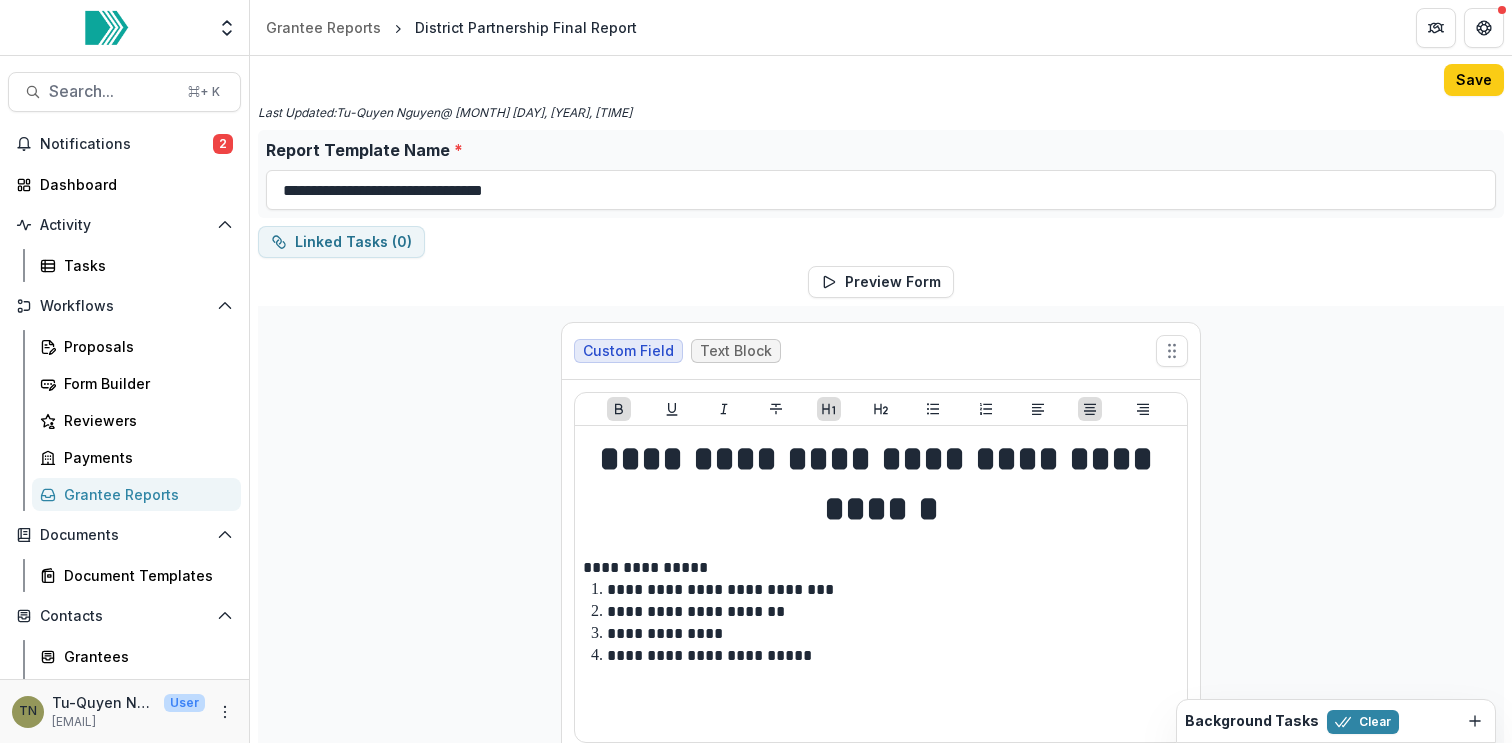 scroll, scrollTop: 0, scrollLeft: 0, axis: both 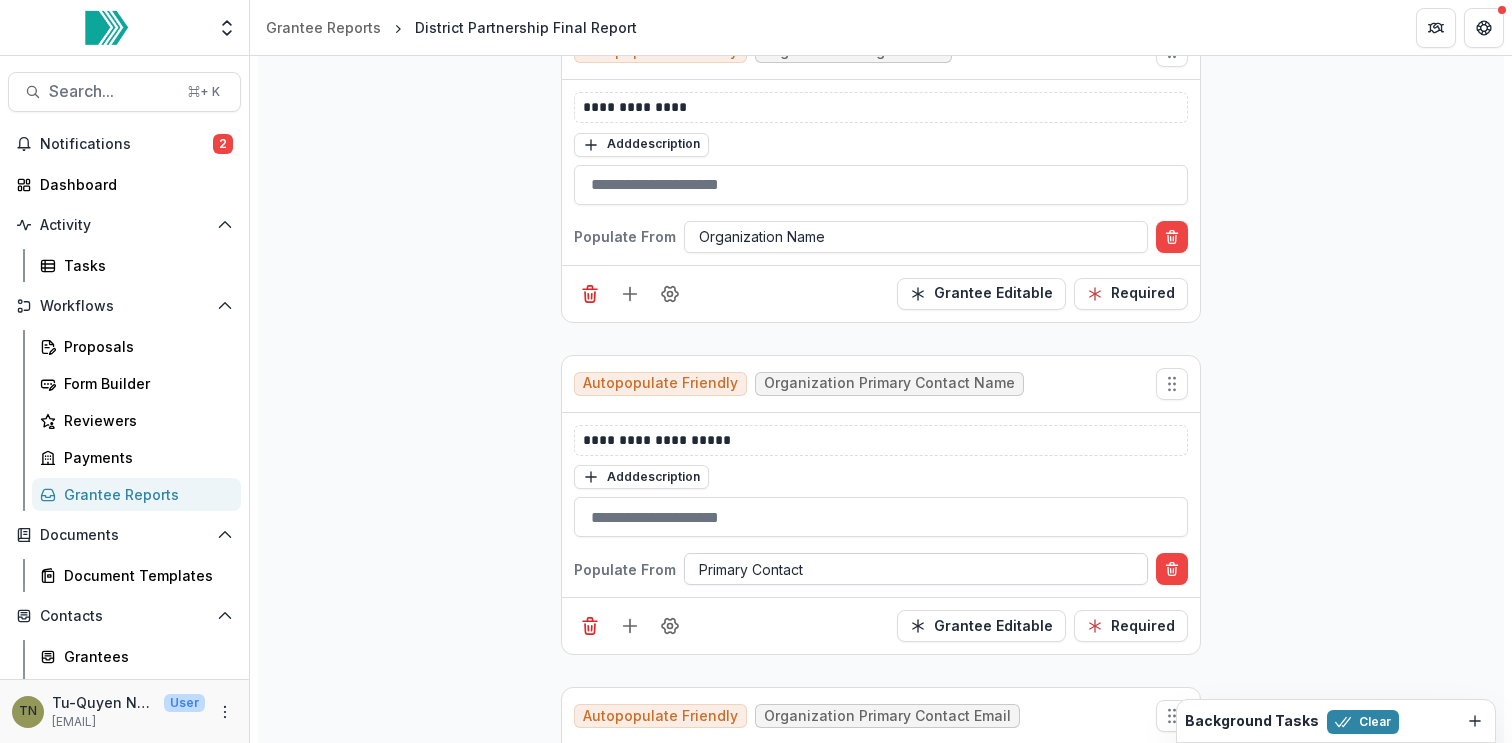 click at bounding box center [916, 569] 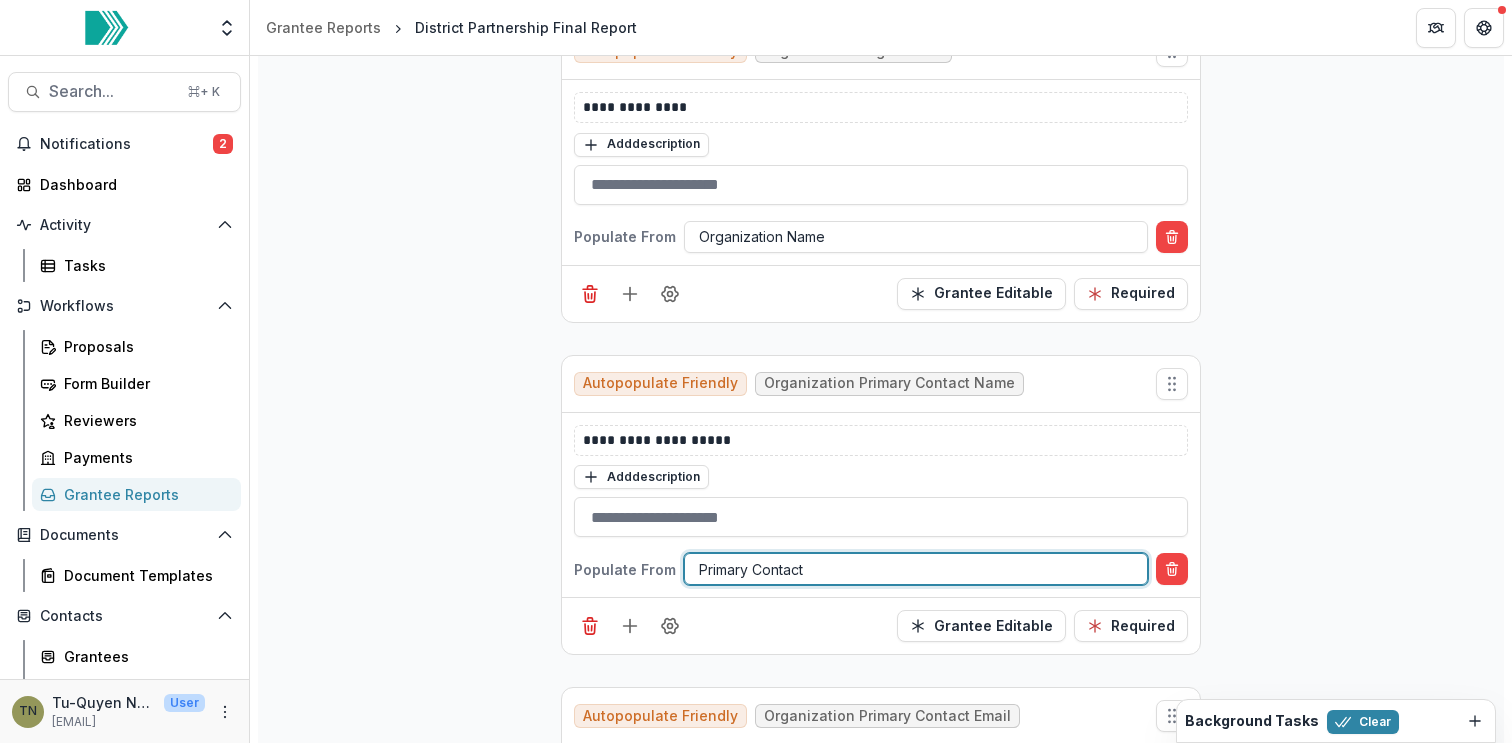 click at bounding box center [916, 569] 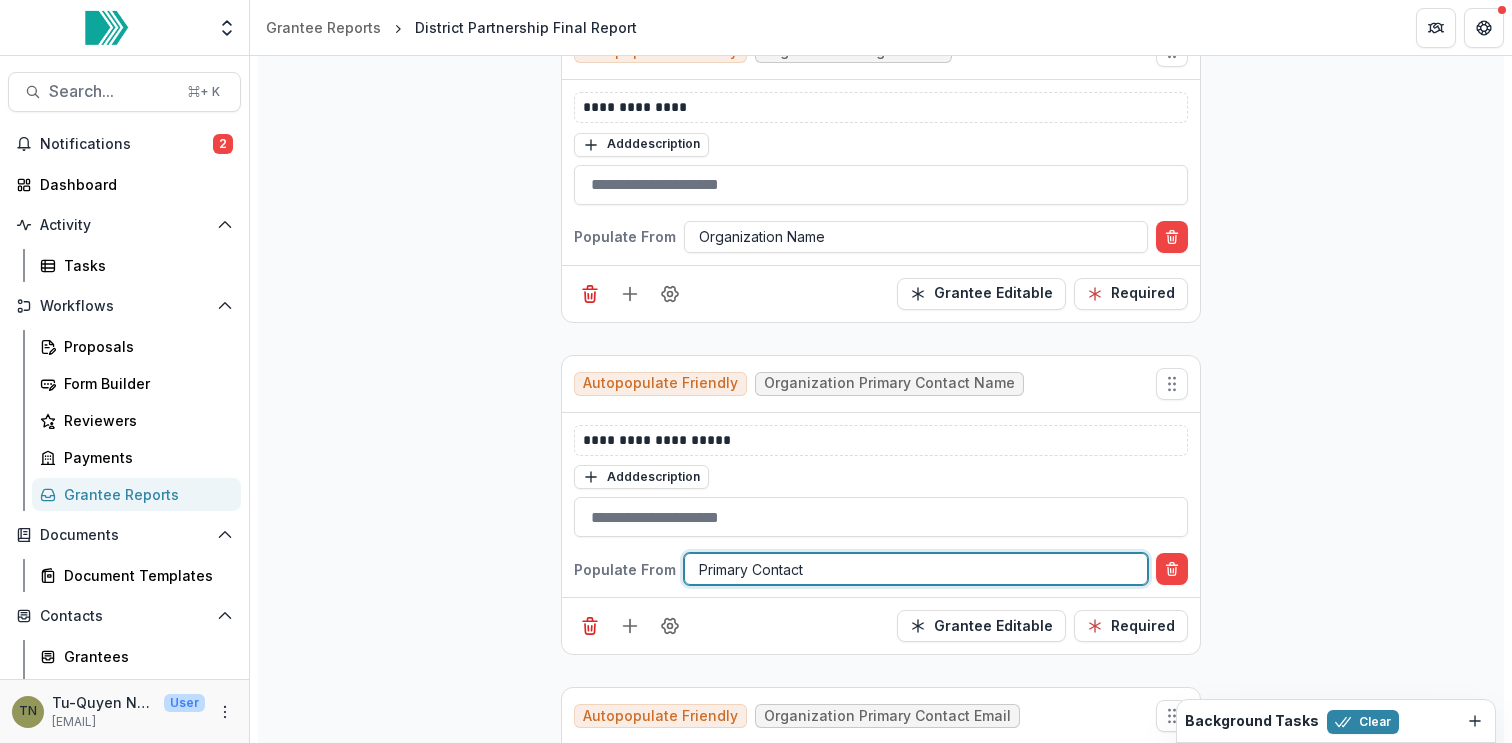 type on "*" 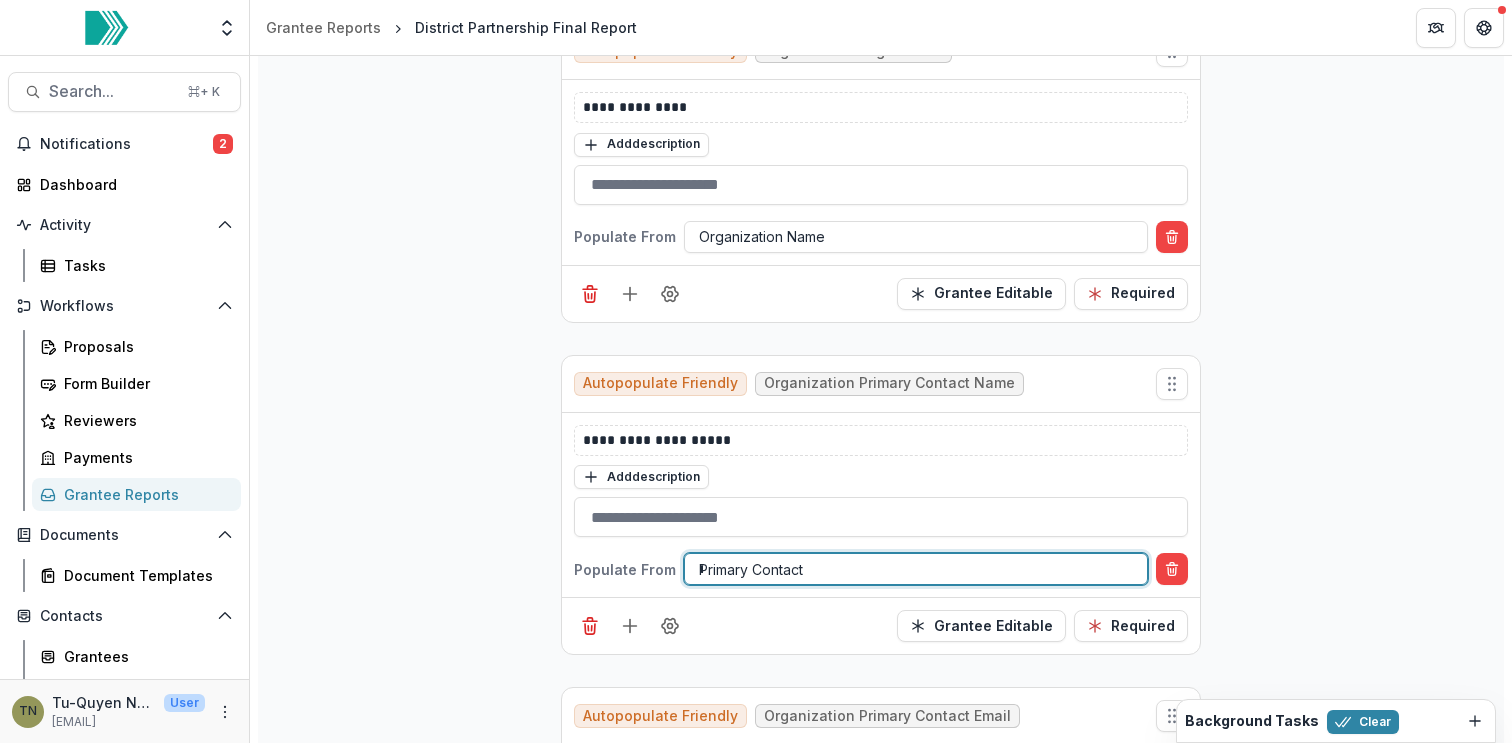 type 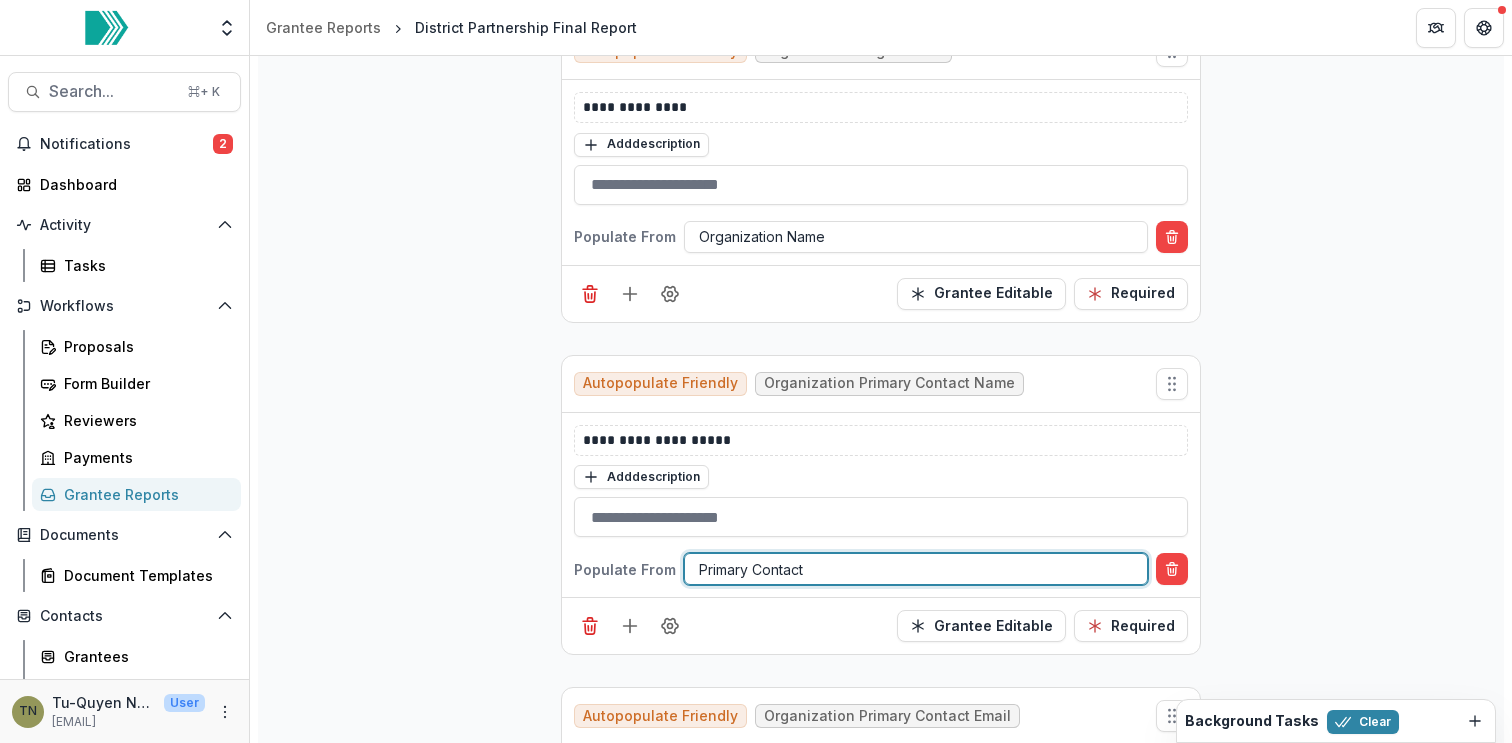 click at bounding box center (916, 569) 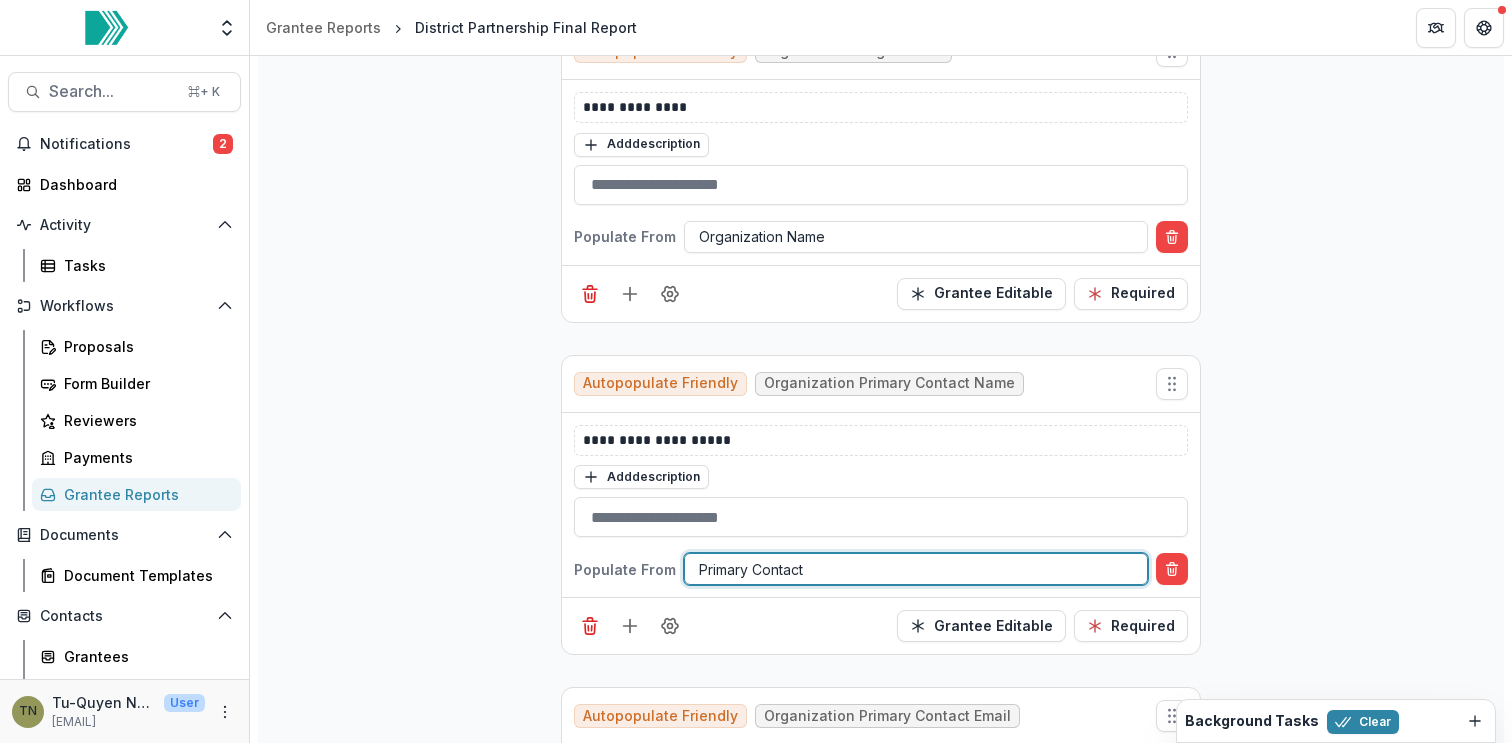 click on "**********" at bounding box center (881, 3334) 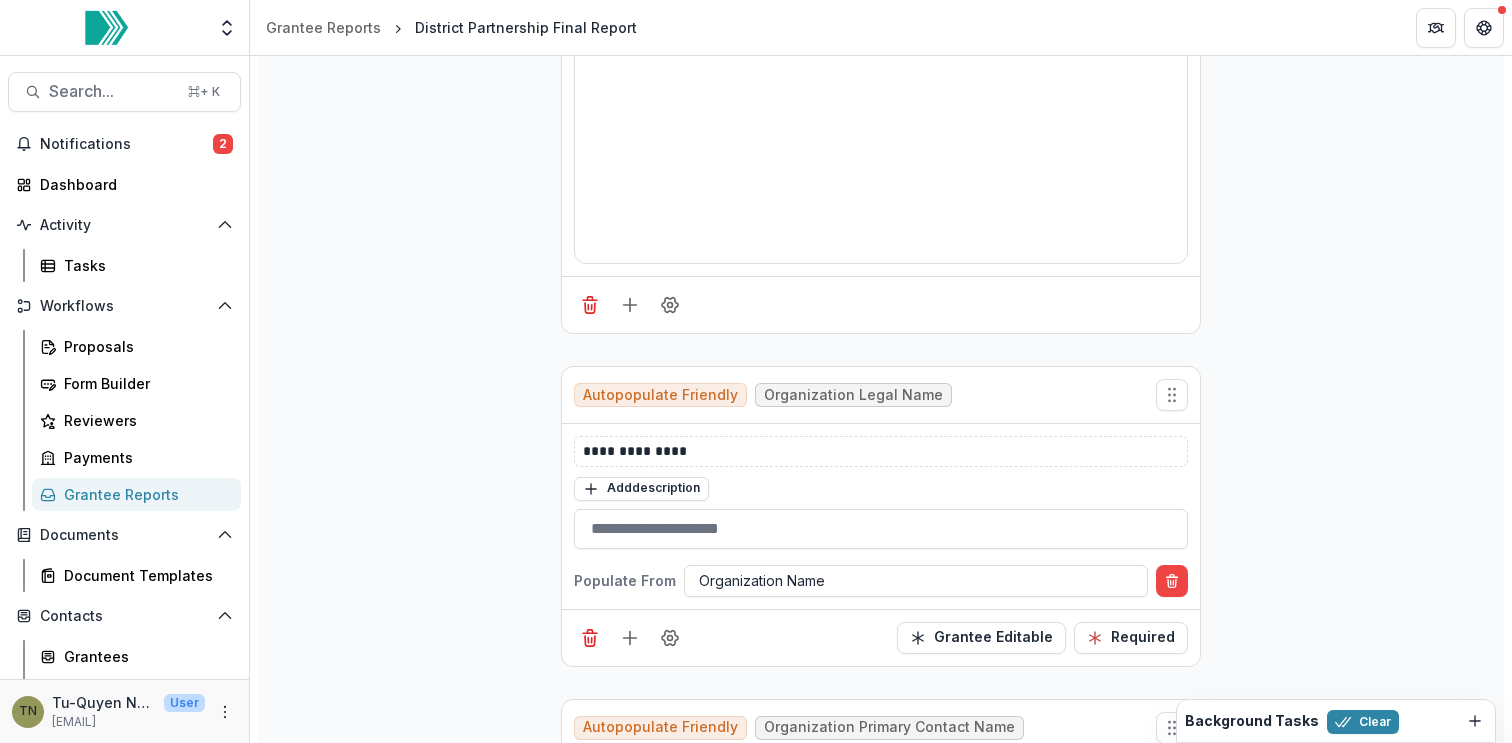 scroll, scrollTop: 1035, scrollLeft: 0, axis: vertical 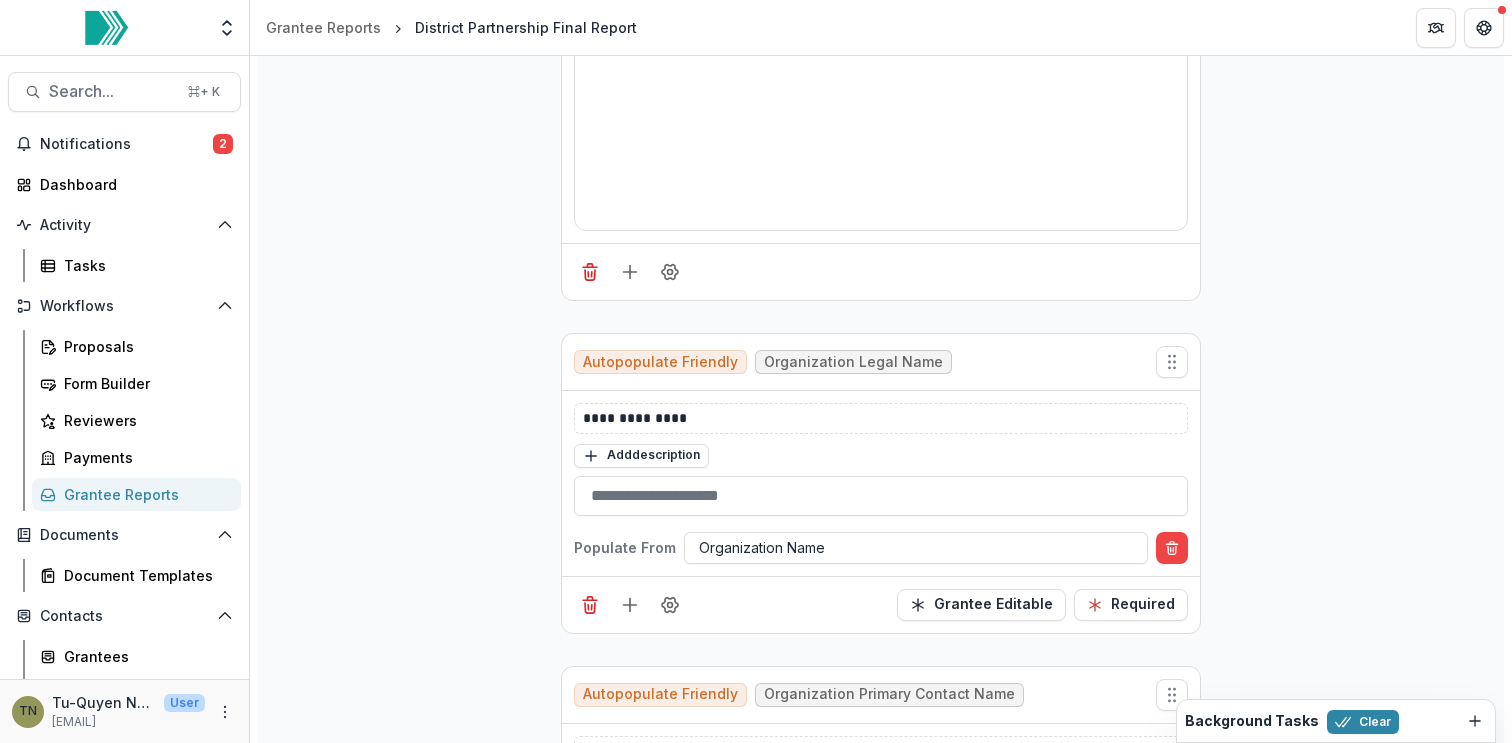 click on "**********" at bounding box center (881, 3645) 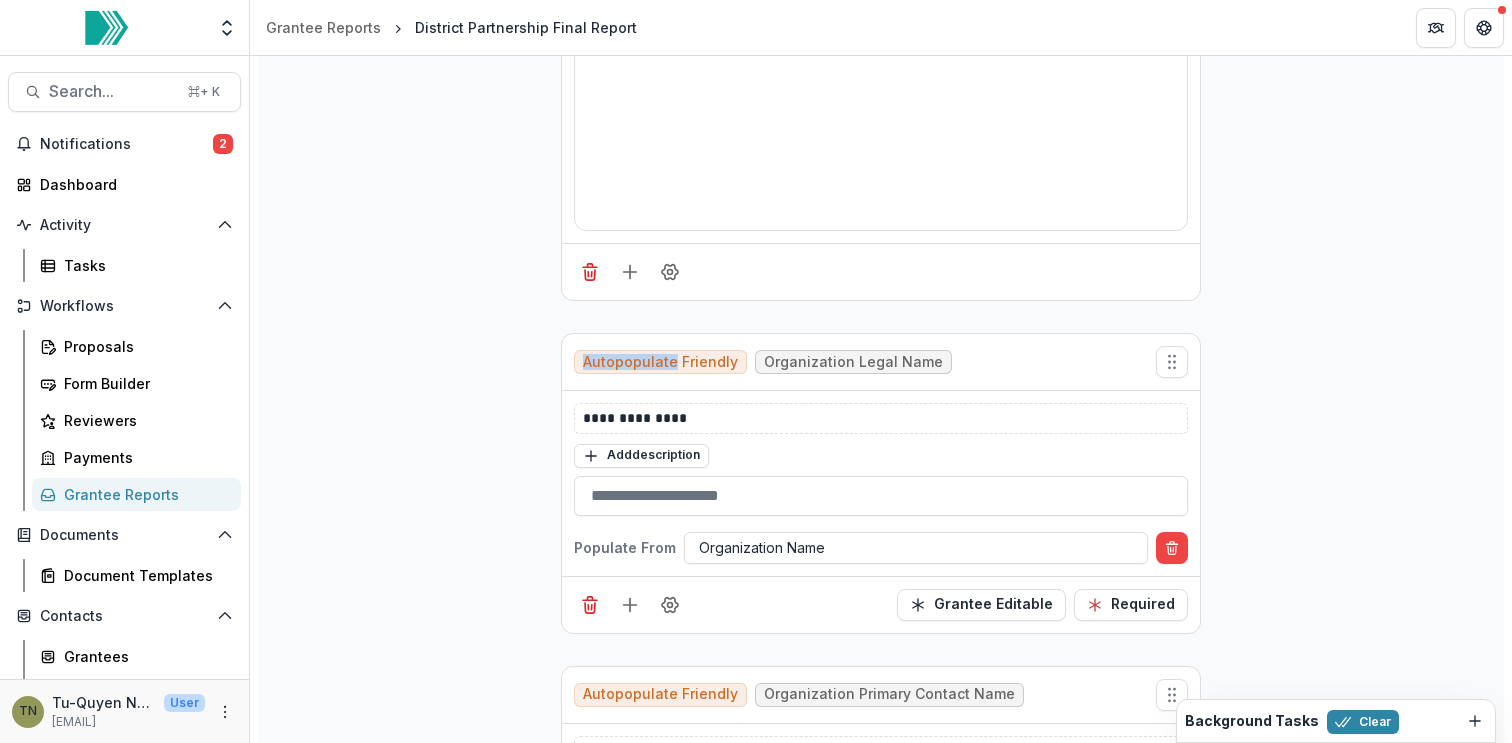 click on "Autopopulate Friendly" at bounding box center (660, 362) 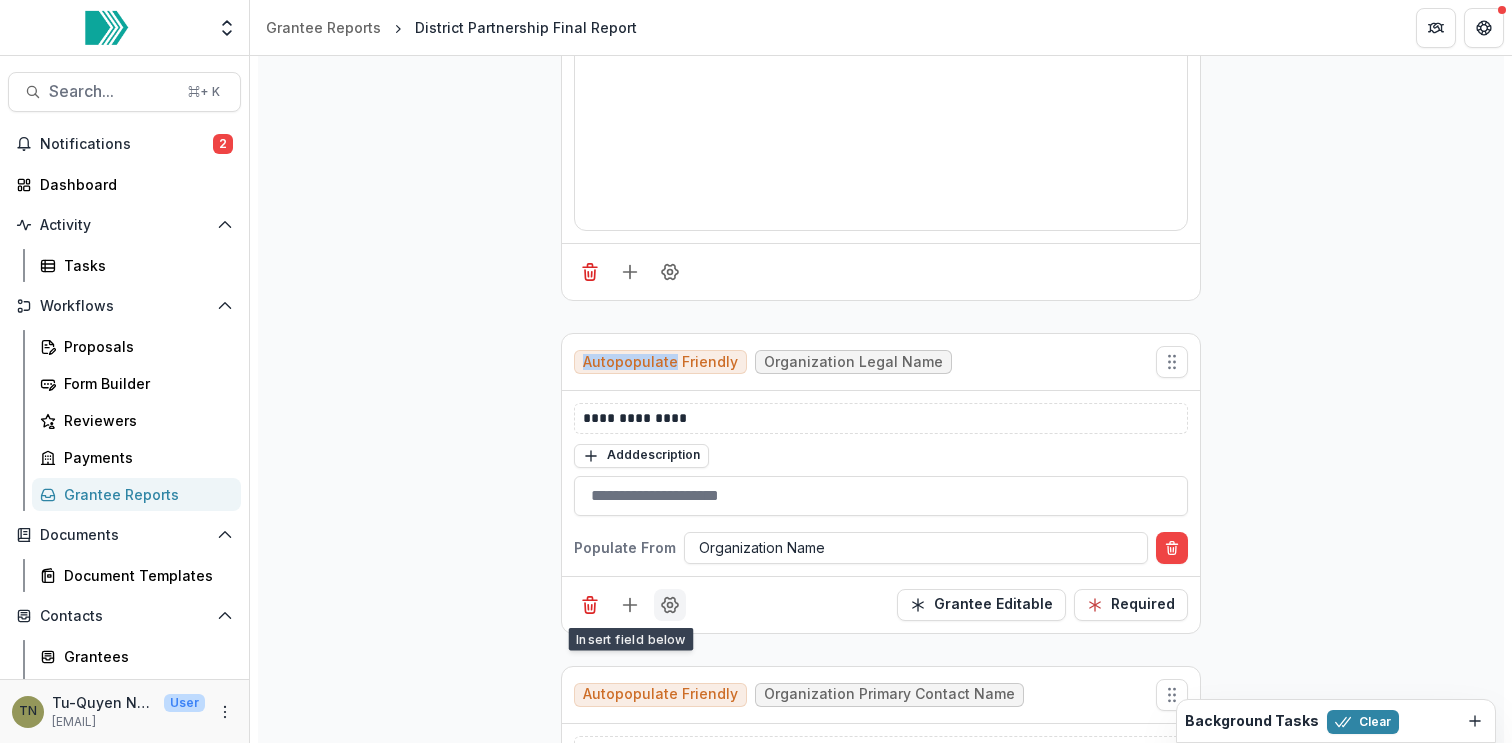 click 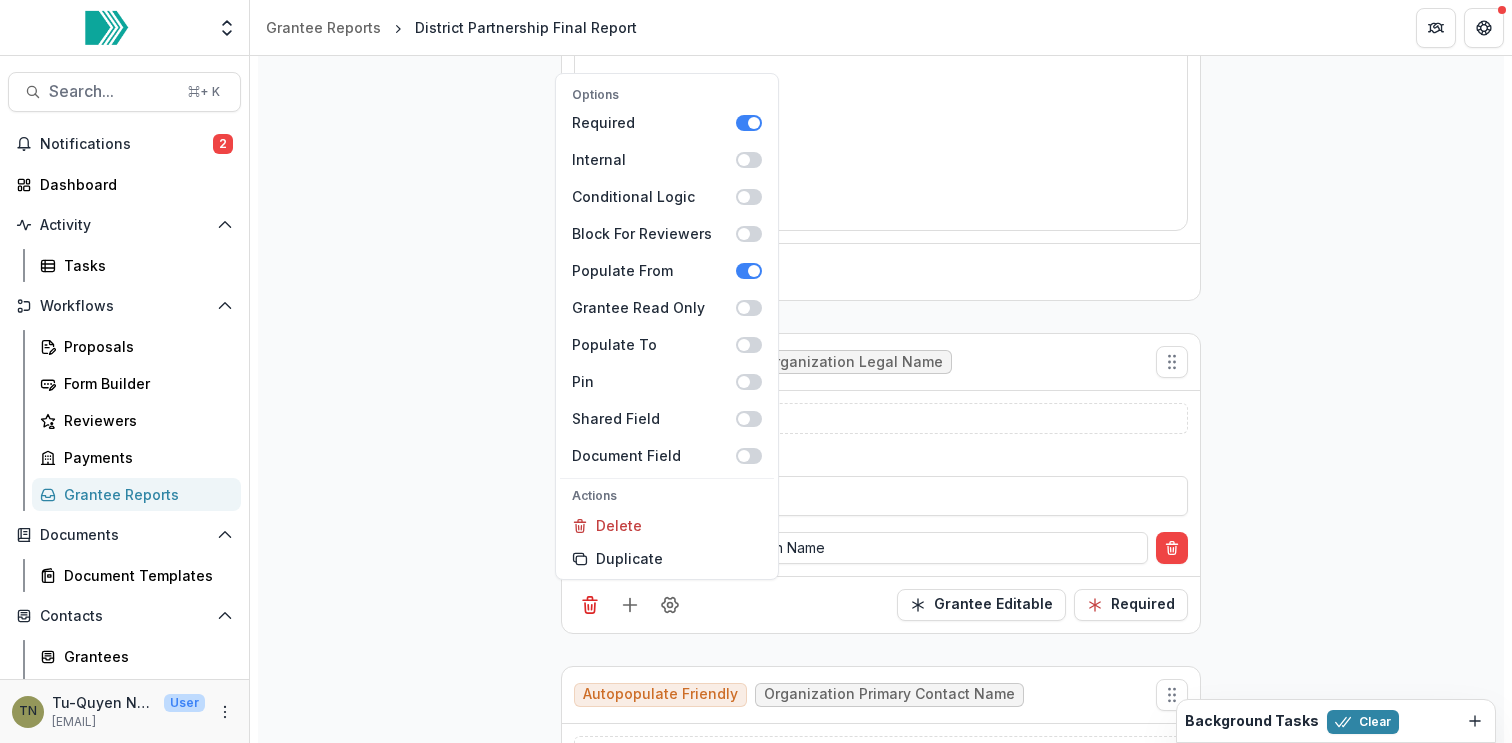 click on "**********" at bounding box center (881, 3645) 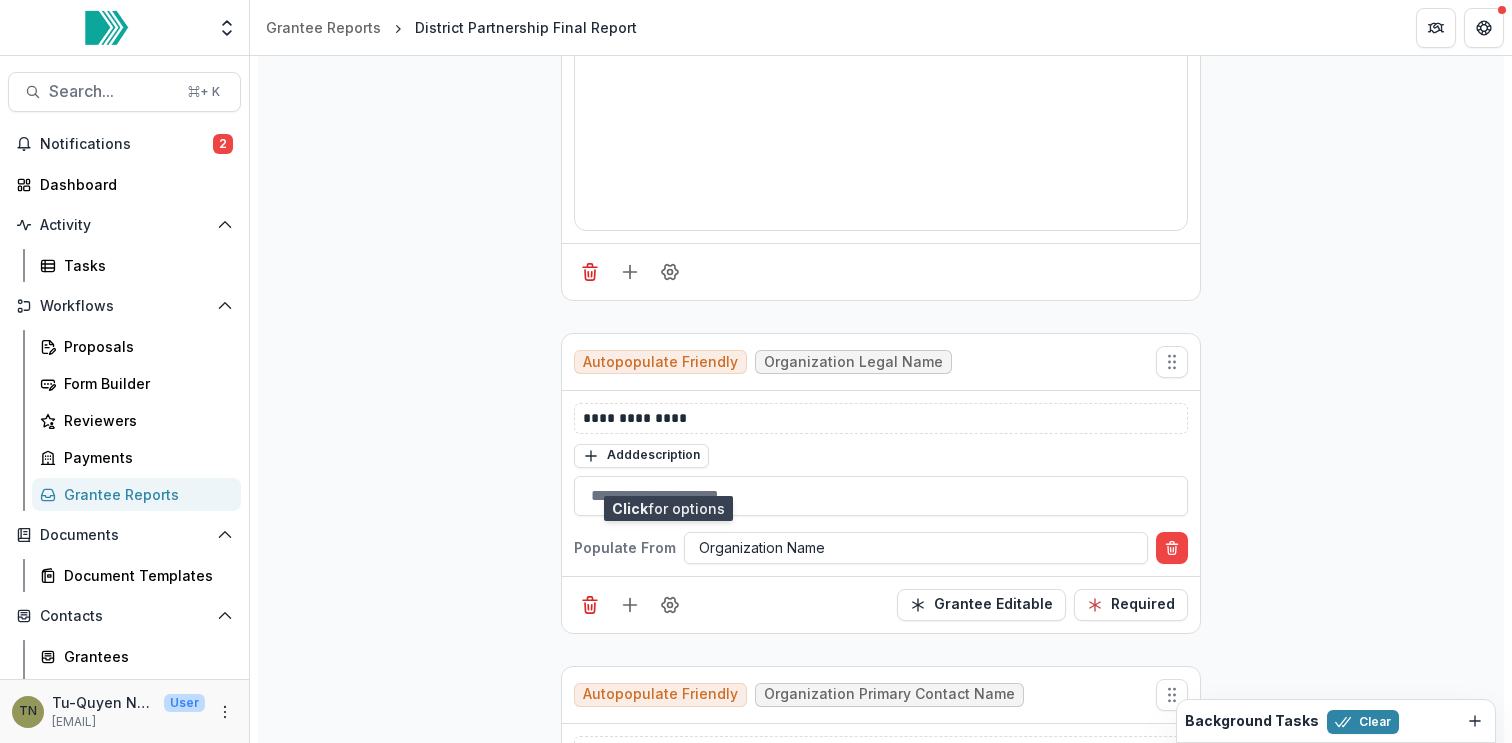 scroll, scrollTop: 1187, scrollLeft: 0, axis: vertical 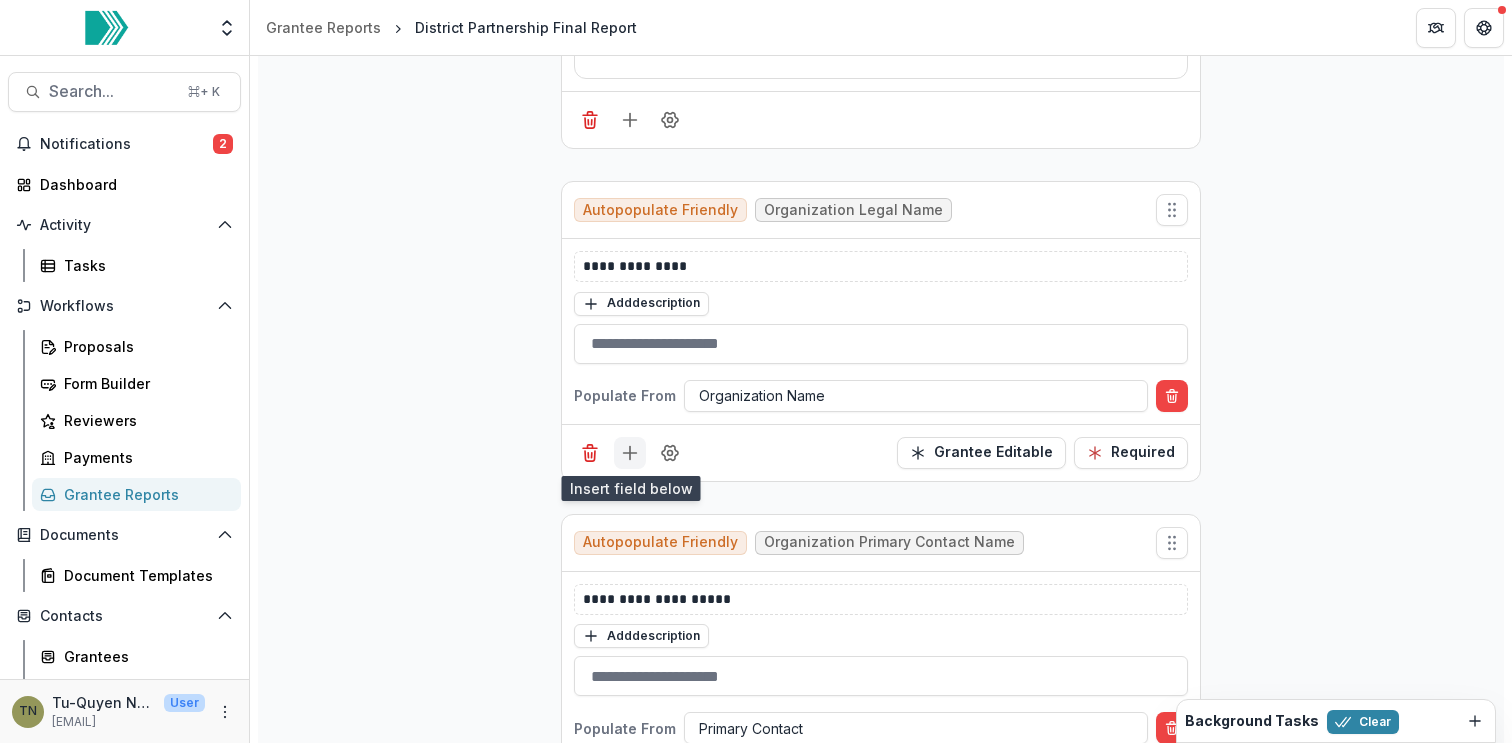 click 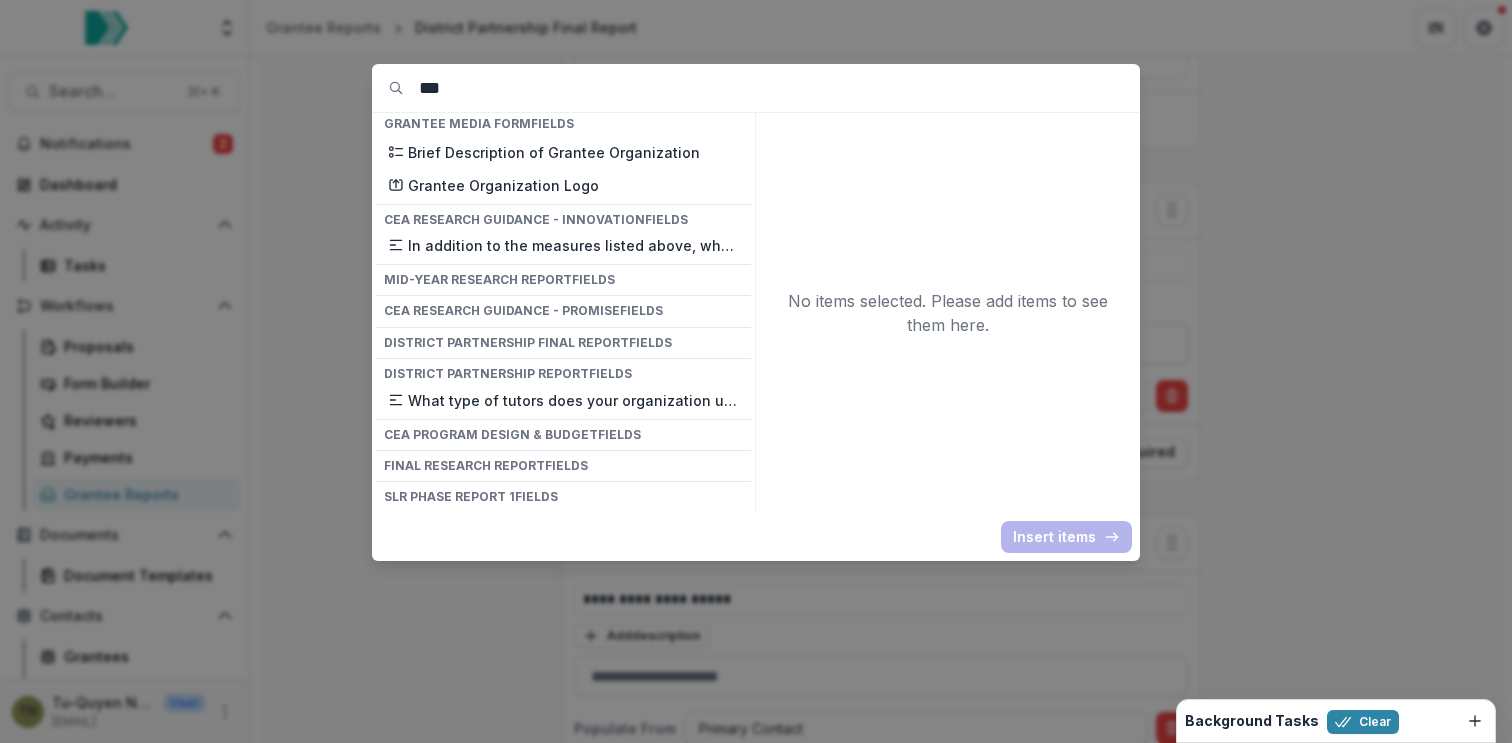 scroll, scrollTop: 0, scrollLeft: 0, axis: both 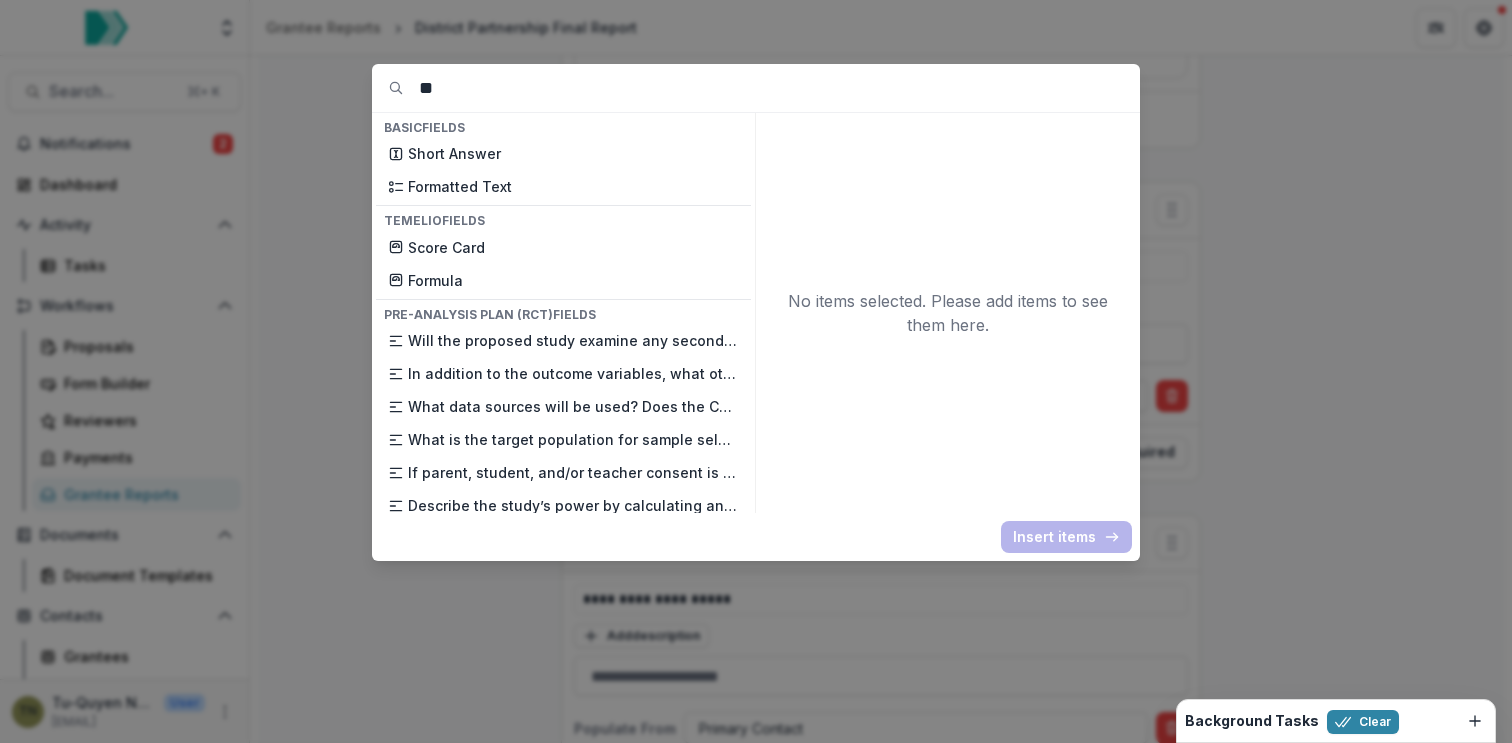 type on "*" 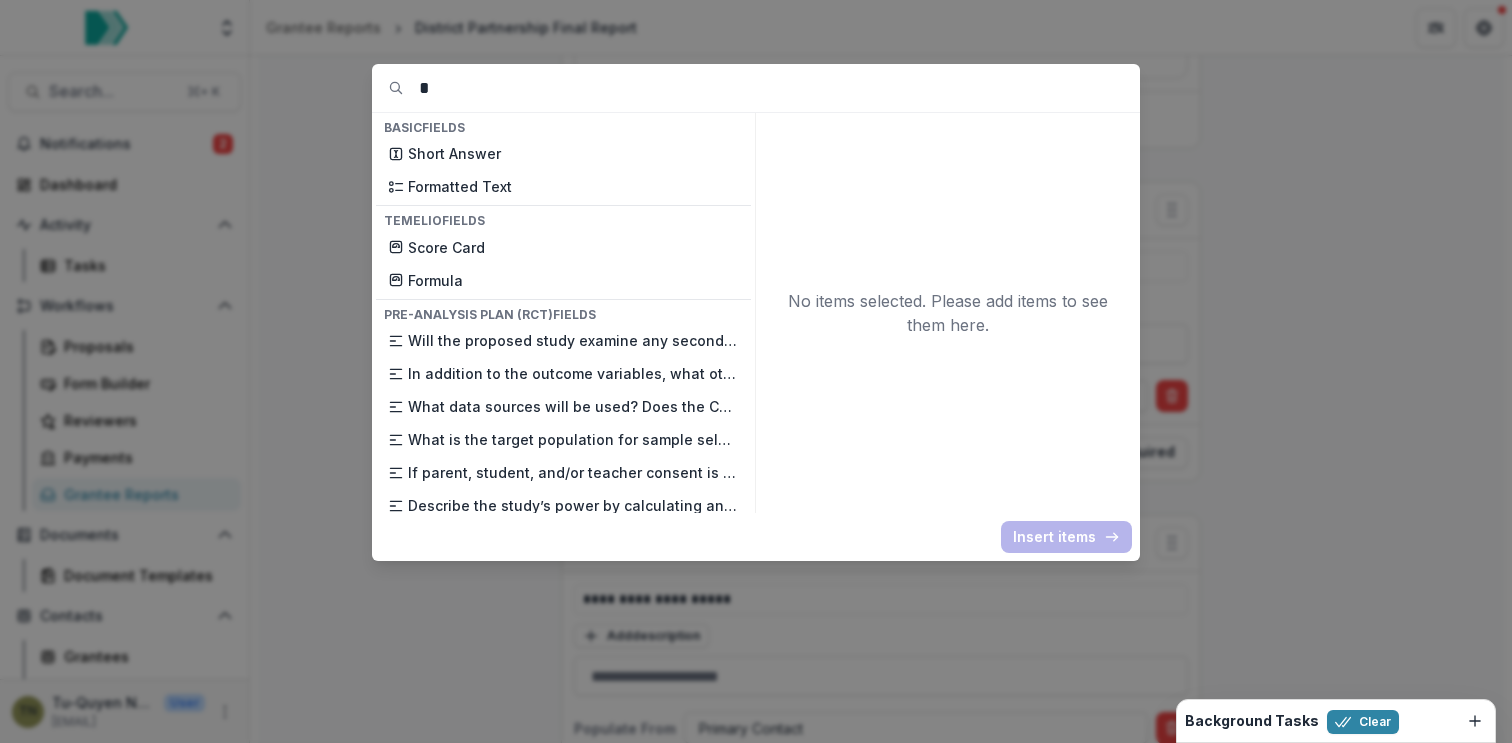 type 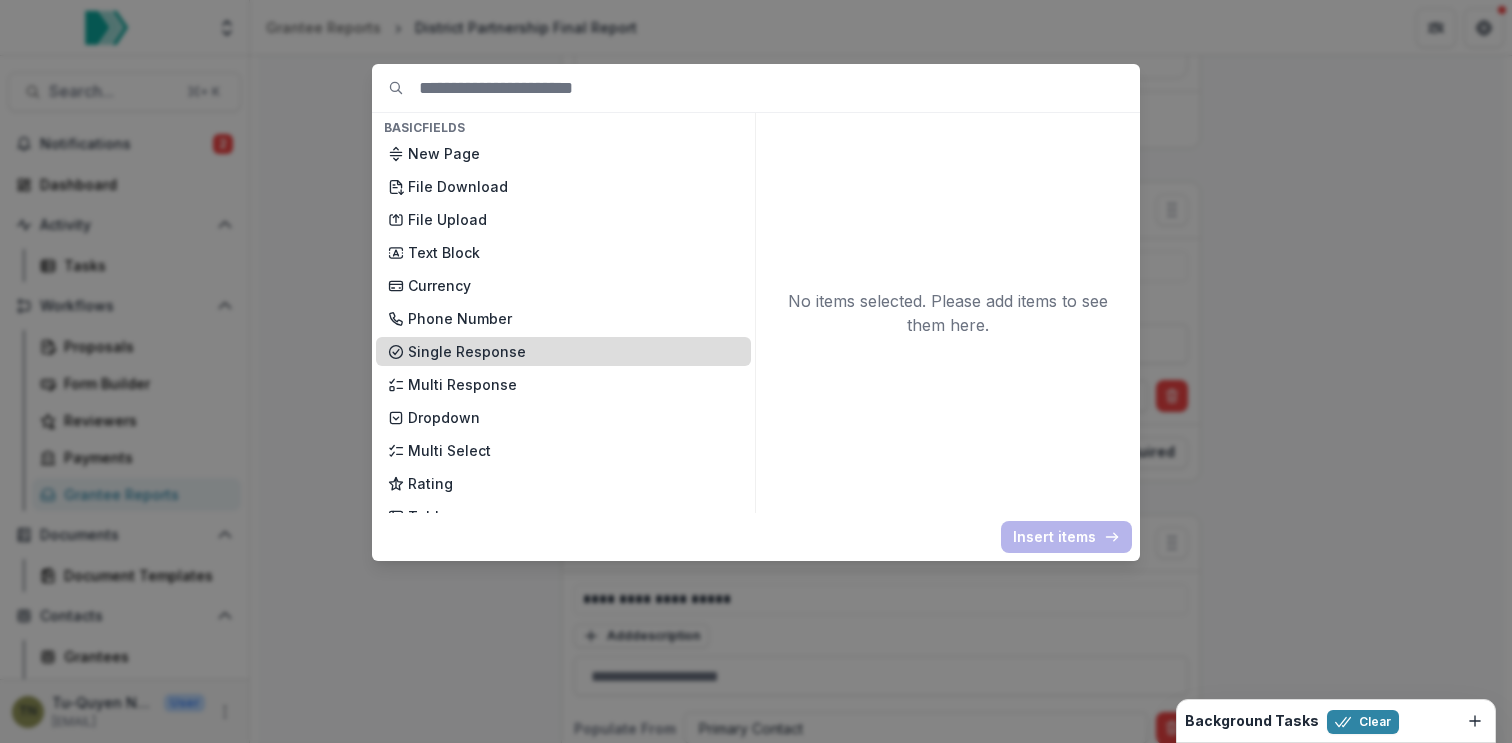 click on "Single Response" at bounding box center (573, 351) 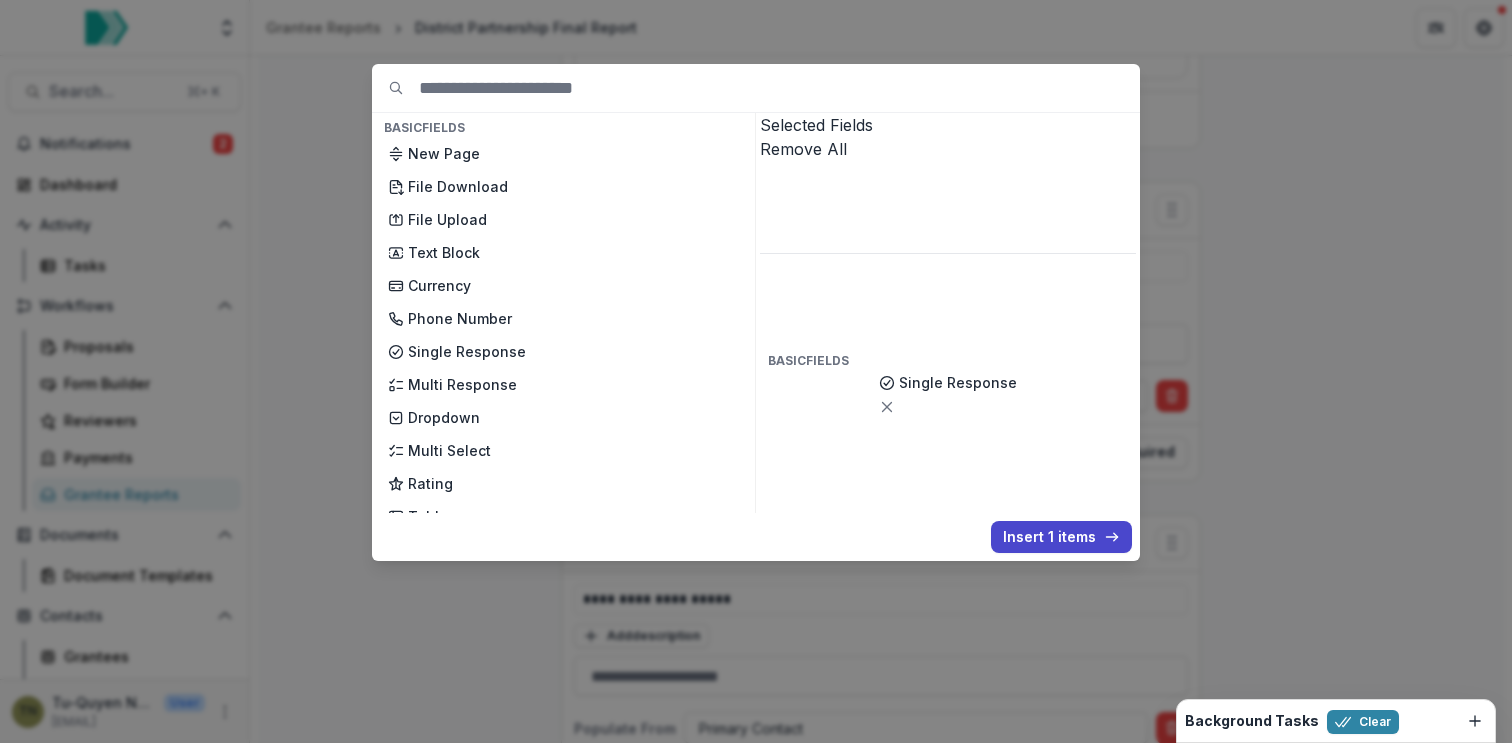 click 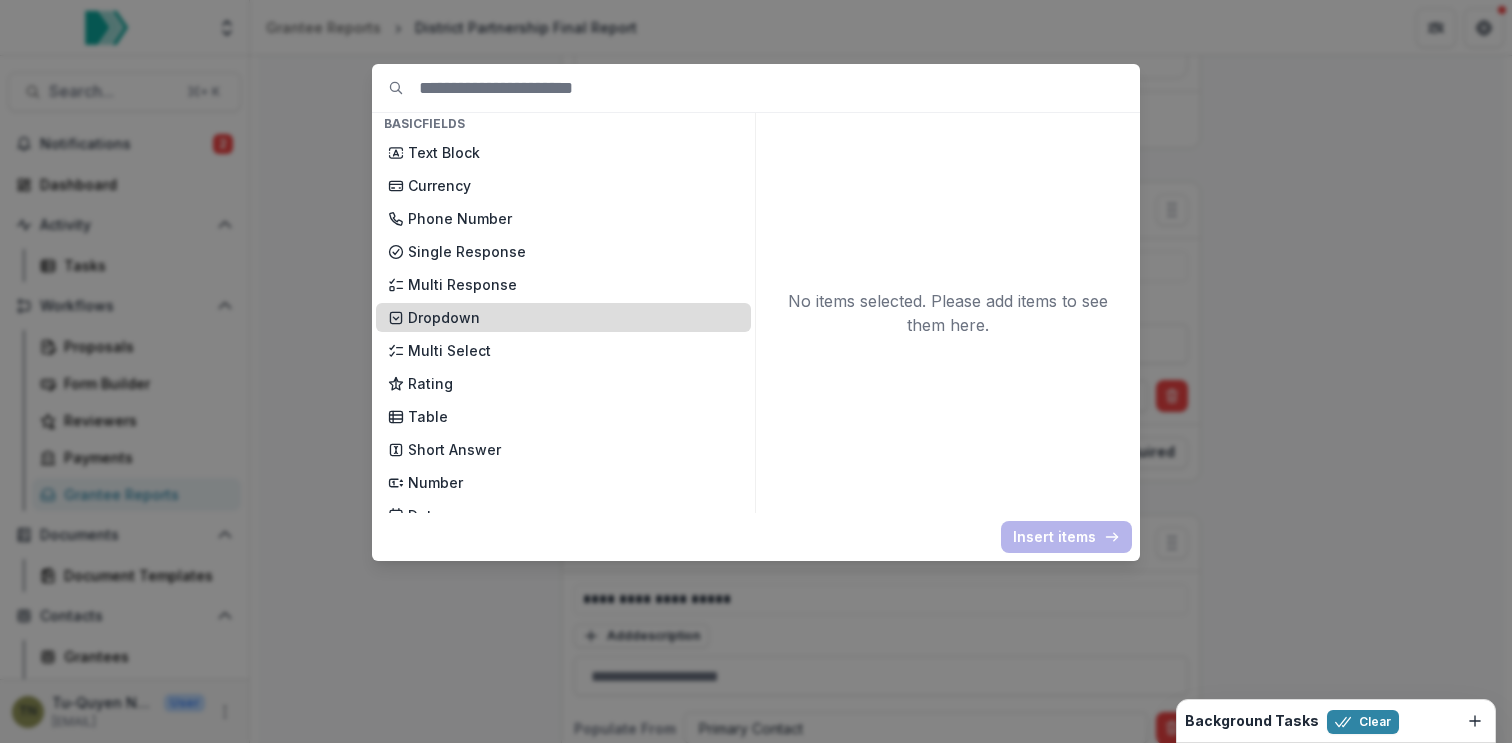 scroll, scrollTop: 101, scrollLeft: 0, axis: vertical 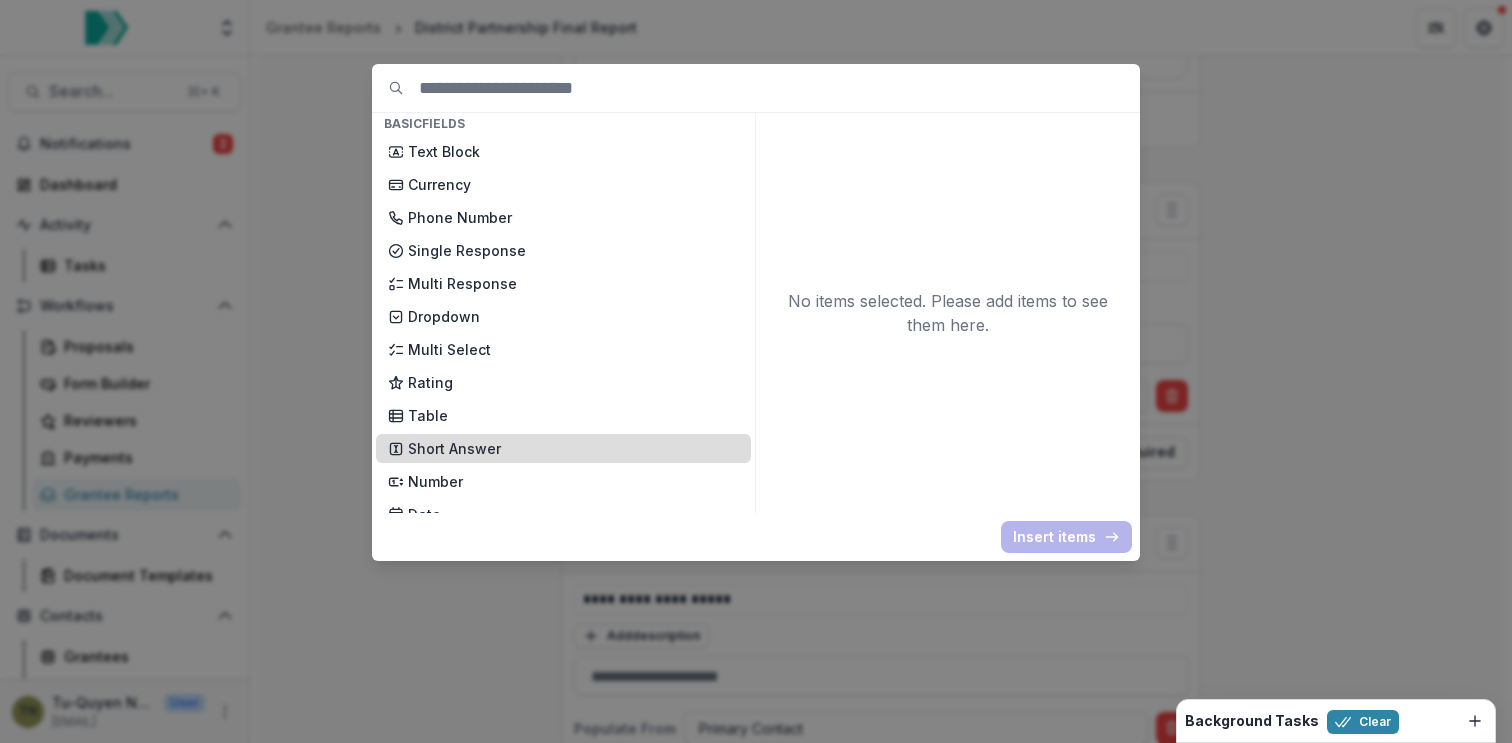 click on "Short Answer" at bounding box center (573, 448) 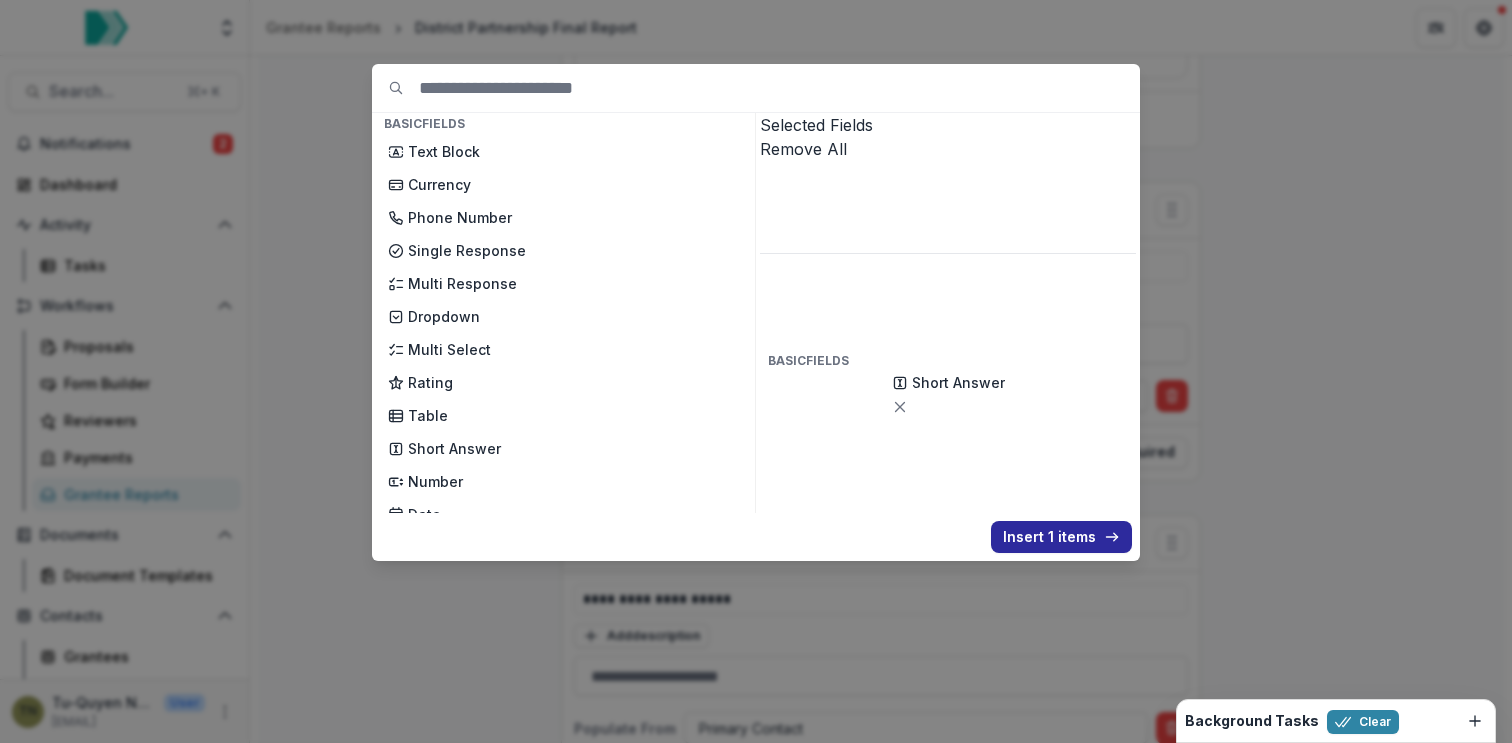 click on "Insert 1 items" at bounding box center [1061, 537] 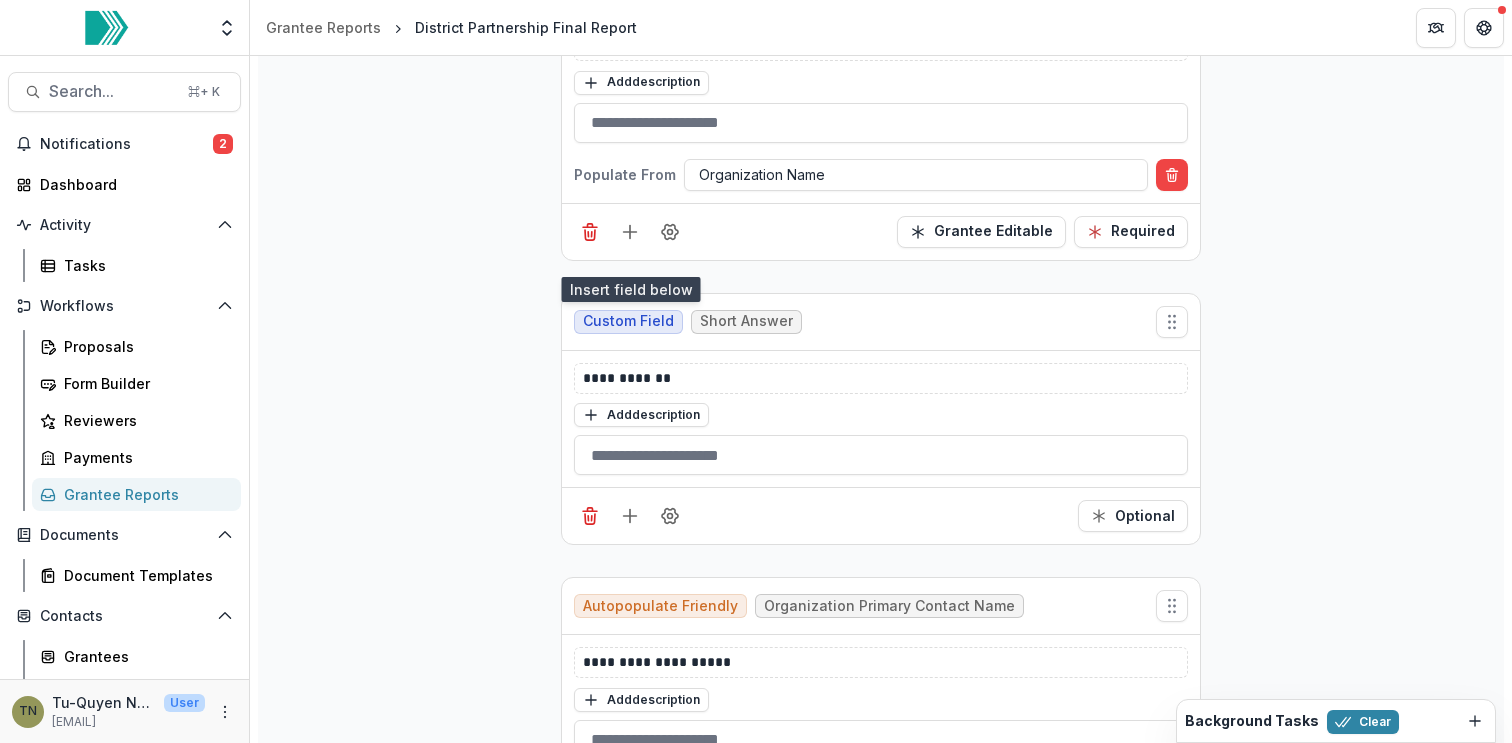 scroll, scrollTop: 1422, scrollLeft: 0, axis: vertical 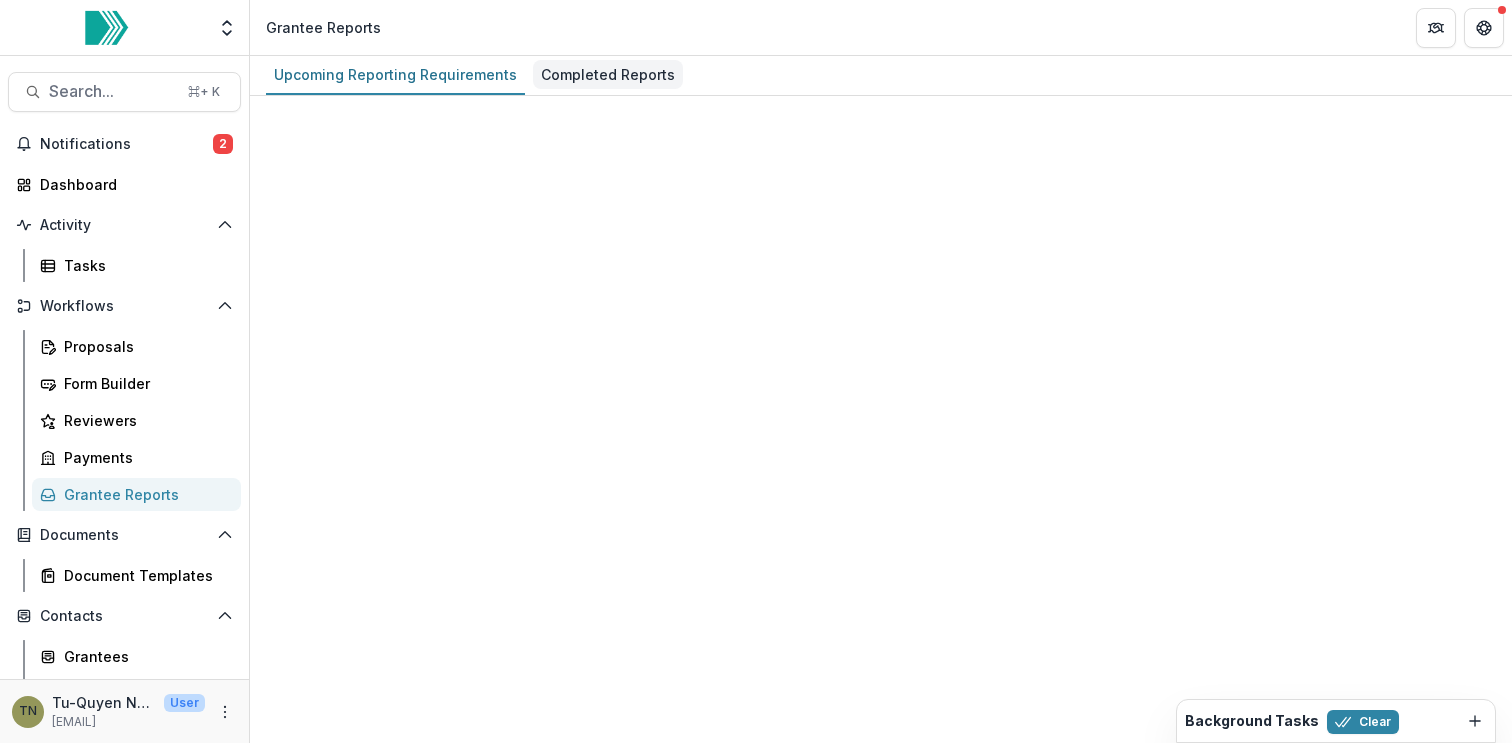 click on "Completed Reports" at bounding box center (608, 74) 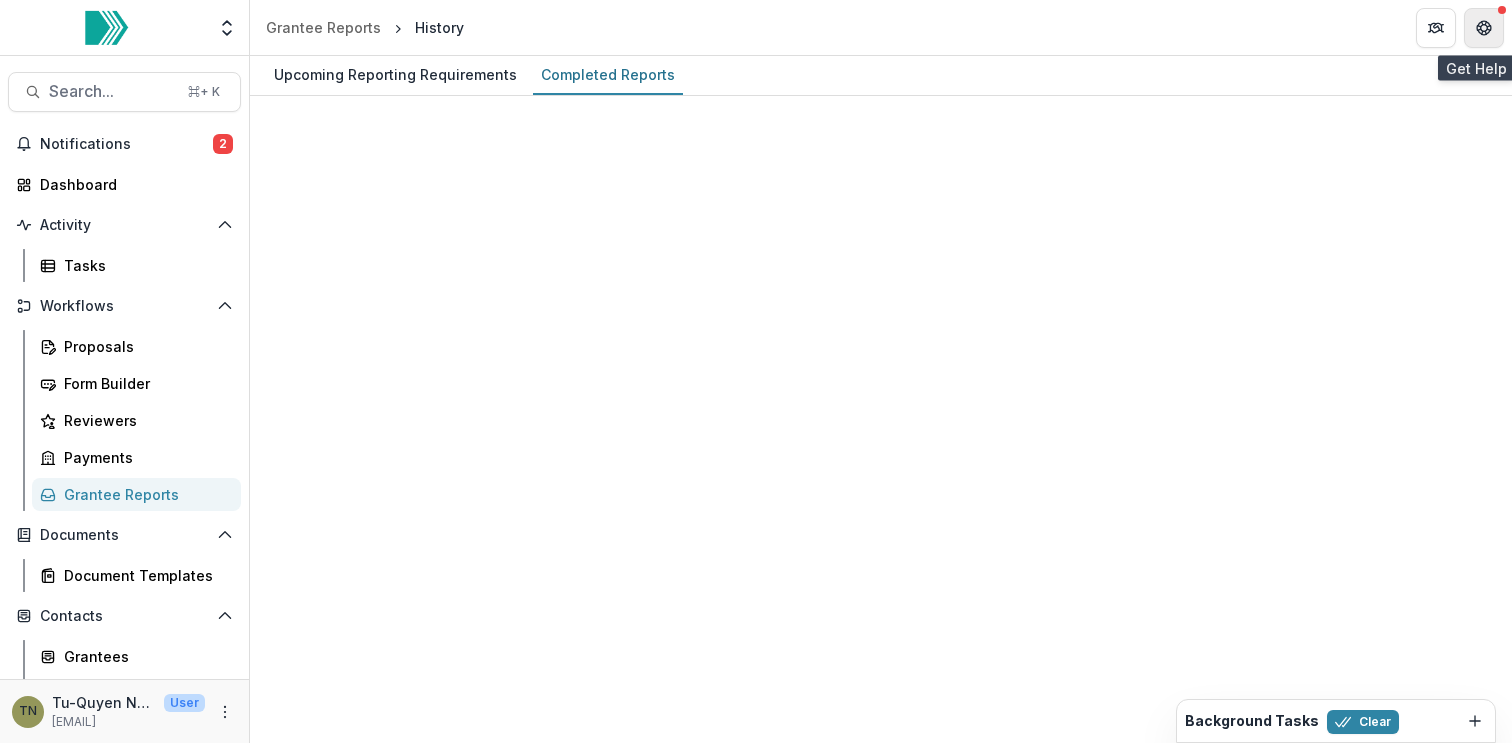 click 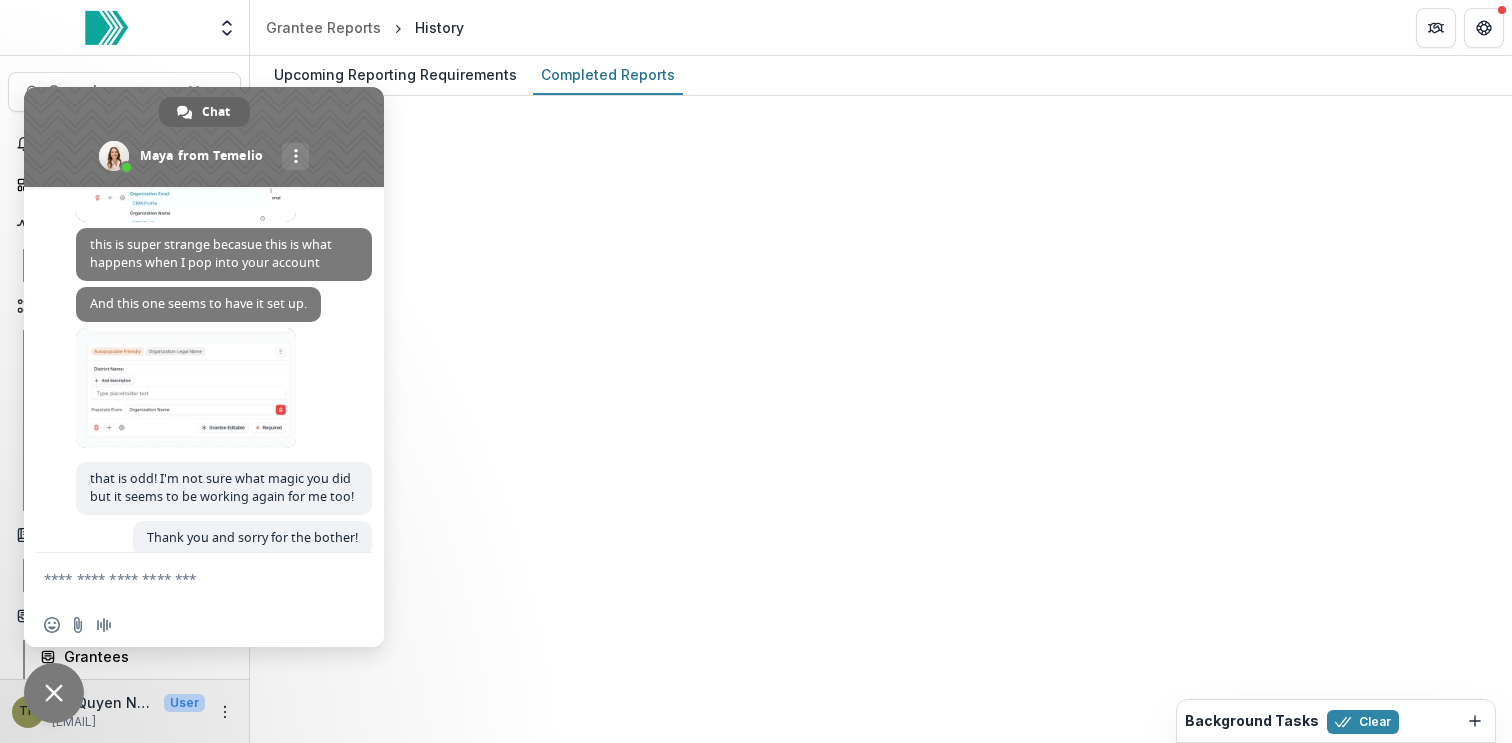 scroll, scrollTop: 817, scrollLeft: 0, axis: vertical 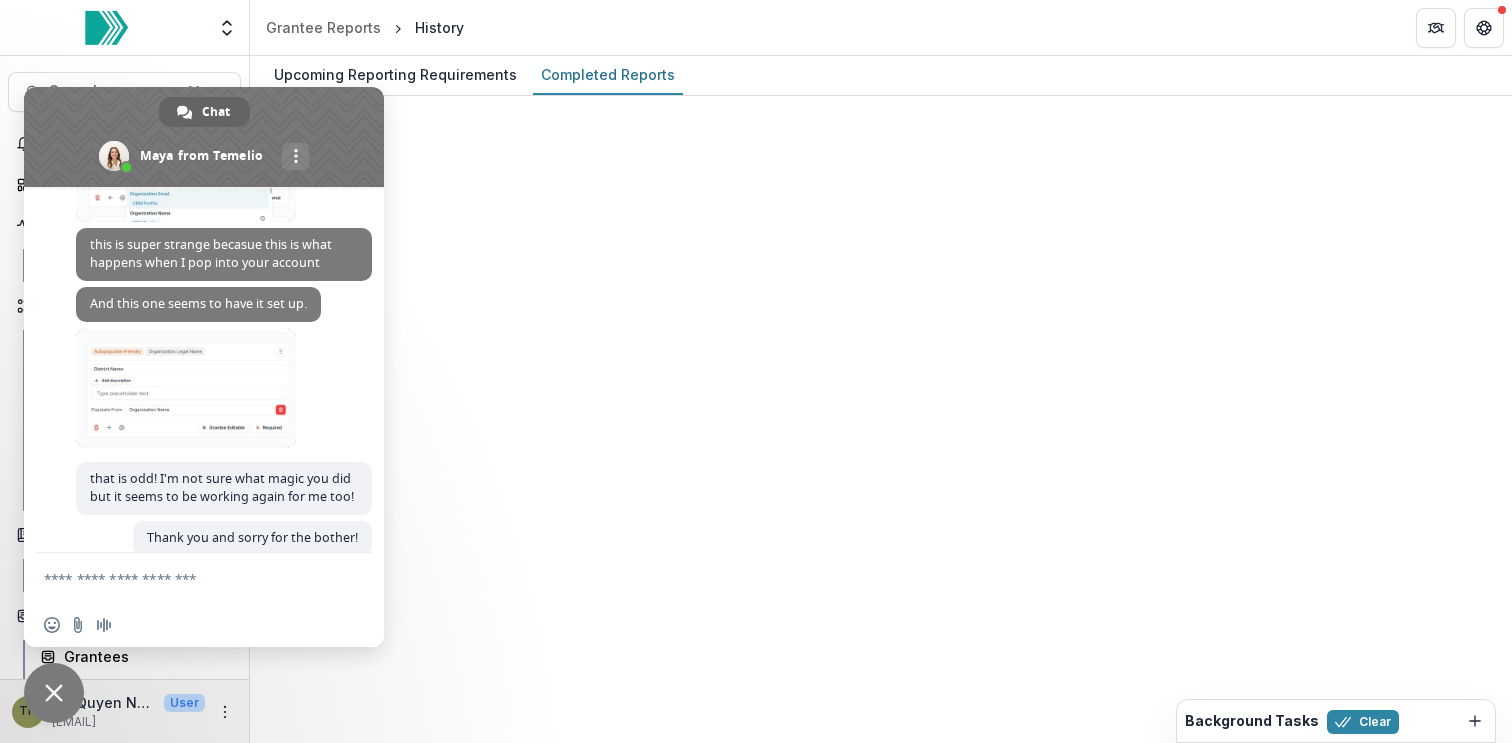 click on "Upcoming Reporting Requirements Completed Reports" at bounding box center [881, 399] 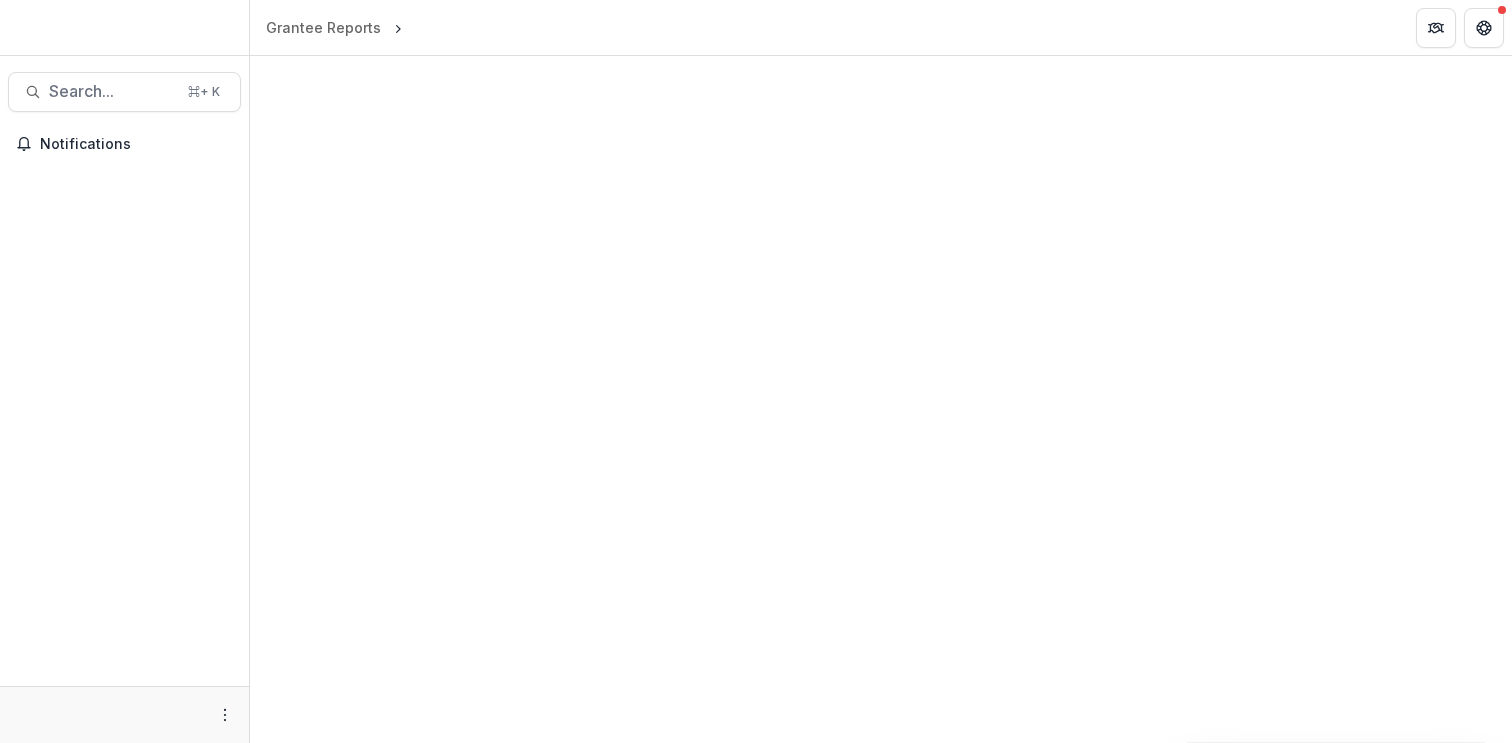 scroll, scrollTop: 0, scrollLeft: 0, axis: both 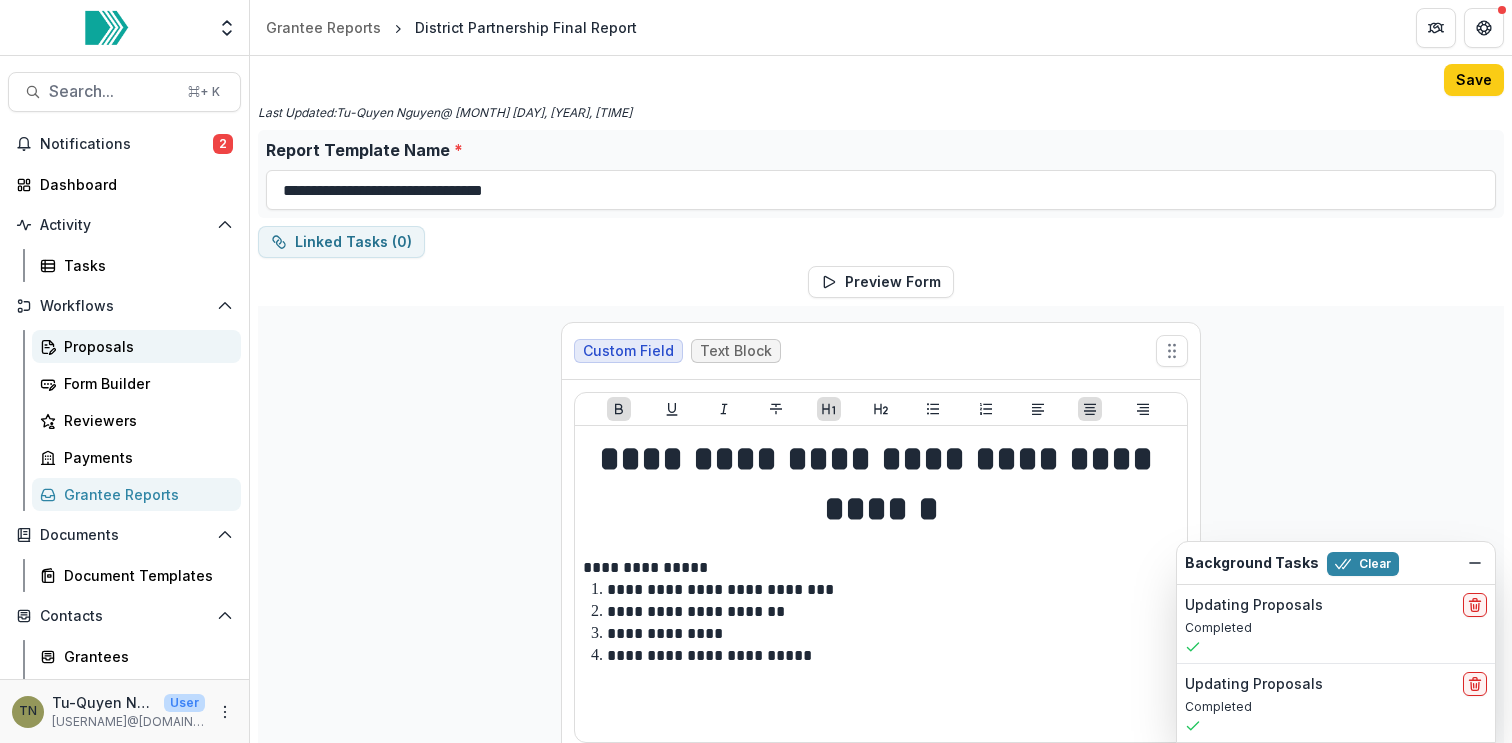 click on "Proposals" at bounding box center [144, 346] 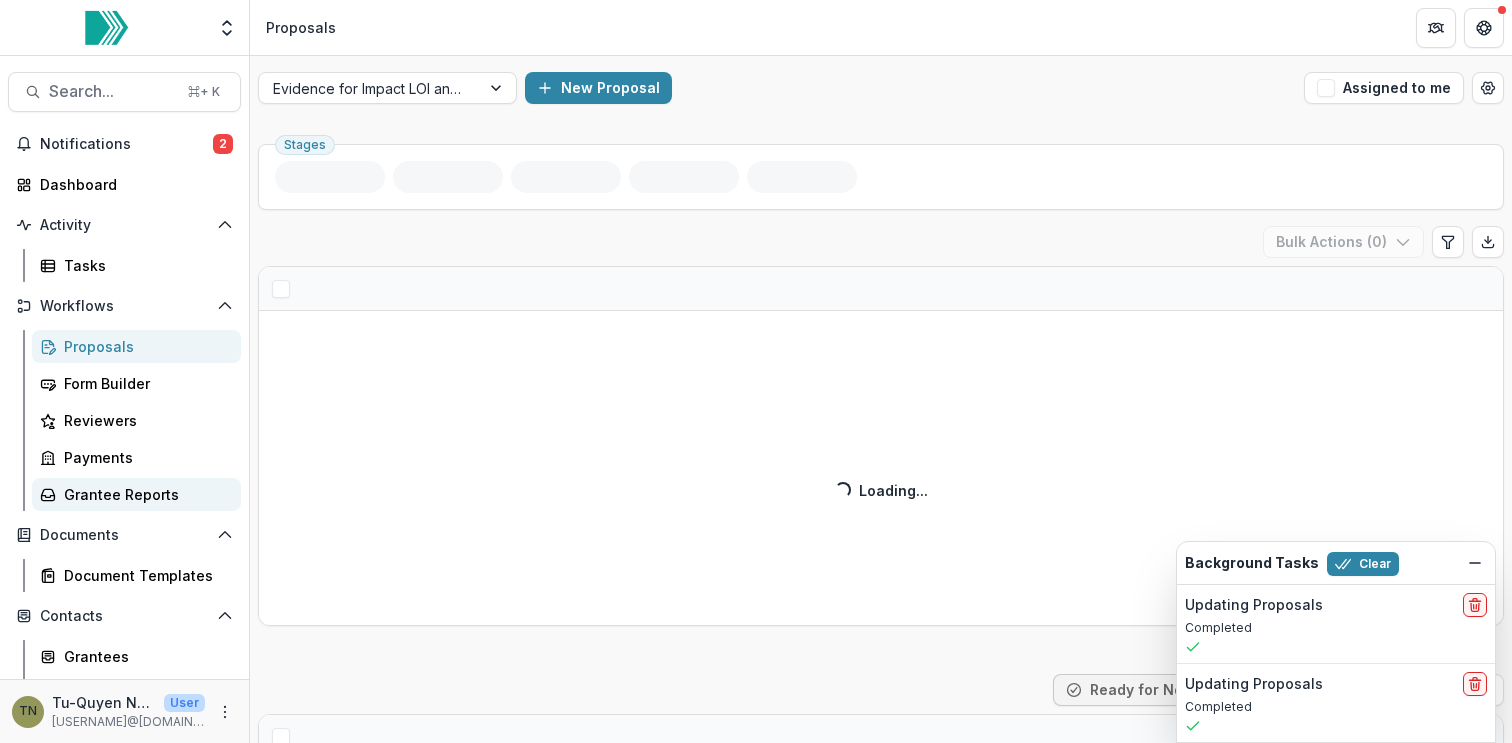 click on "Grantee Reports" at bounding box center [144, 494] 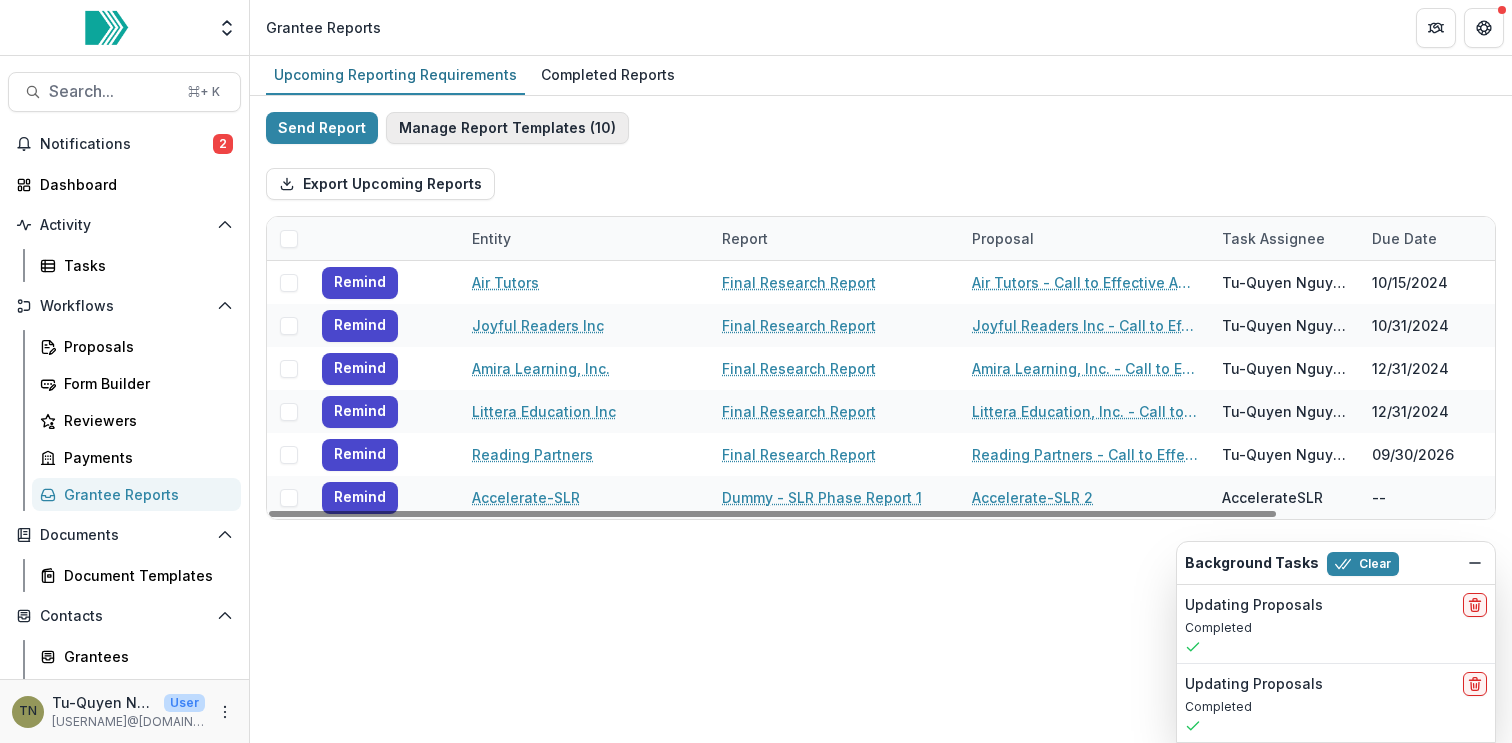 click on "Manage Report Templates ( 10 )" at bounding box center [507, 128] 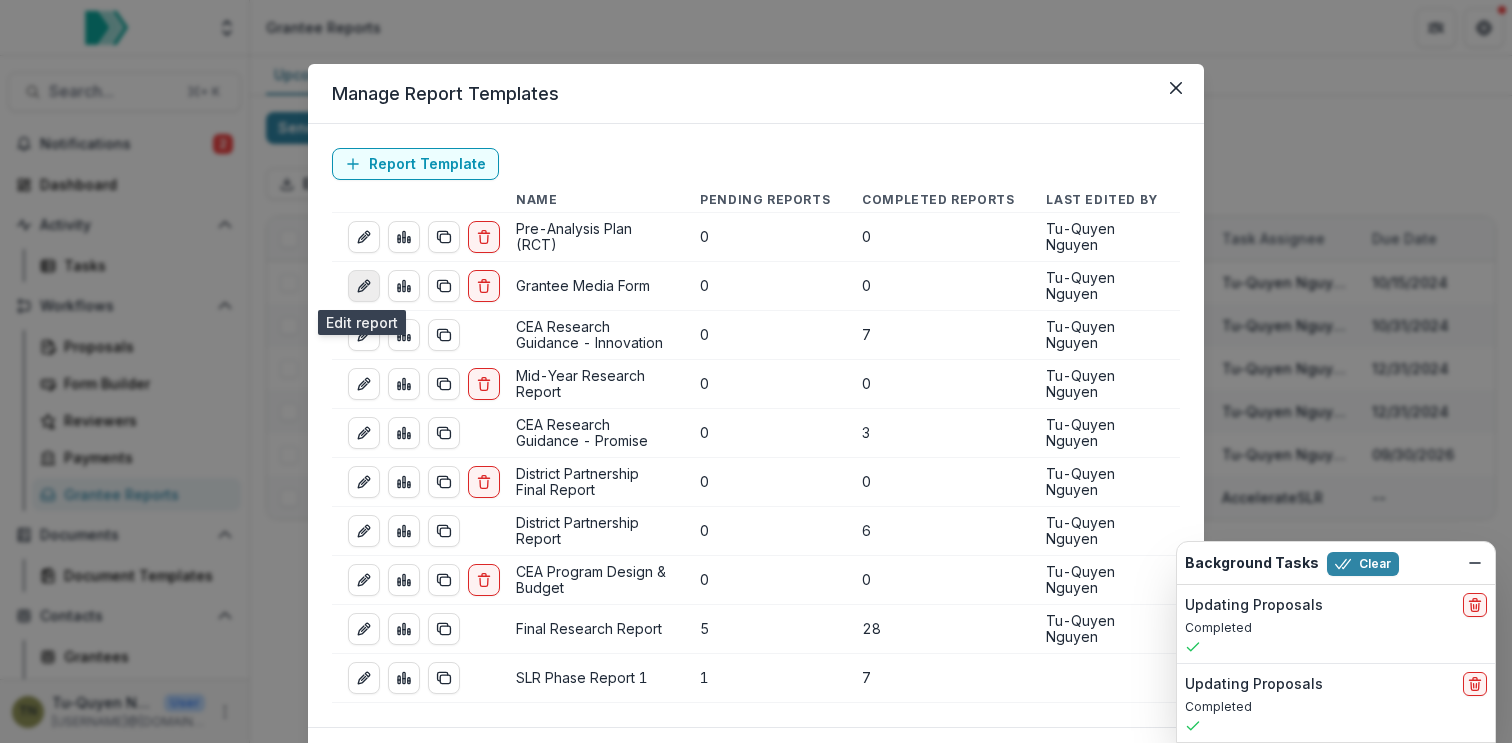 click 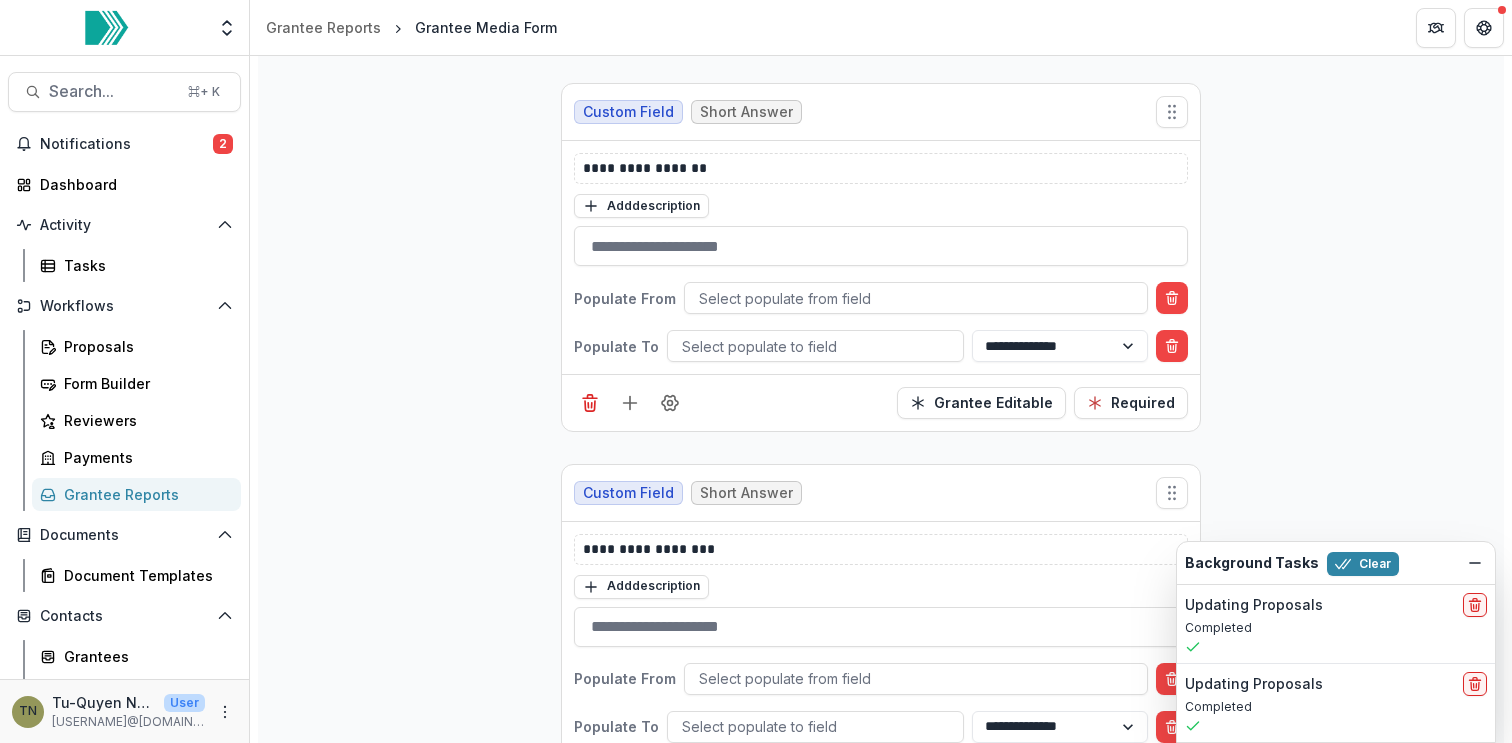scroll, scrollTop: 828, scrollLeft: 0, axis: vertical 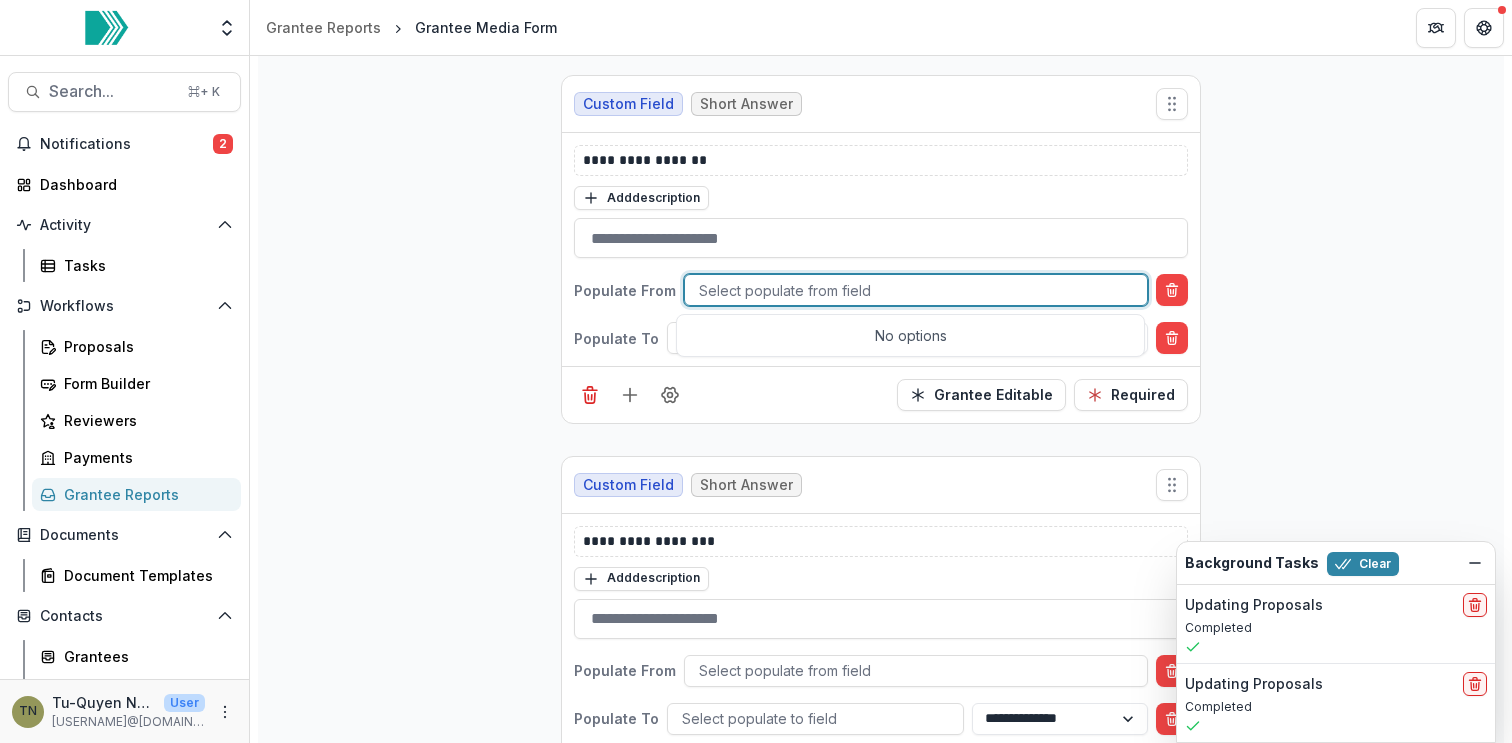 click at bounding box center (916, 290) 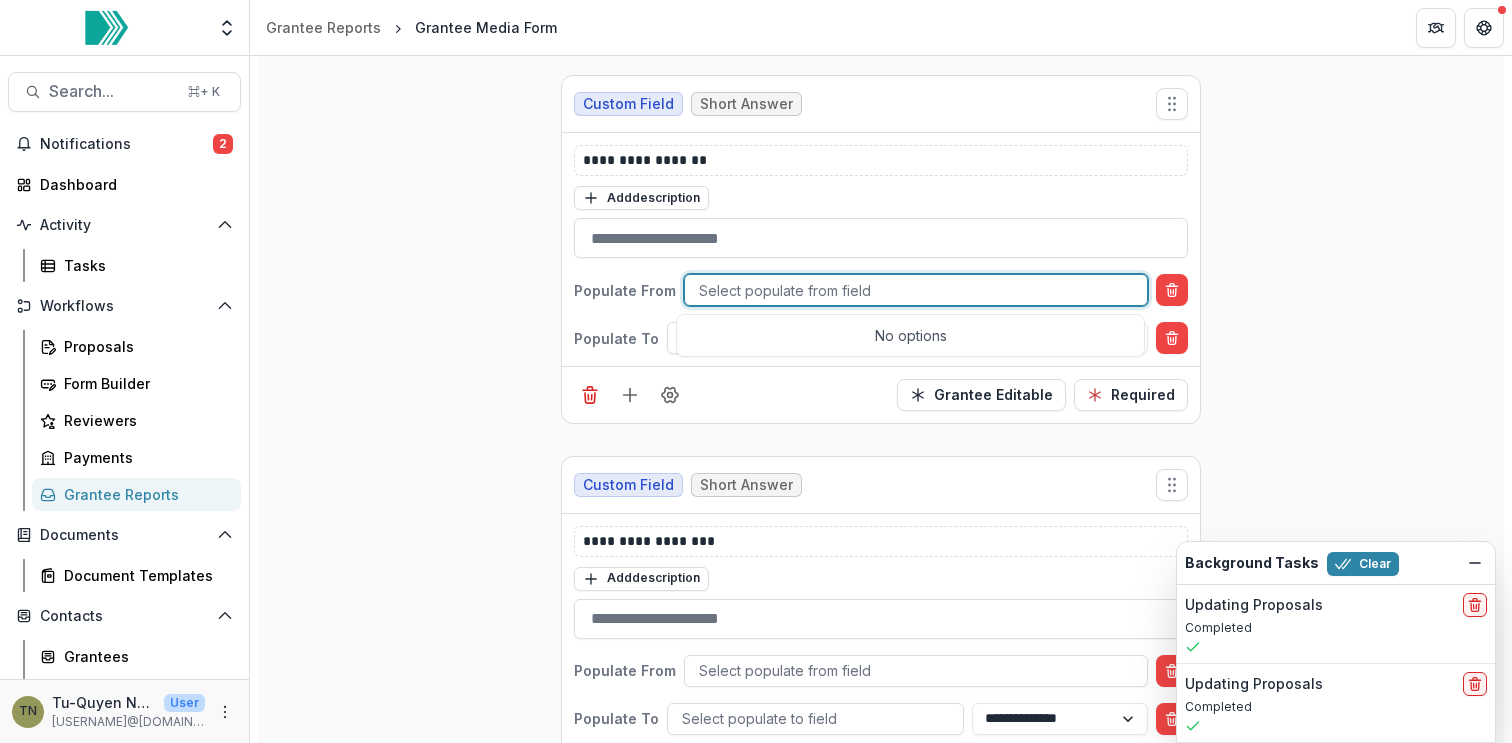 click at bounding box center [916, 290] 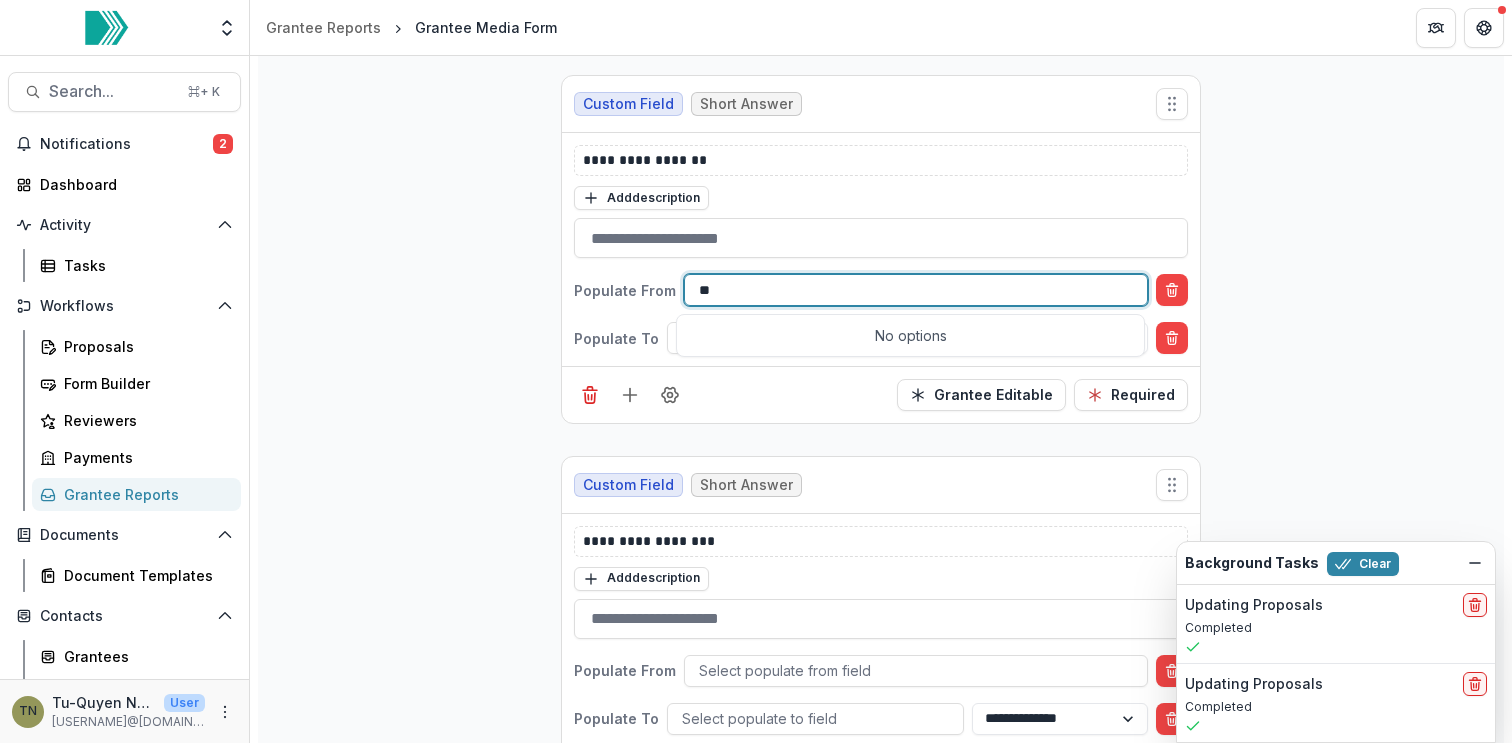 type on "*" 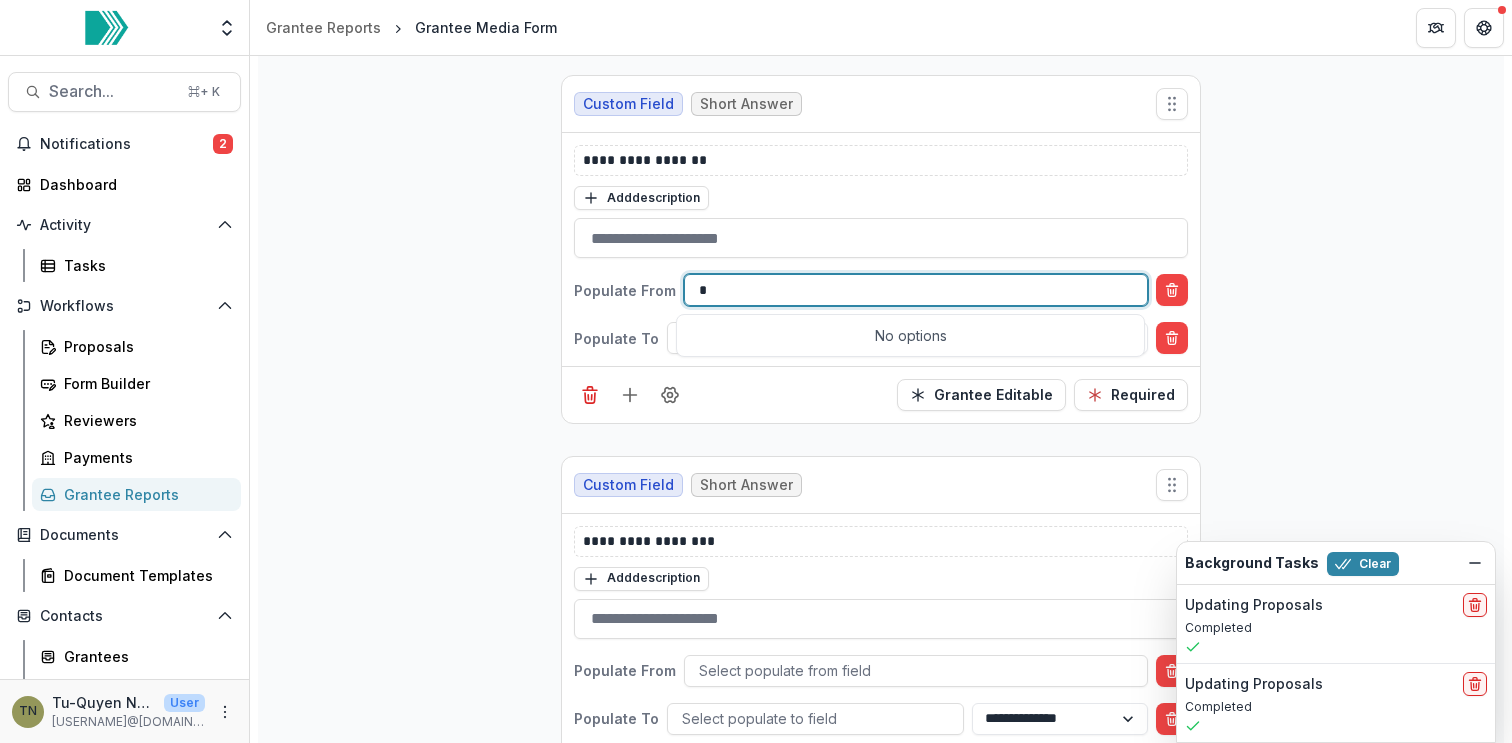 type 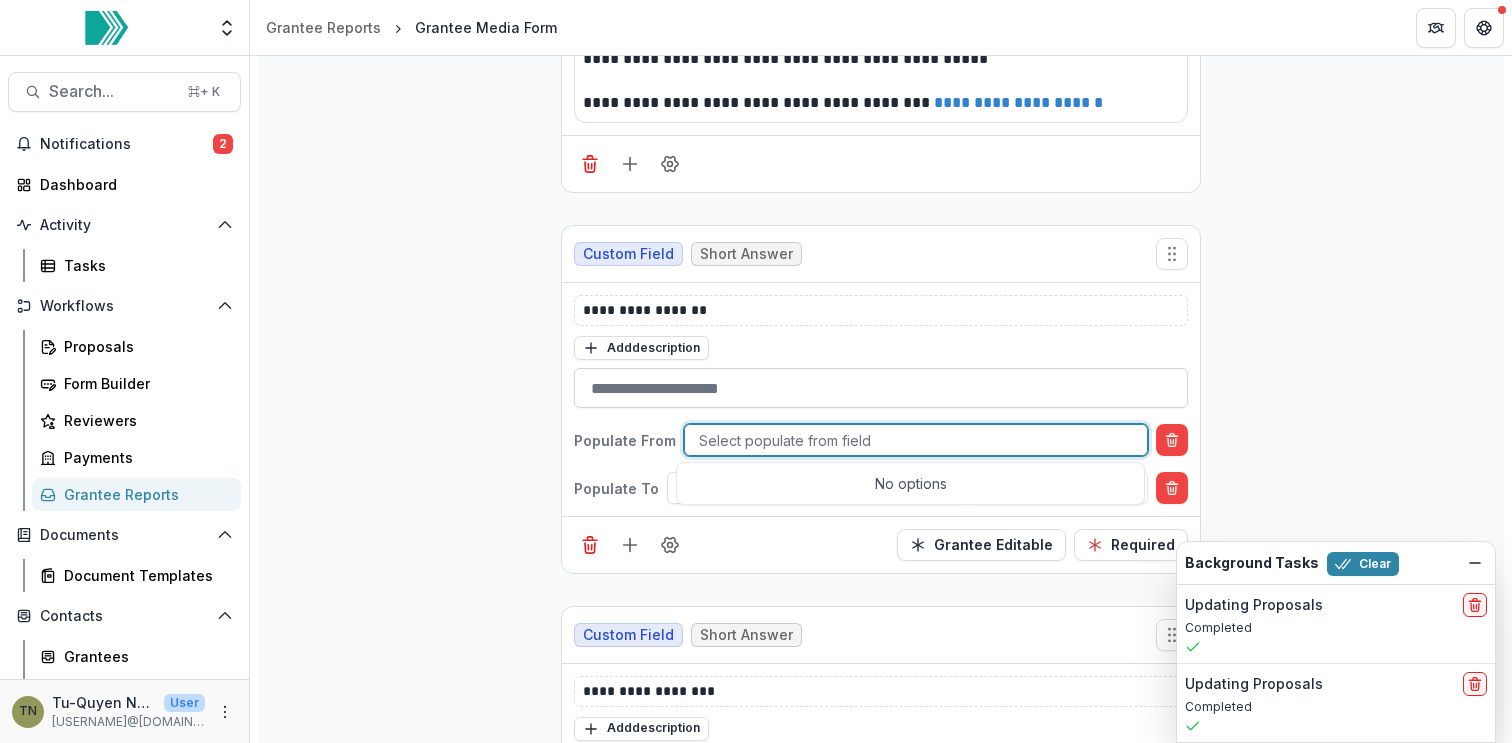 scroll, scrollTop: 680, scrollLeft: 0, axis: vertical 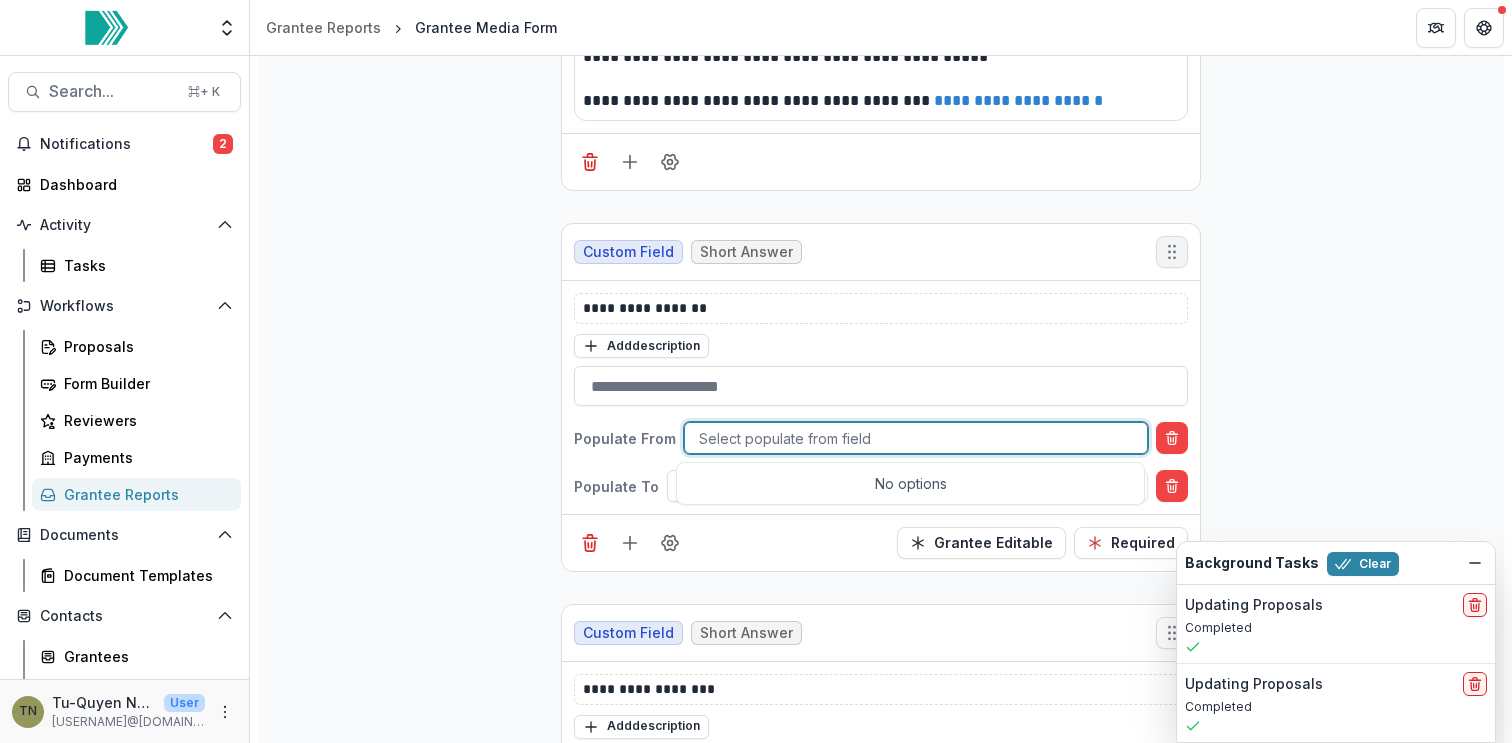 click 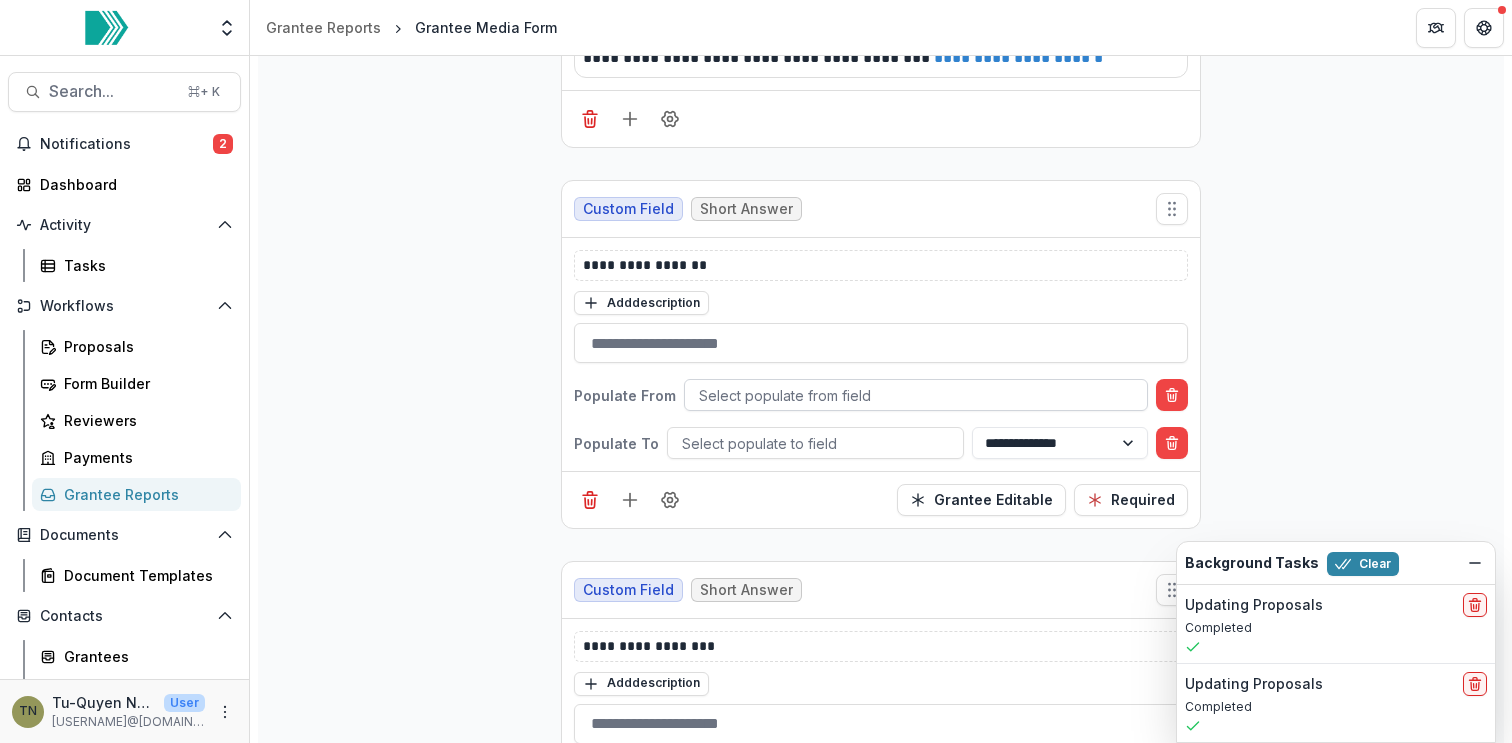 scroll, scrollTop: 734, scrollLeft: 0, axis: vertical 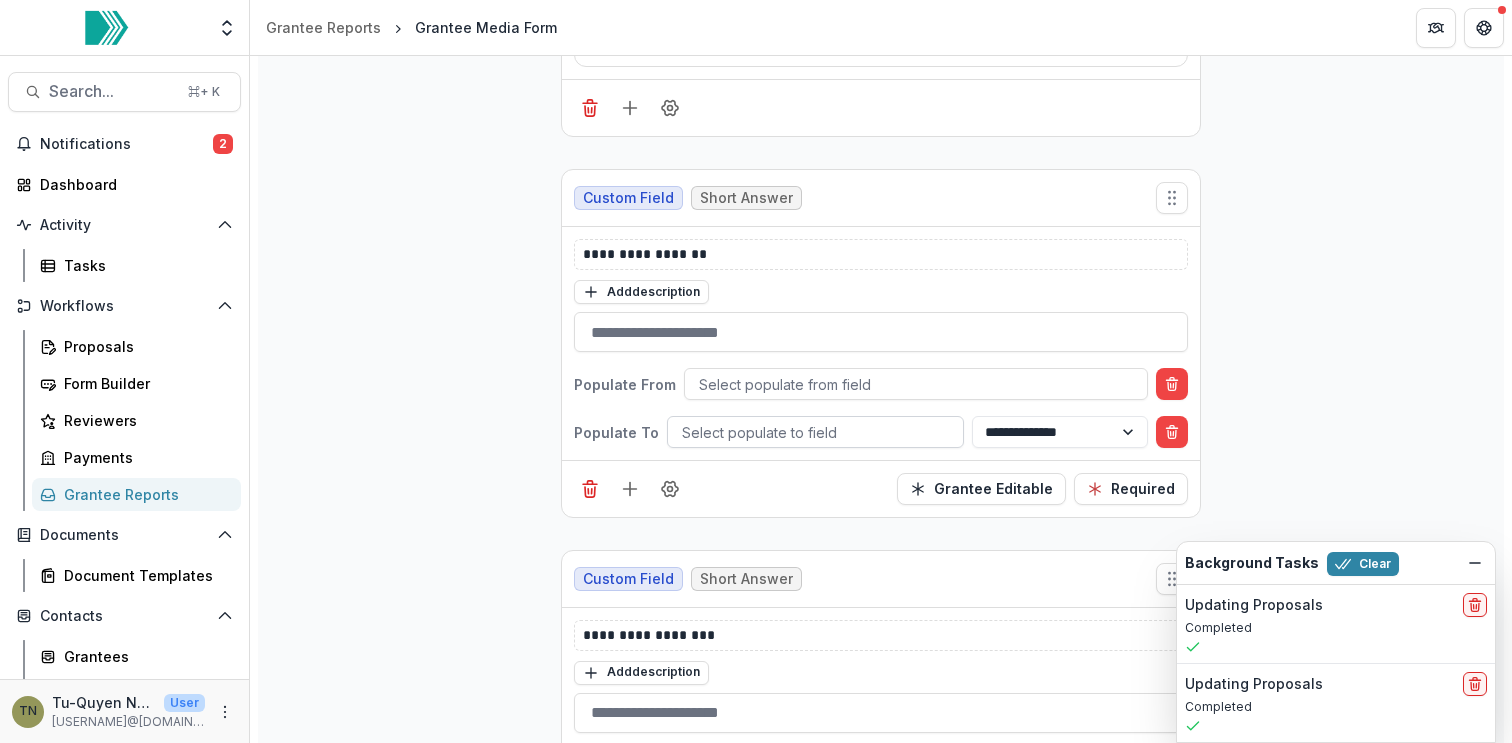 click at bounding box center (815, 432) 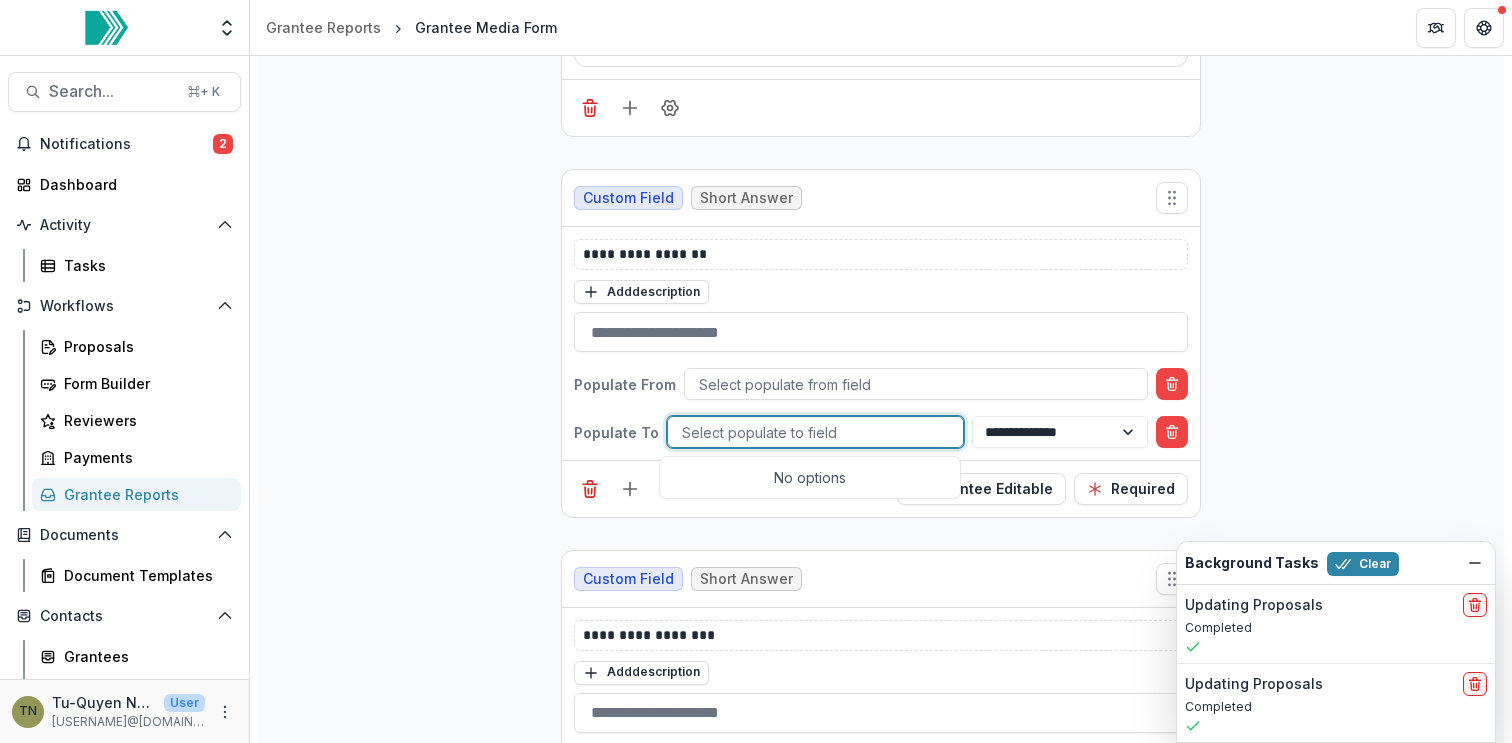 click at bounding box center [815, 432] 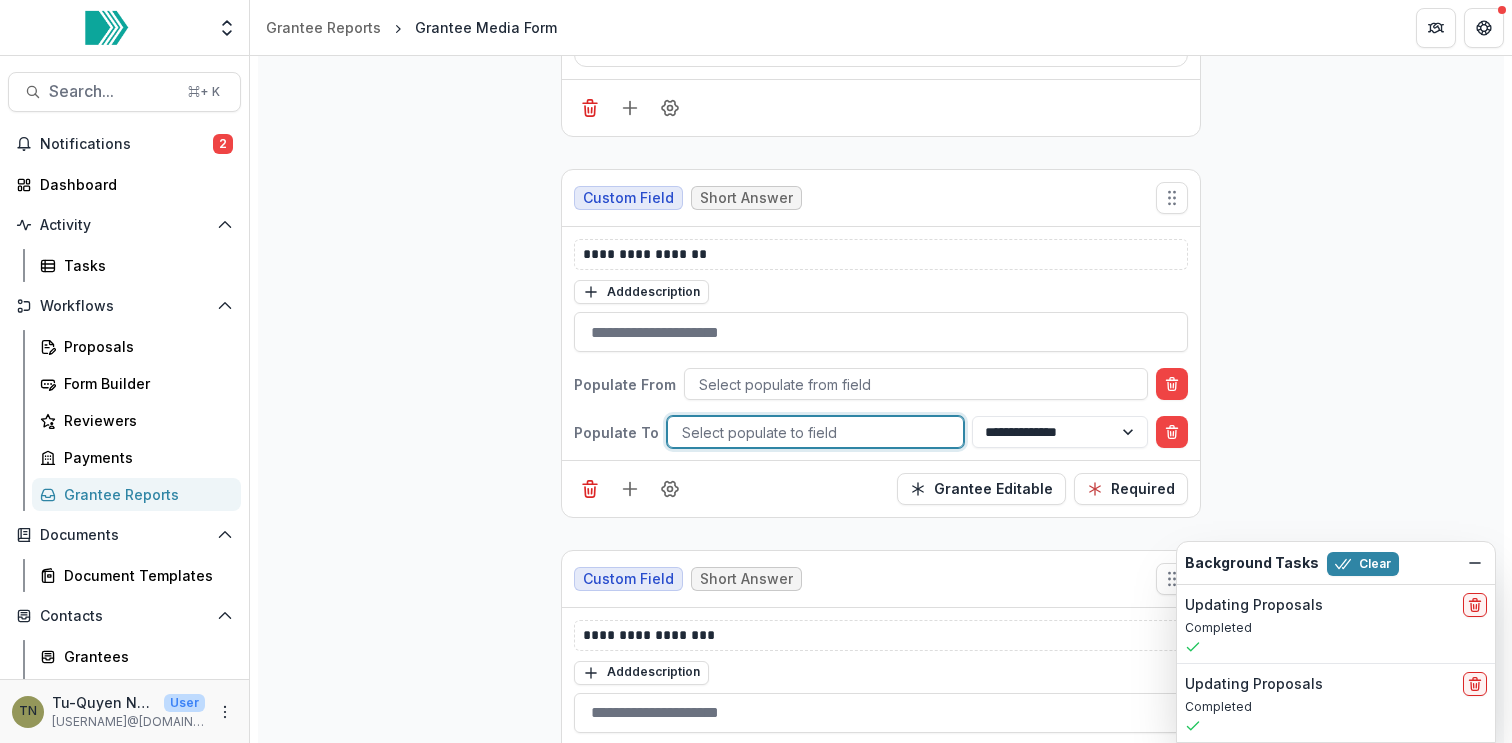 click at bounding box center [815, 432] 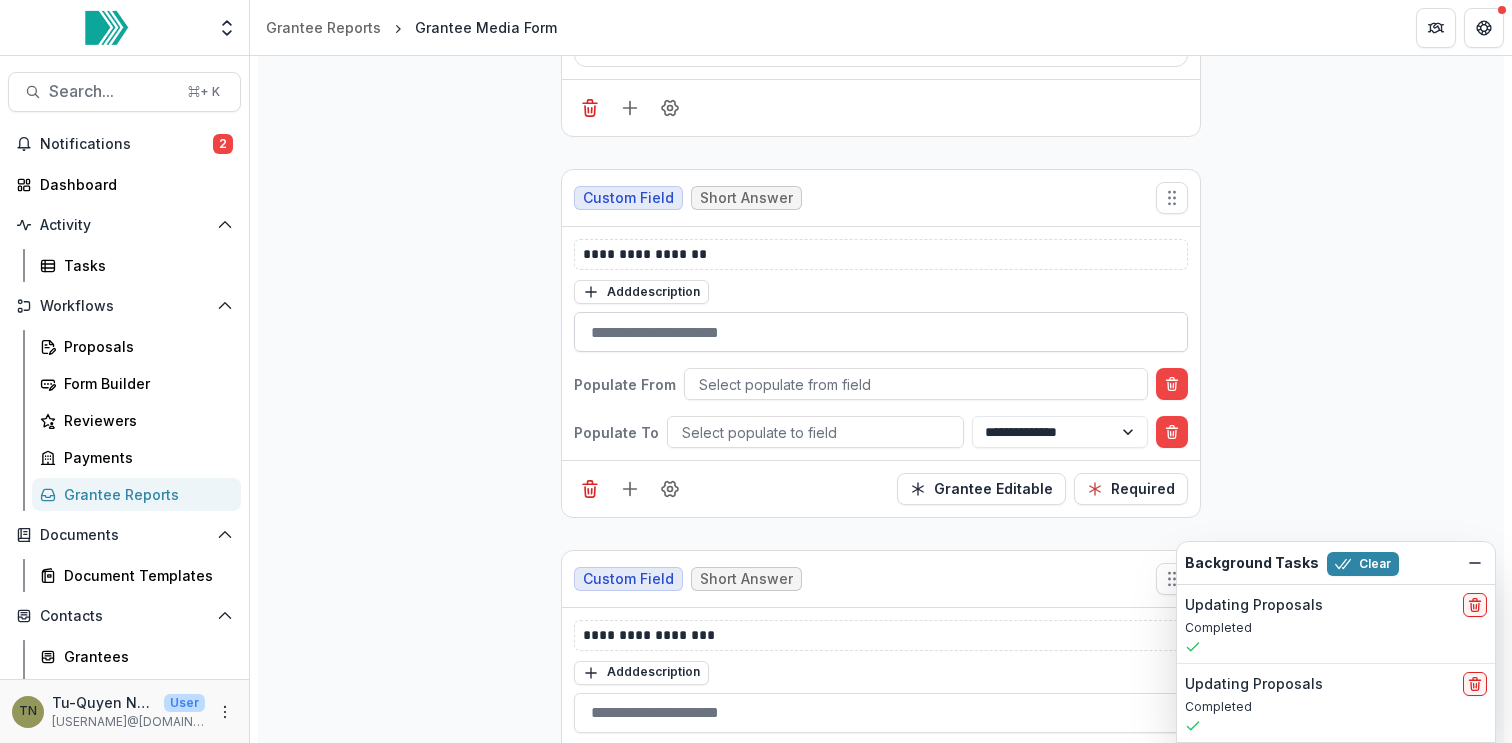 click at bounding box center (881, 332) 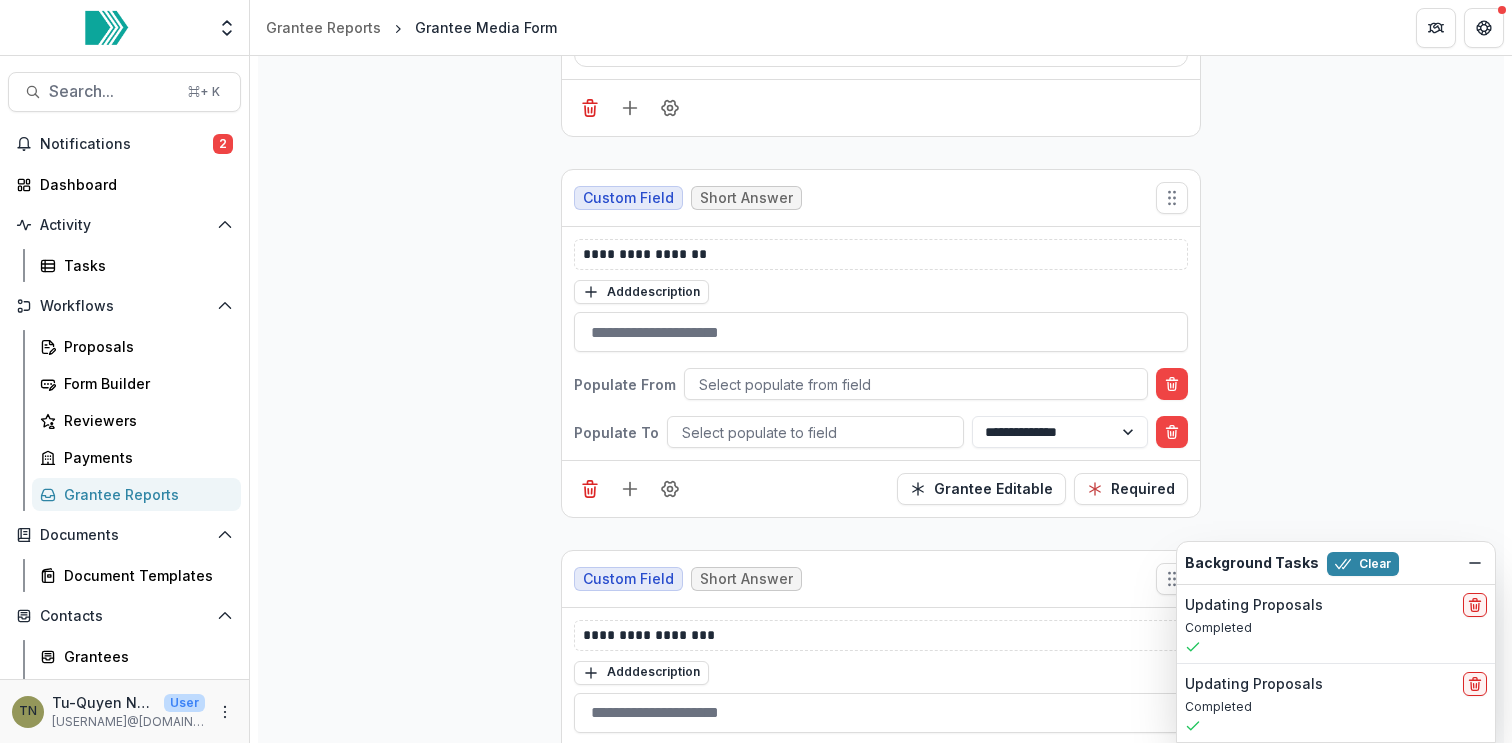 scroll, scrollTop: 723, scrollLeft: 0, axis: vertical 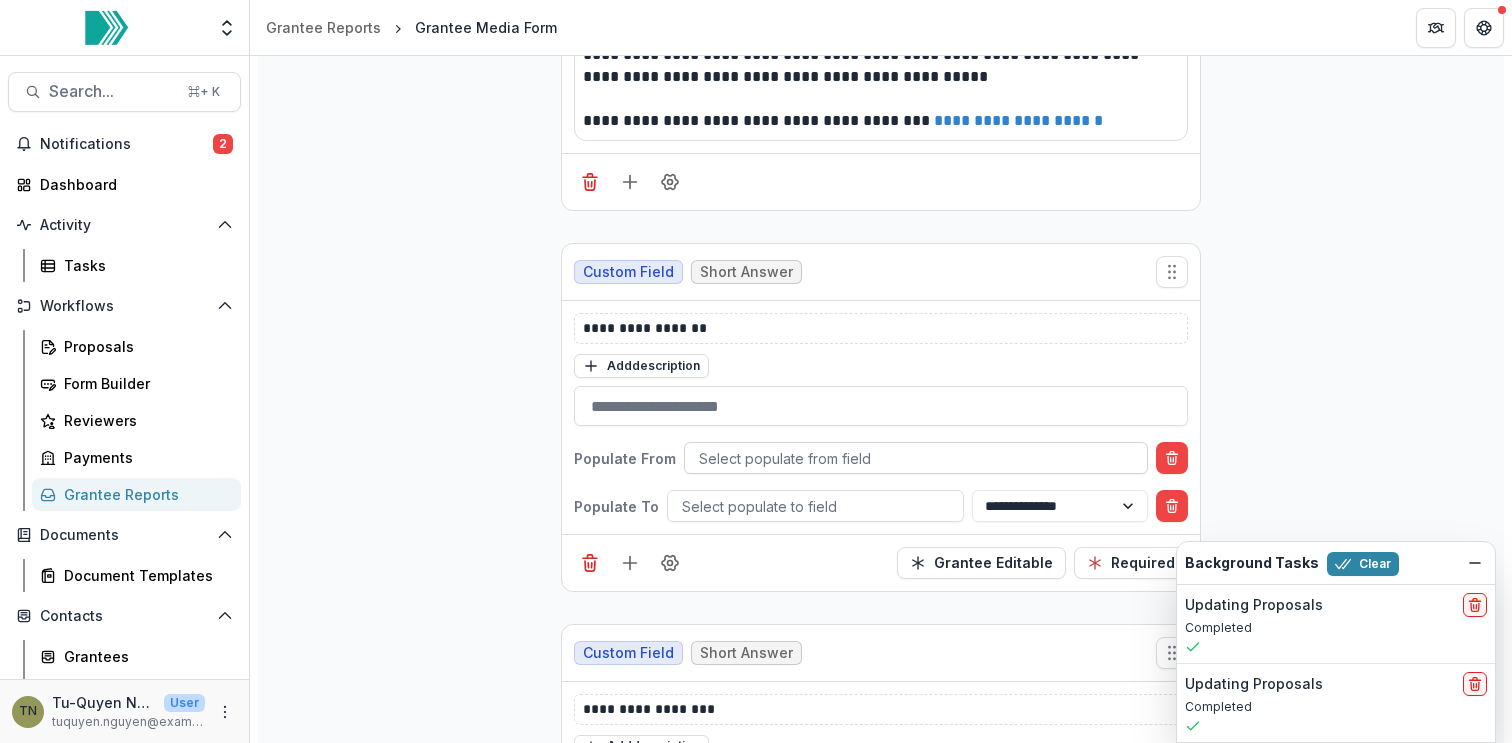 click at bounding box center (916, 458) 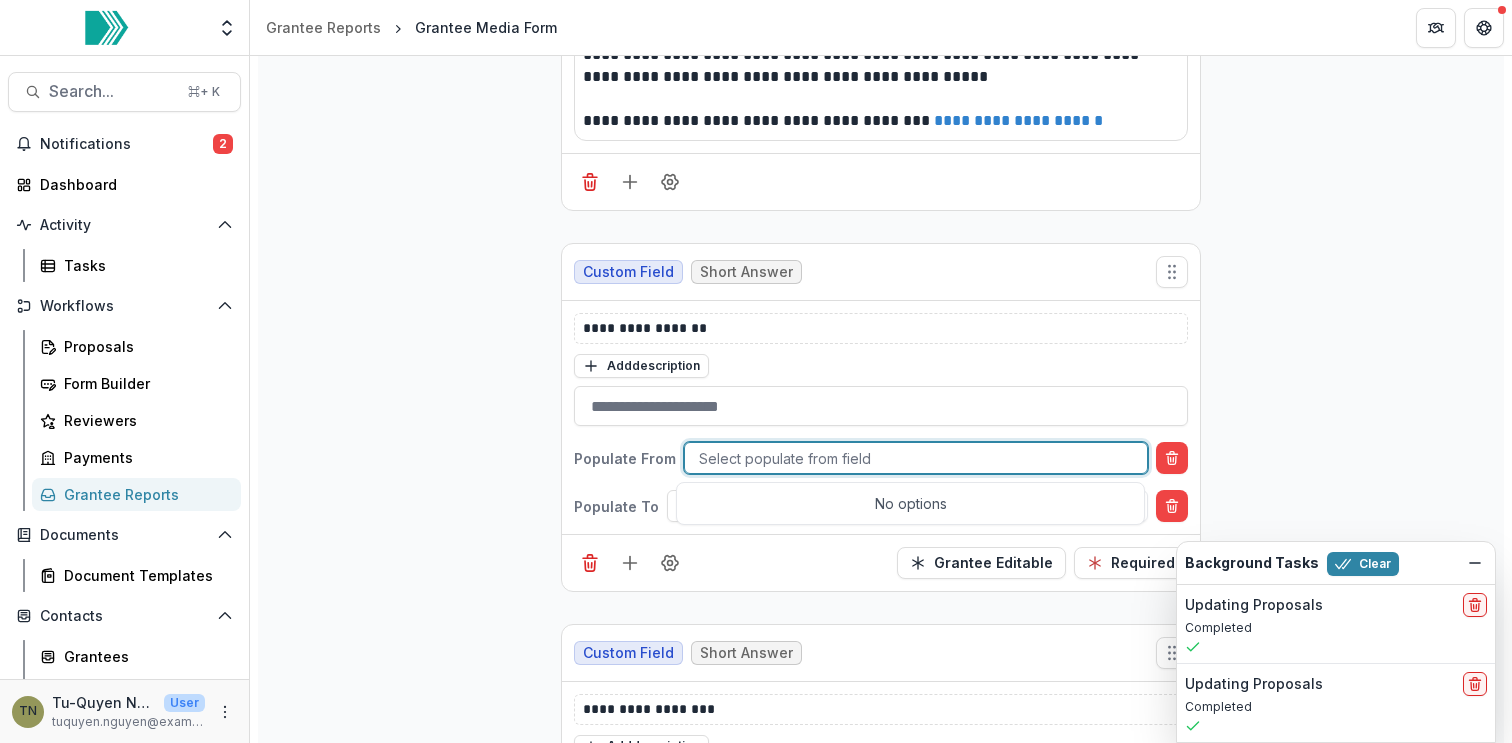click on "No options" at bounding box center (910, 503) 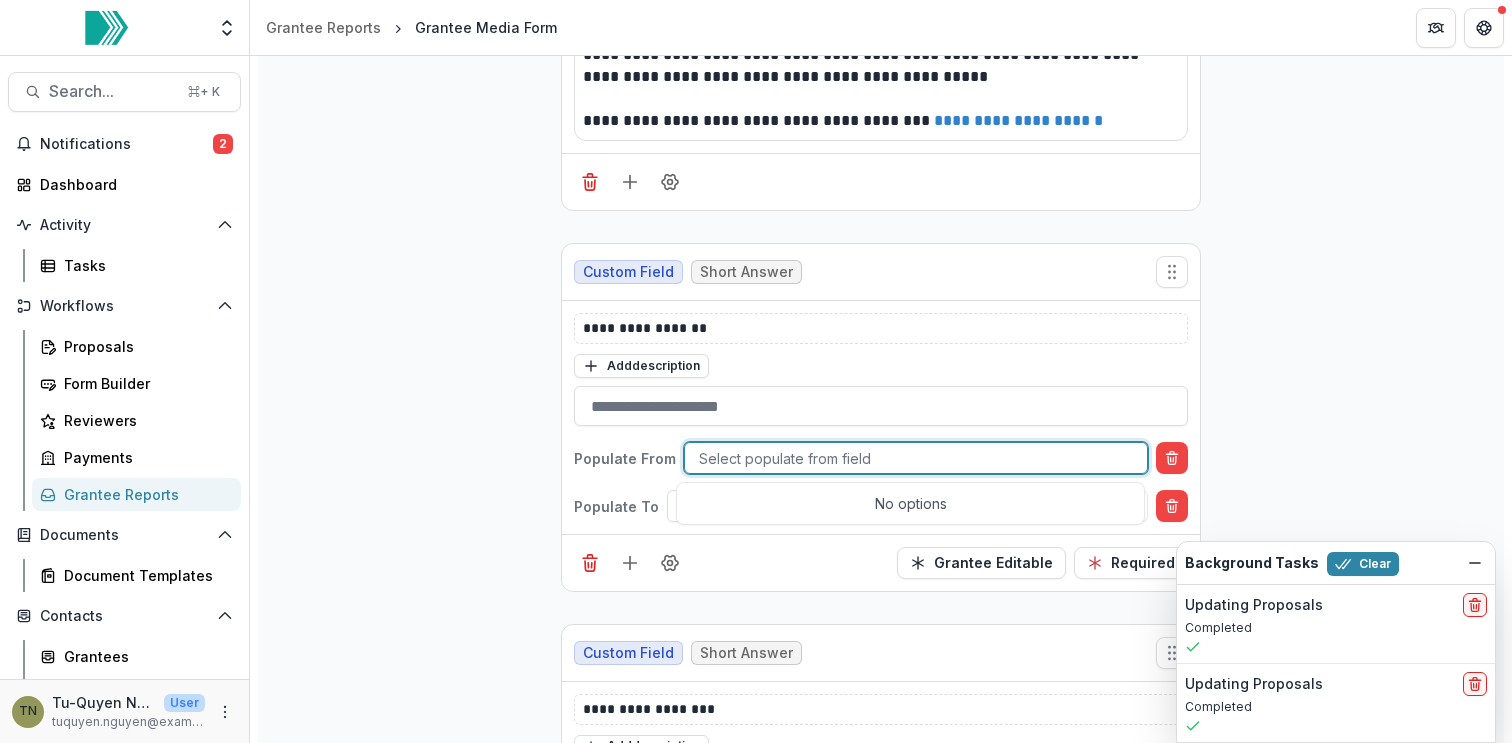 click on "Custom Field Short Answer" at bounding box center [881, 272] 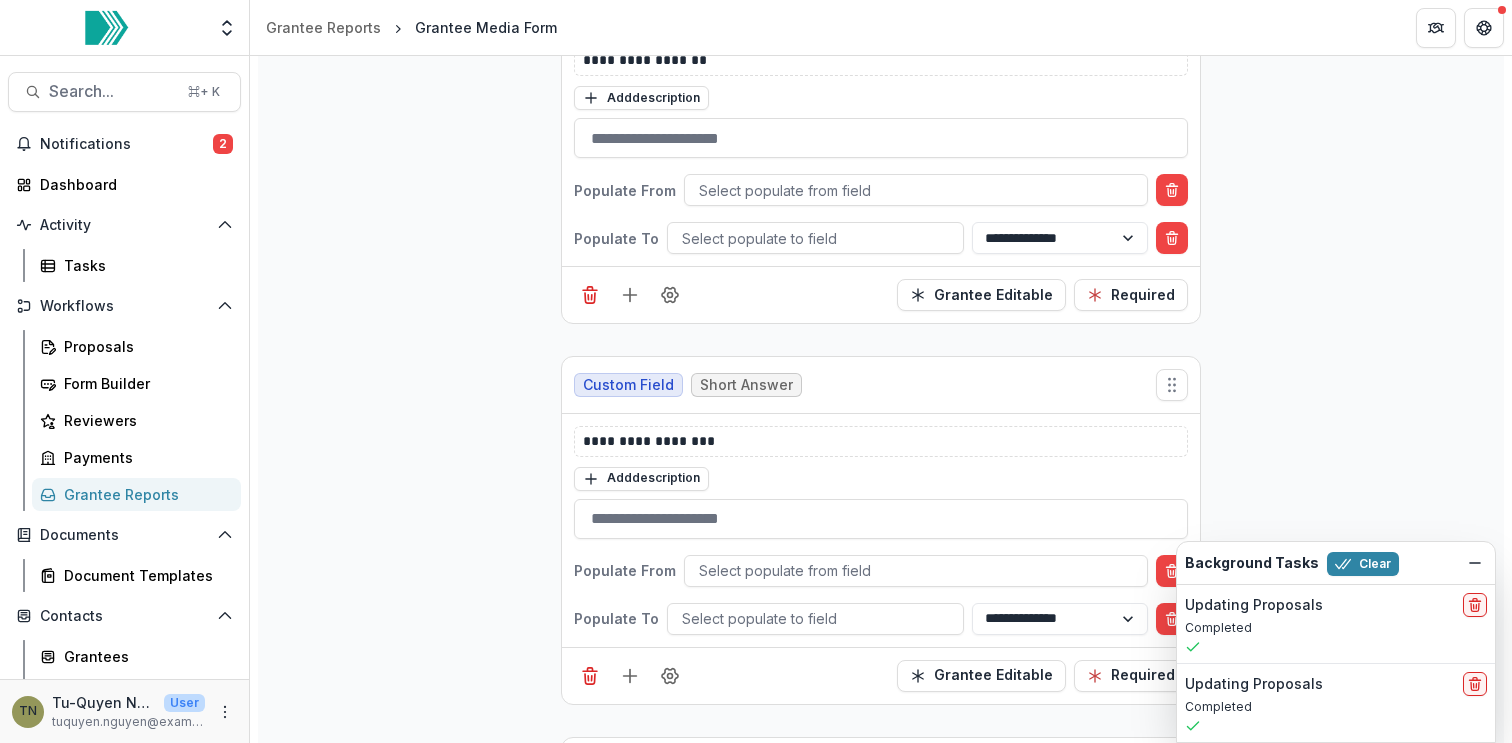 scroll, scrollTop: 958, scrollLeft: 0, axis: vertical 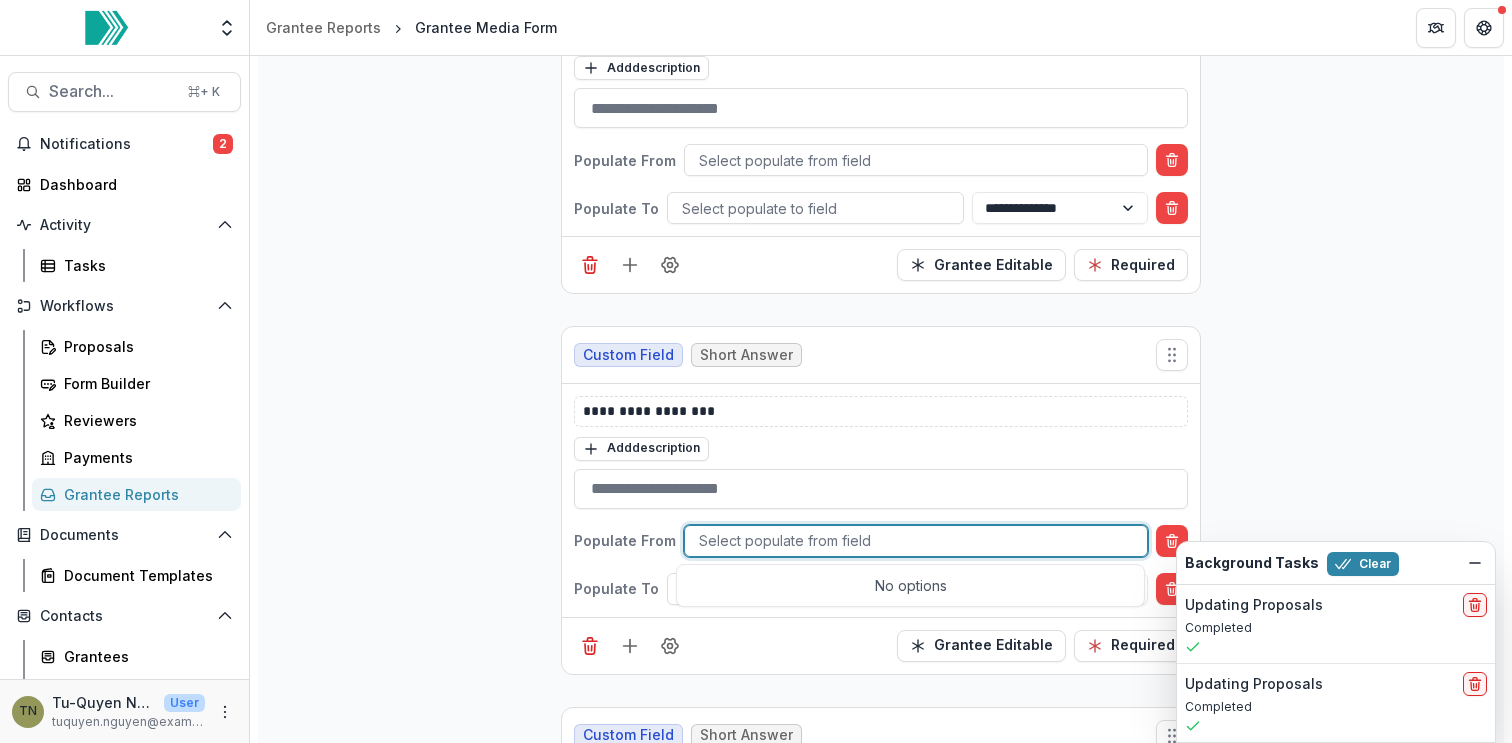 click at bounding box center (916, 540) 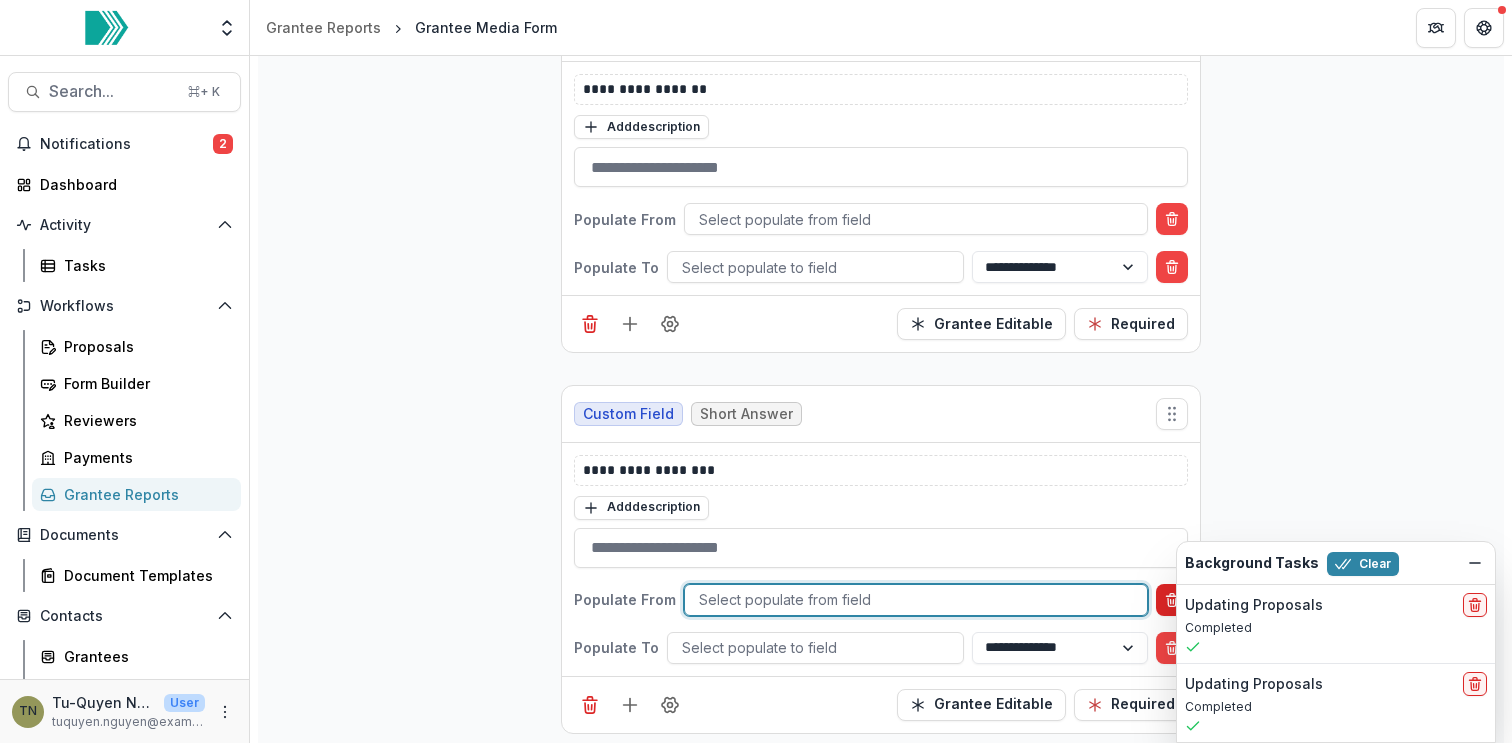 scroll, scrollTop: 850, scrollLeft: 0, axis: vertical 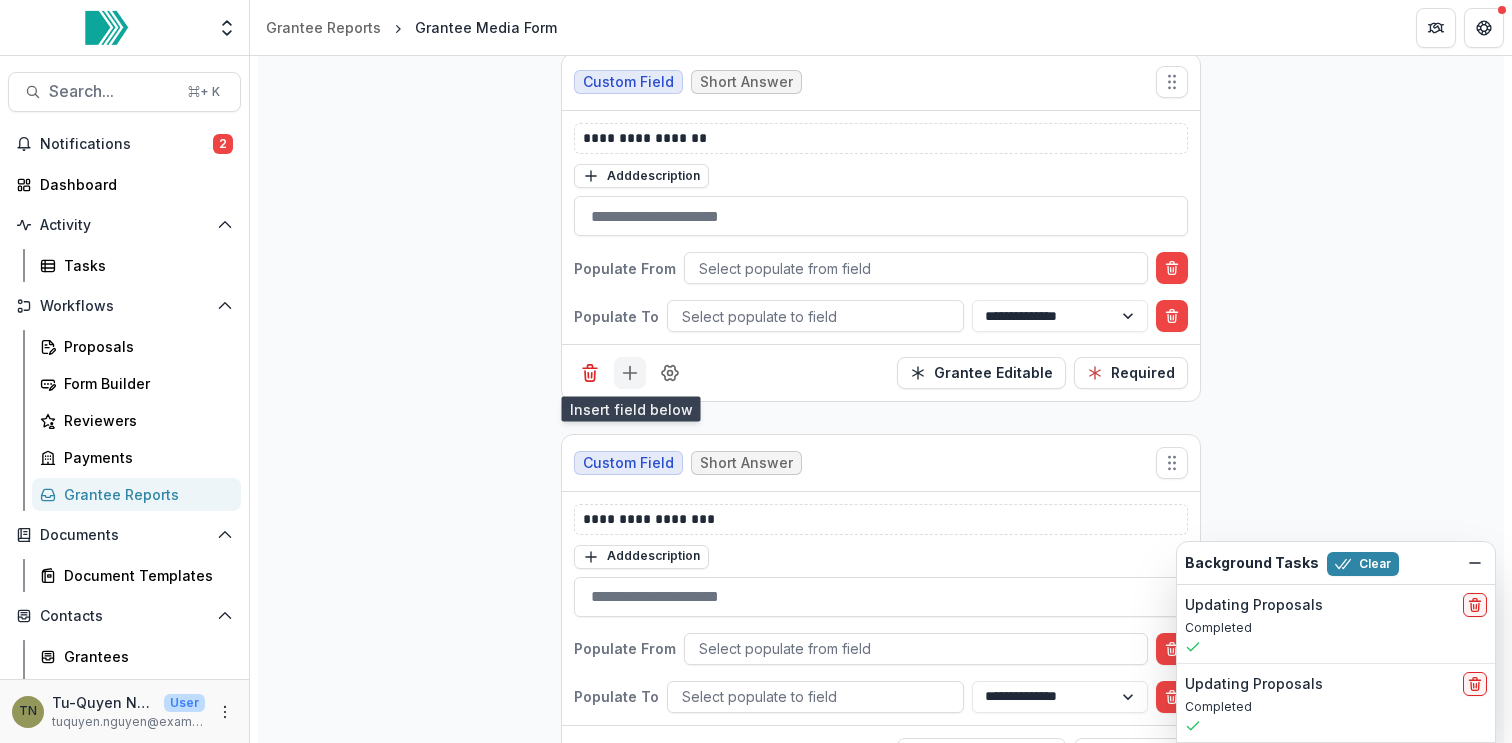click 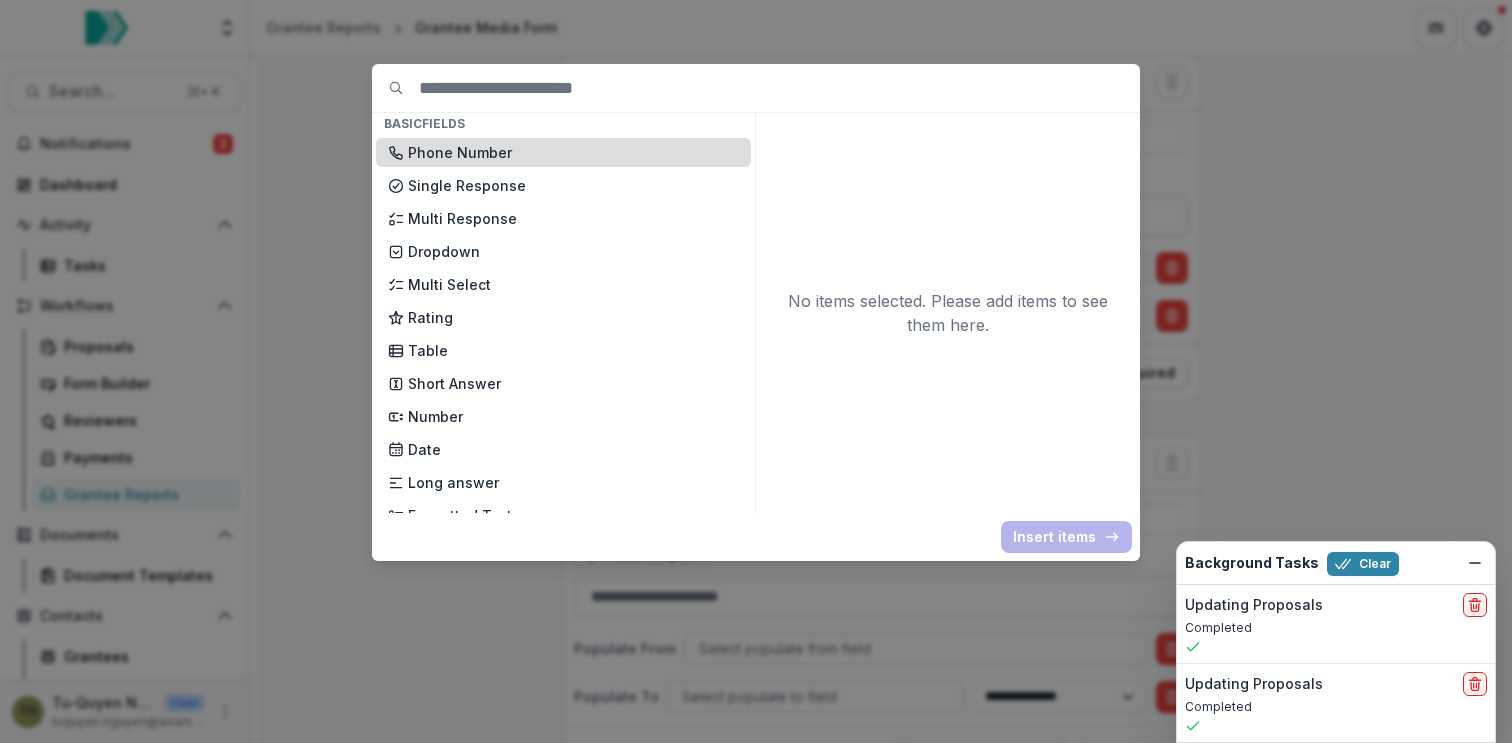scroll, scrollTop: 168, scrollLeft: 0, axis: vertical 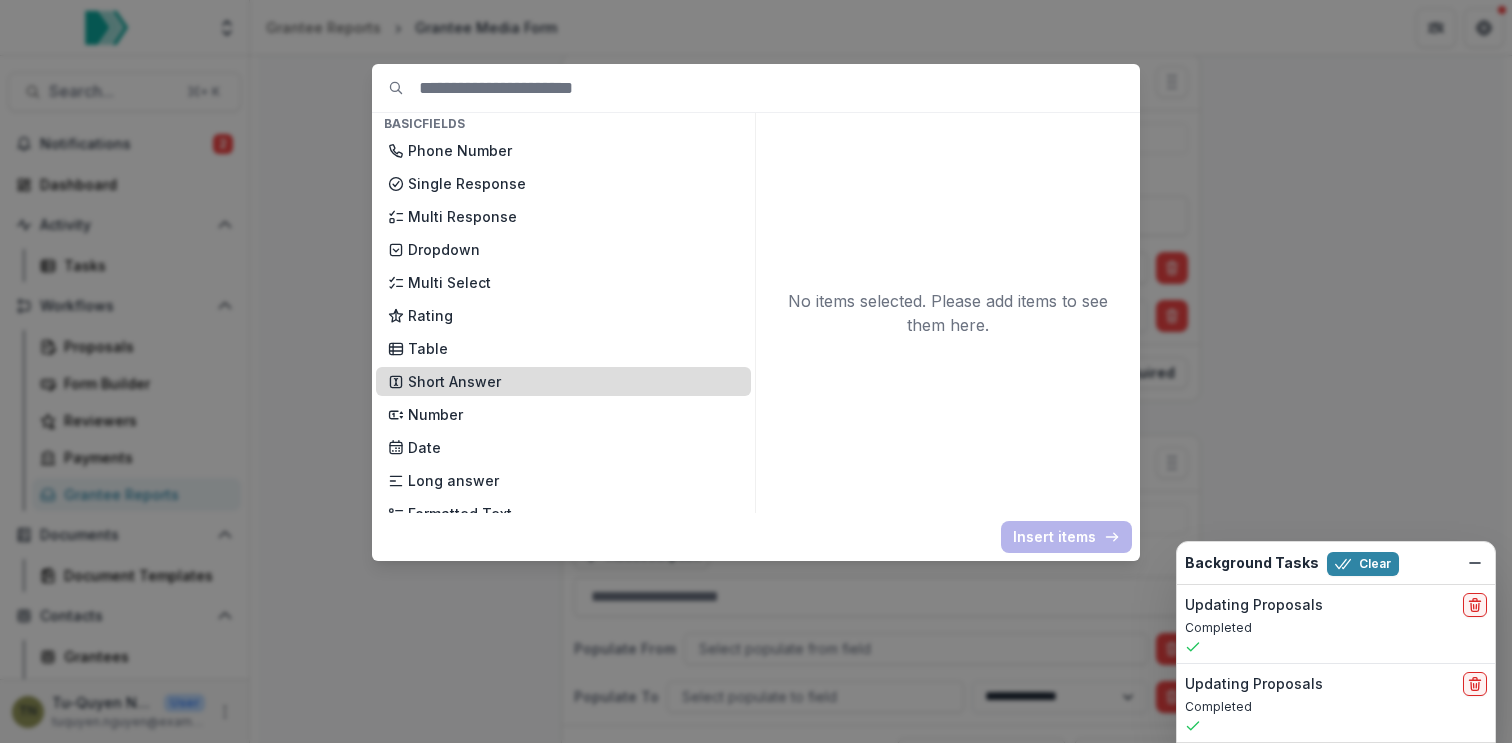 click on "Short Answer" at bounding box center (573, 381) 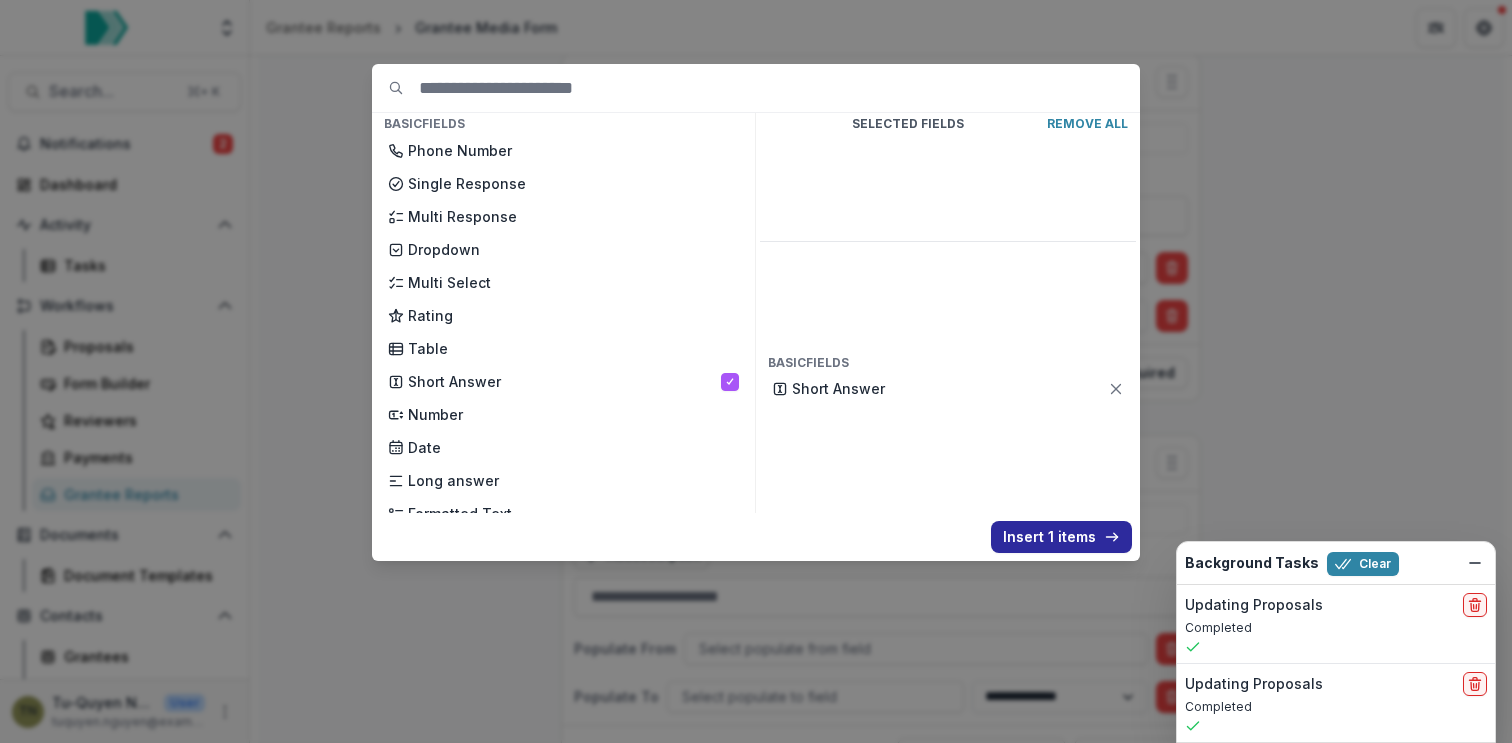 click on "Insert 1 items" at bounding box center (1061, 537) 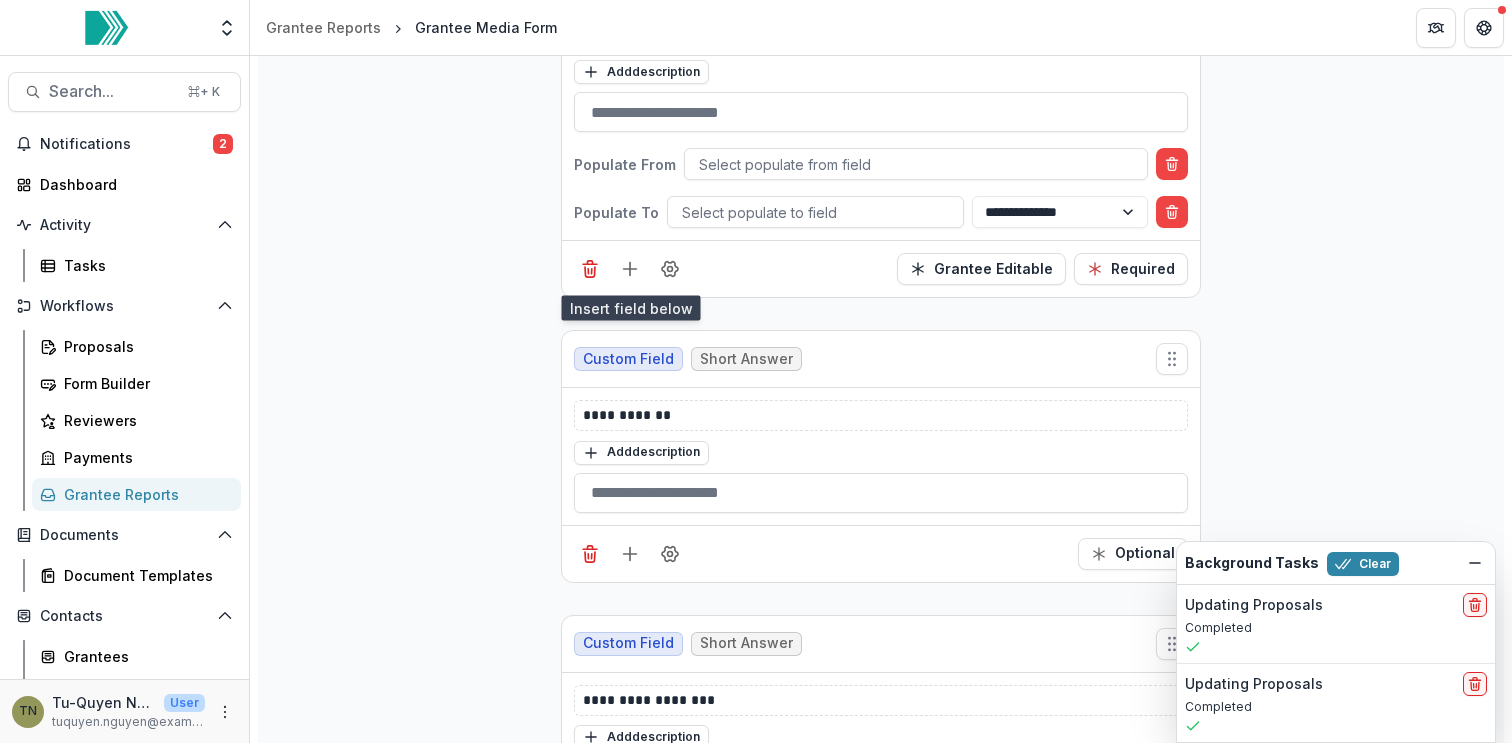 scroll, scrollTop: 955, scrollLeft: 0, axis: vertical 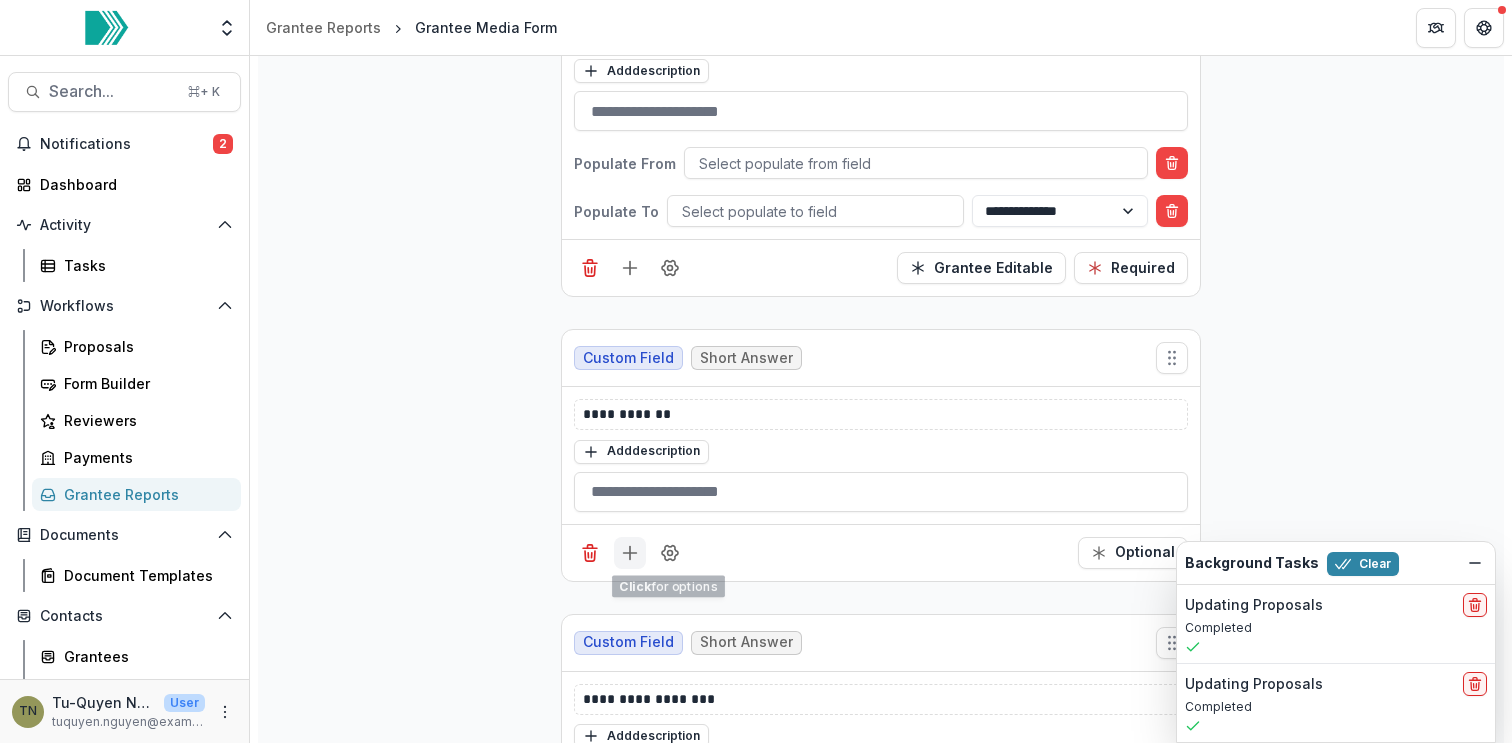 click 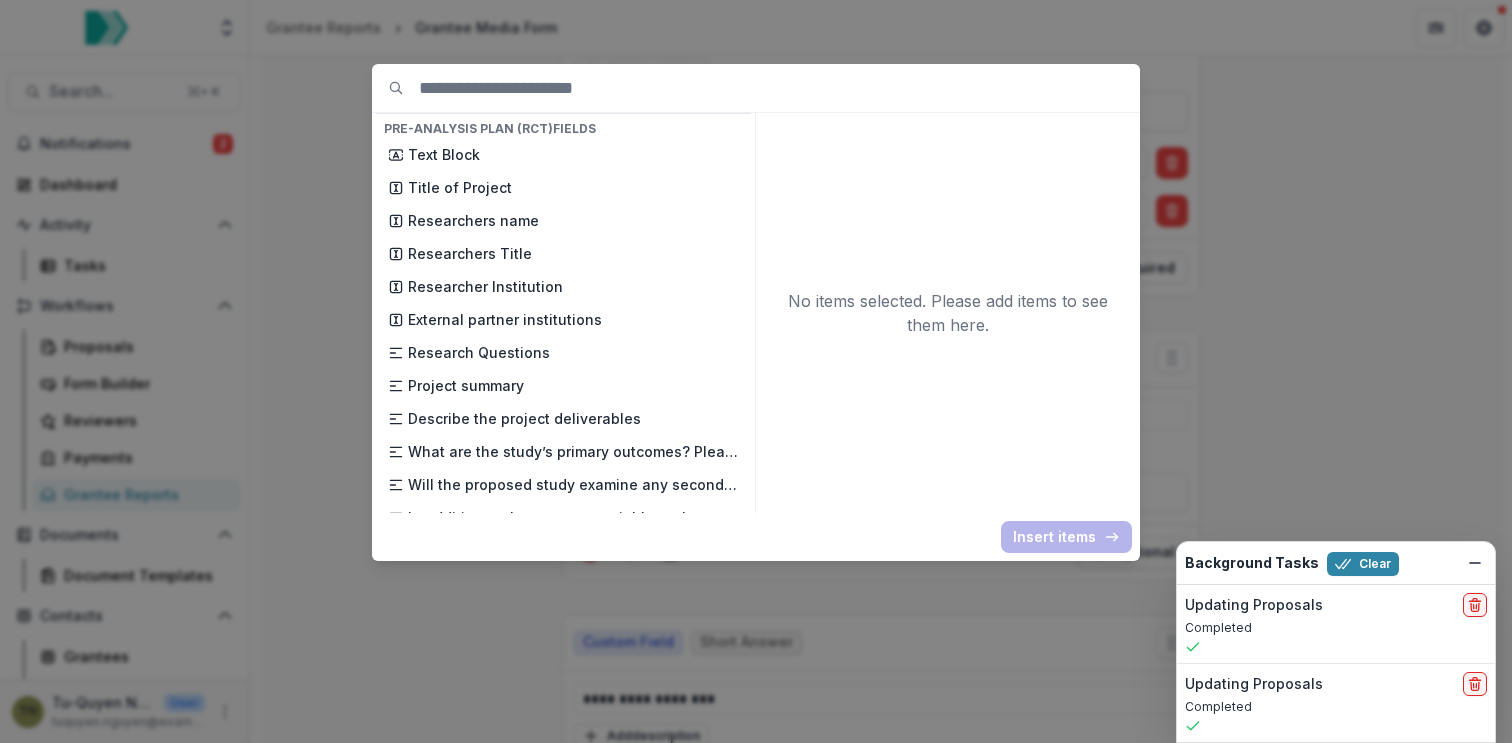 scroll, scrollTop: 920, scrollLeft: 0, axis: vertical 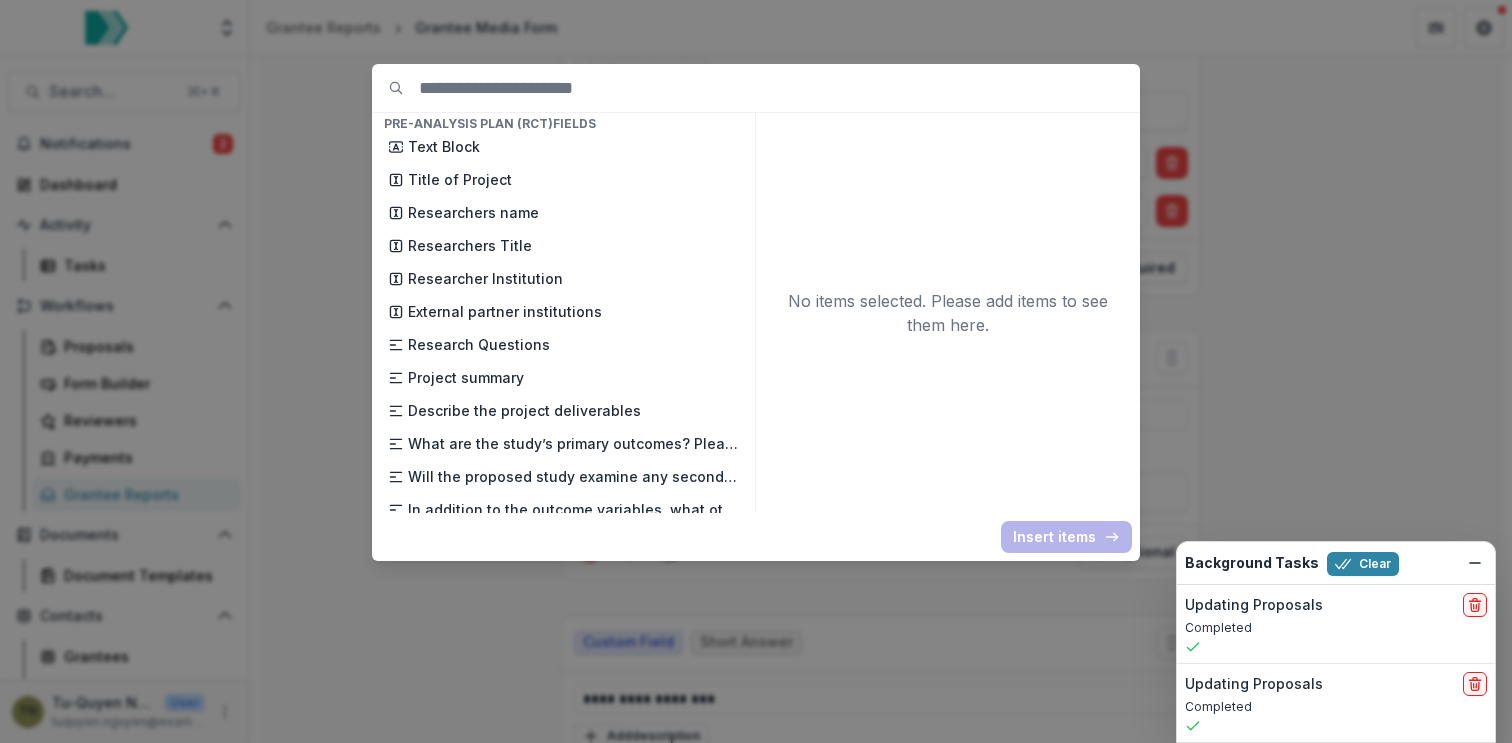 click on "Basic  Fields New Page File Download File Upload Text Block Currency Phone Number Single Response Multi Response Dropdown Multi Select Rating Table Short Answer Number Date Long answer Formatted Text Conditional Dropdown Spreadsheet Temelio  Fields External References Score Card Formula Foundation Users Foundation Tags Foundation Program Areas Grant Types Pre-Analysis Plan (RCT)  Fields Text Block Title of Project Researchers name Researchers Title Researcher Institution External partner institutions Research Questions Project summary Describe the project deliverables What are the study’s primary outcomes? Please describe the outcome(s) of interest in as much detail as possible Will the proposed study examine any secondary or exploratory outcomes?  If, so please describe. In addition to the outcome variables, what other variables will be collected? What is the unit of analysis (e.g., student, school, district) for each variable? How will data quality be assured and data be secured? Grantee Media Form" at bounding box center (756, 371) 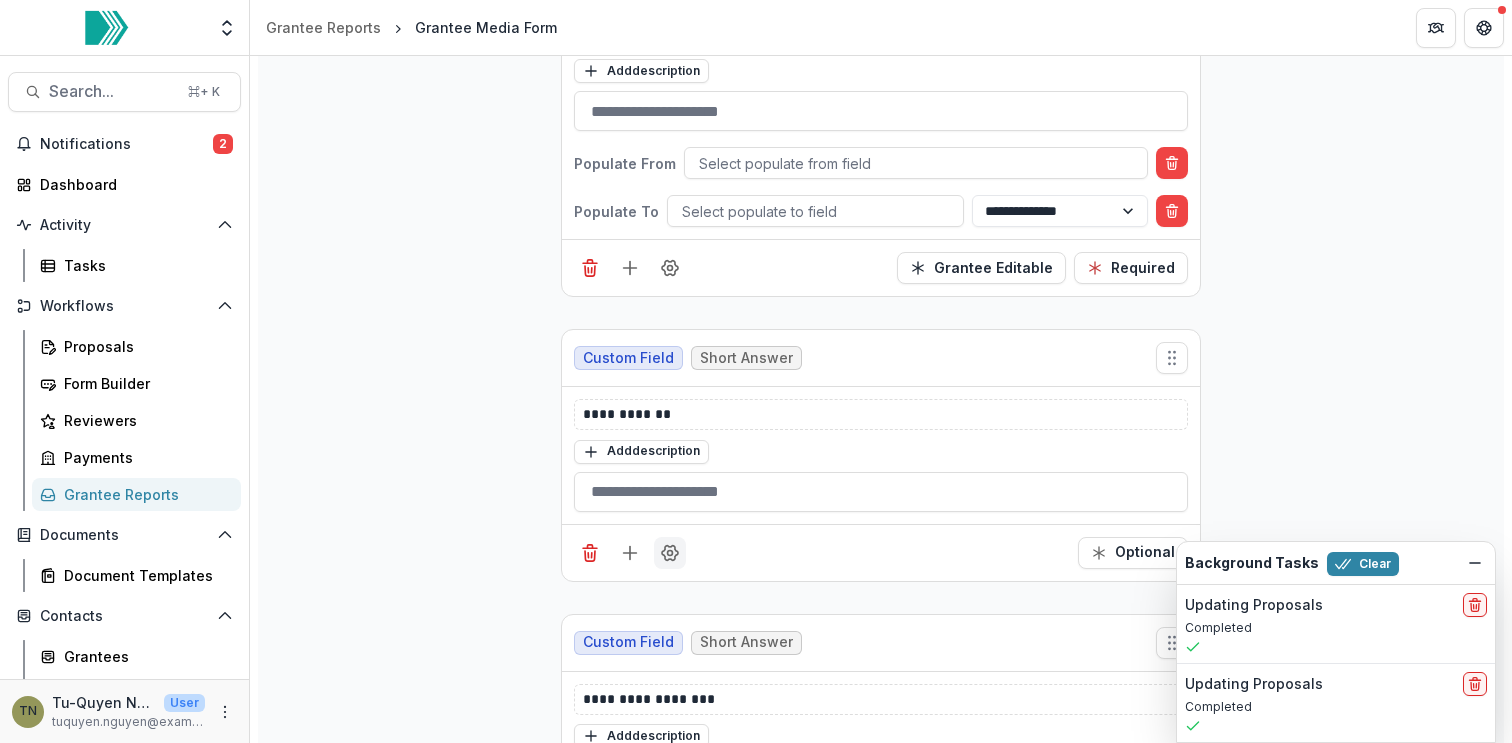 click 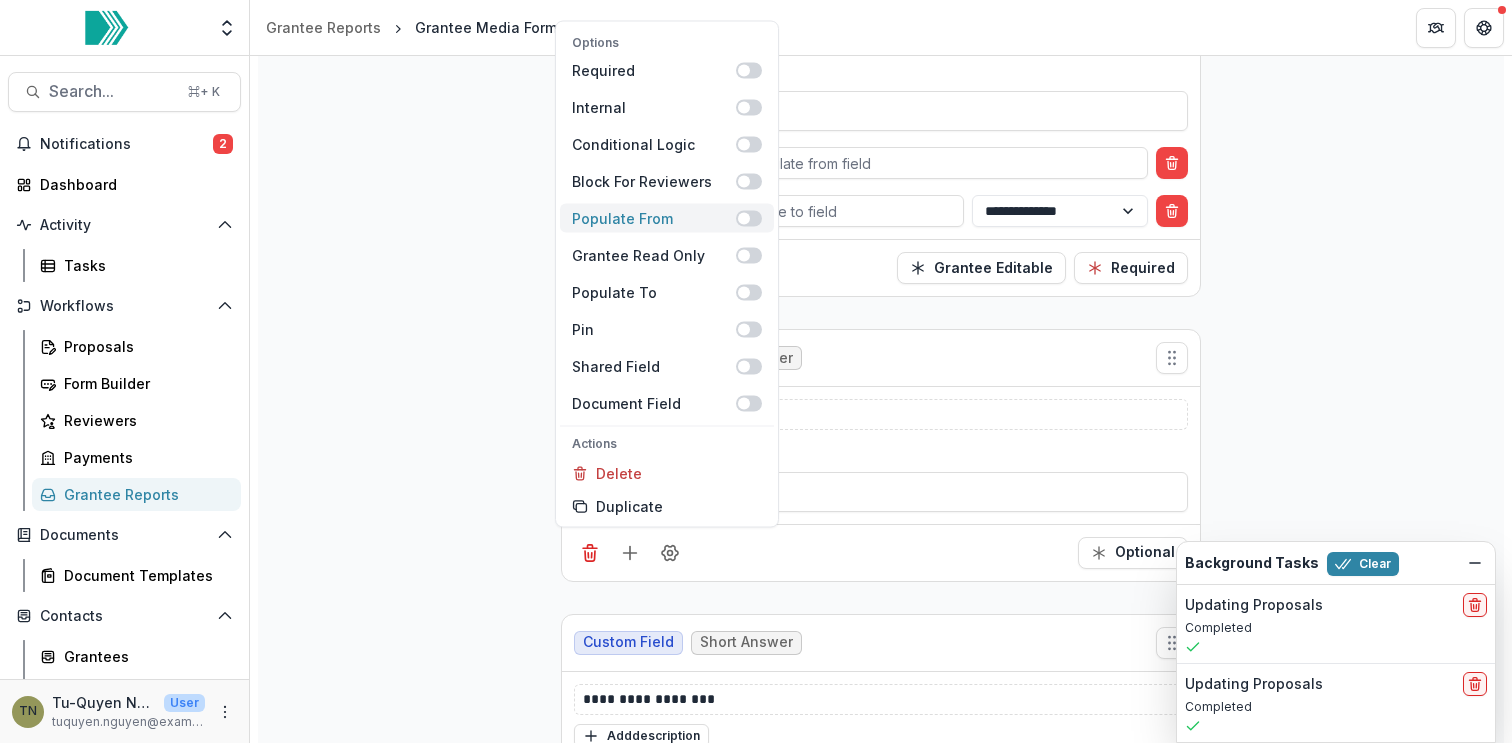 click at bounding box center [749, 218] 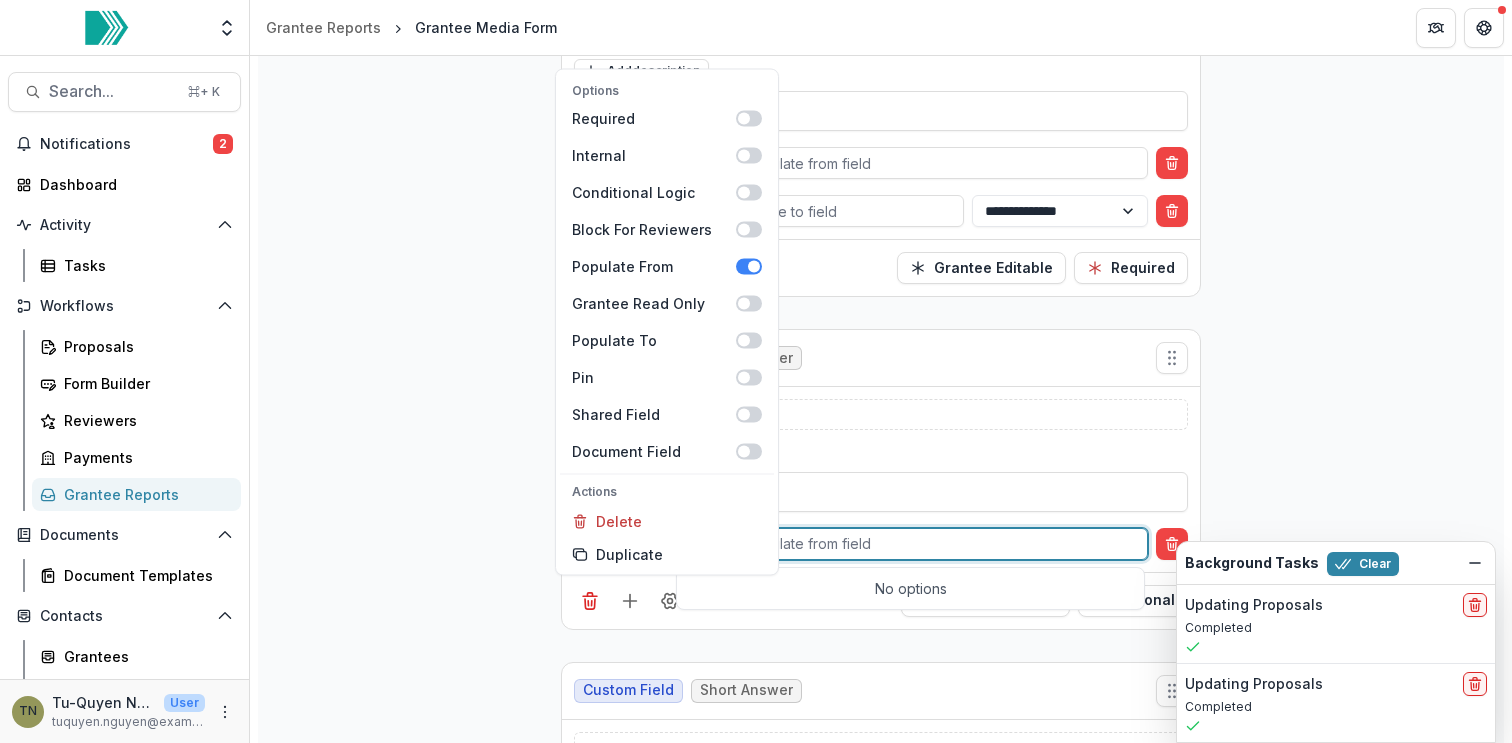 click at bounding box center (916, 543) 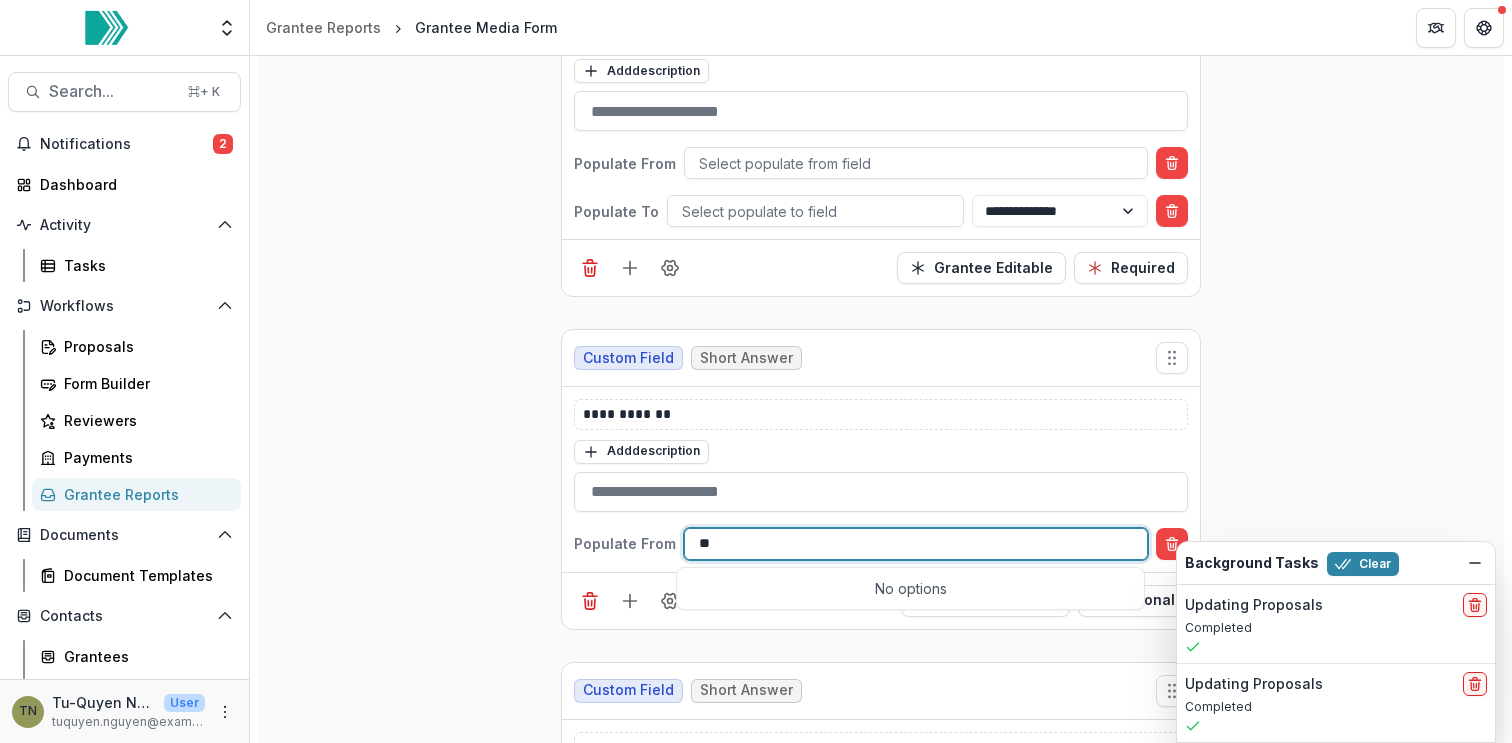type on "*" 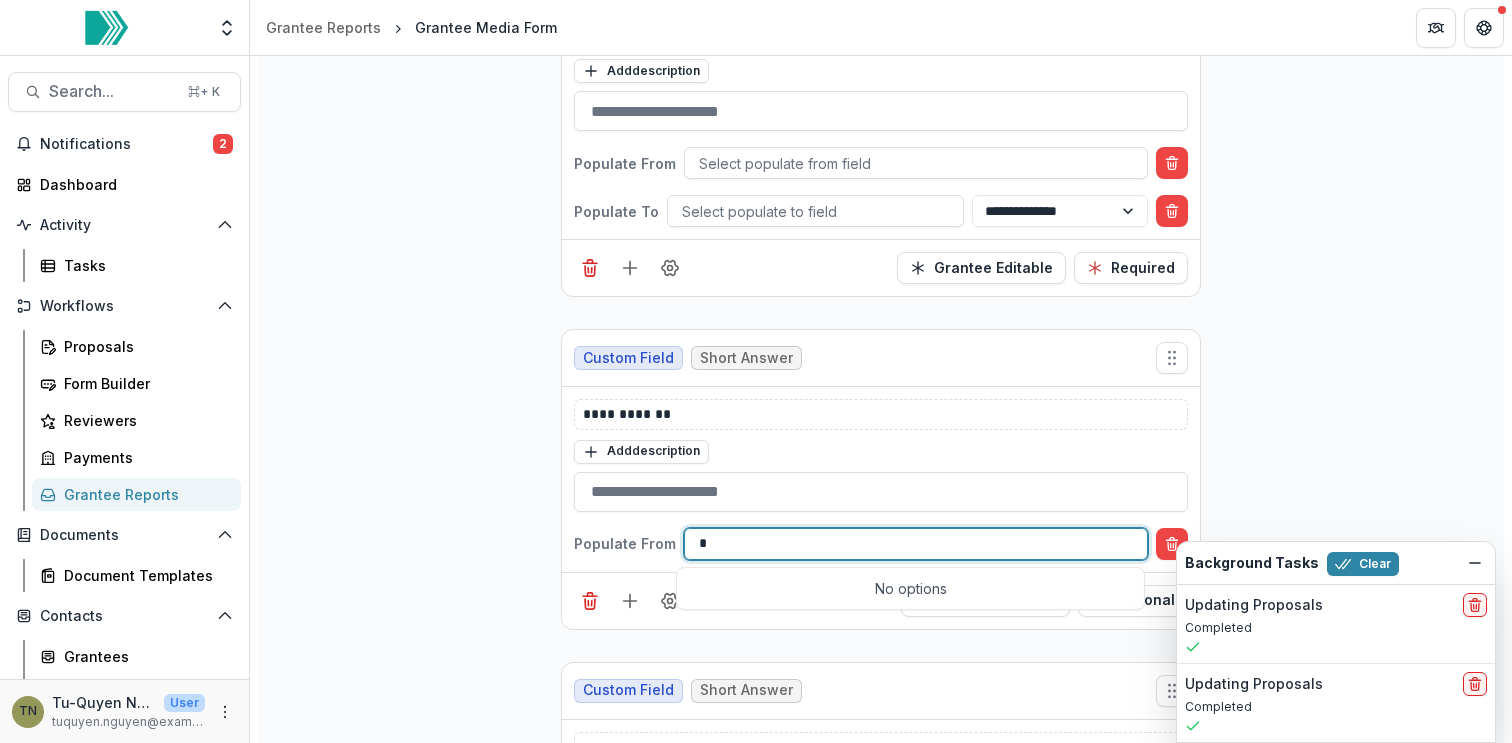 type 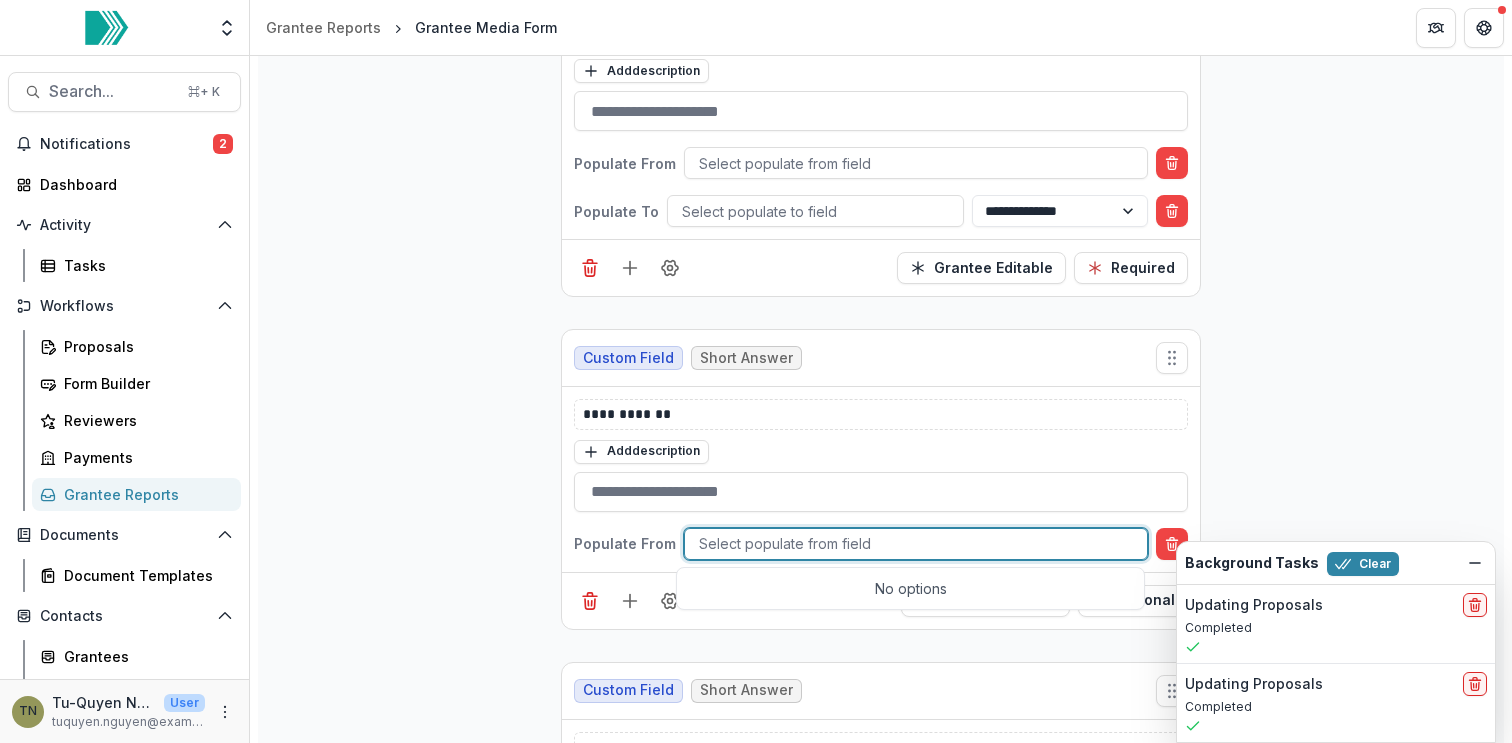 click on "**********" at bounding box center (881, 2259) 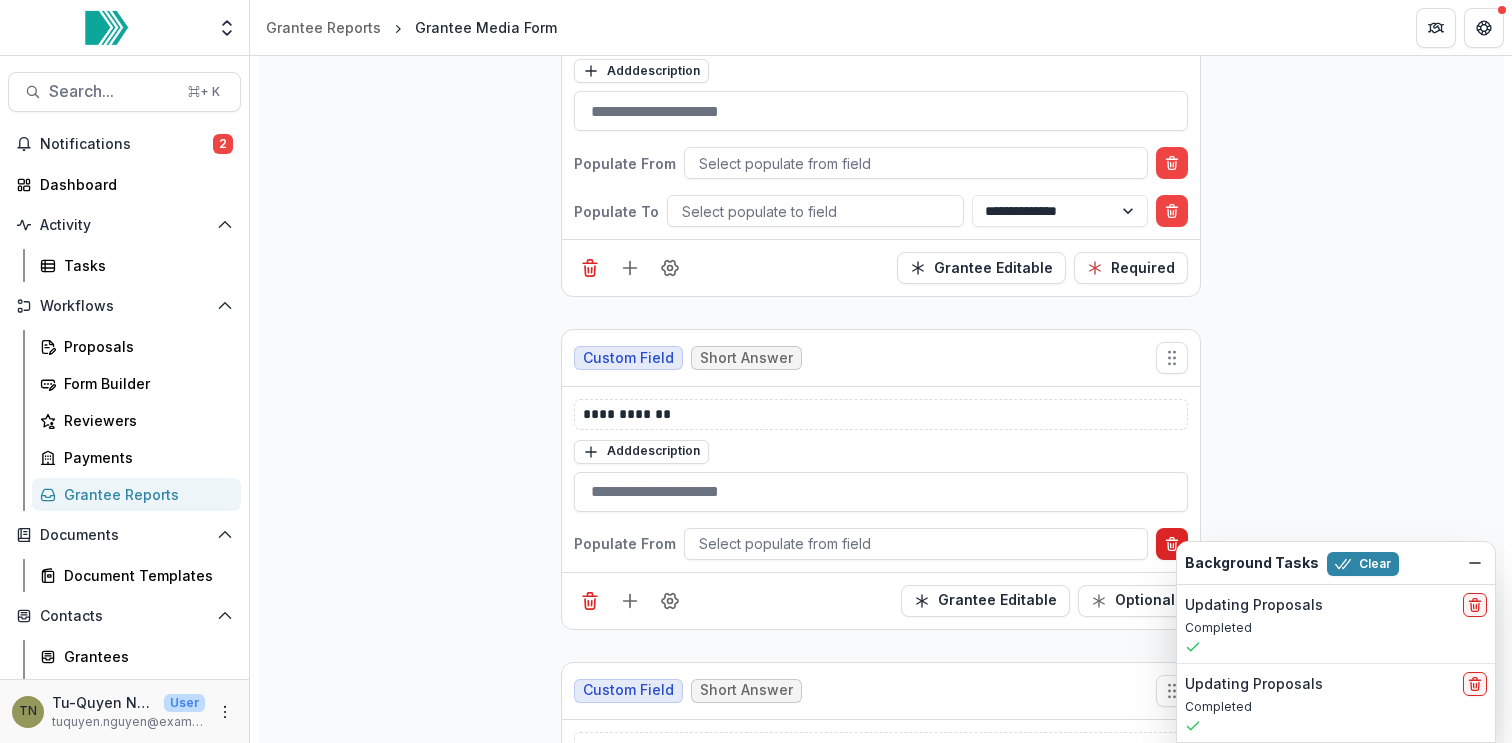 click 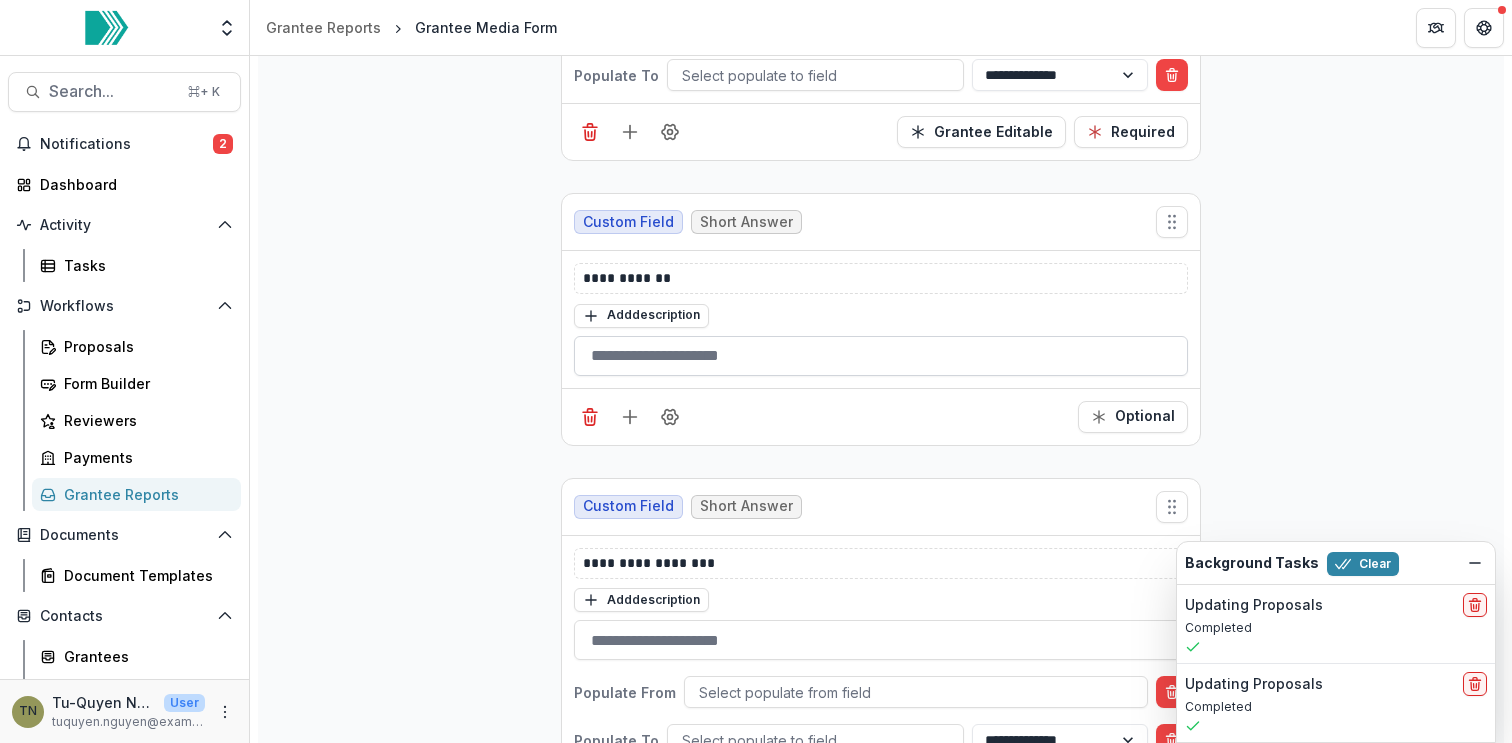 scroll, scrollTop: 1097, scrollLeft: 0, axis: vertical 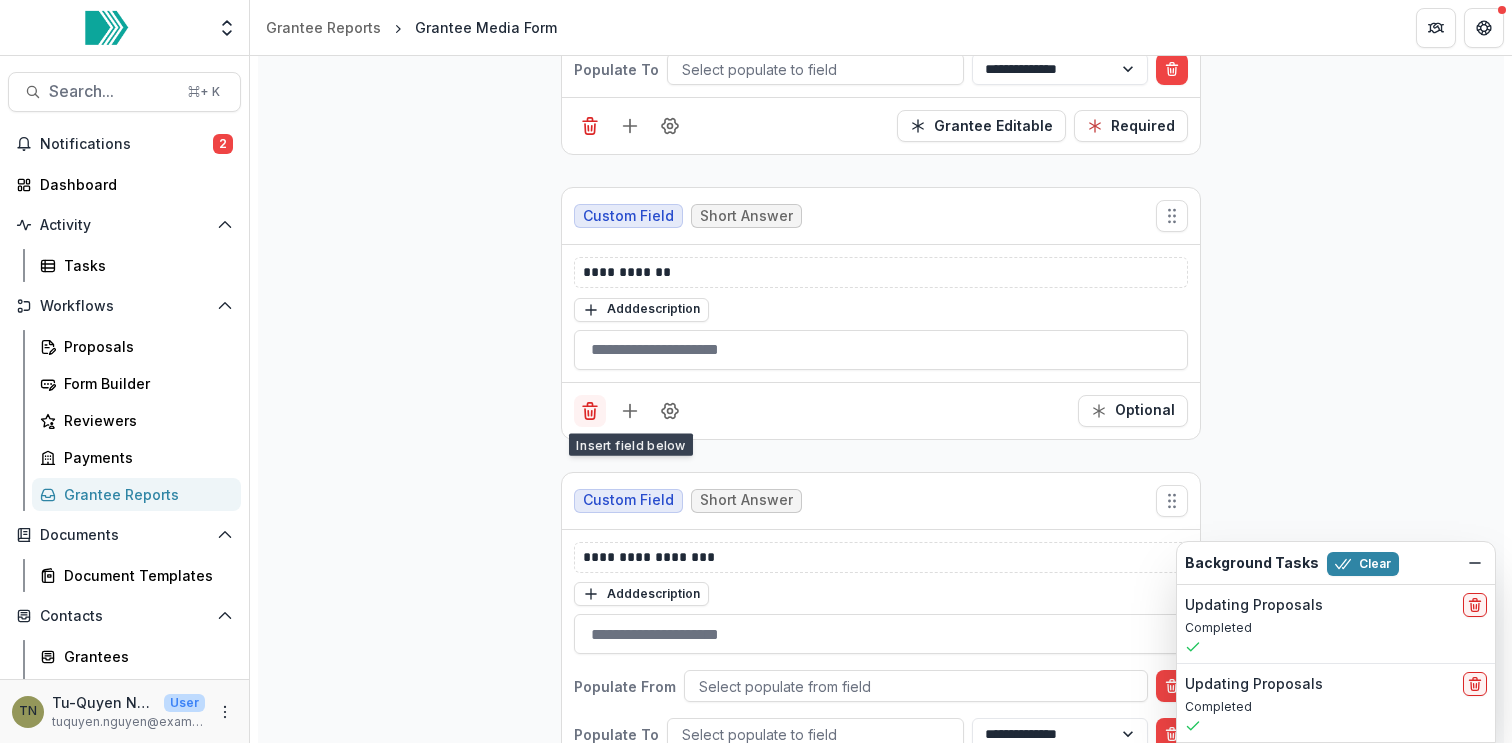 click 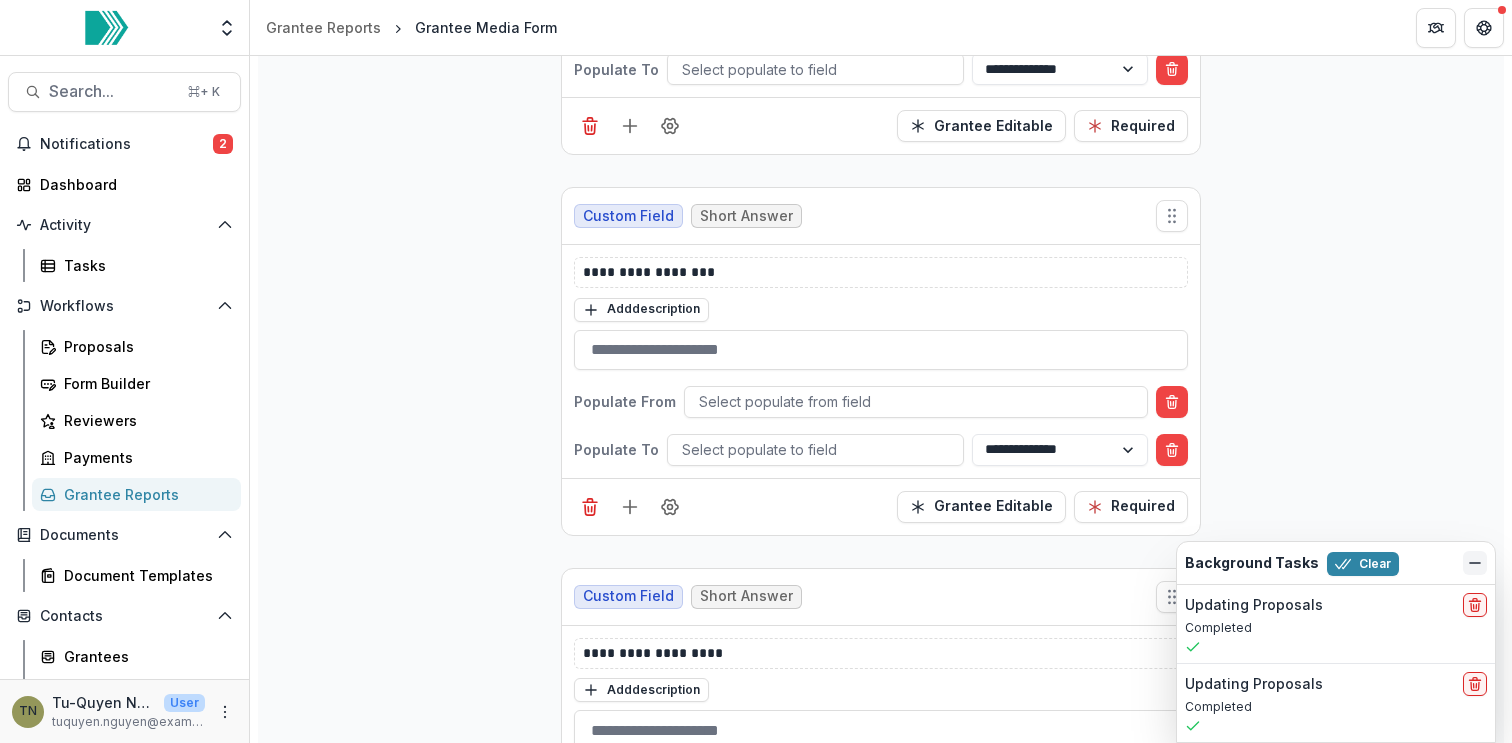 click 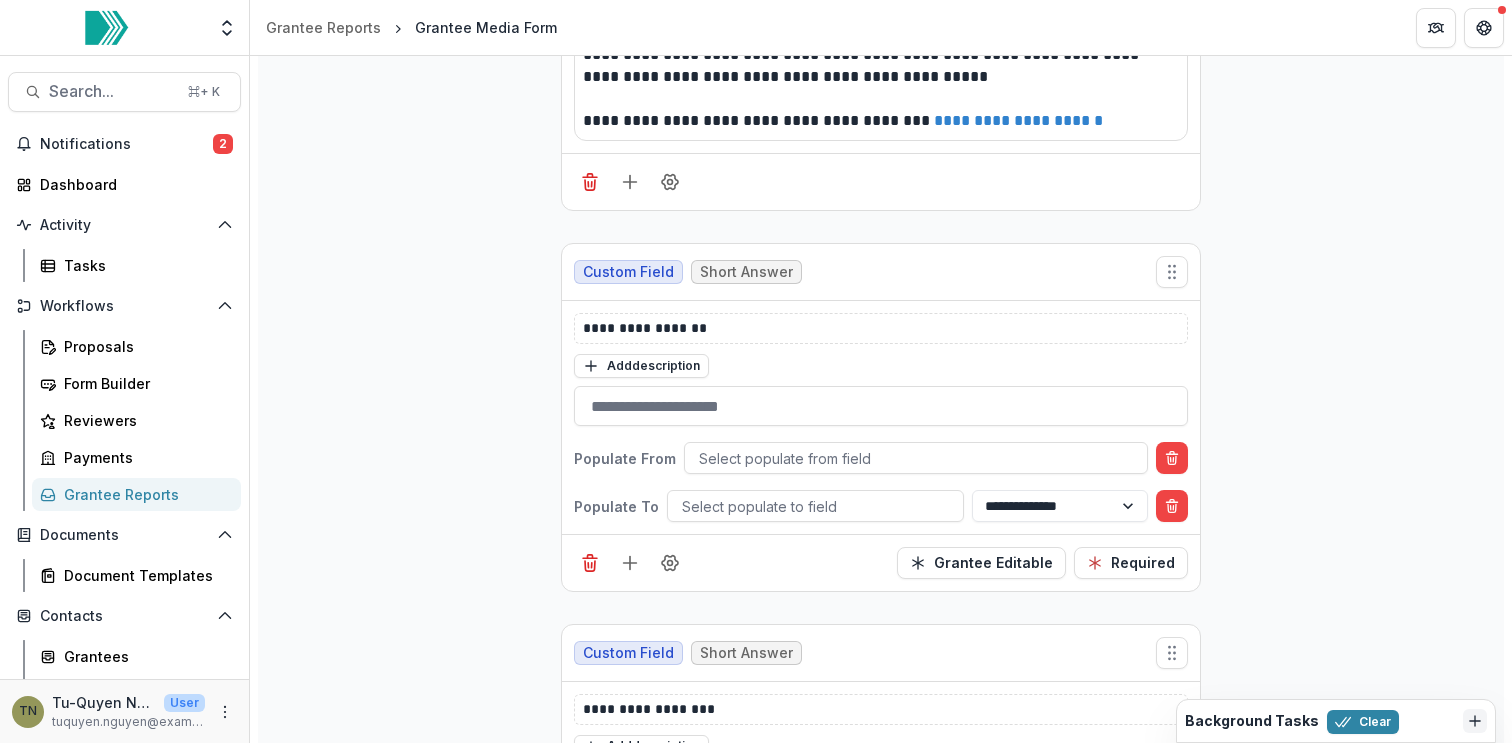 scroll, scrollTop: 661, scrollLeft: 0, axis: vertical 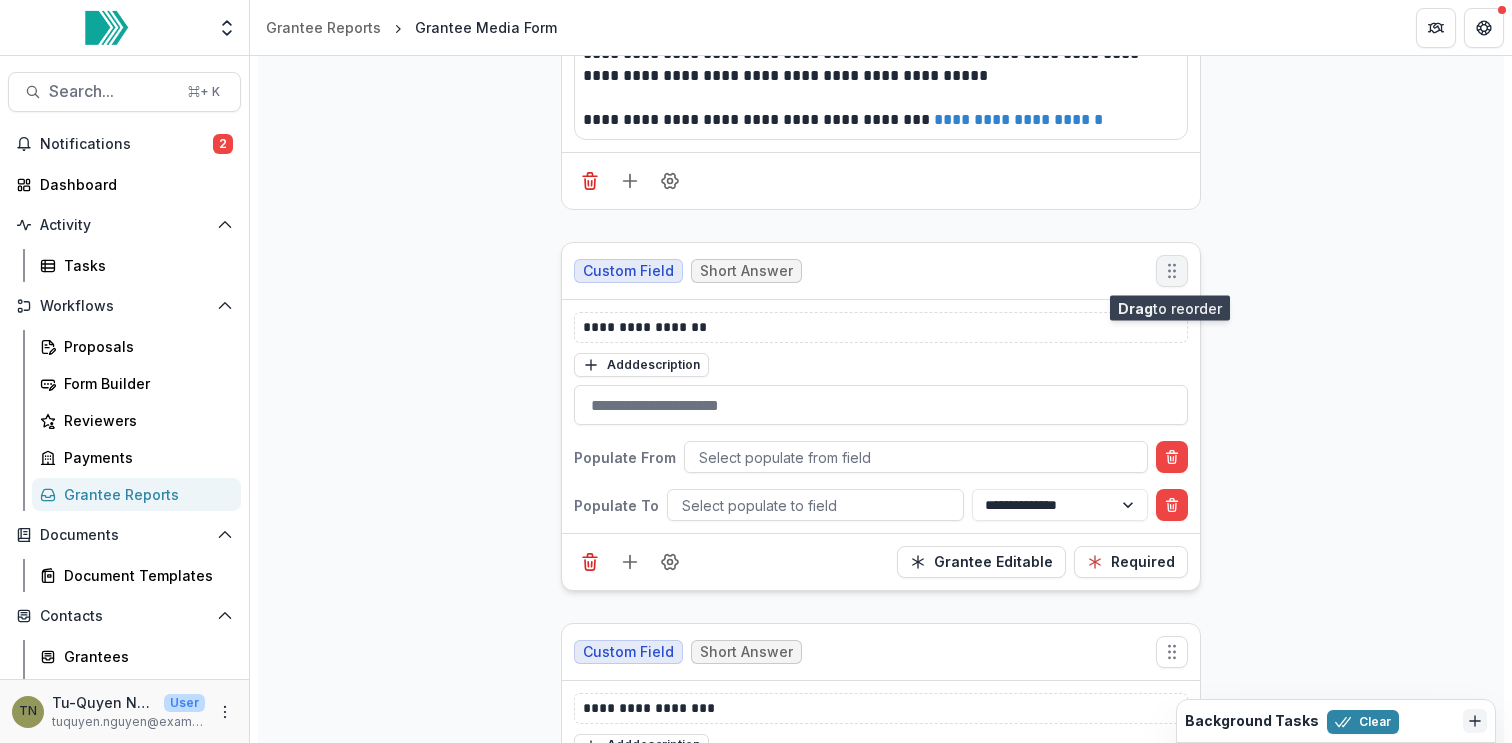 click 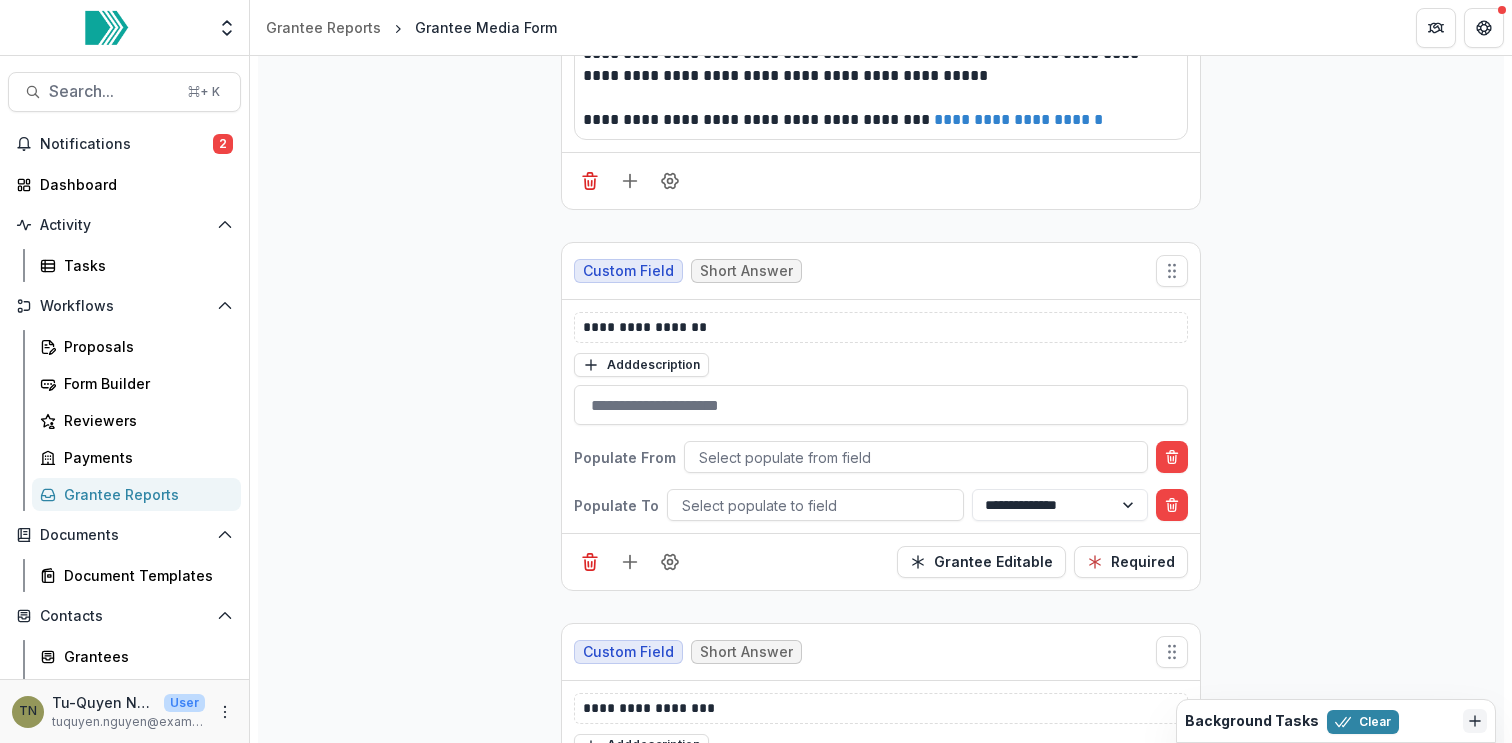 click on "Custom Field" at bounding box center (628, 271) 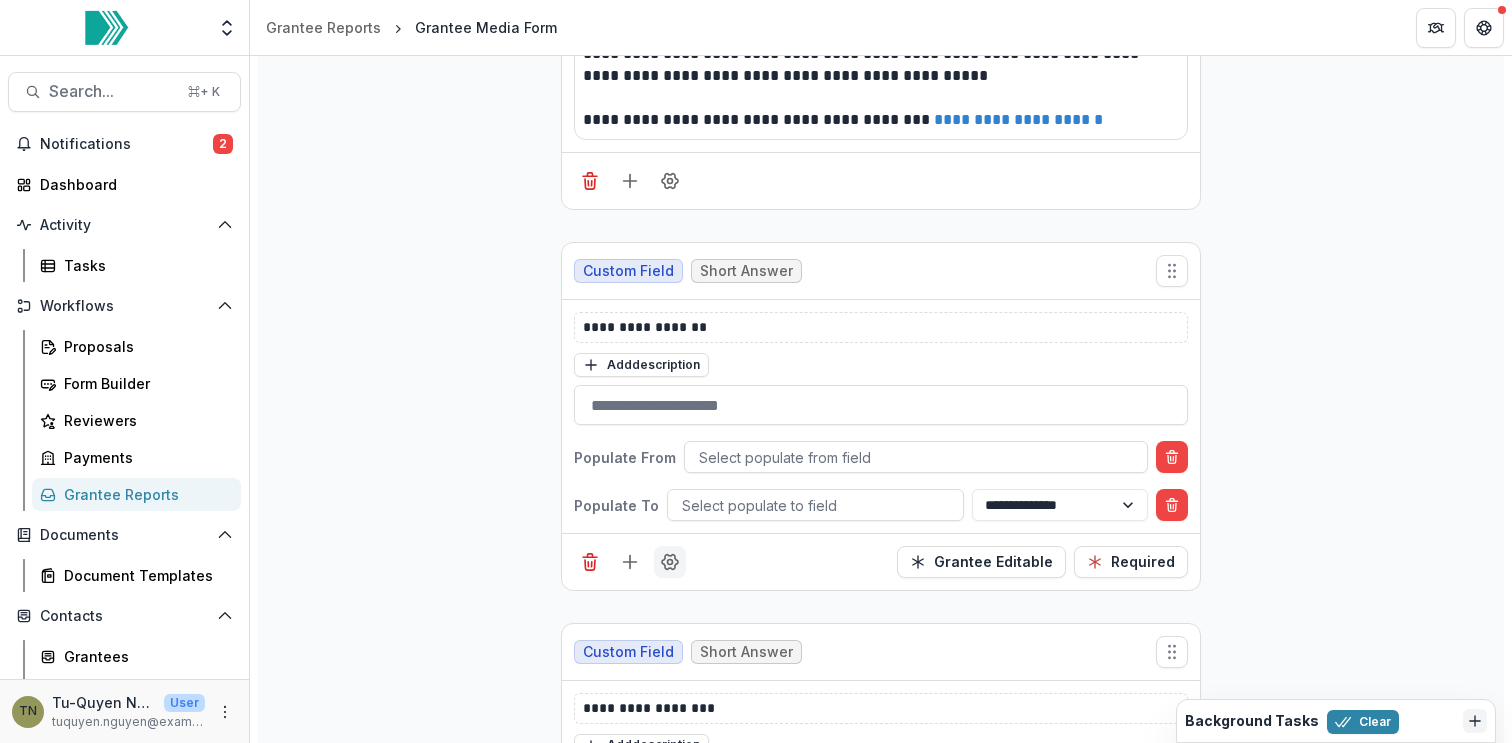 click at bounding box center [670, 562] 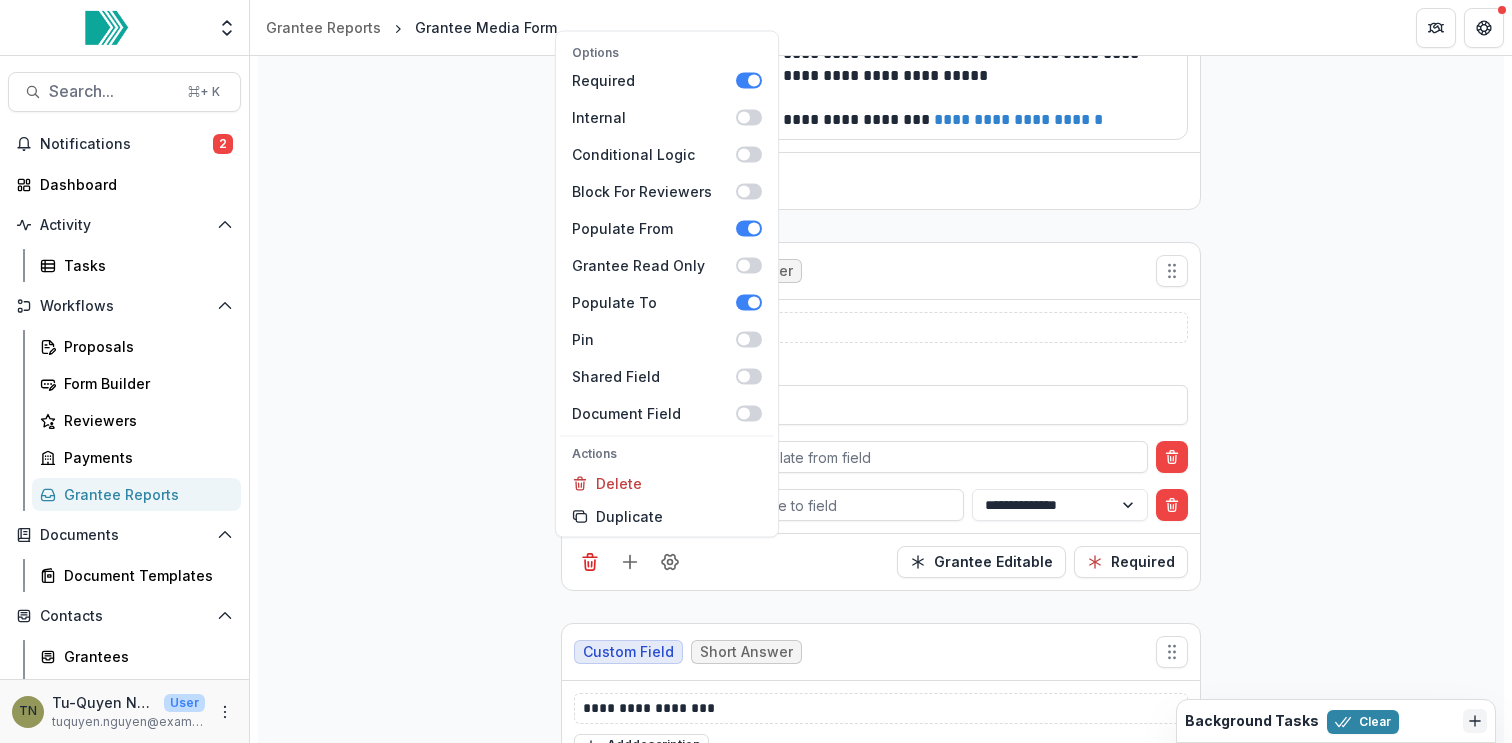 click on "**********" at bounding box center [881, 2387] 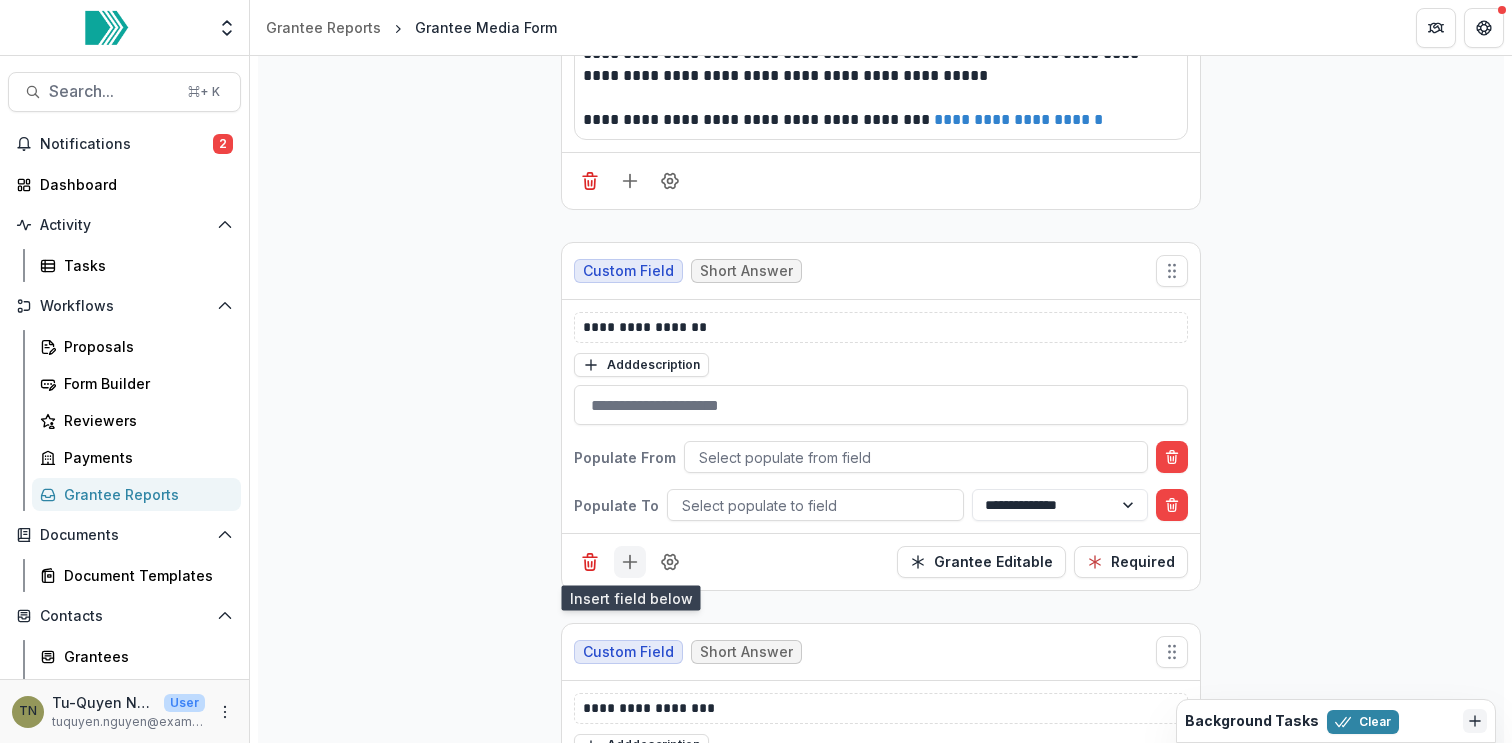 click 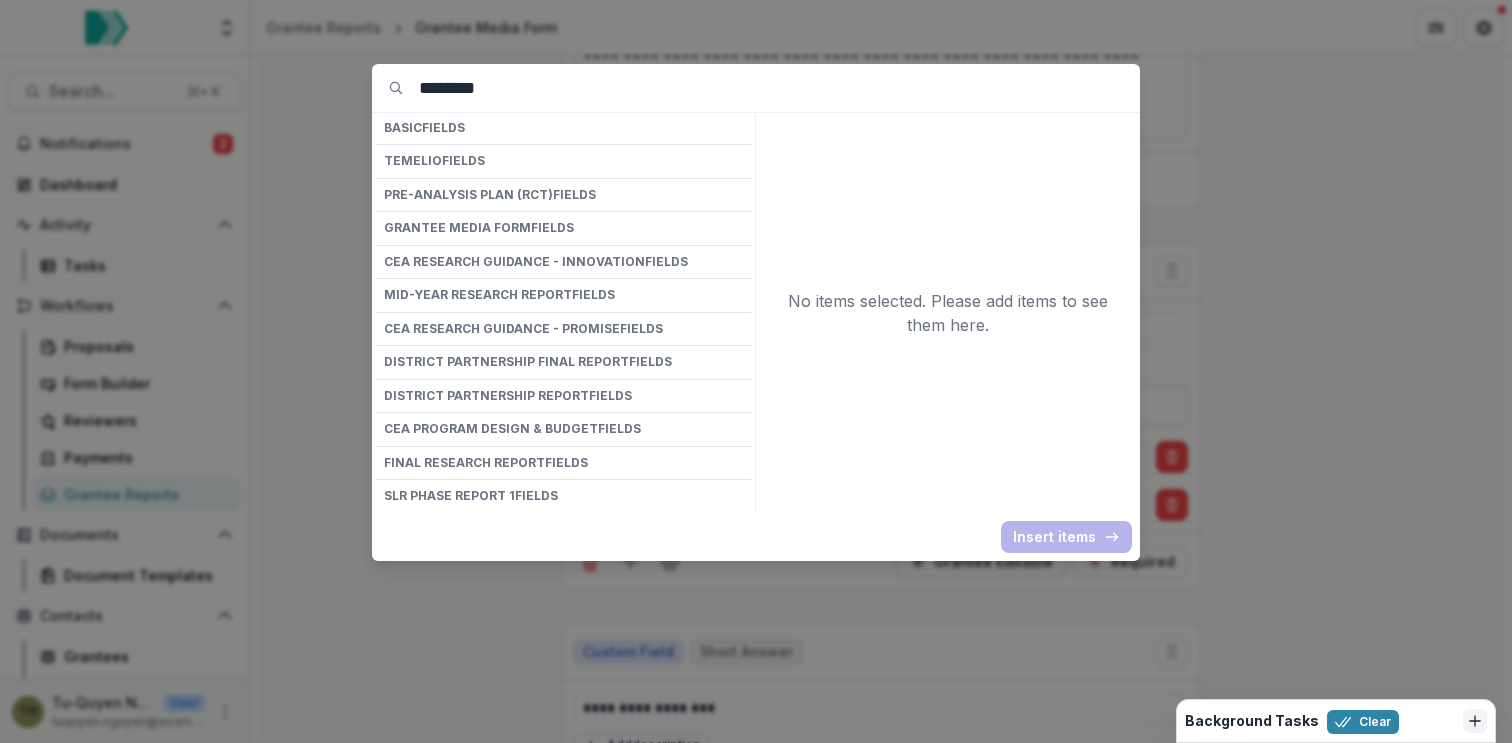 type on "********" 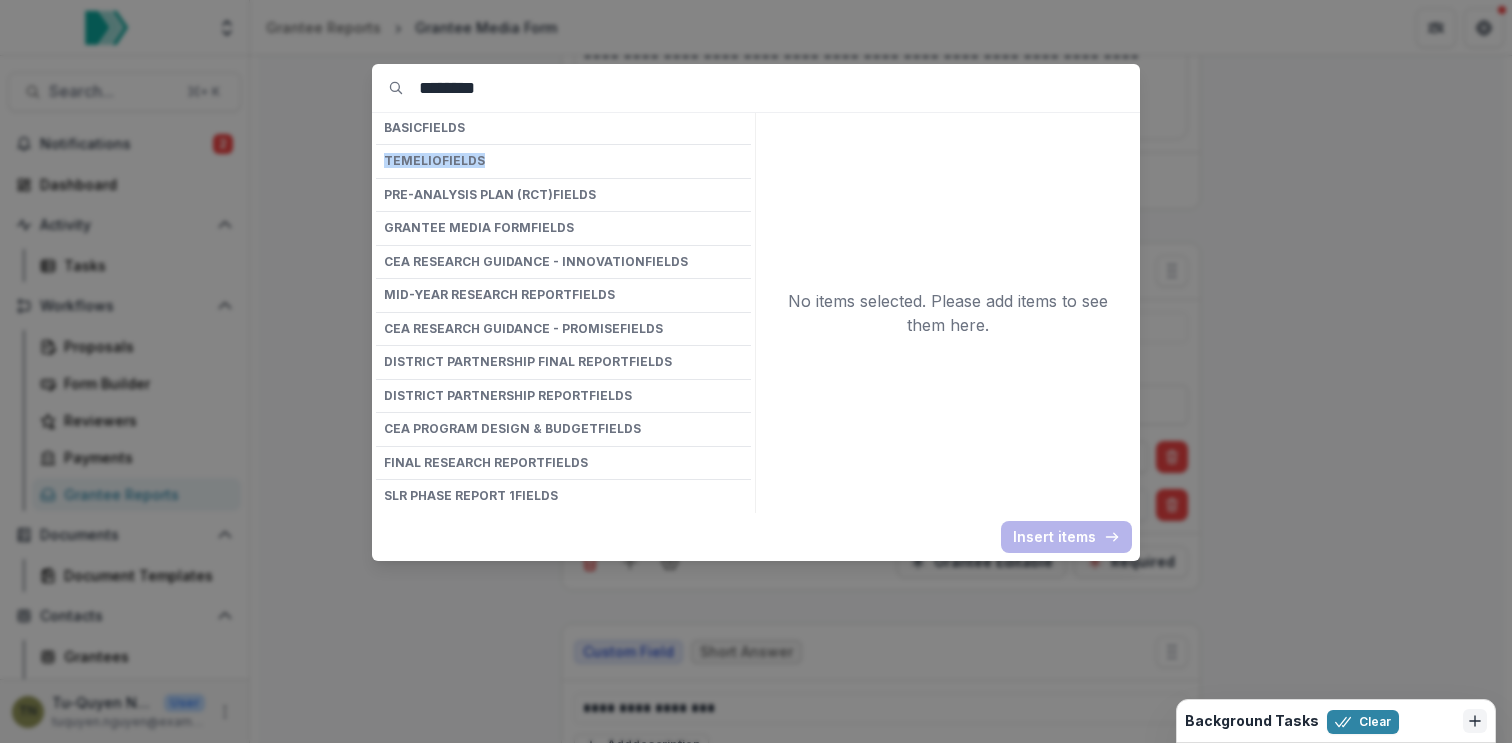 click on "Temelio  Fields" at bounding box center (563, 161) 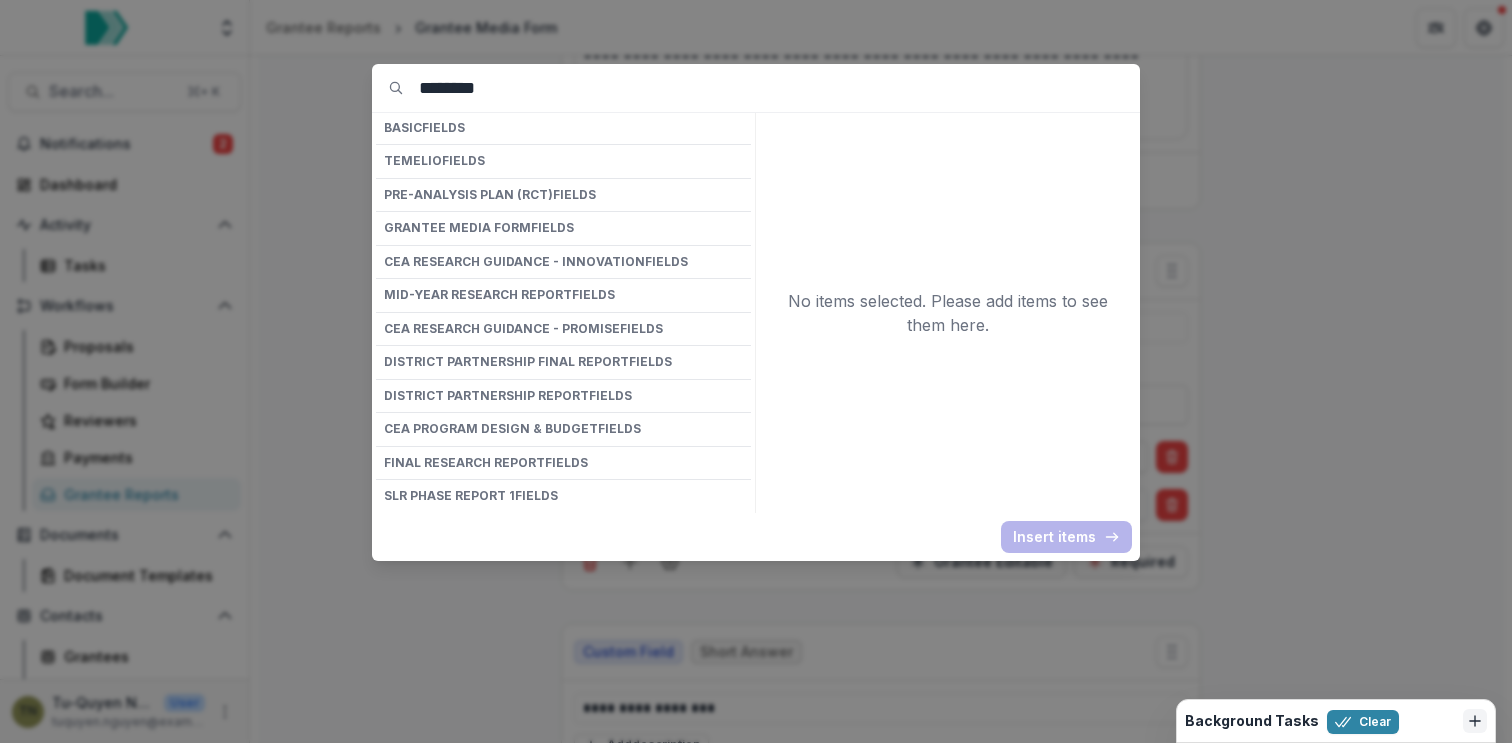 click on "Temelio  Fields" at bounding box center (563, 161) 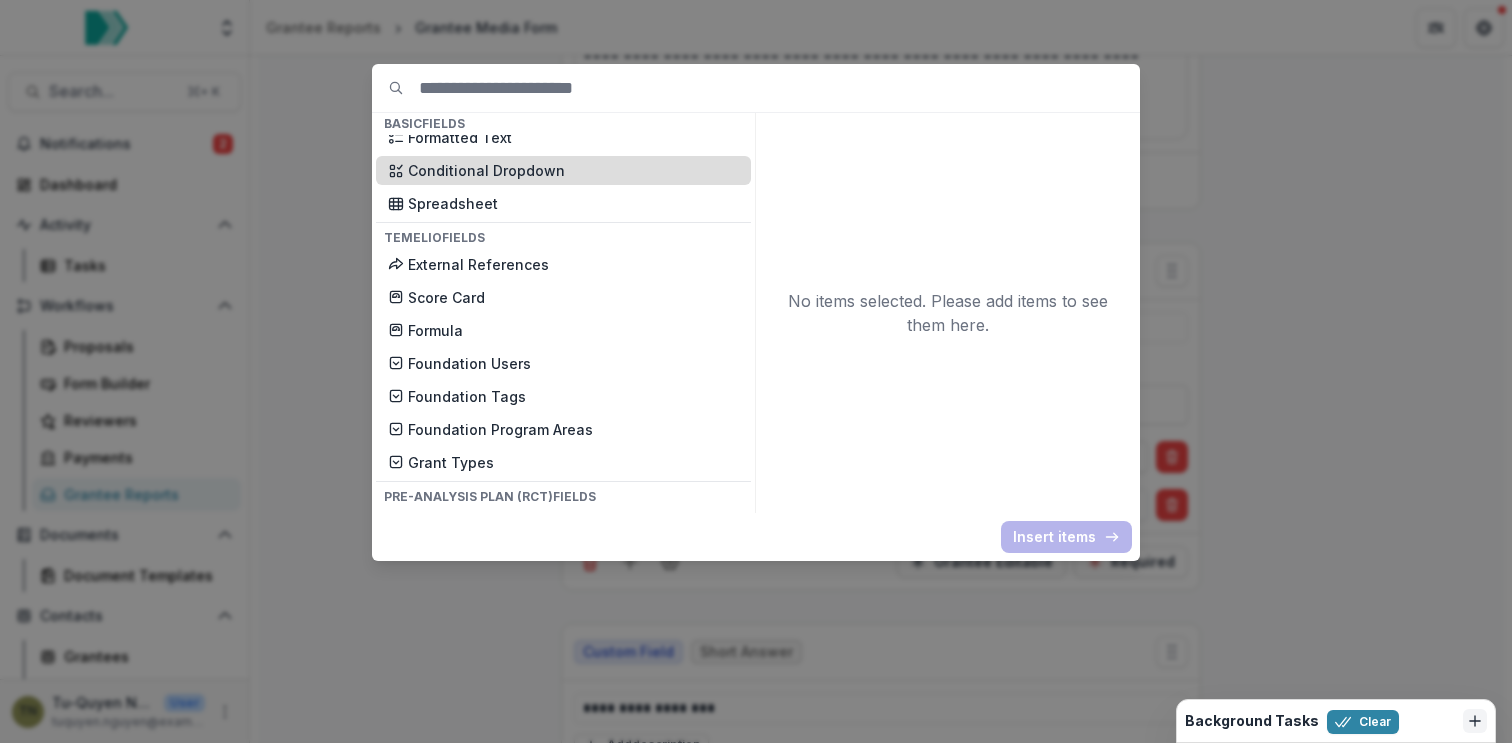 scroll, scrollTop: 535, scrollLeft: 0, axis: vertical 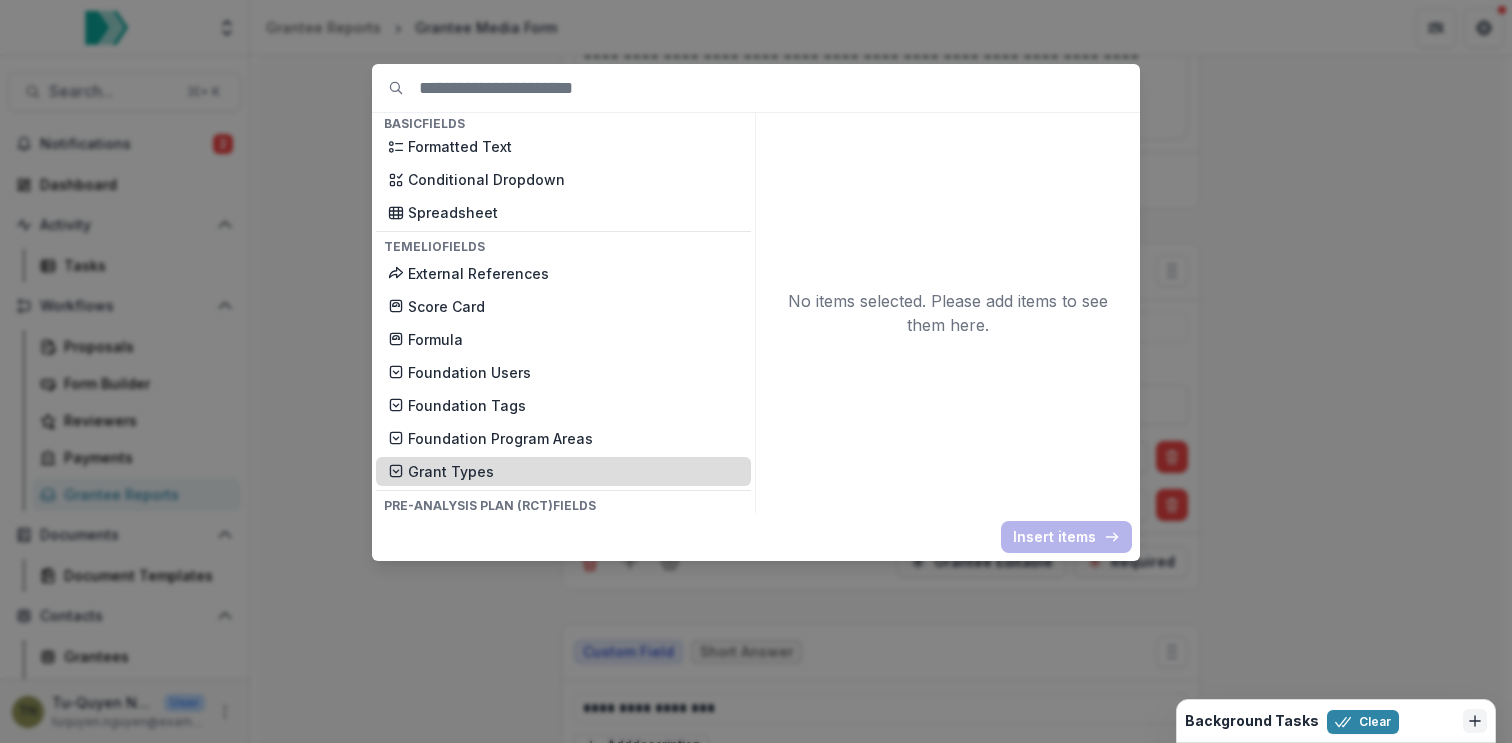type 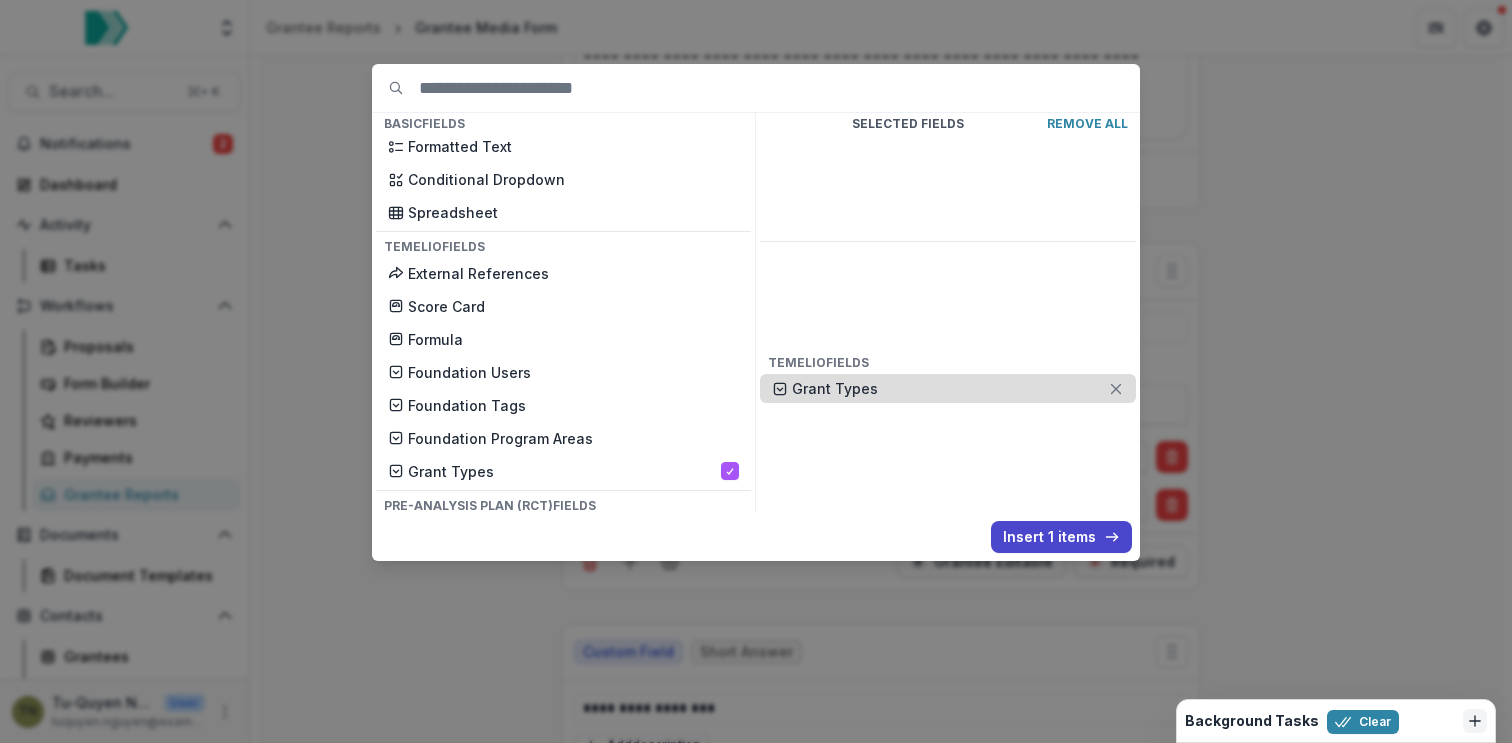 click 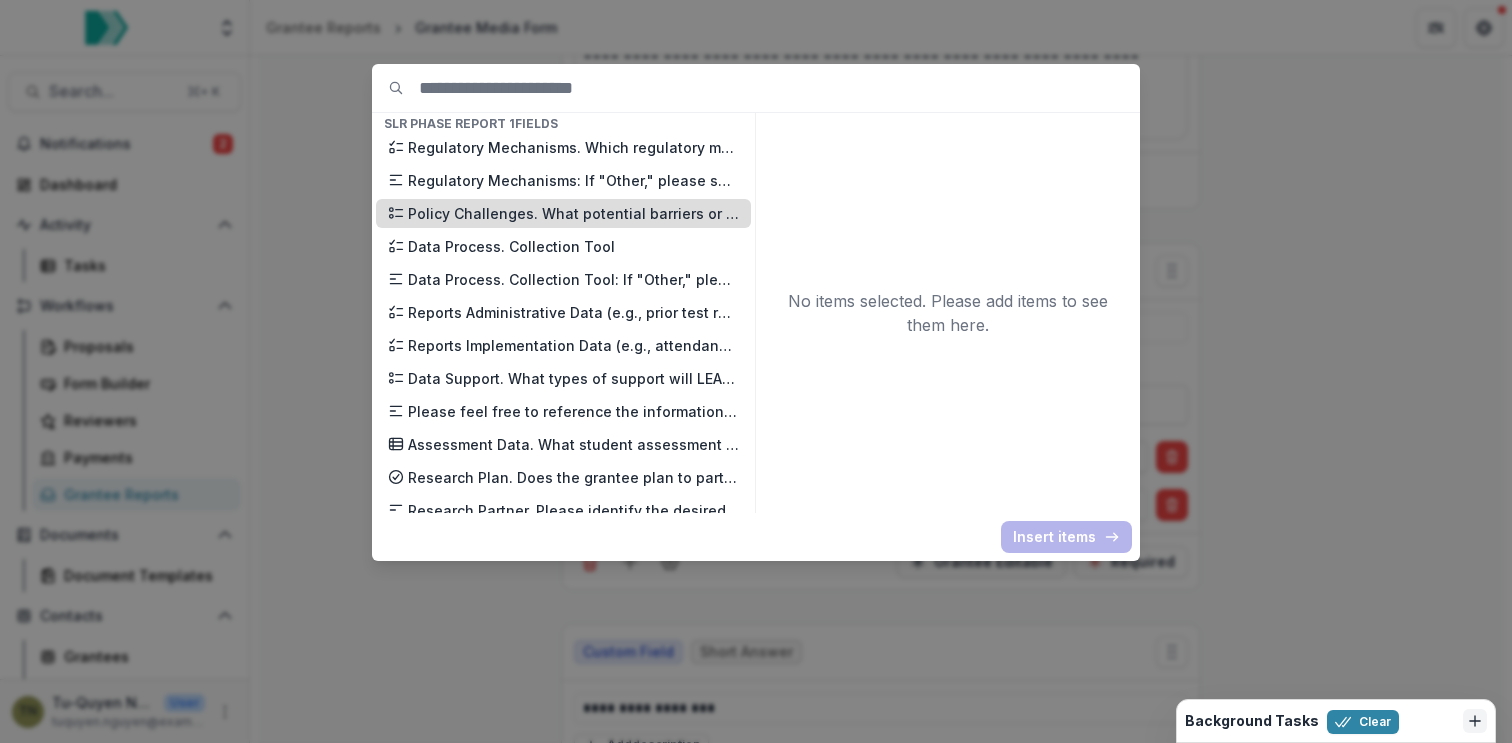 scroll, scrollTop: 6990, scrollLeft: 0, axis: vertical 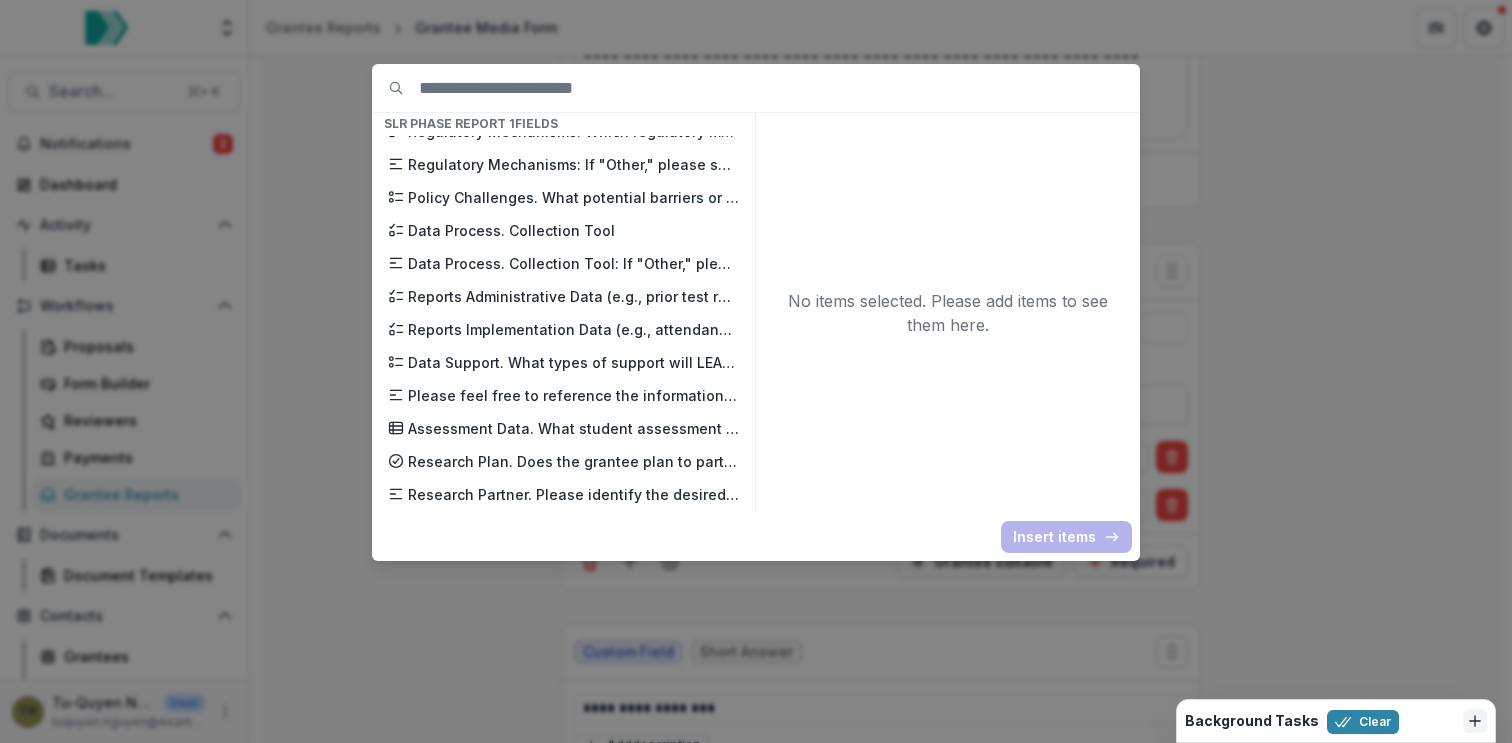click on "Basic  Fields New Page File Download File Upload Text Block Currency Phone Number Single Response Multi Response Dropdown Multi Select Rating Table Short Answer Number Date Long answer Formatted Text Conditional Dropdown Spreadsheet Temelio  Fields External References Score Card Formula Foundation Users Foundation Tags Foundation Program Areas Grant Types Pre-Analysis Plan (RCT)  Fields Text Block Title of Project Researchers name Researchers Title Researcher Institution External partner institutions Research Questions Project summary Describe the project deliverables What are the study’s primary outcomes? Please describe the outcome(s) of interest in as much detail as possible Will the proposed study examine any secondary or exploratory outcomes?  If, so please describe. In addition to the outcome variables, what other variables will be collected? What is the unit of analysis (e.g., student, school, district) for each variable? How will data quality be assured and data be secured? Grantee Media Form" at bounding box center (756, 371) 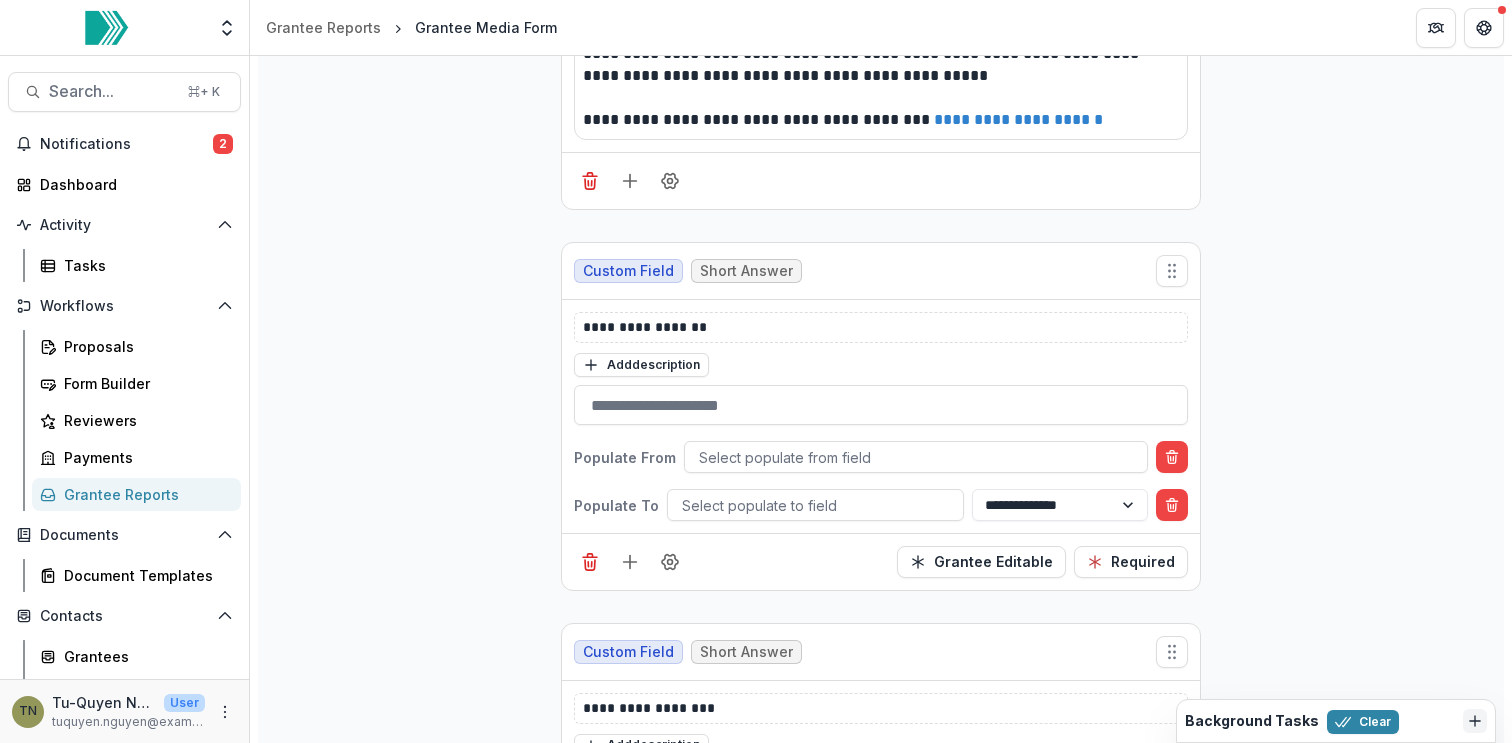 click on "**********" at bounding box center (881, 2387) 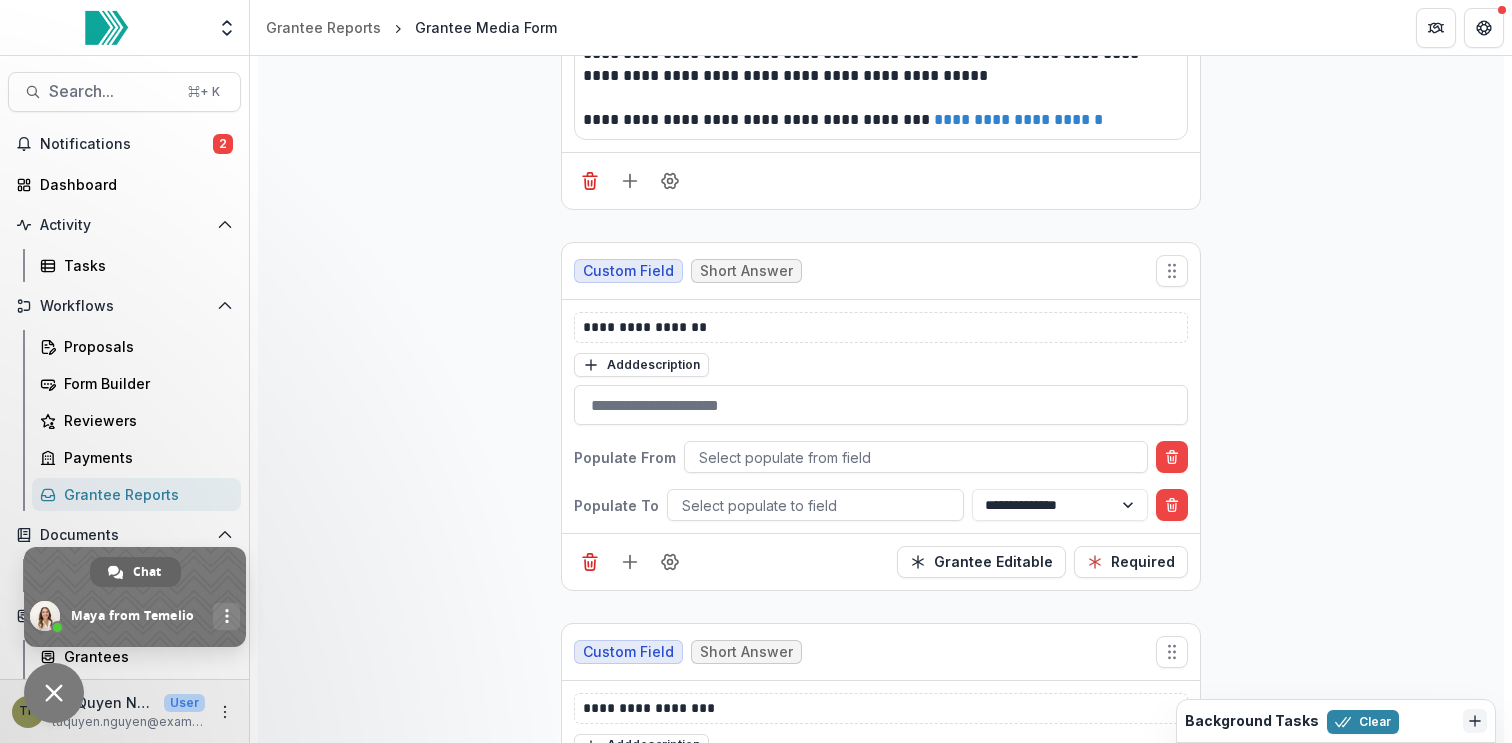 scroll, scrollTop: 817, scrollLeft: 0, axis: vertical 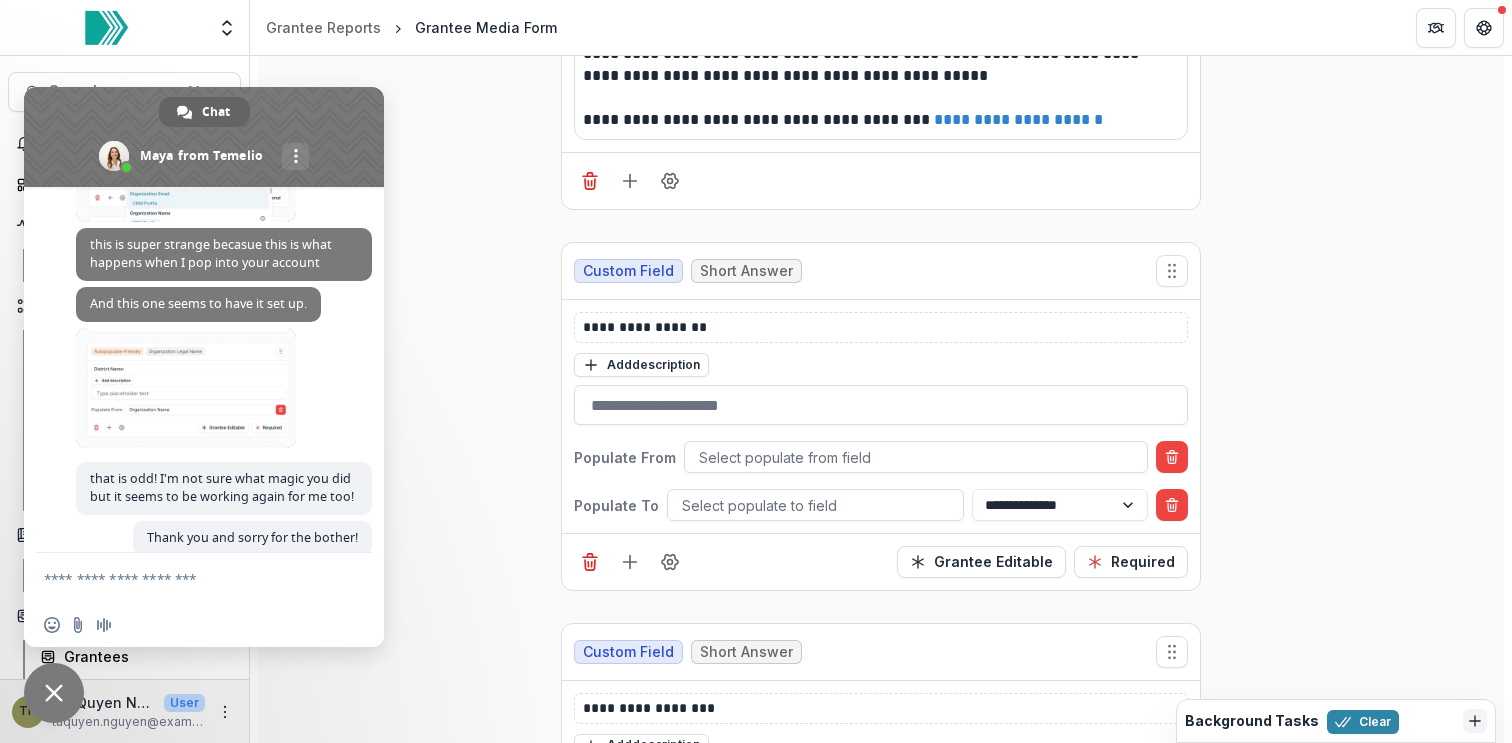 click on "**********" at bounding box center (881, 2387) 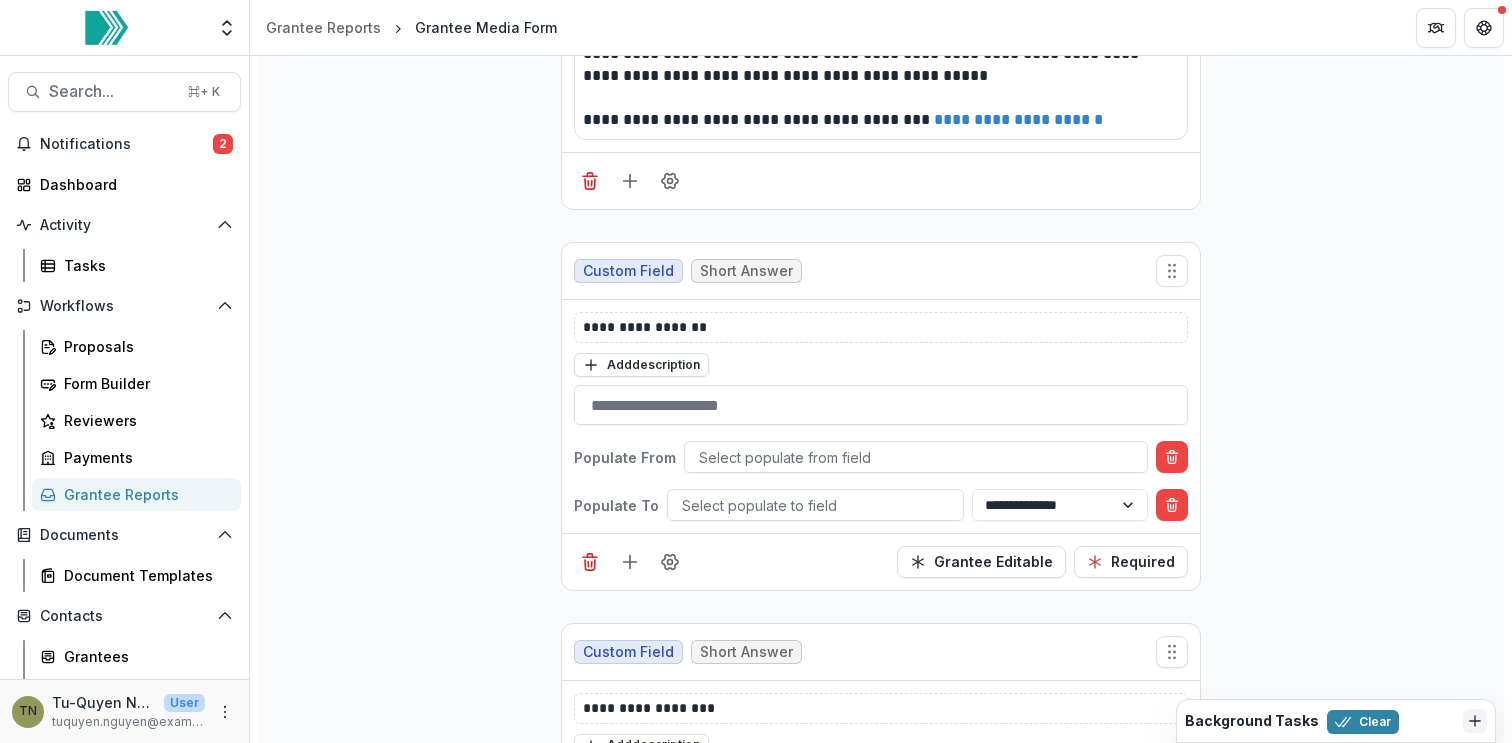 click on "Grantee Reports" at bounding box center (144, 494) 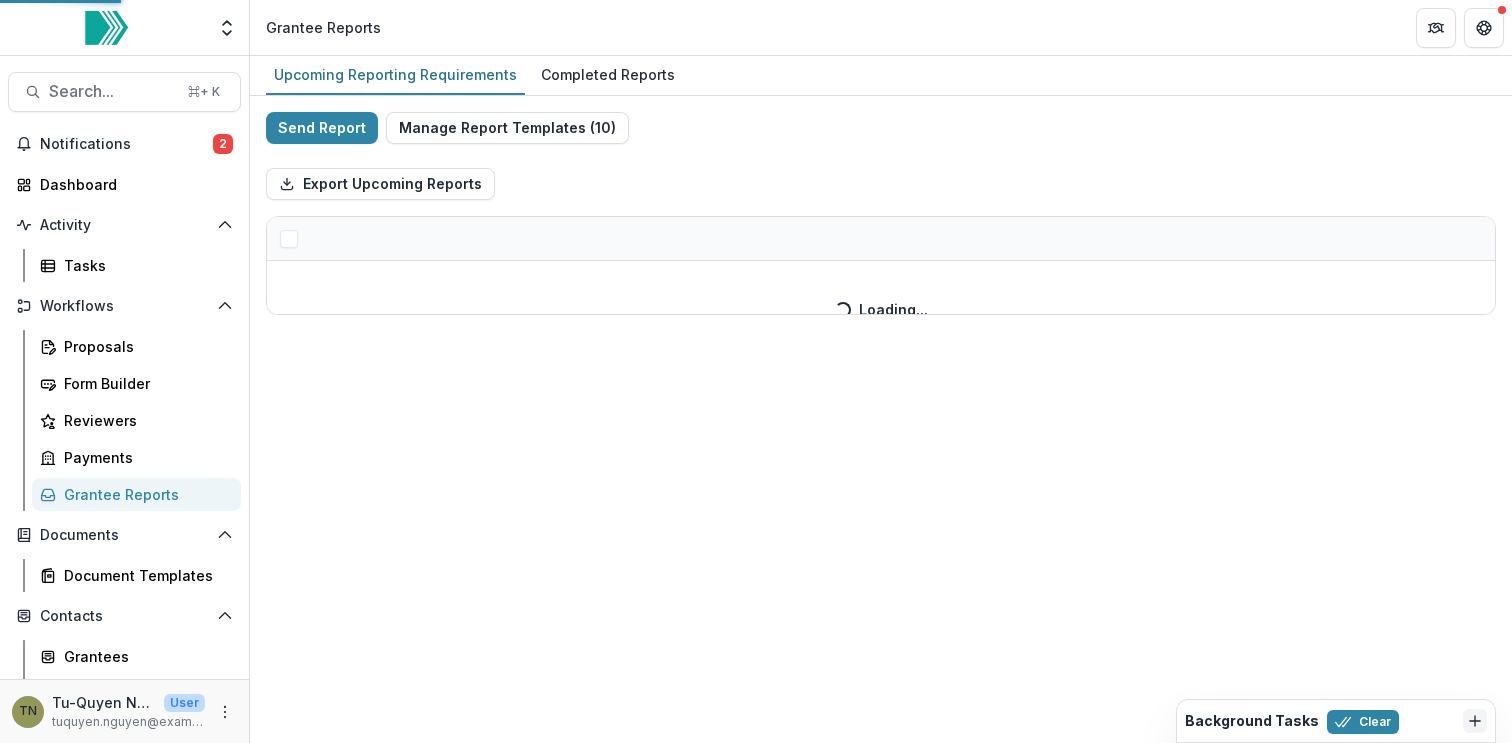 scroll, scrollTop: 0, scrollLeft: 0, axis: both 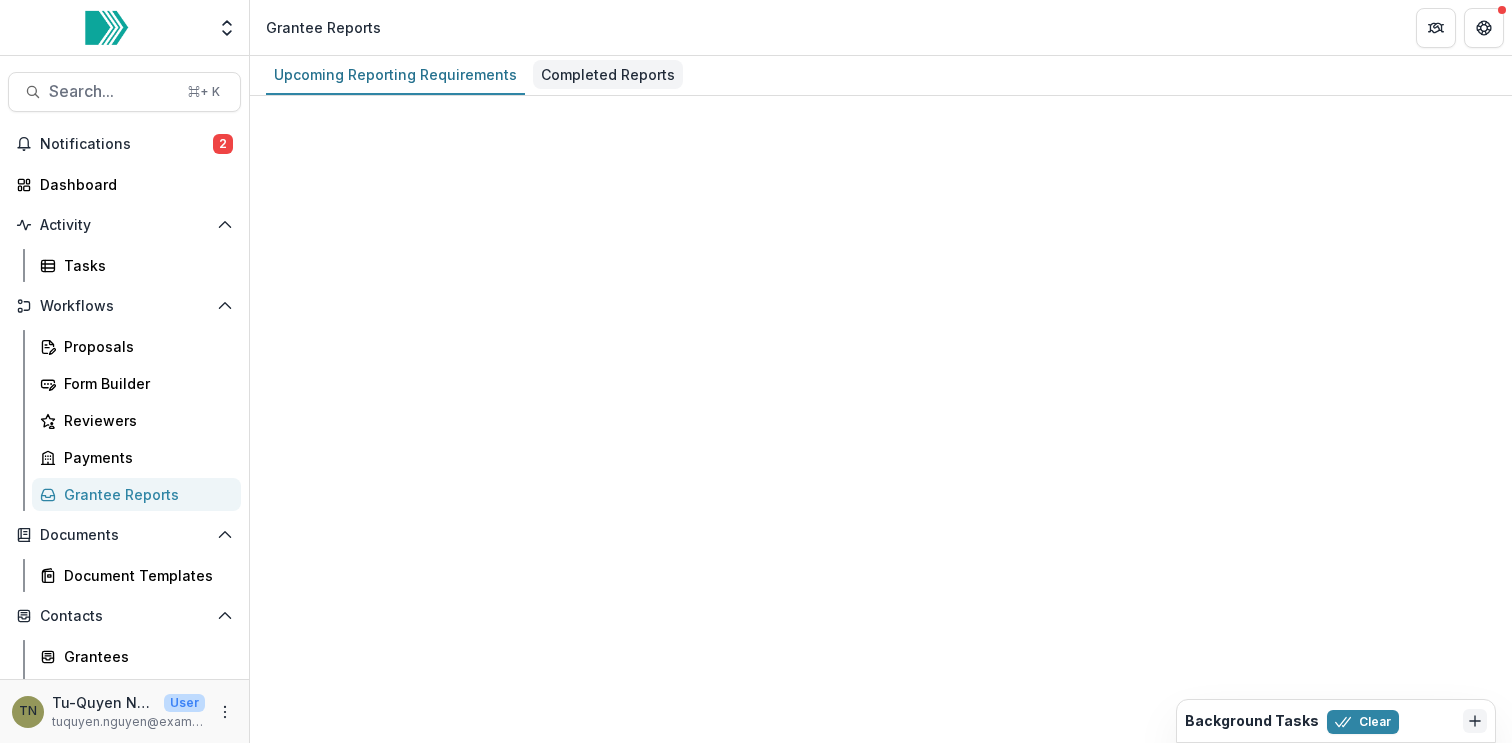 click on "Completed Reports" at bounding box center [608, 74] 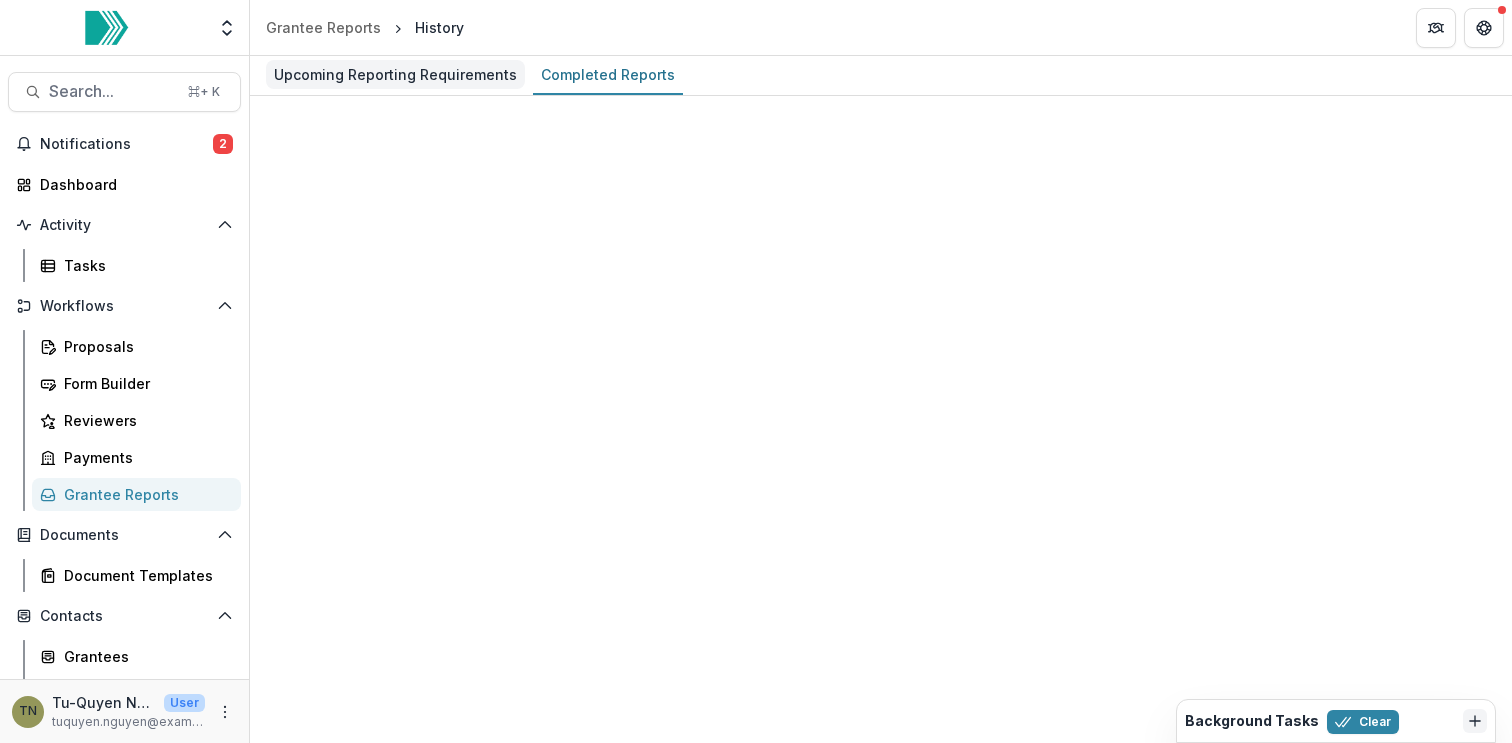 click on "Upcoming Reporting Requirements" at bounding box center [395, 74] 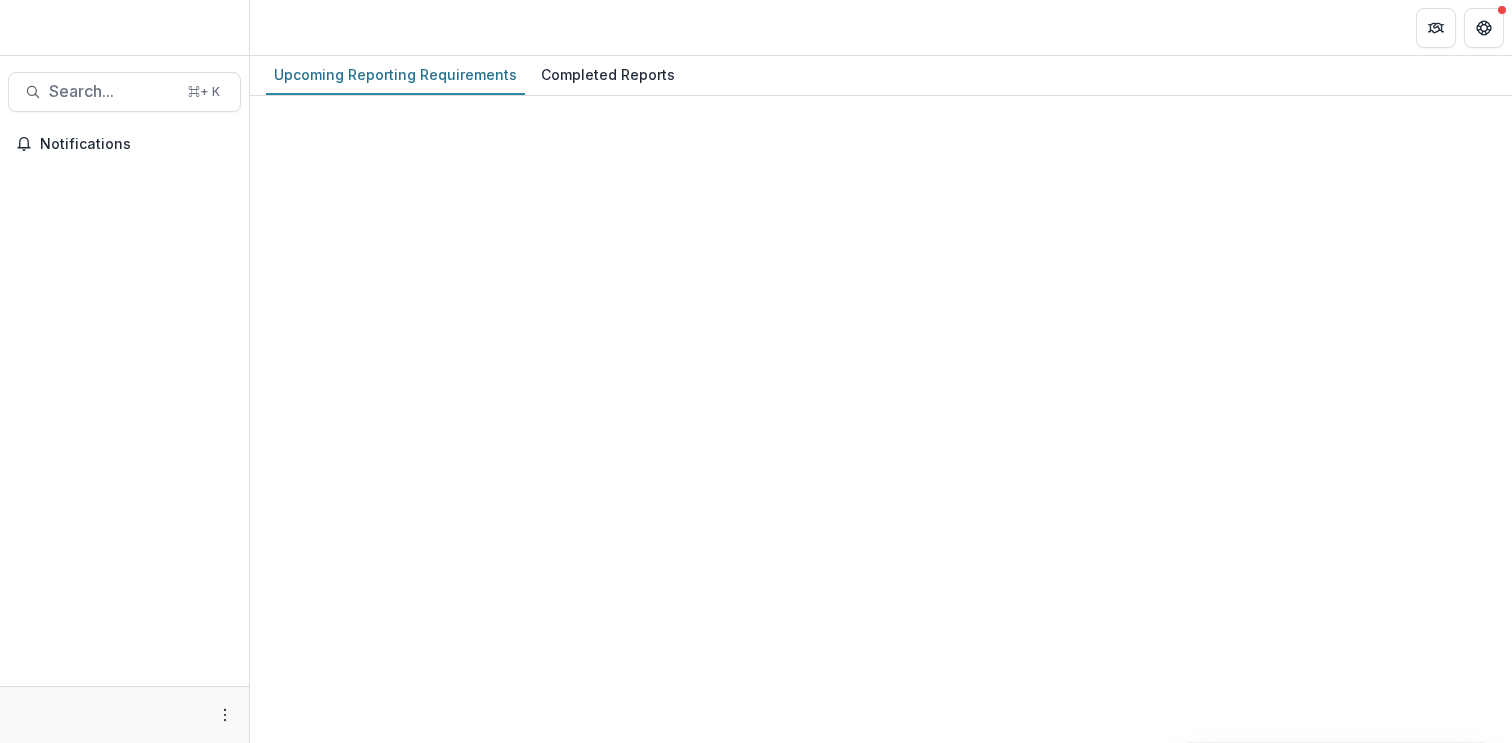 scroll, scrollTop: 0, scrollLeft: 0, axis: both 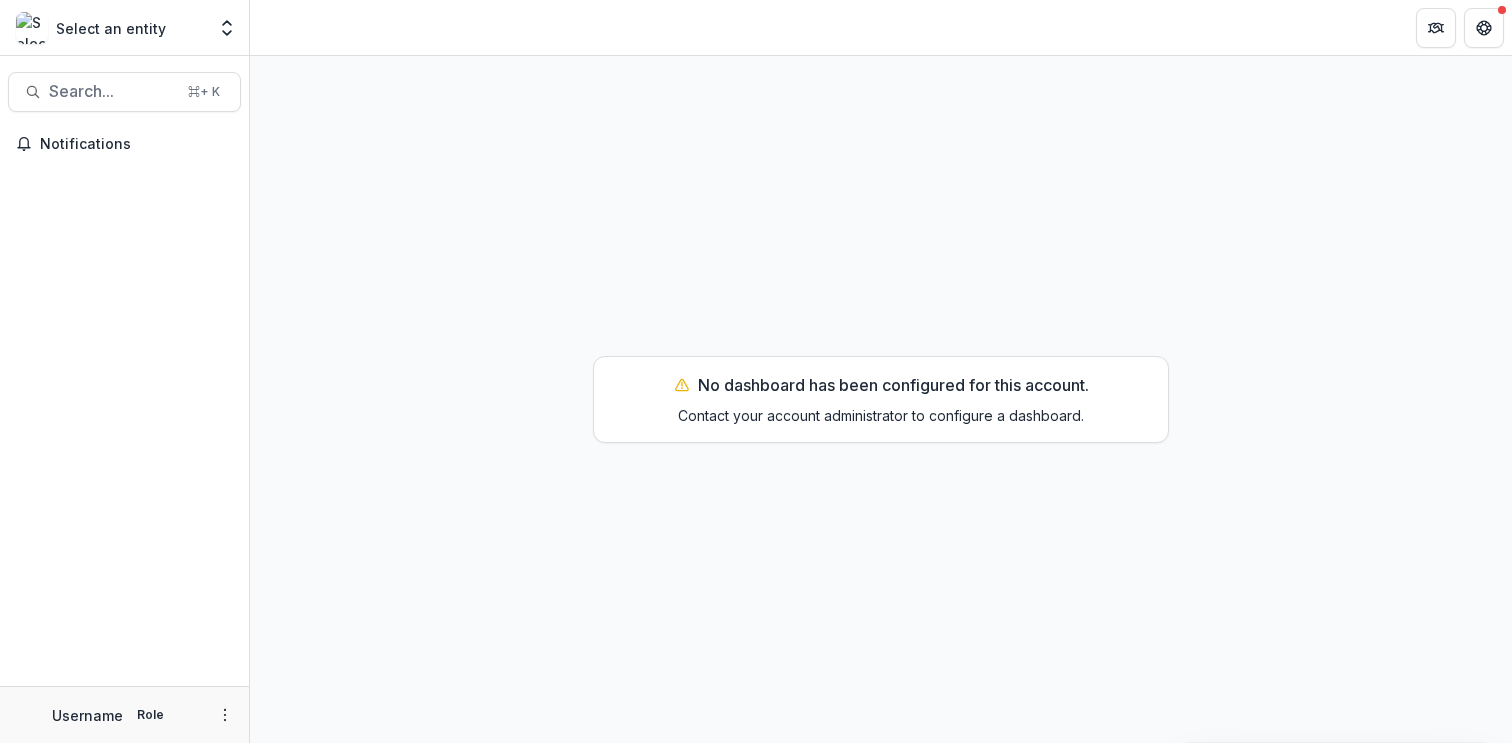 click on "Select an entity" at bounding box center [110, 28] 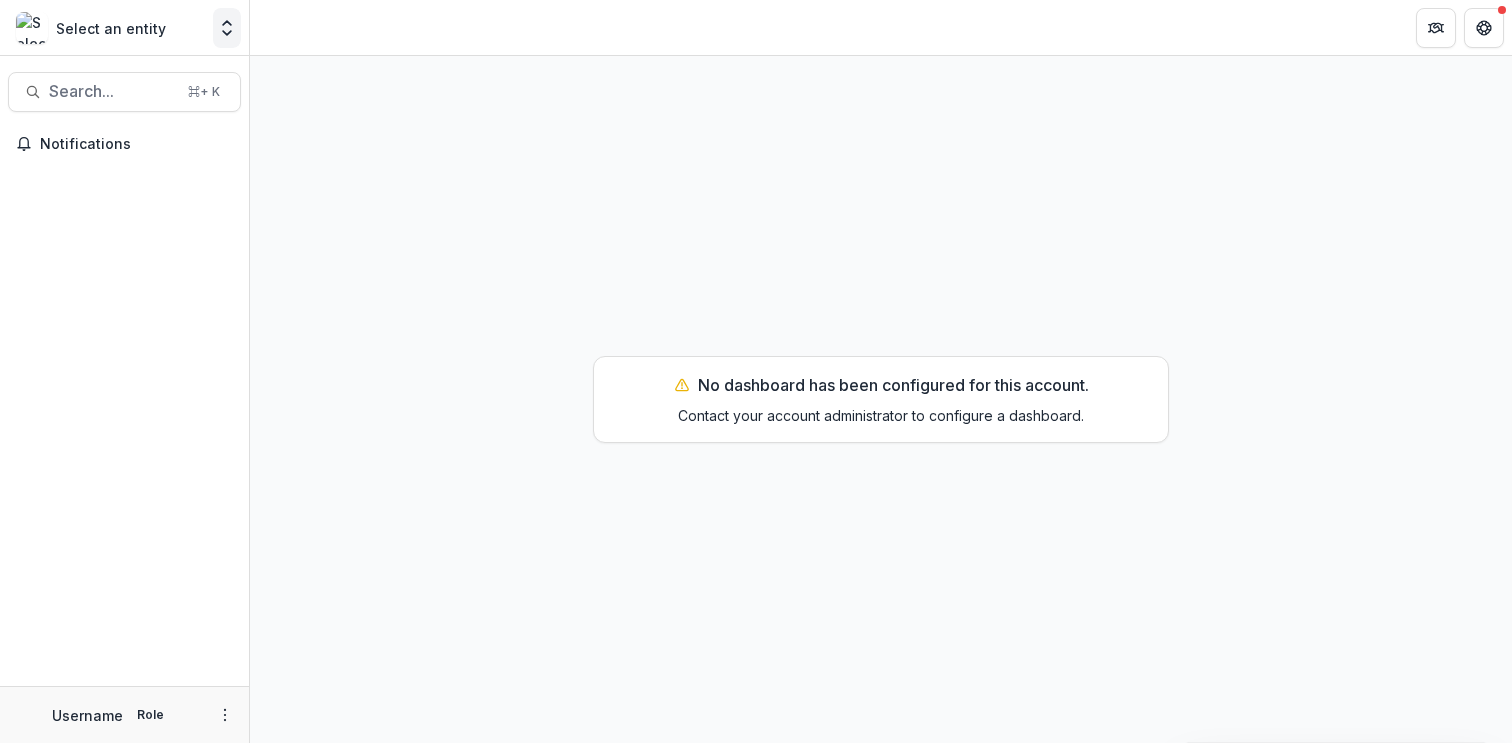 click 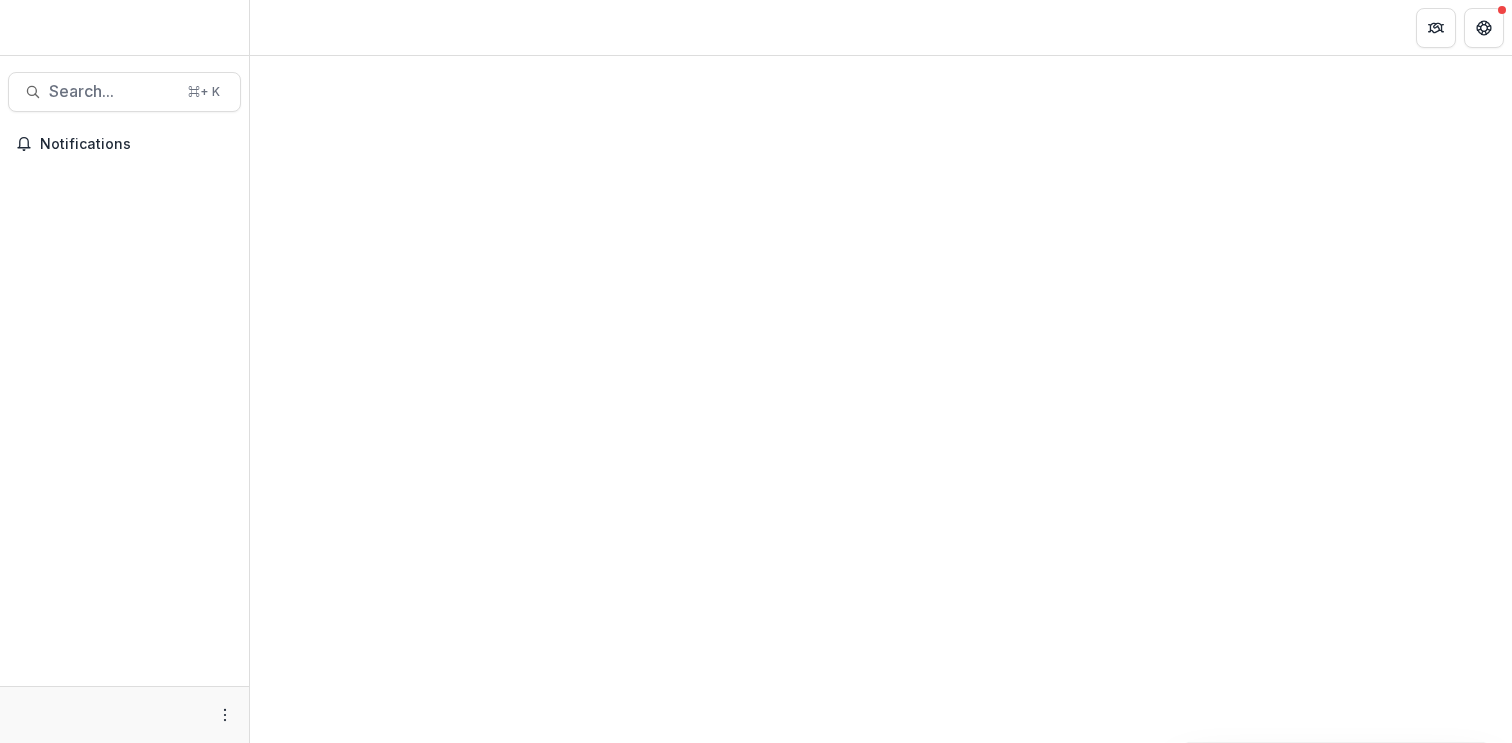 scroll, scrollTop: 0, scrollLeft: 0, axis: both 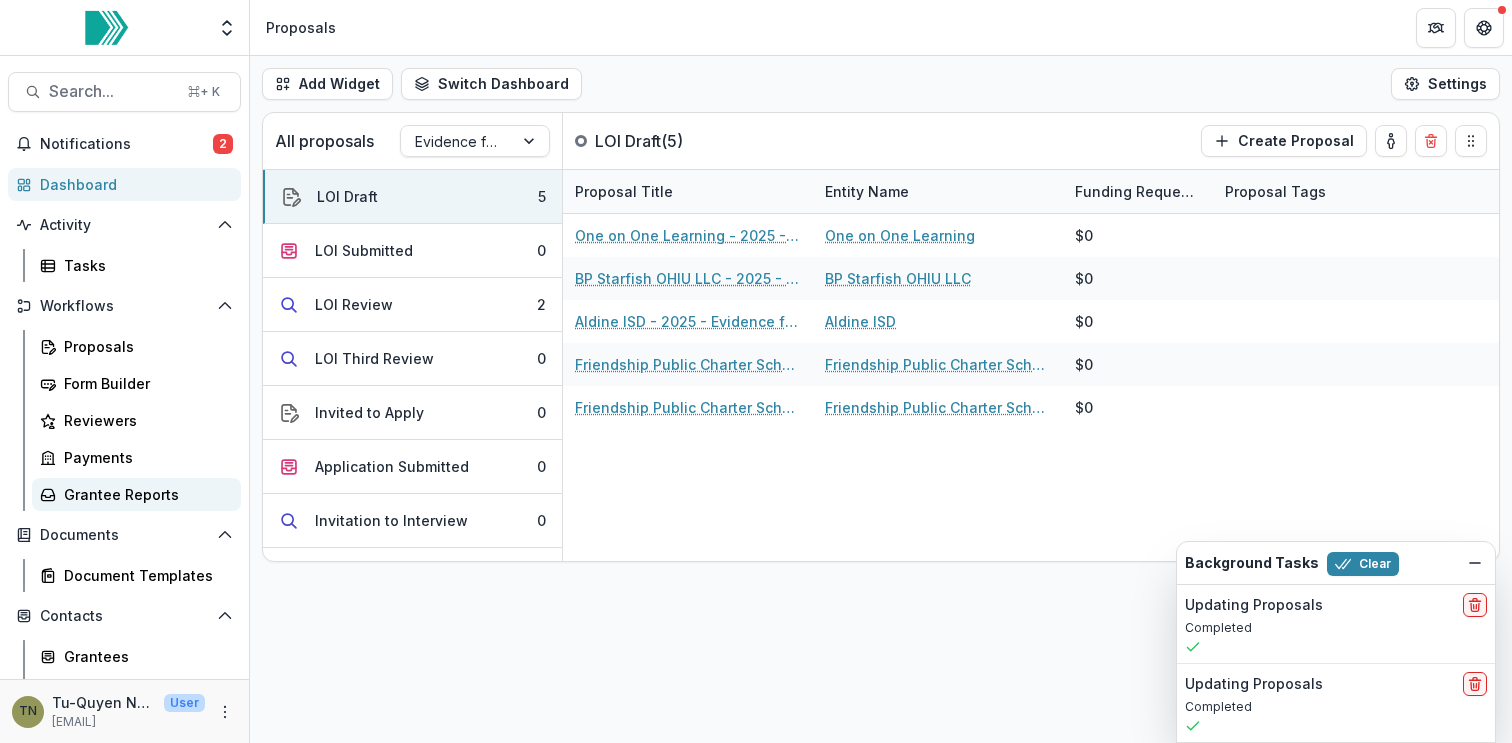 click on "Grantee Reports" at bounding box center [144, 494] 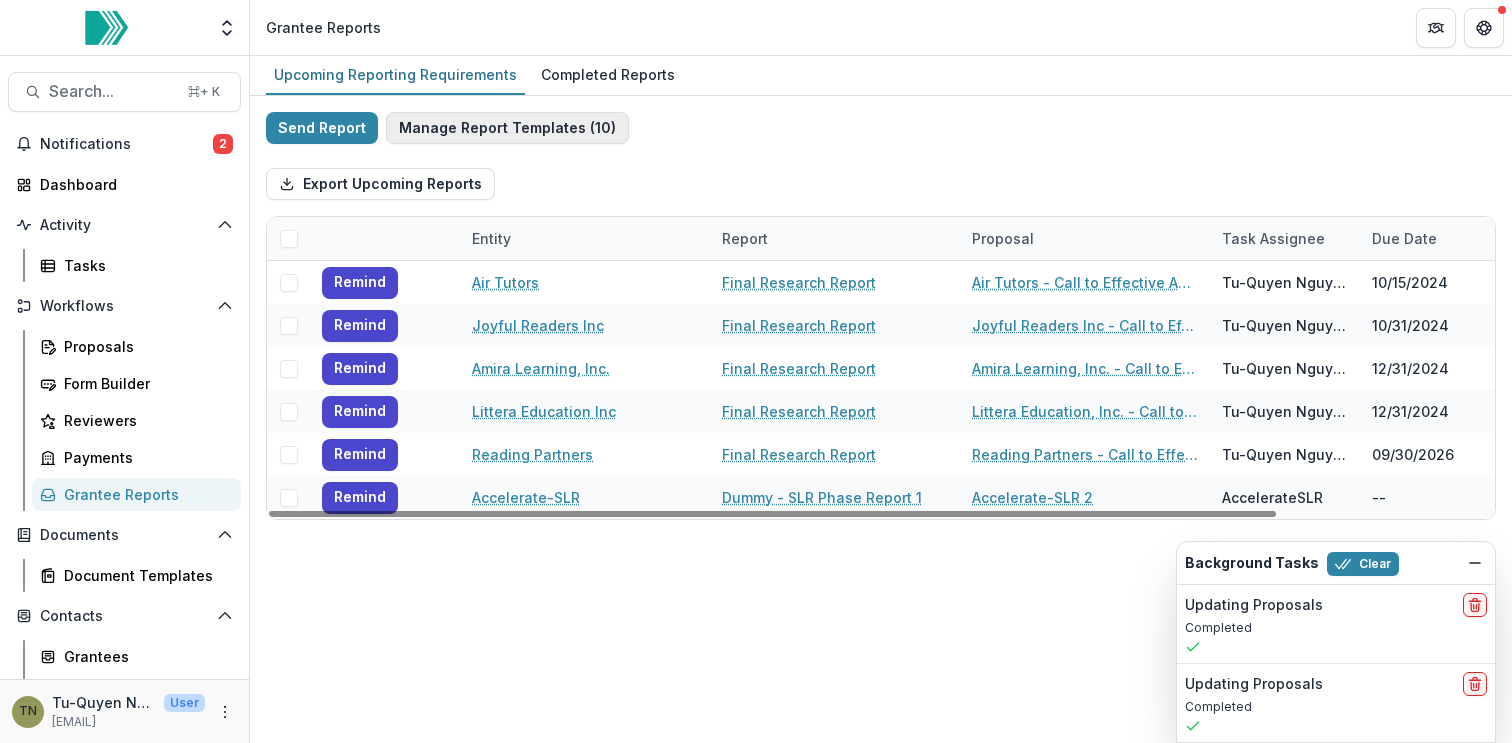 click on "Manage Report Templates ( 10 )" at bounding box center (507, 128) 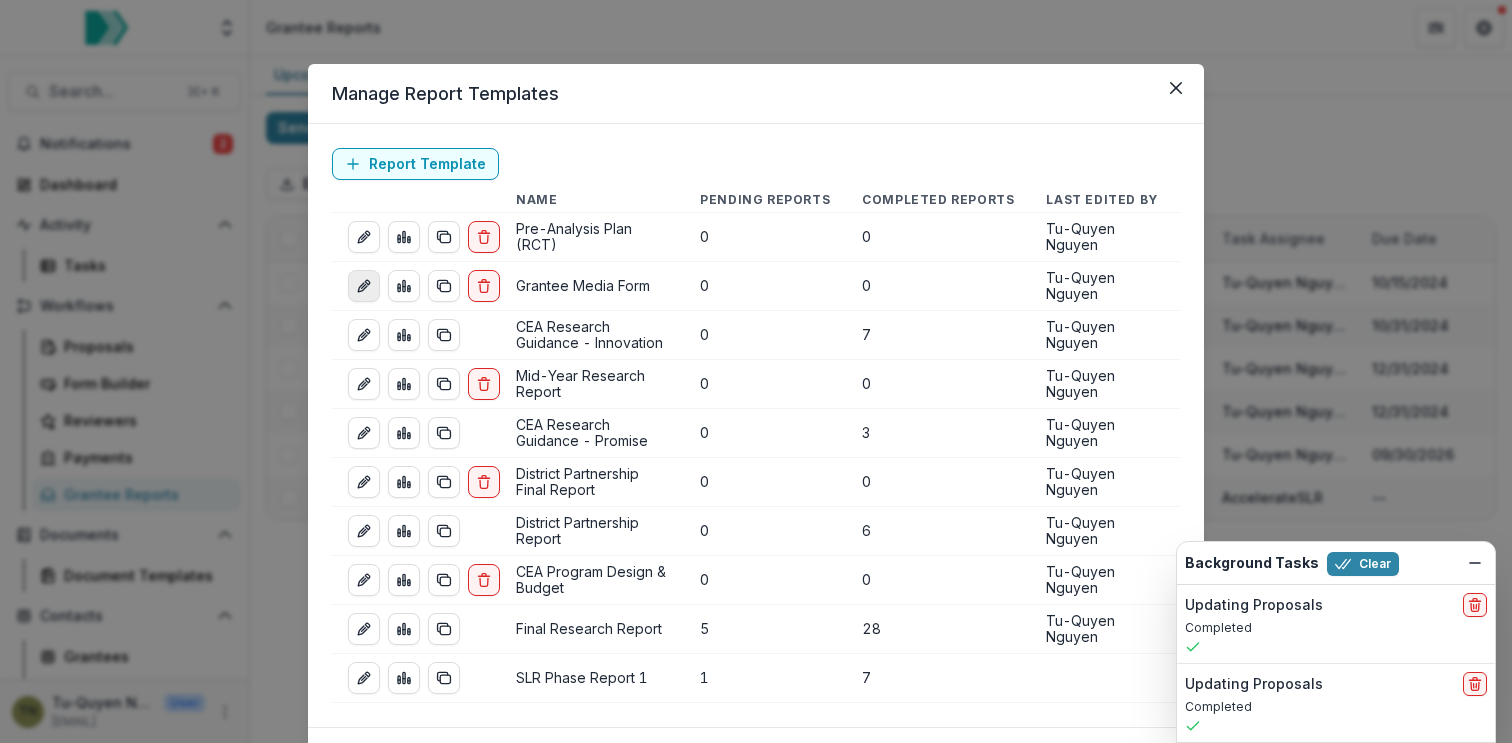 click at bounding box center [364, 286] 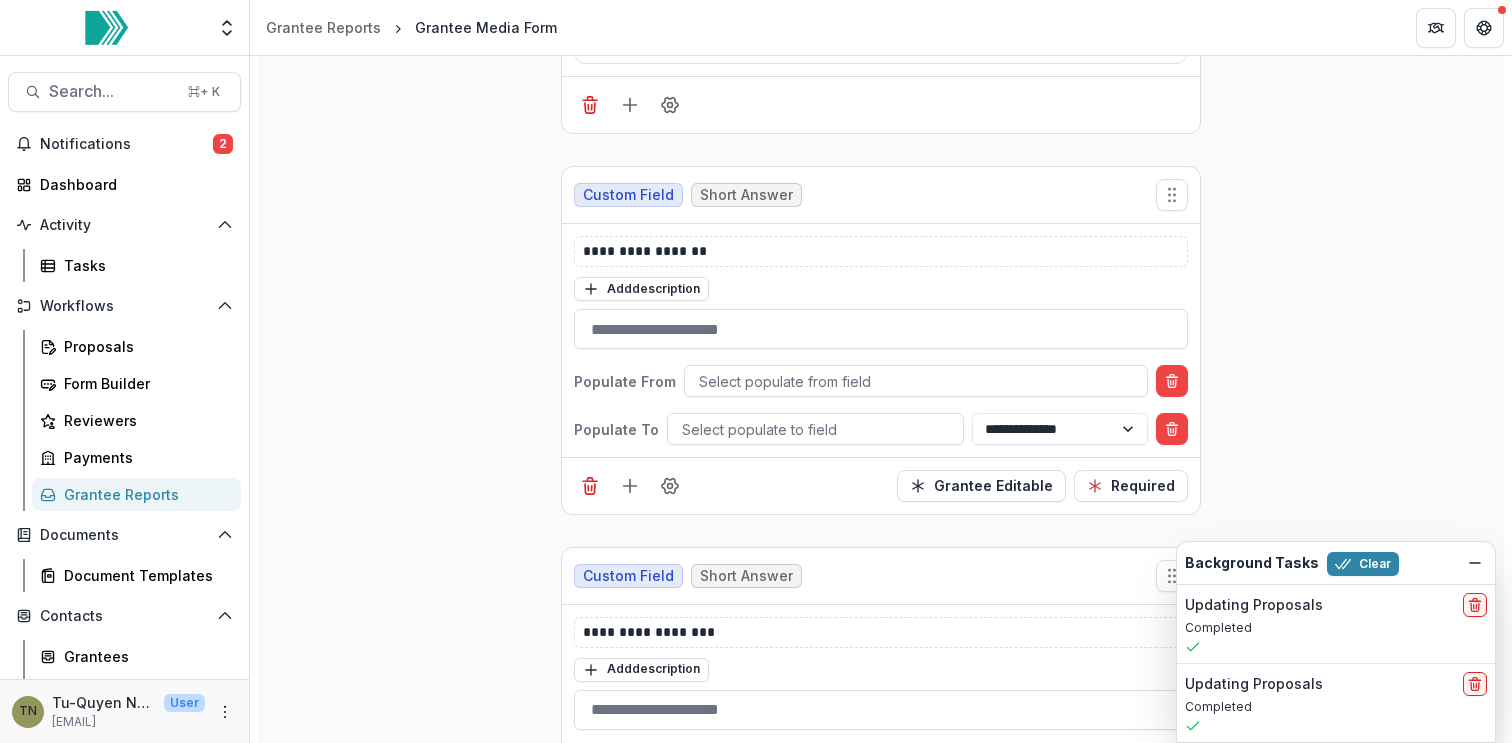 scroll, scrollTop: 741, scrollLeft: 0, axis: vertical 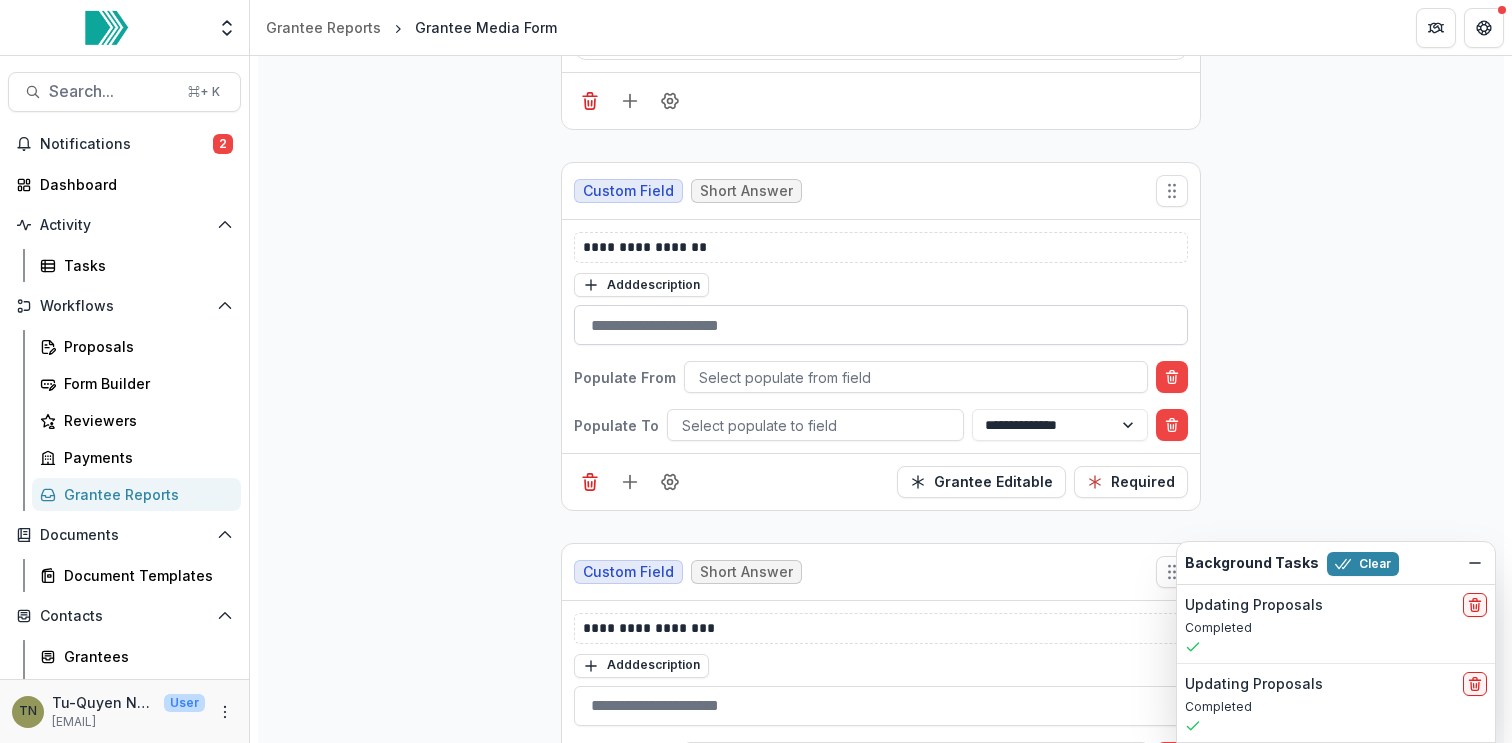 click at bounding box center [881, 325] 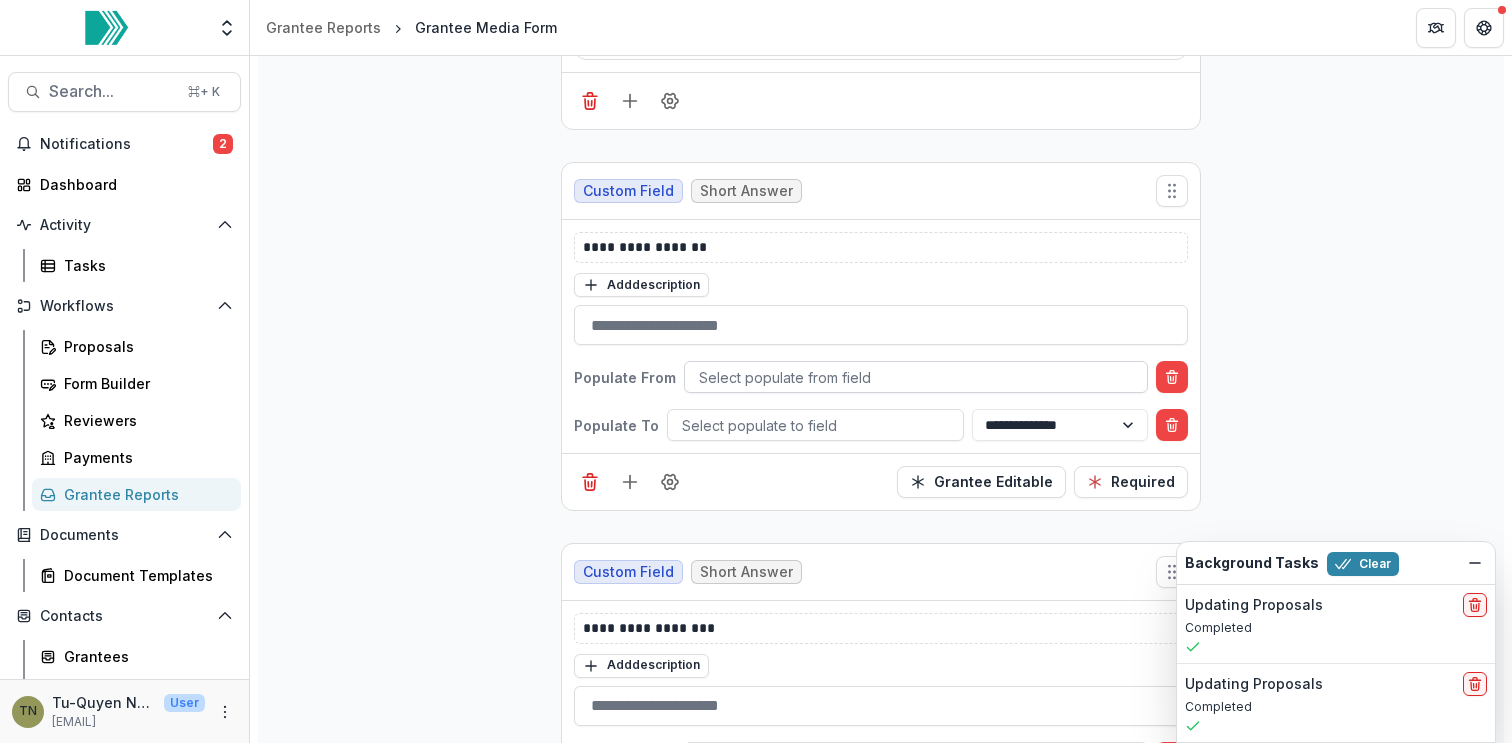 click on "Select populate from field" at bounding box center [916, 377] 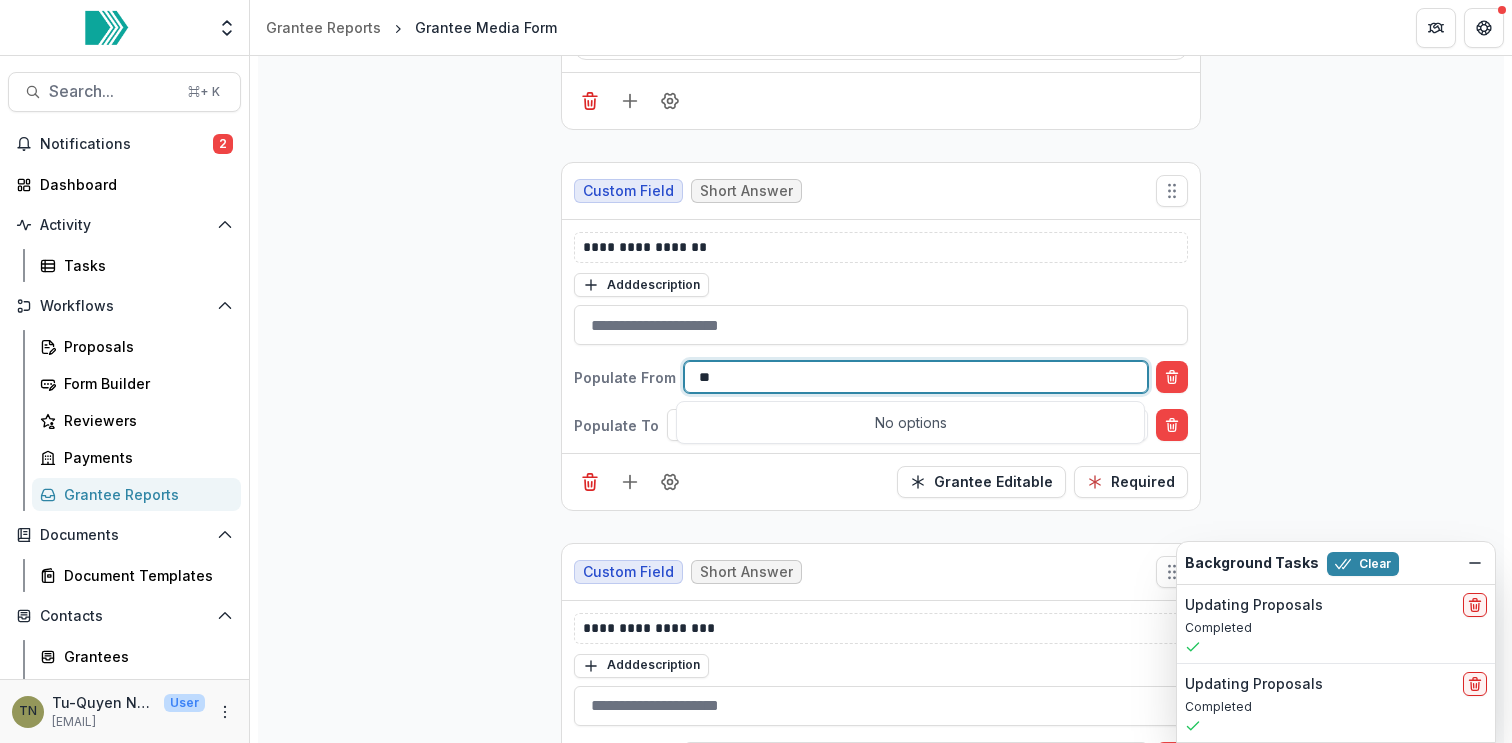 type on "*" 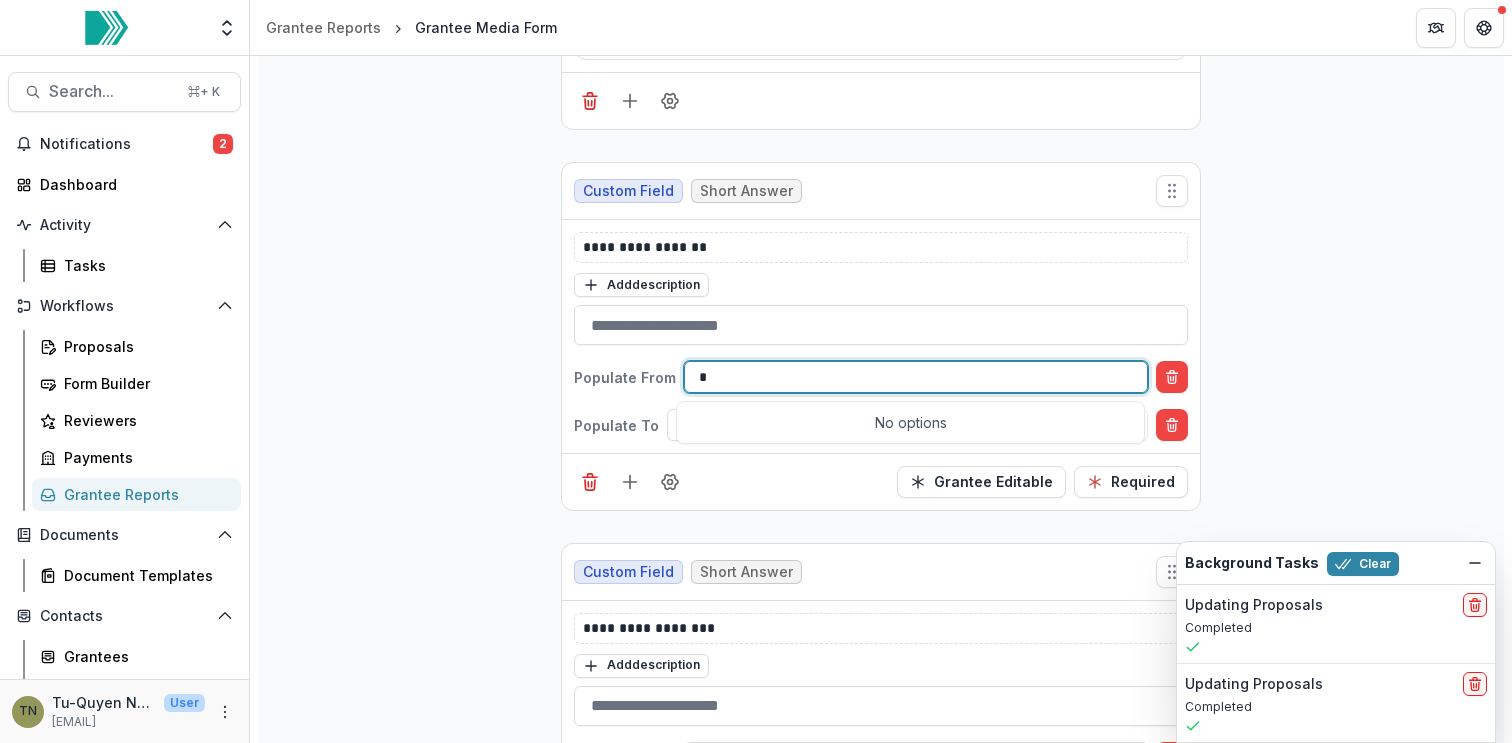 type 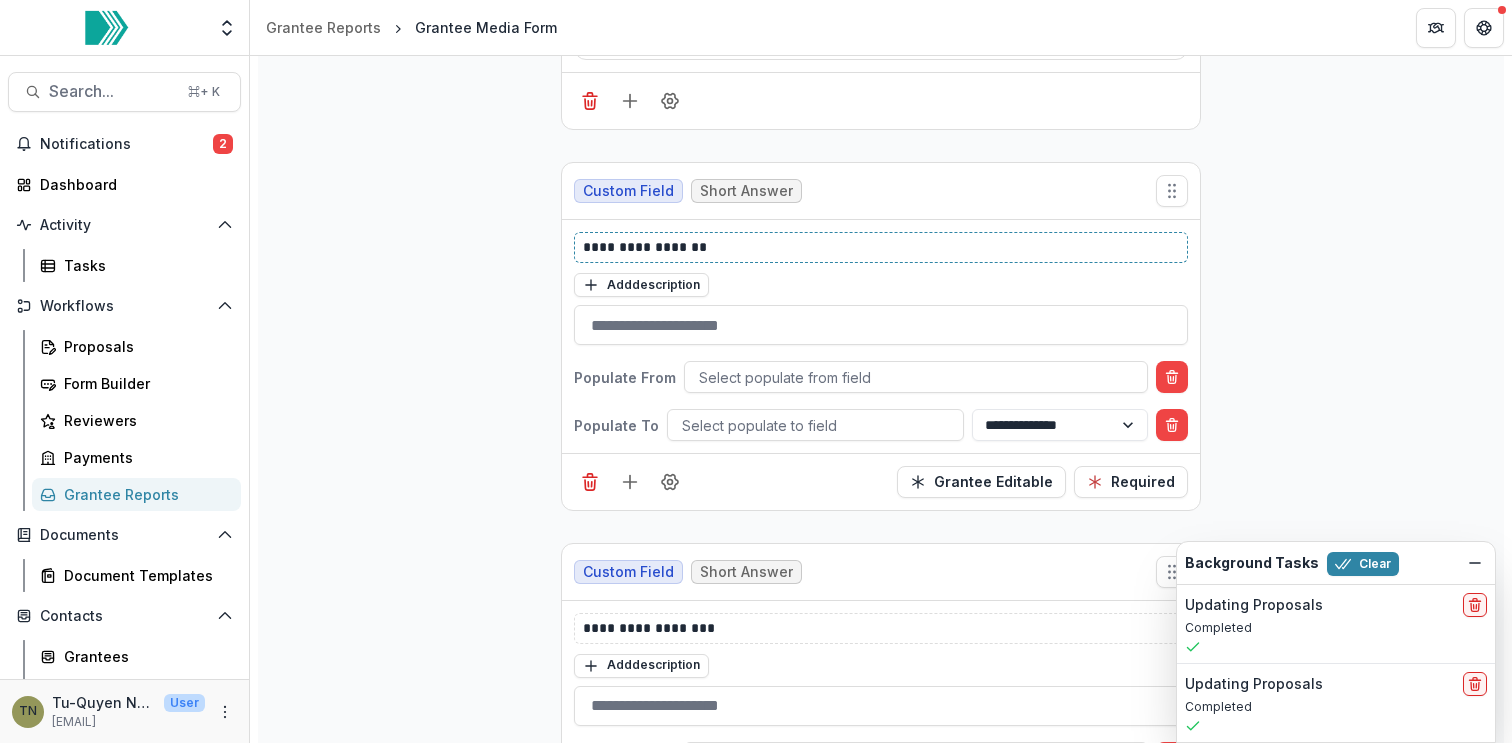 click on "**********" at bounding box center (881, 247) 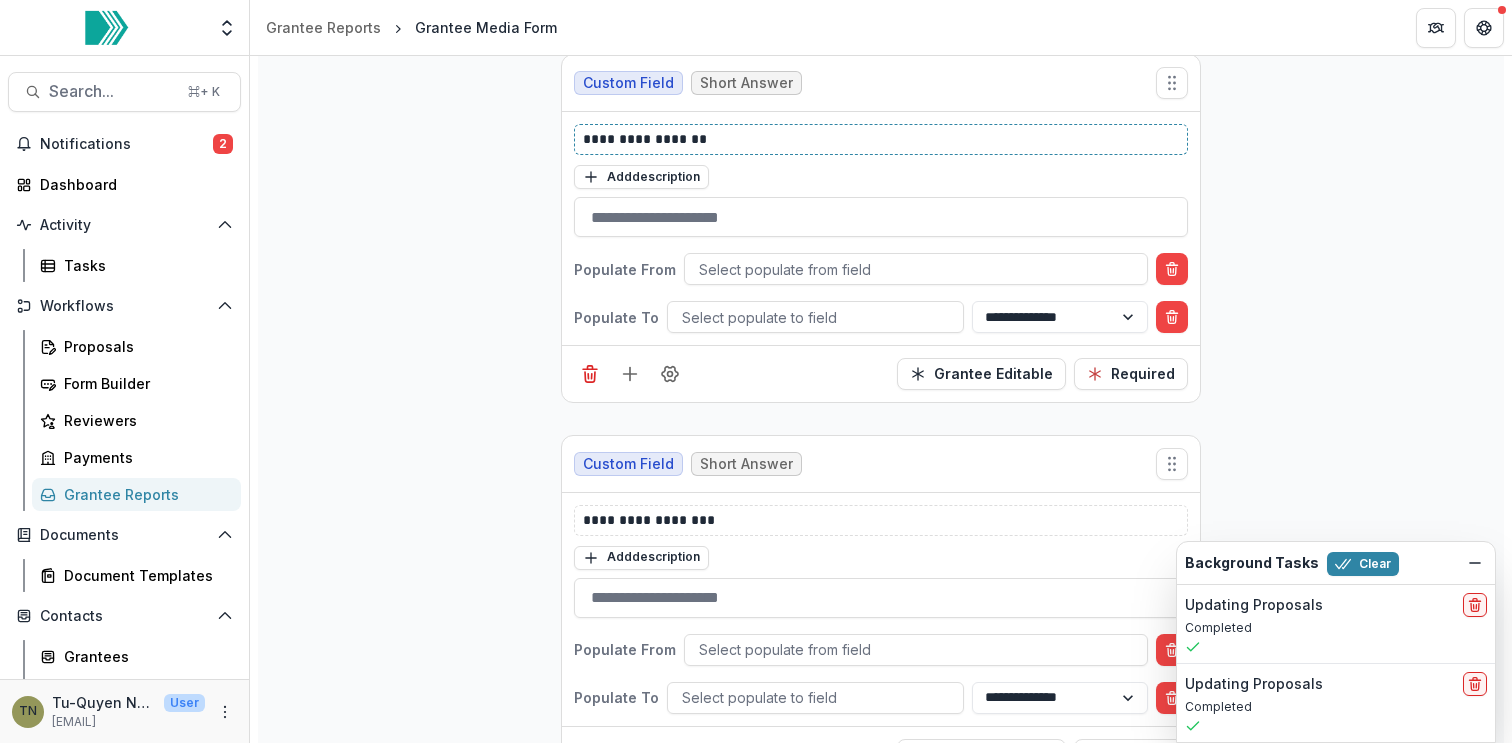 scroll, scrollTop: 752, scrollLeft: 0, axis: vertical 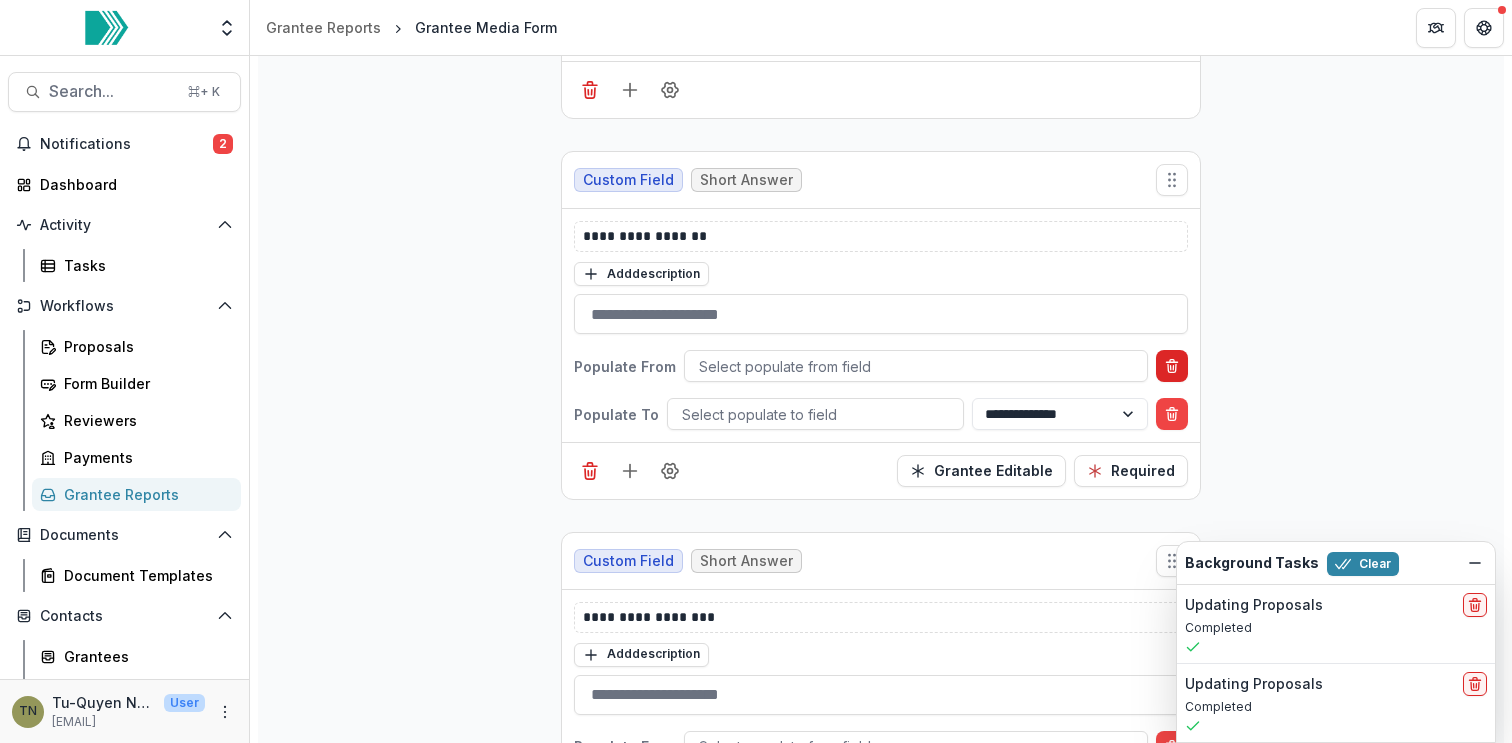 click 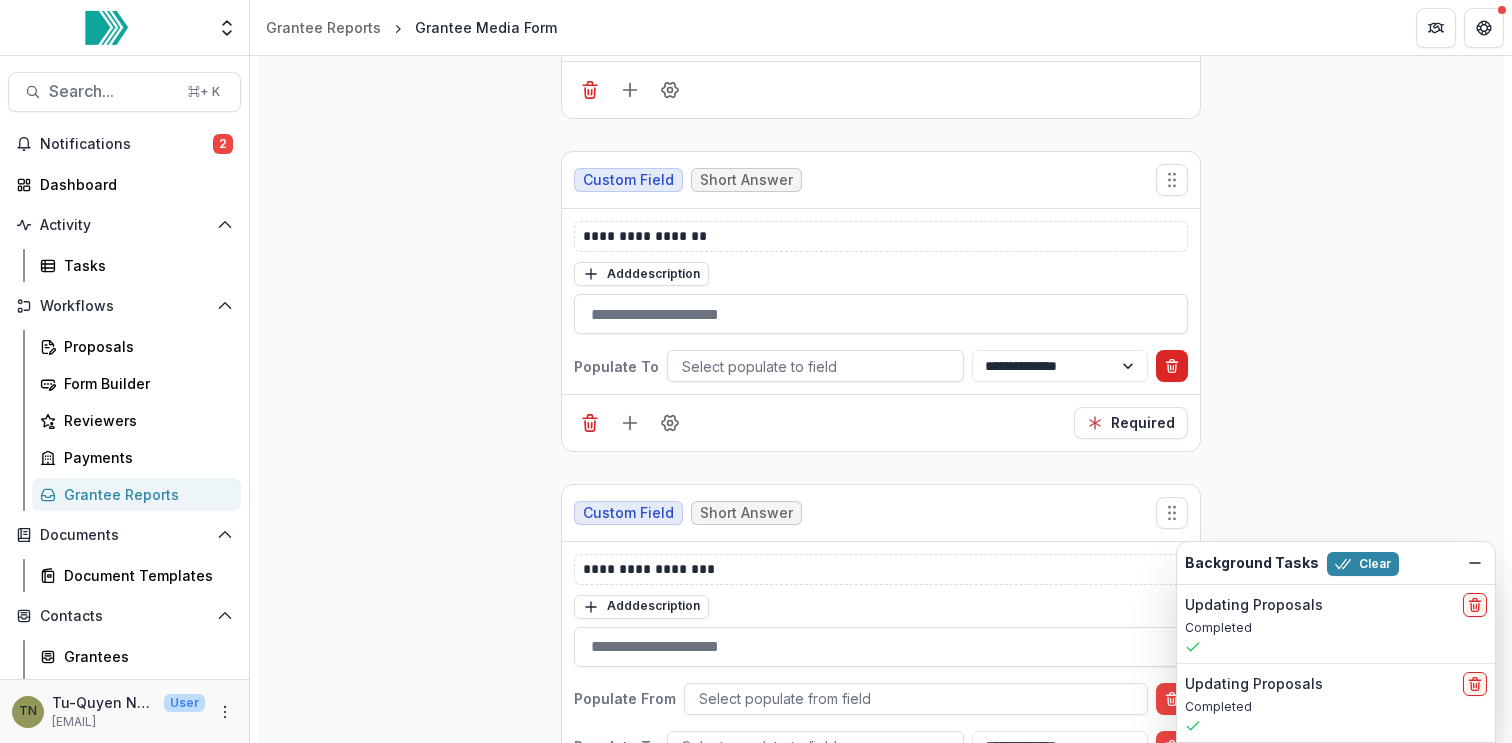 click 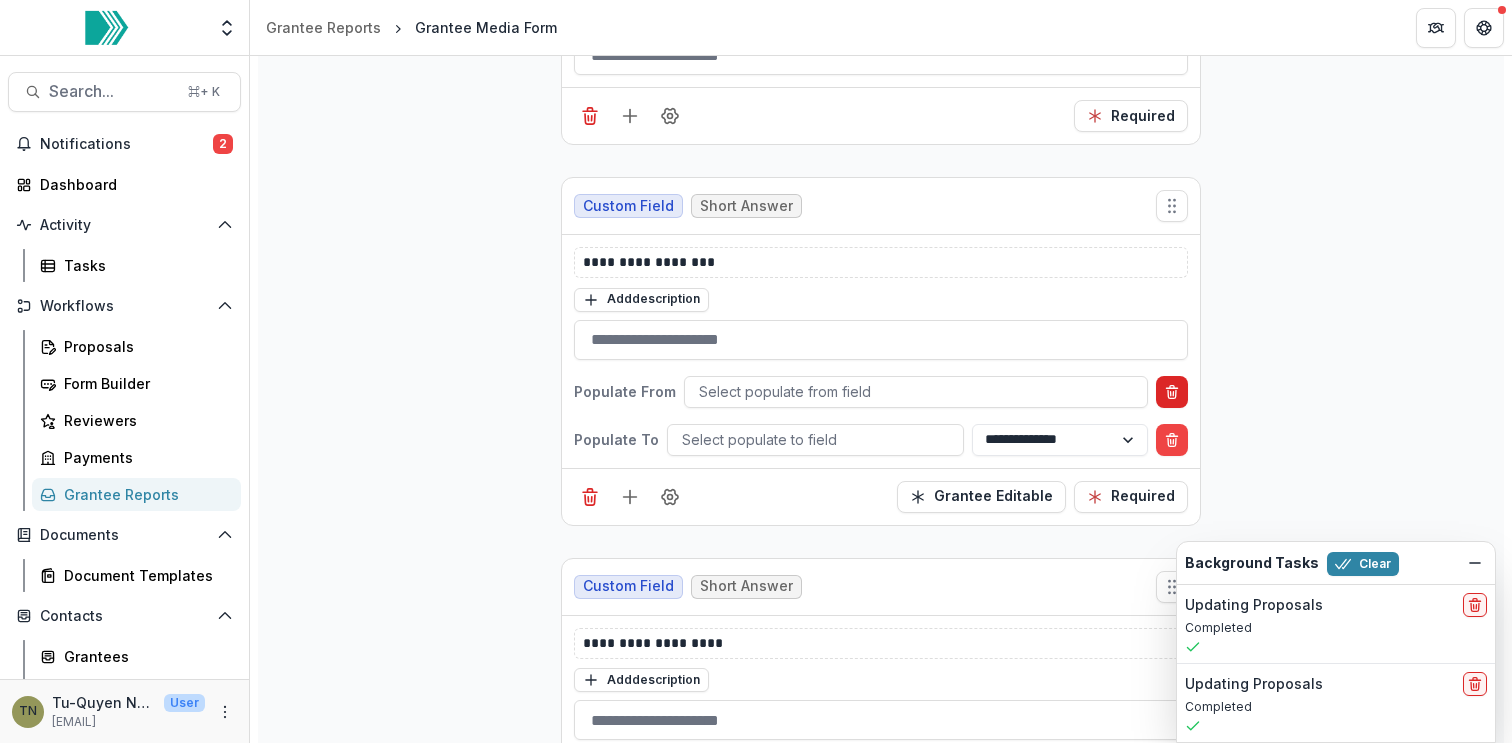 scroll, scrollTop: 1020, scrollLeft: 0, axis: vertical 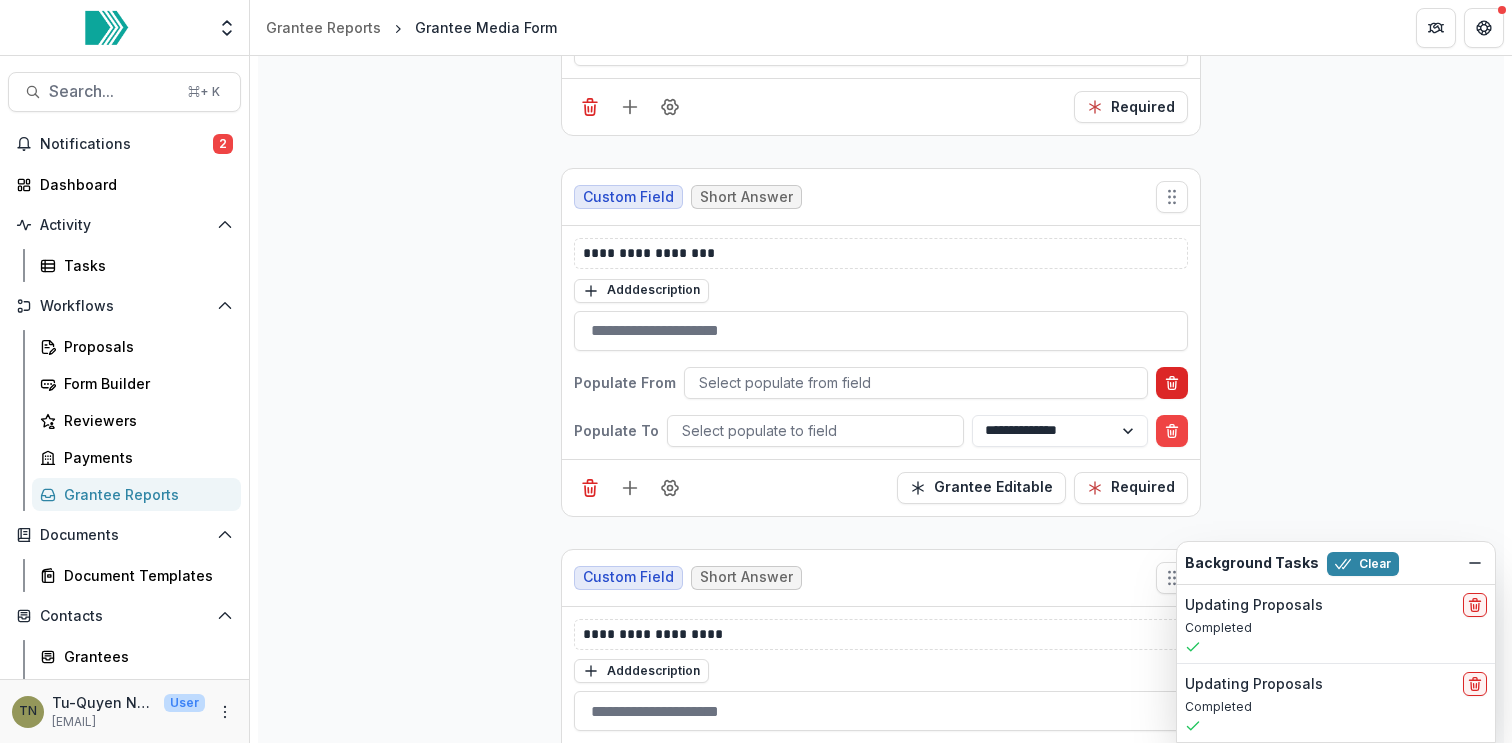 click 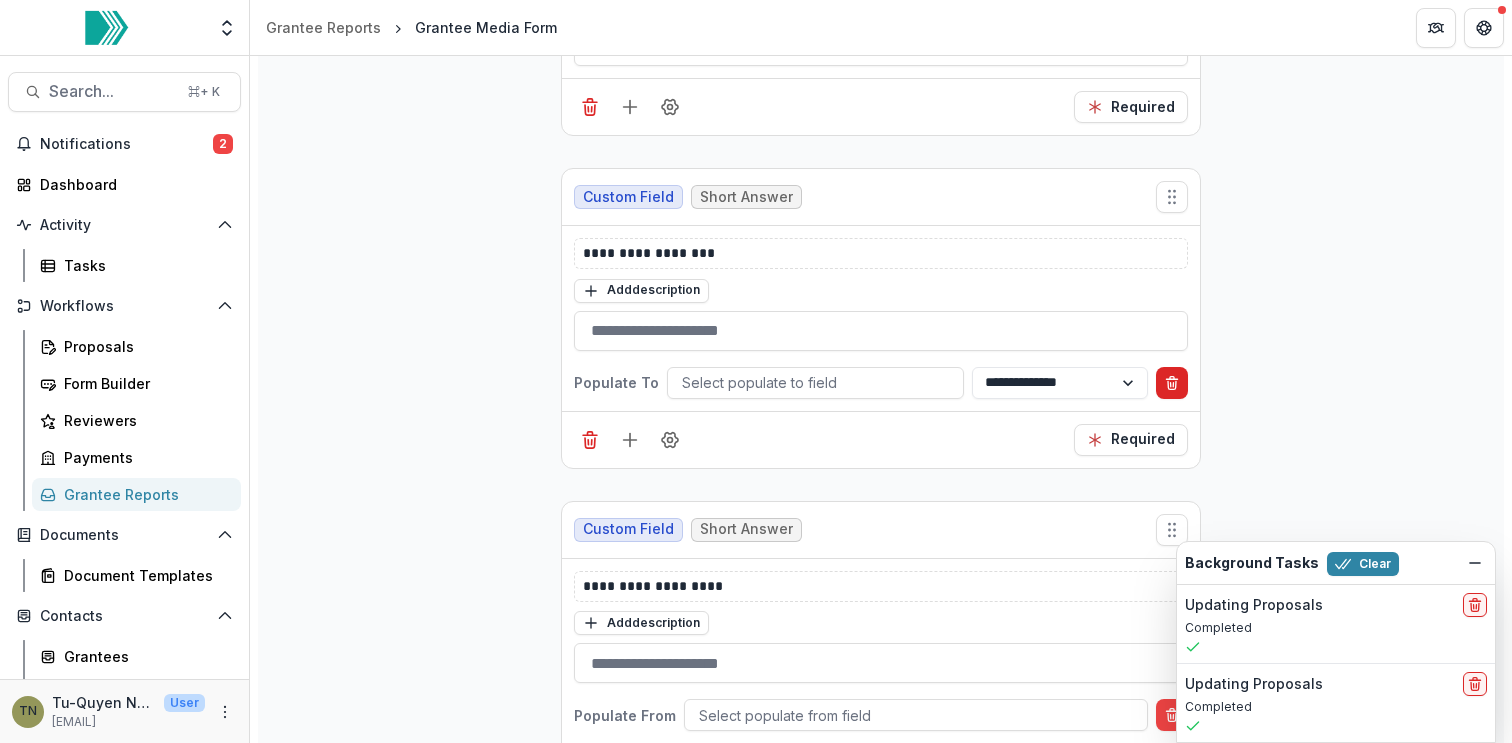 click 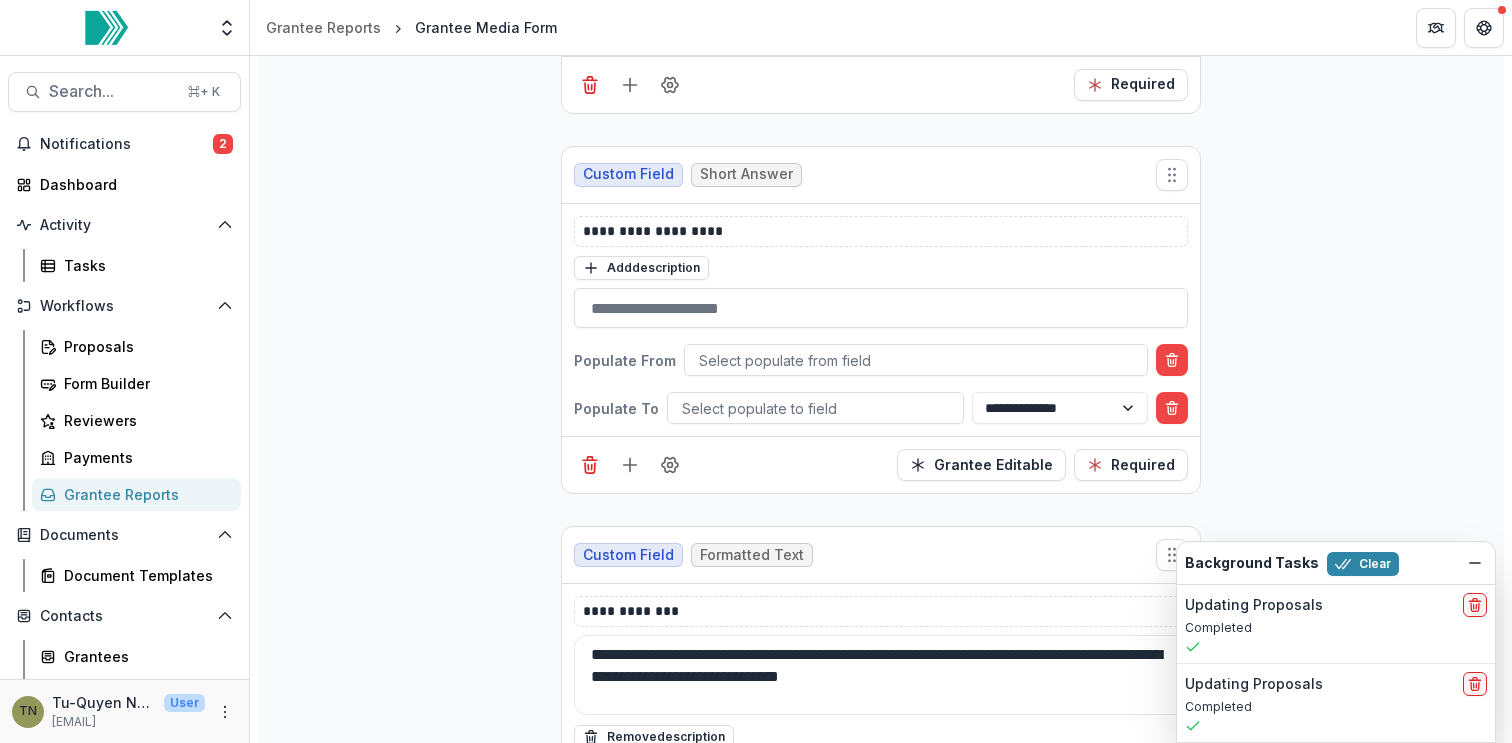 scroll, scrollTop: 1348, scrollLeft: 0, axis: vertical 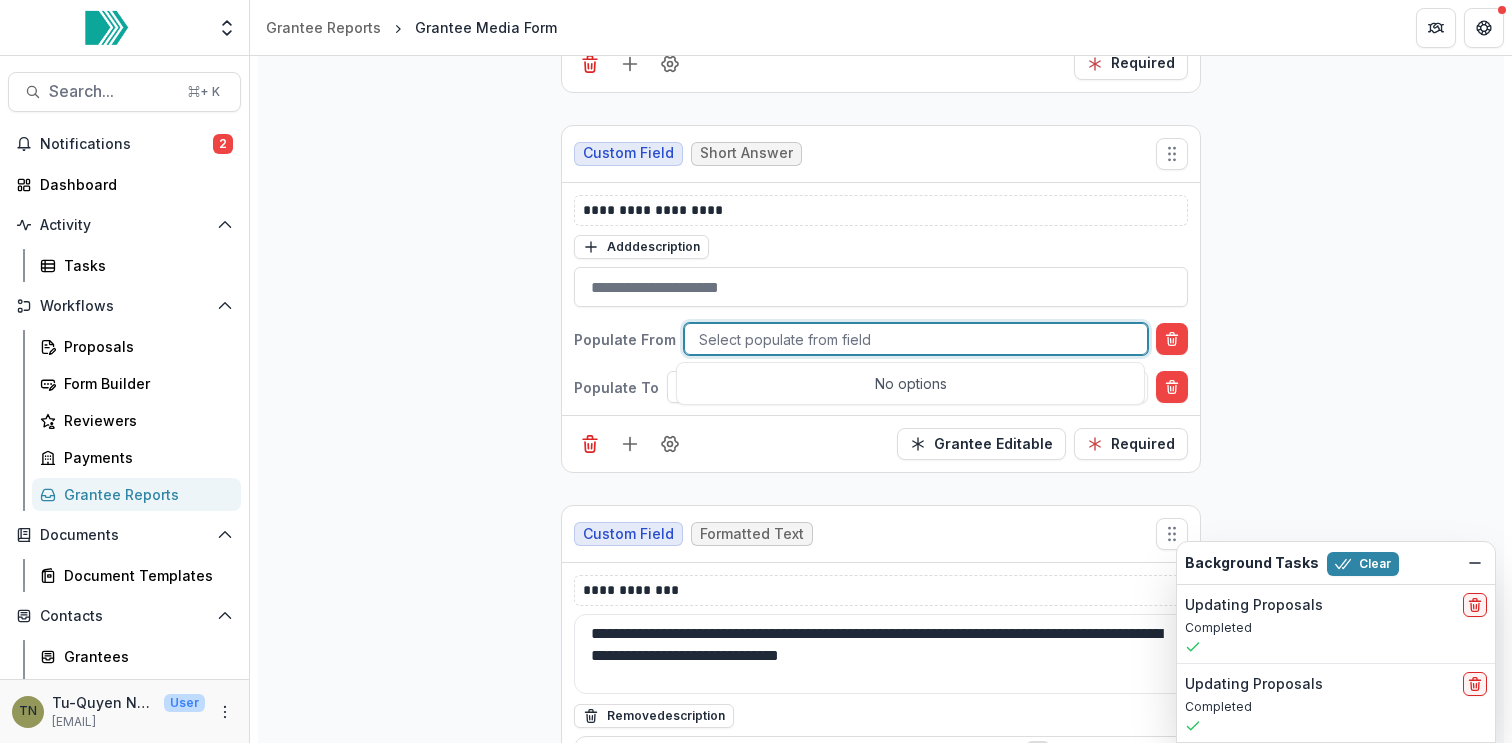 click on "Select populate from field" at bounding box center [916, 339] 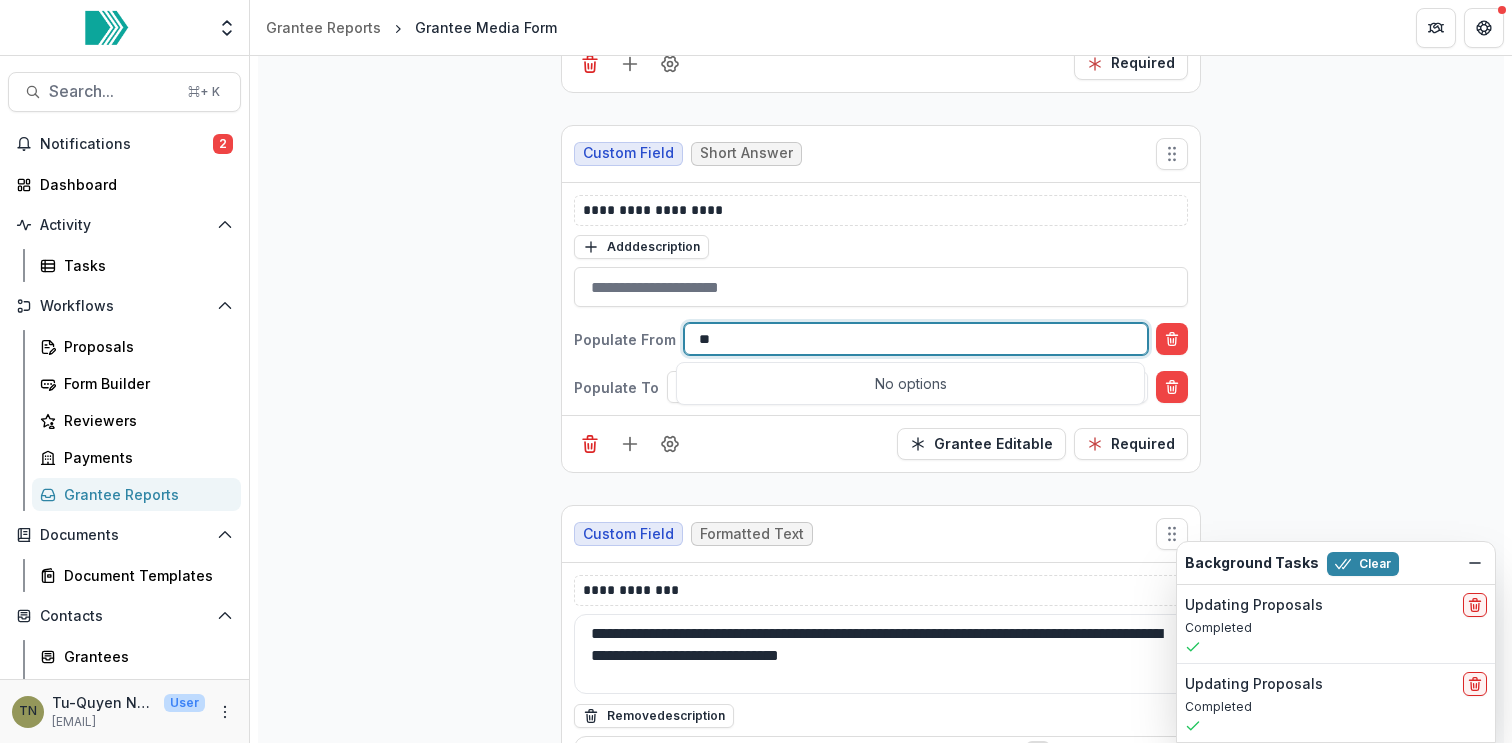 type on "*" 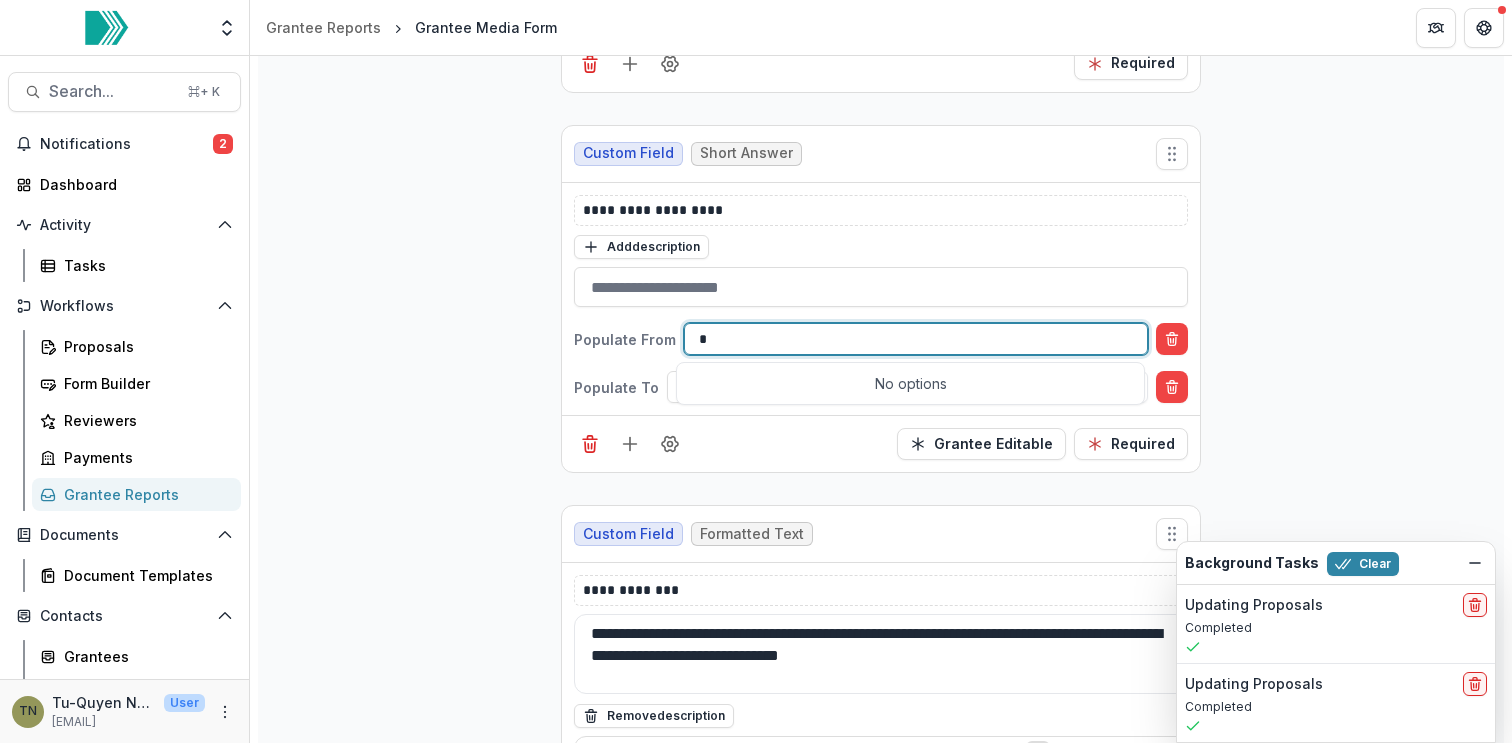 type 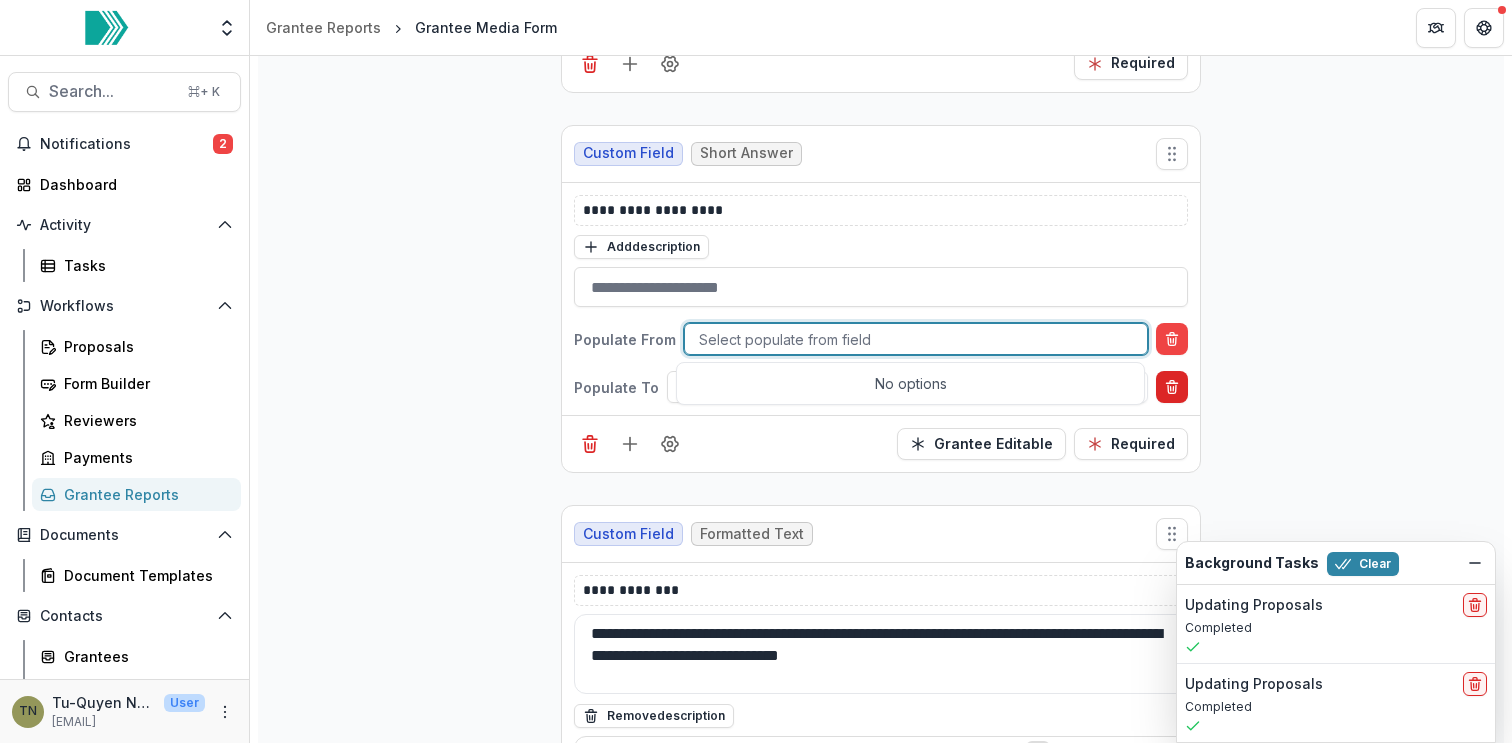 click 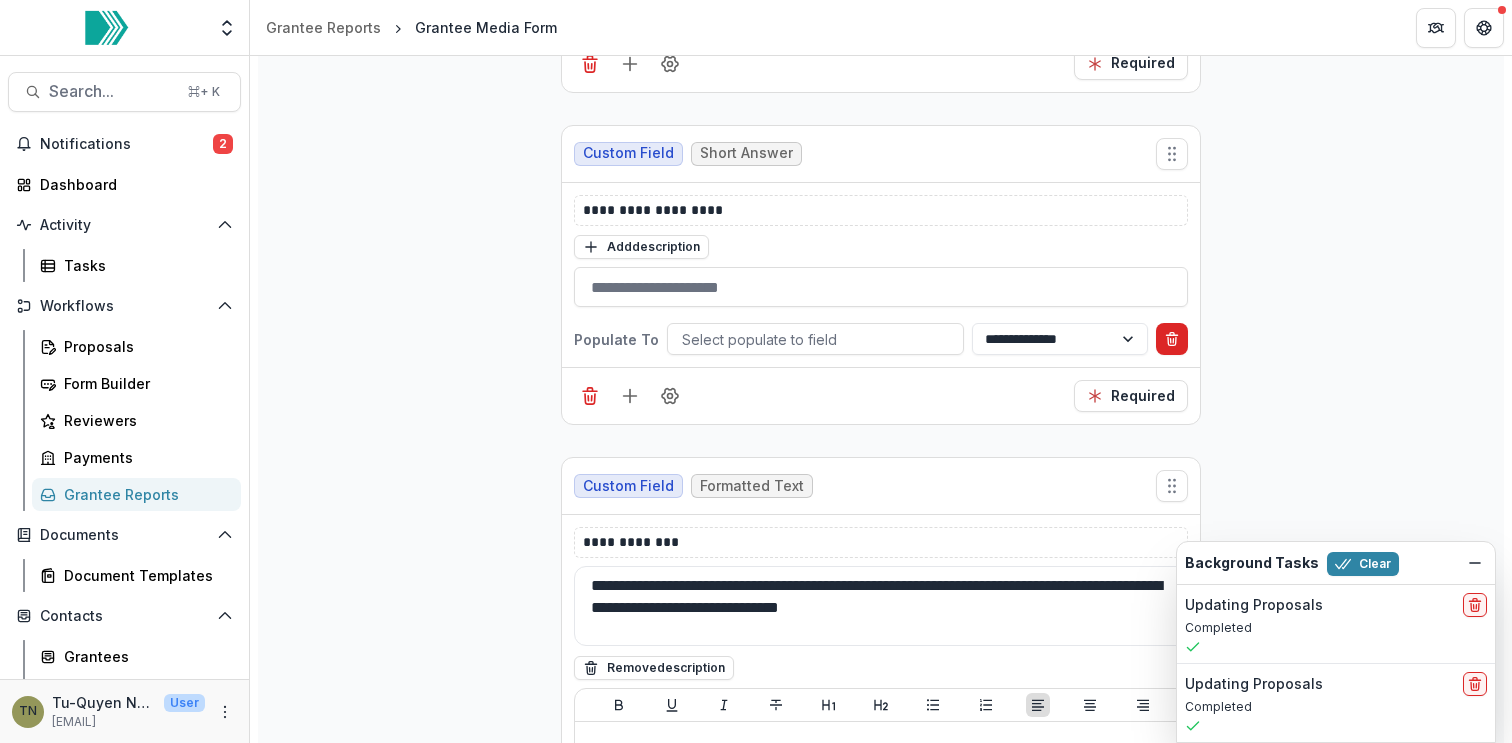 click 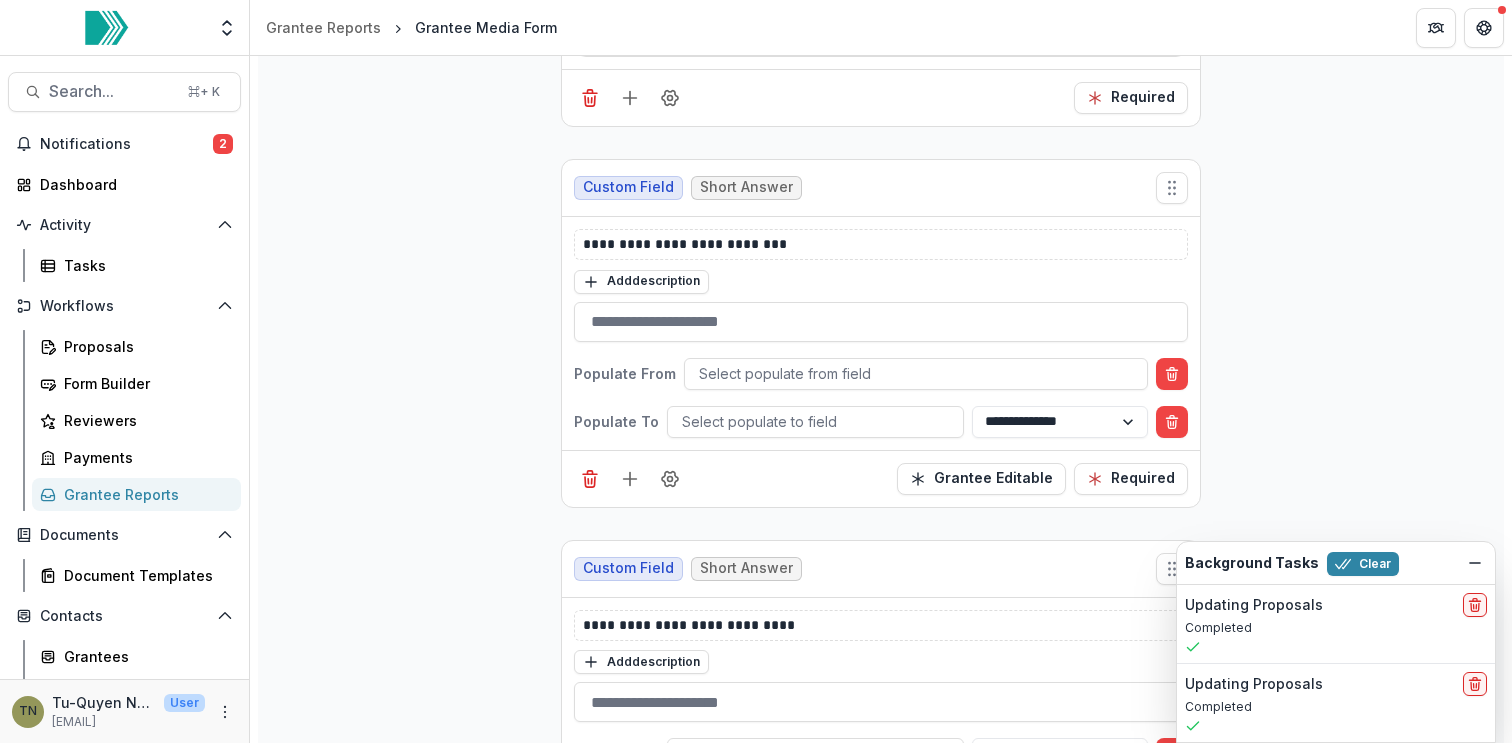 scroll, scrollTop: 2291, scrollLeft: 0, axis: vertical 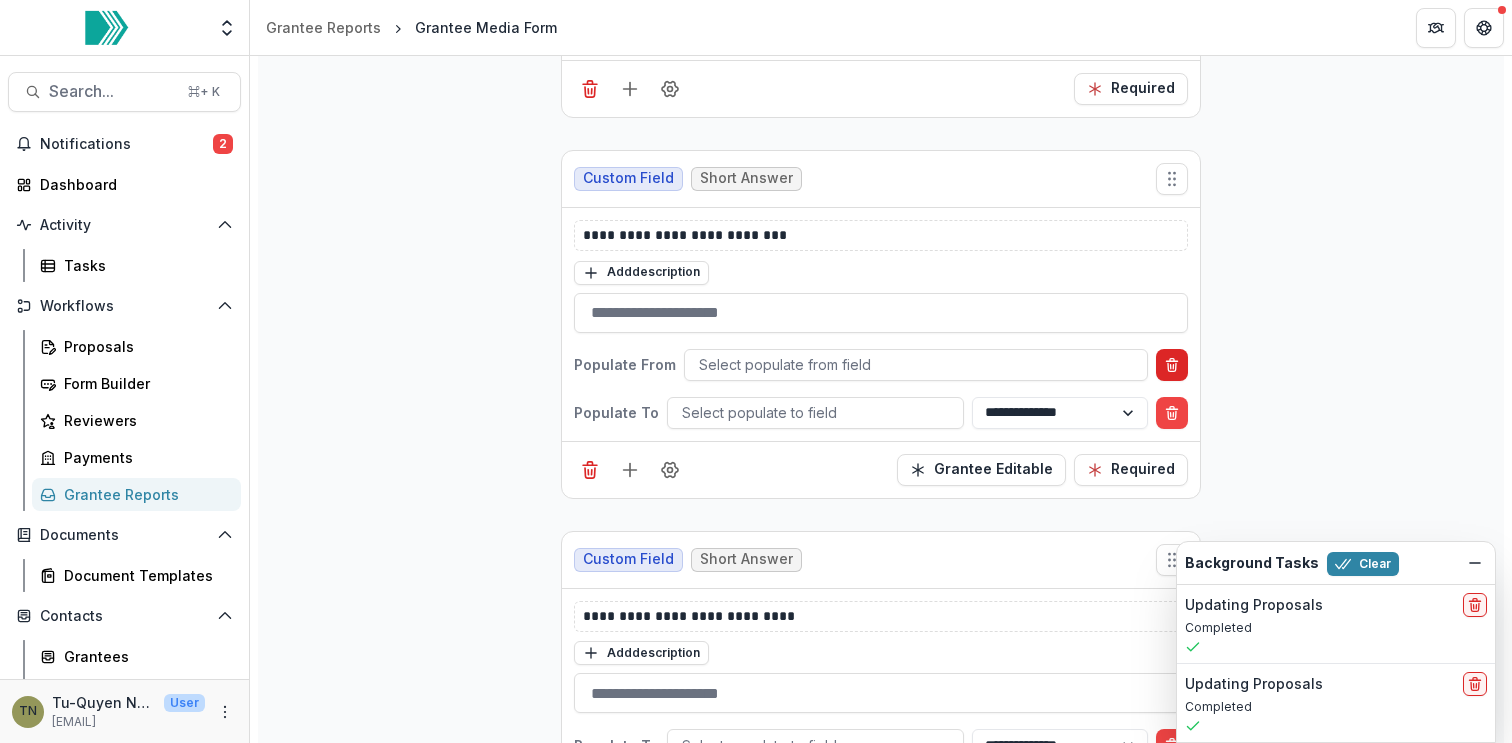 click 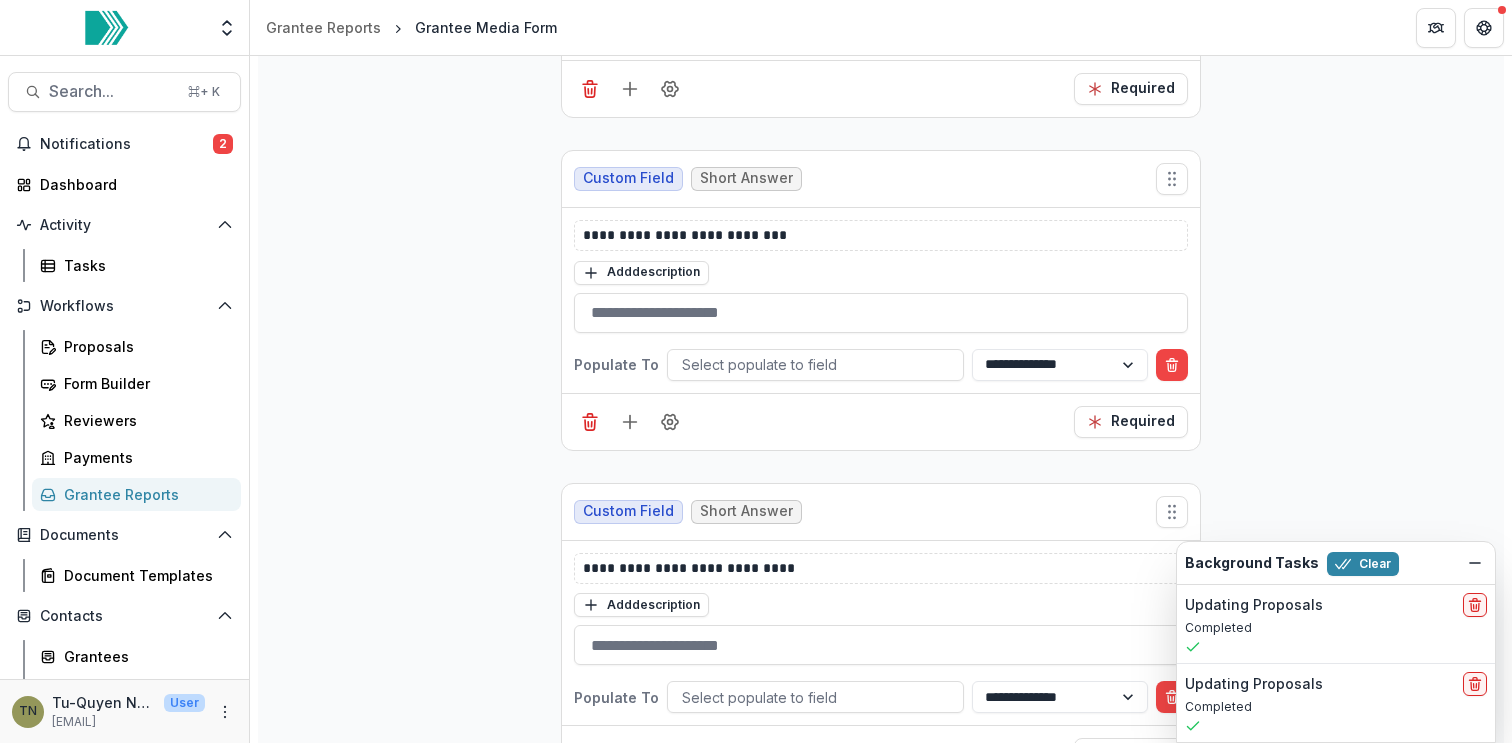 click 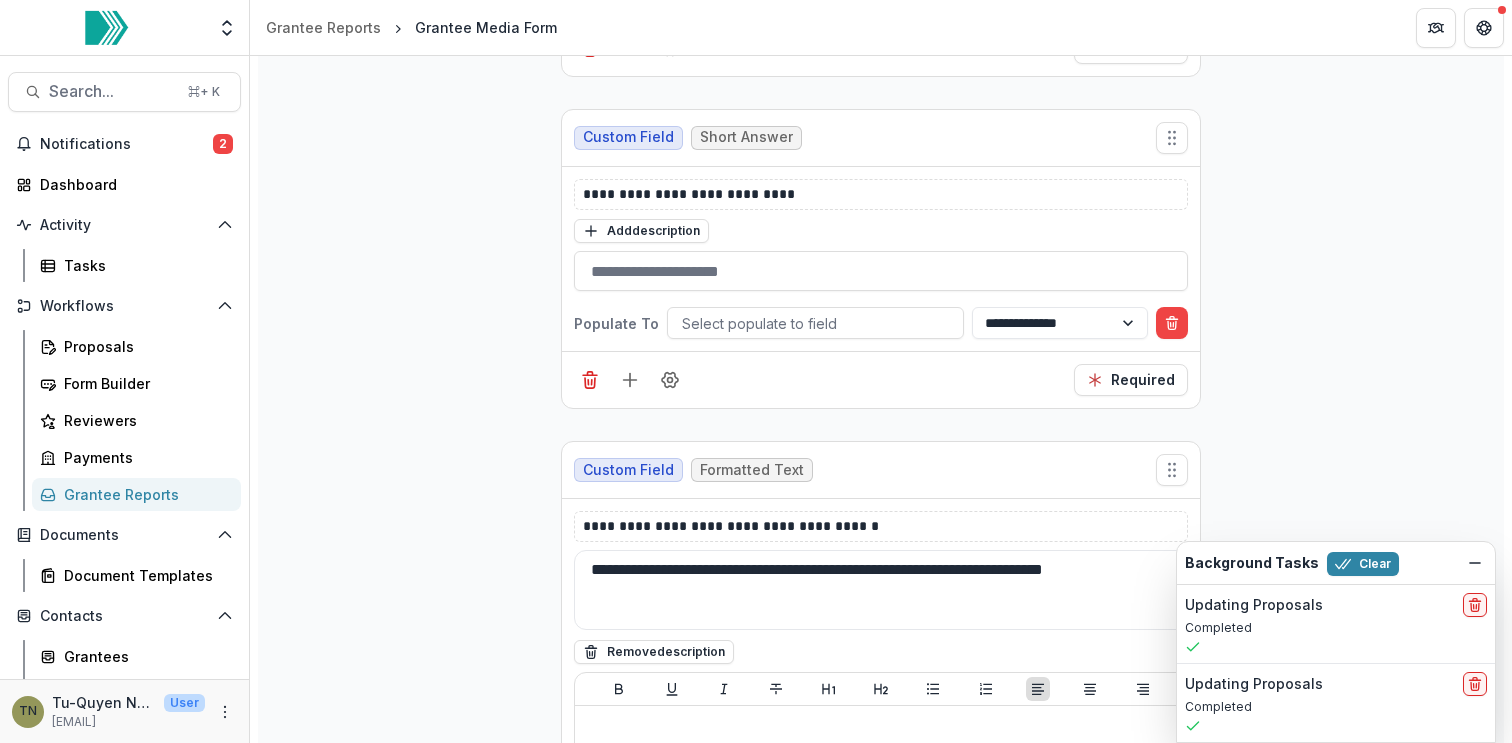 scroll, scrollTop: 2631, scrollLeft: 0, axis: vertical 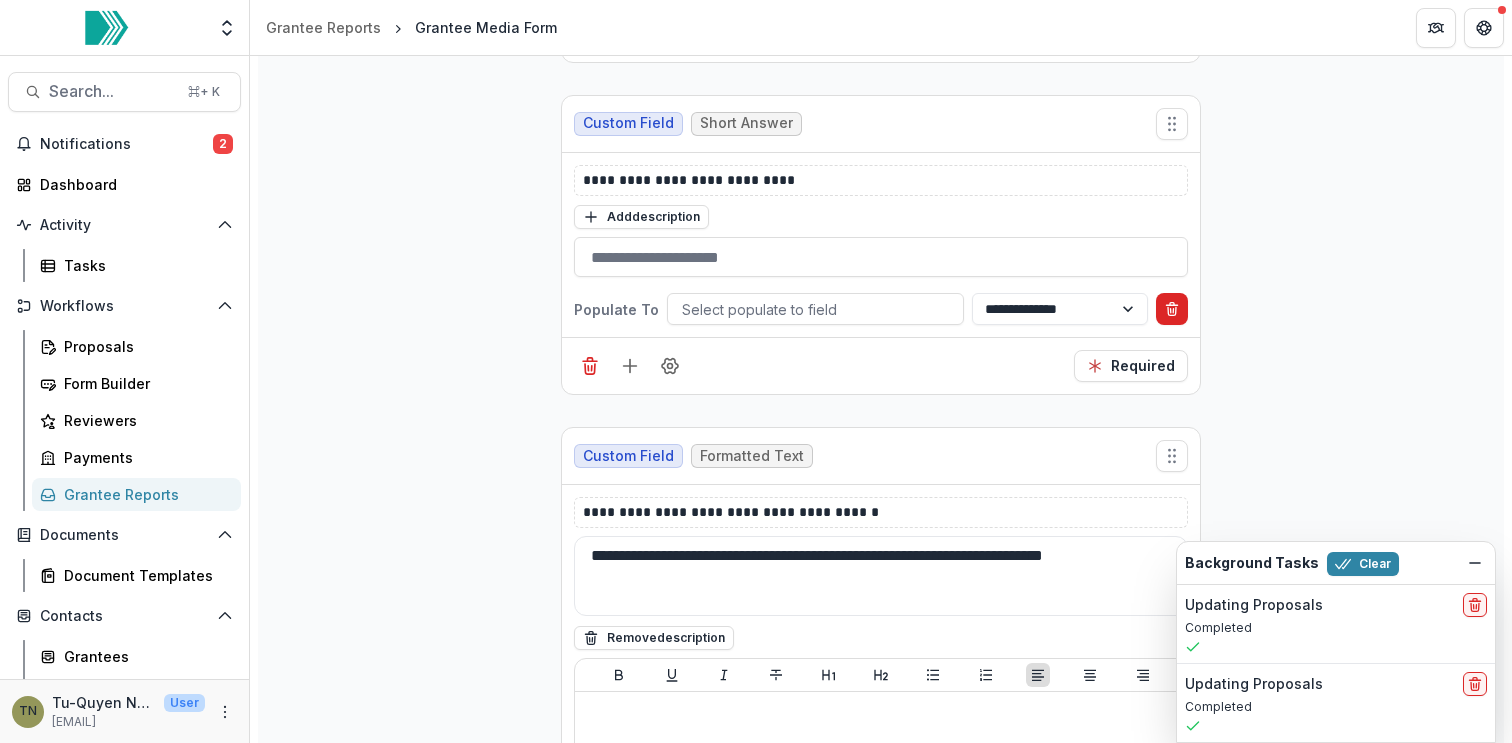 click 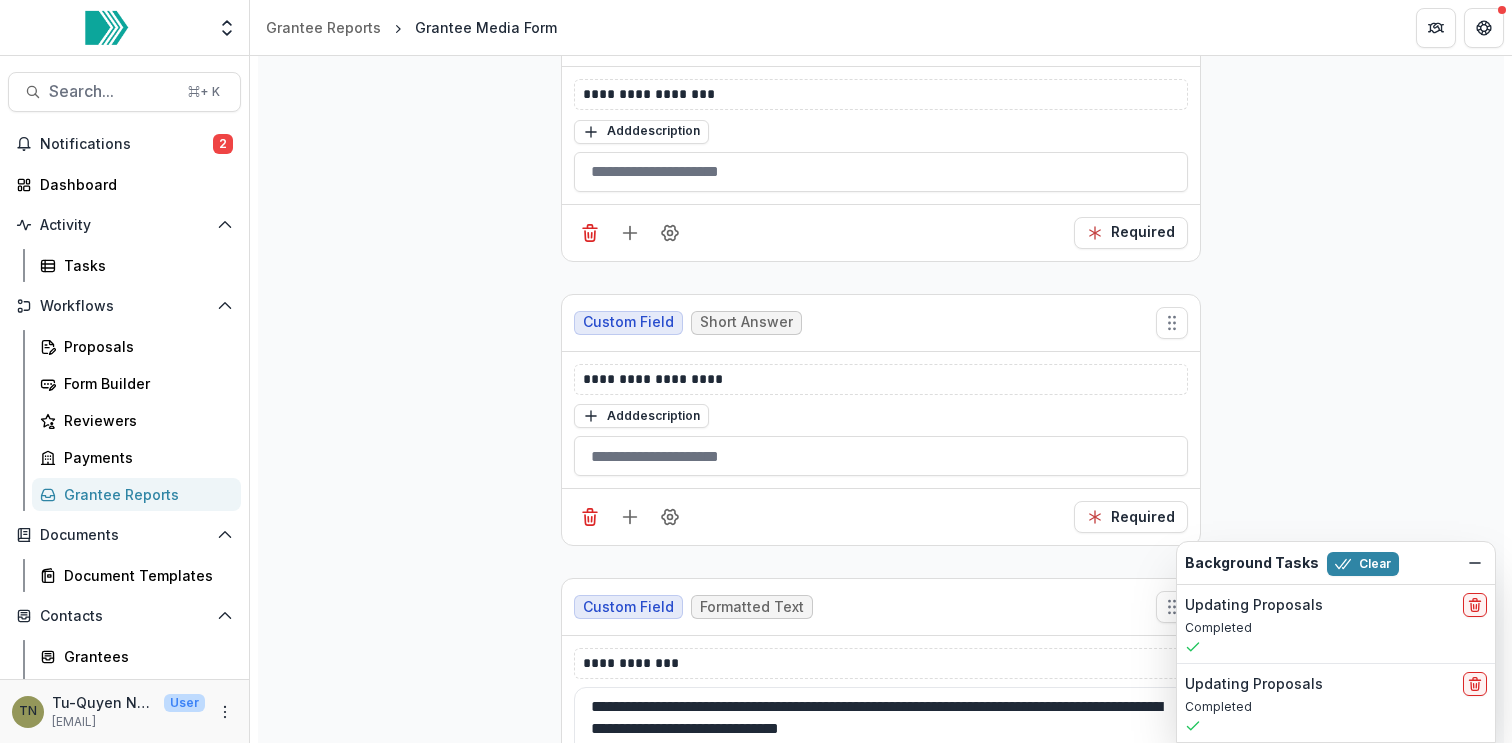 scroll, scrollTop: 0, scrollLeft: 0, axis: both 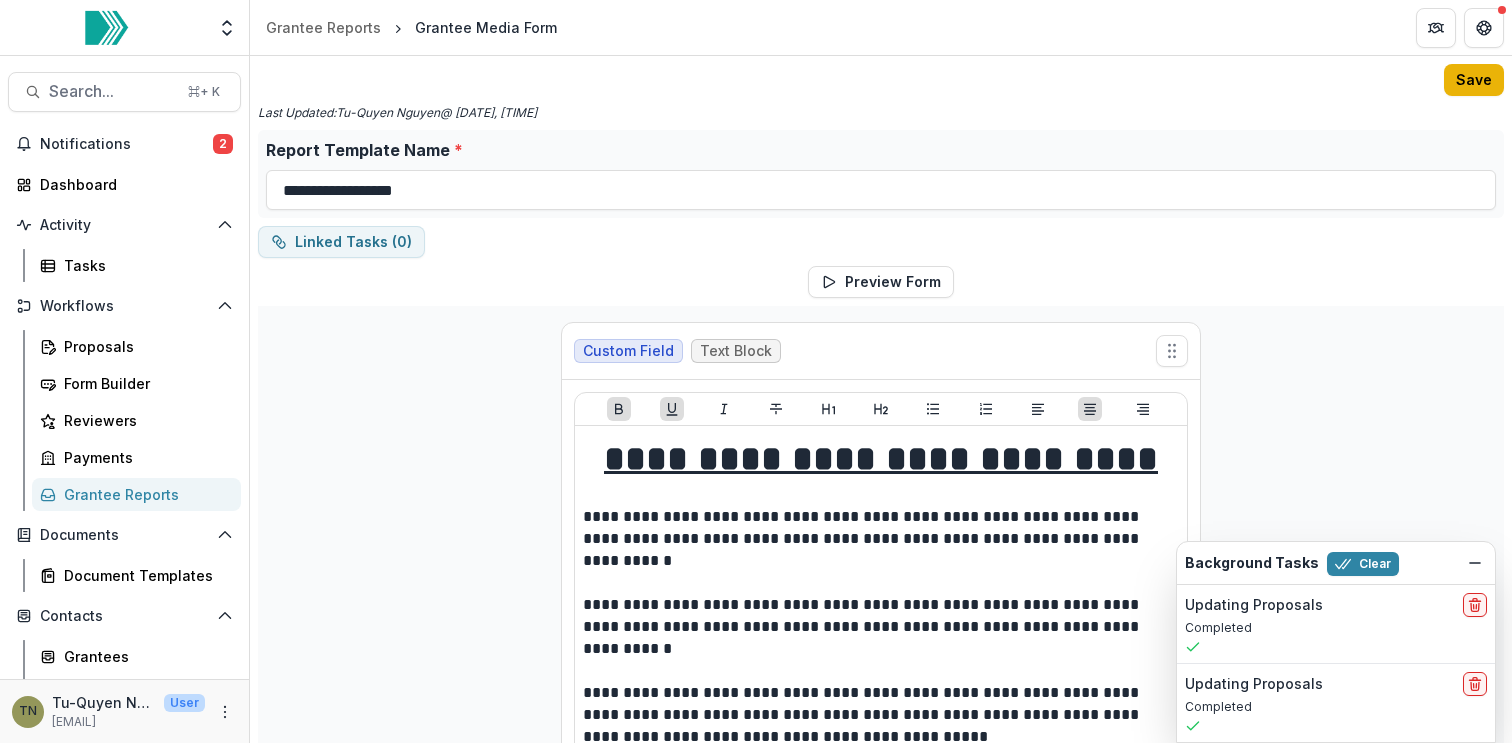click on "Save" at bounding box center [1474, 80] 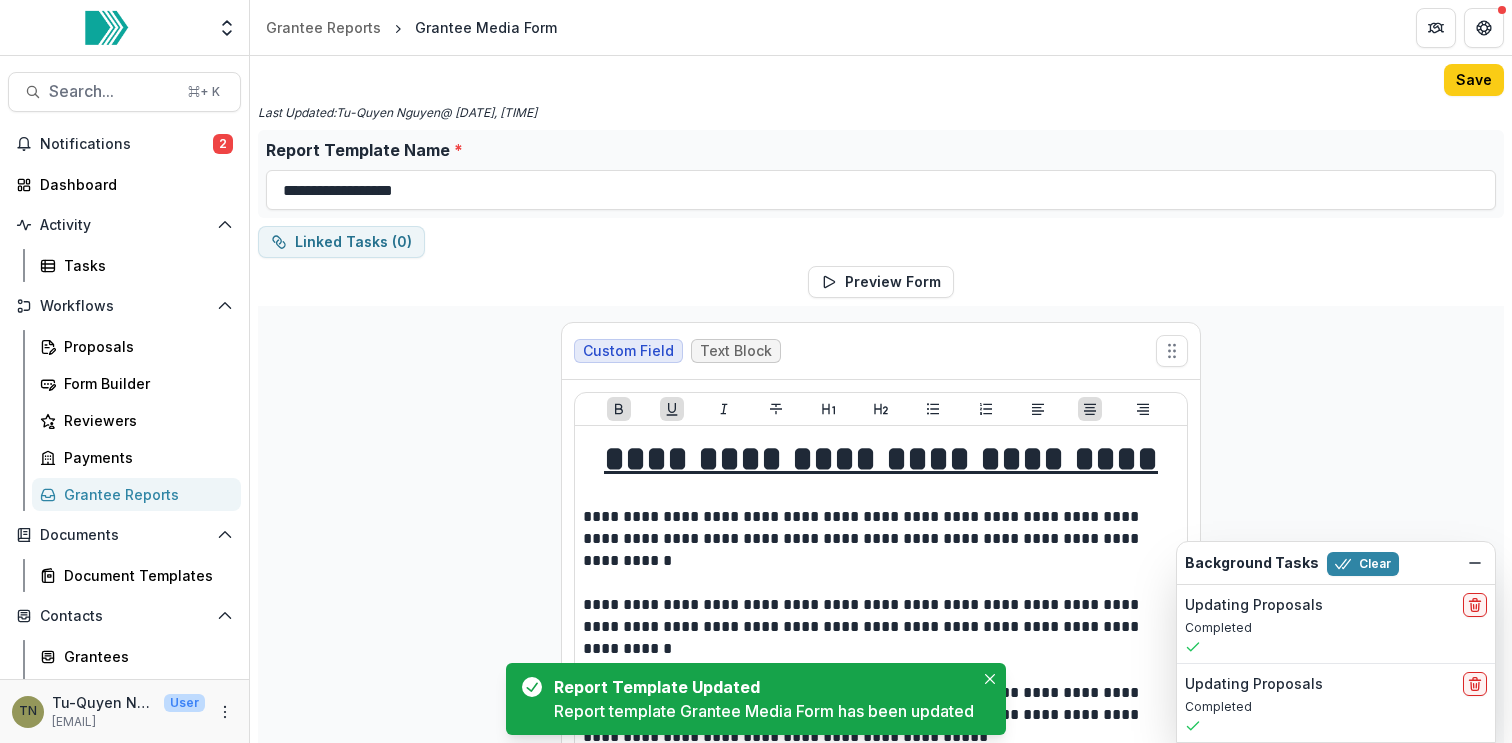 click on "**********" at bounding box center [881, 2832] 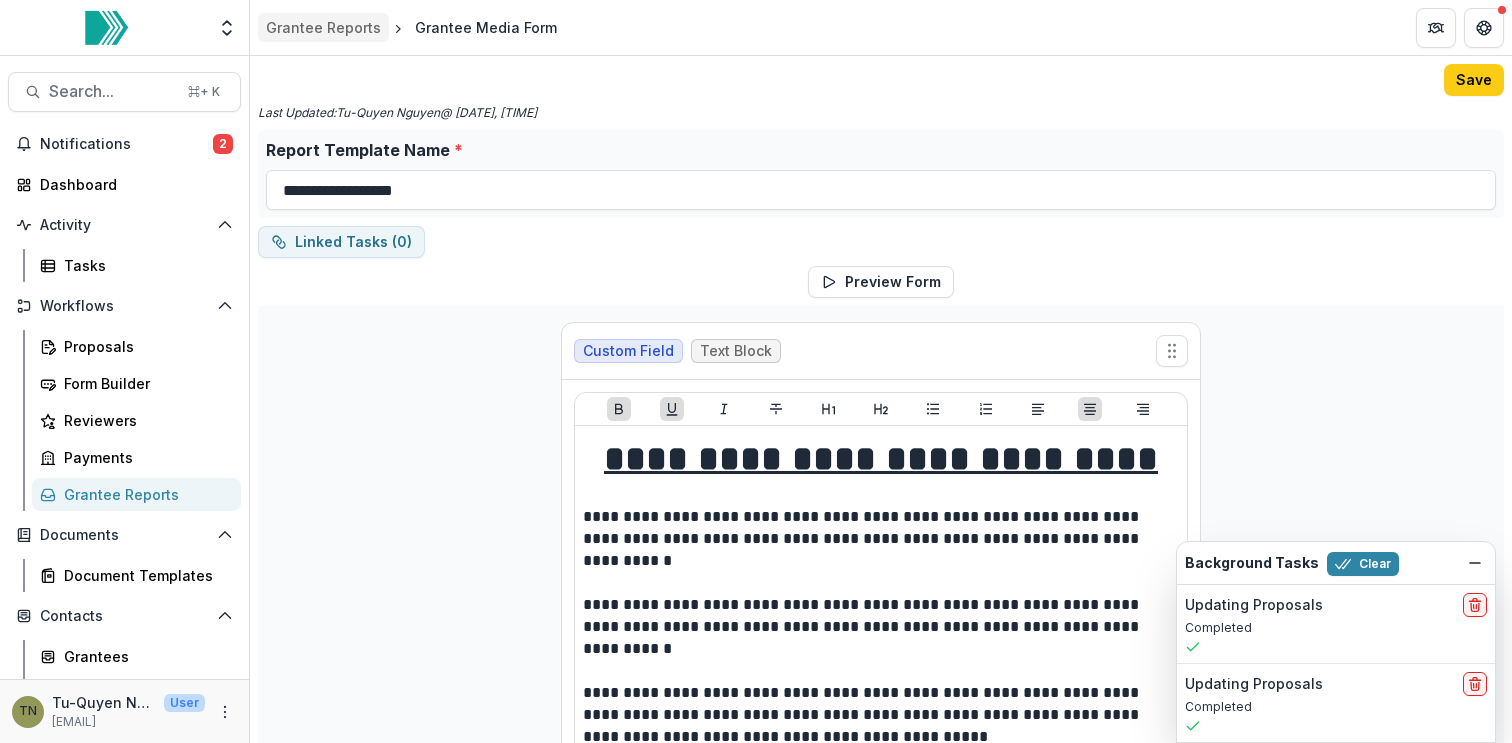 click on "Grantee Reports" at bounding box center (323, 27) 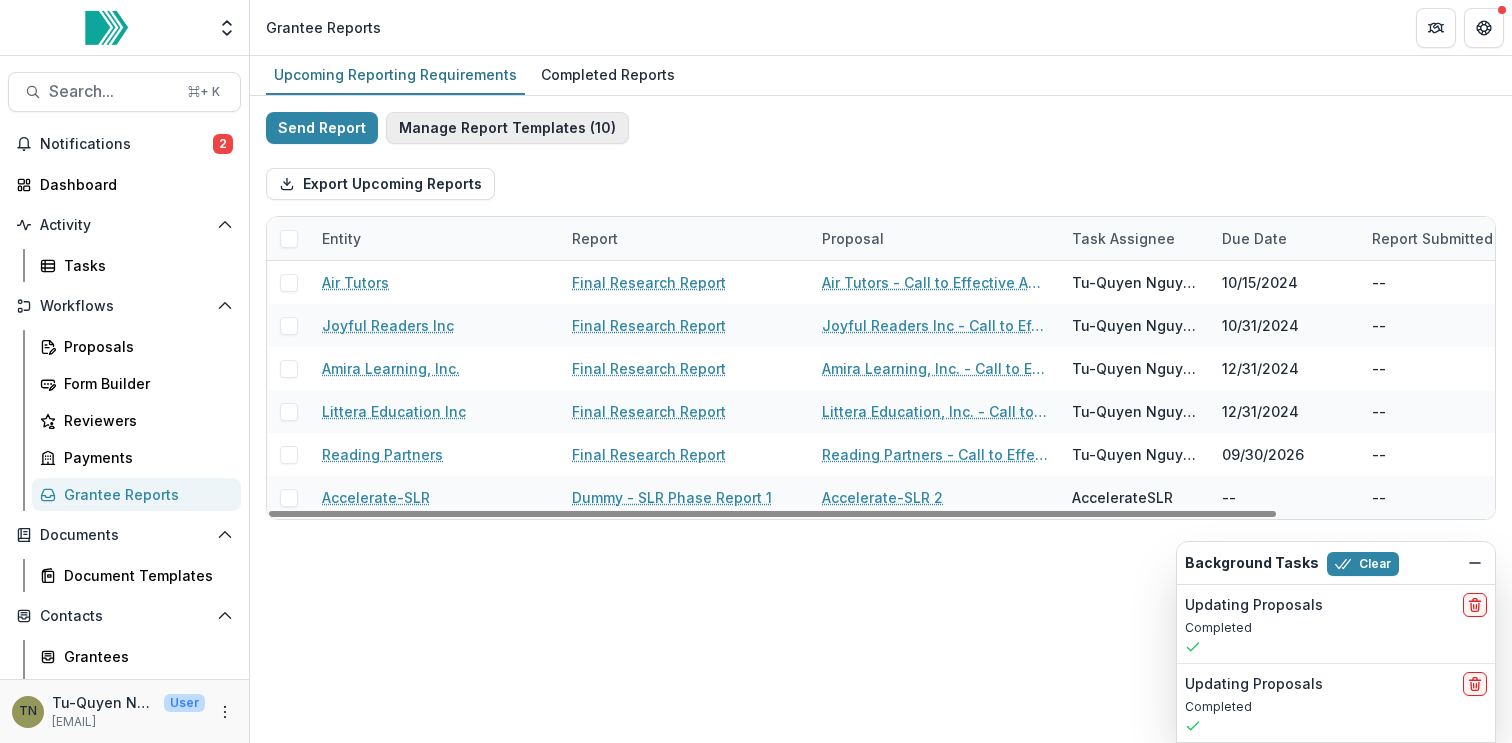 click on "Manage Report Templates ( 10 )" at bounding box center (507, 128) 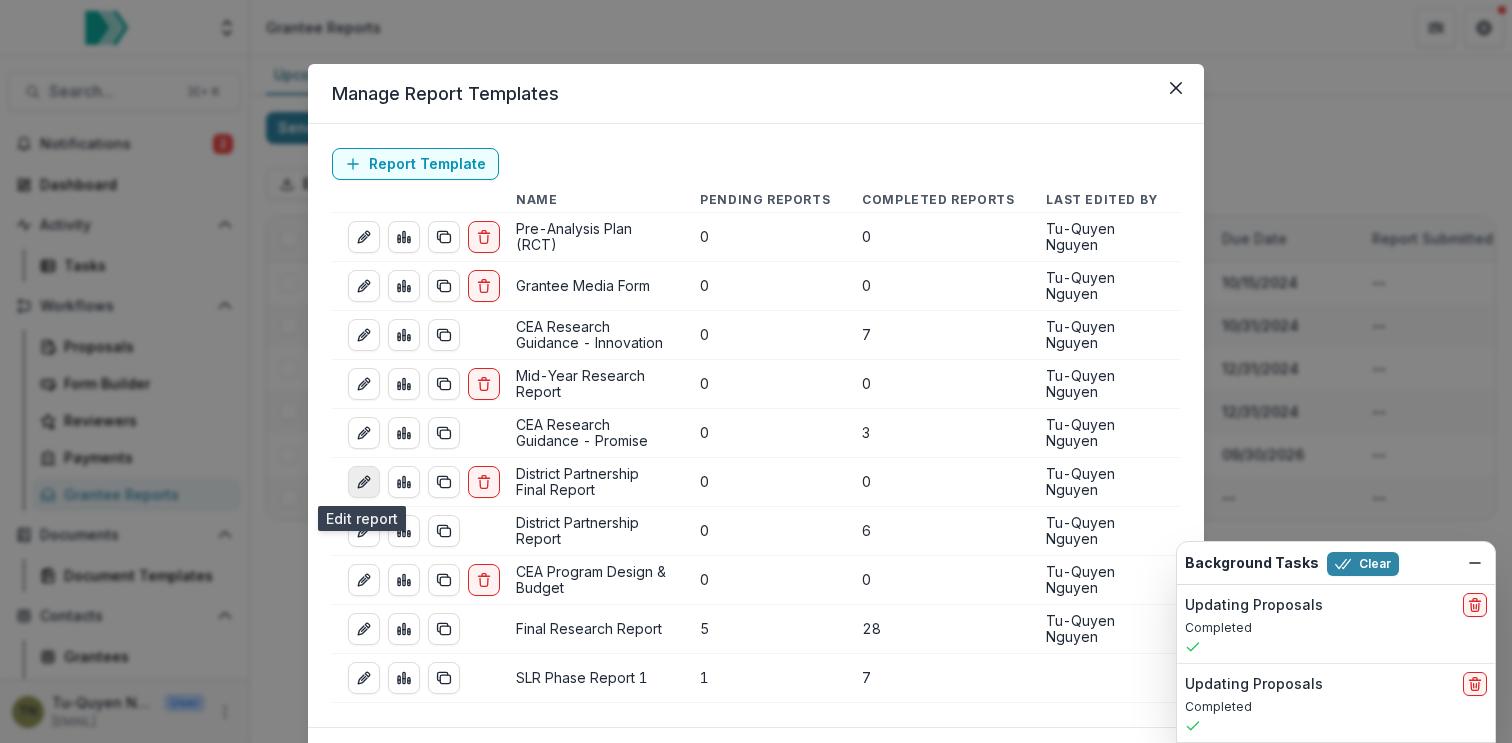 click 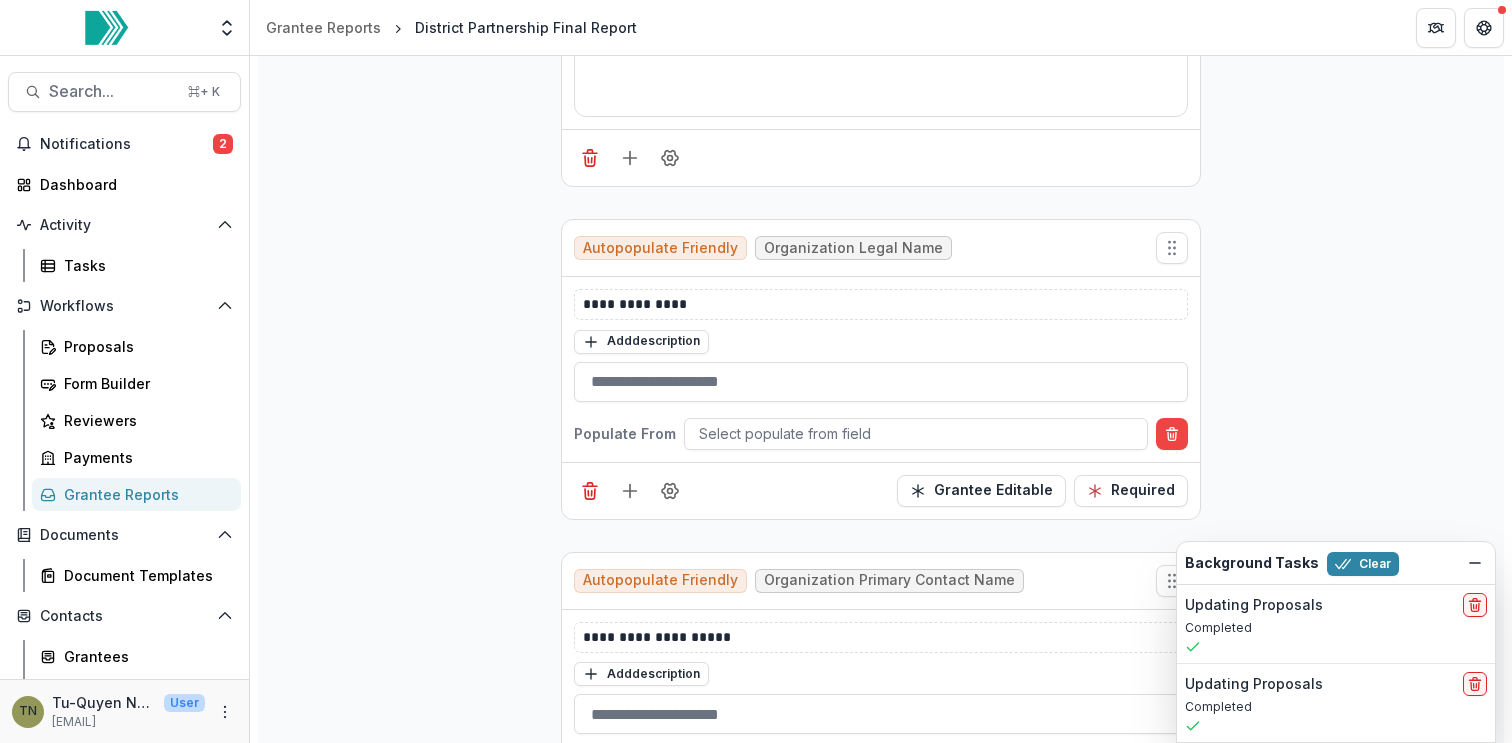 scroll, scrollTop: 1158, scrollLeft: 0, axis: vertical 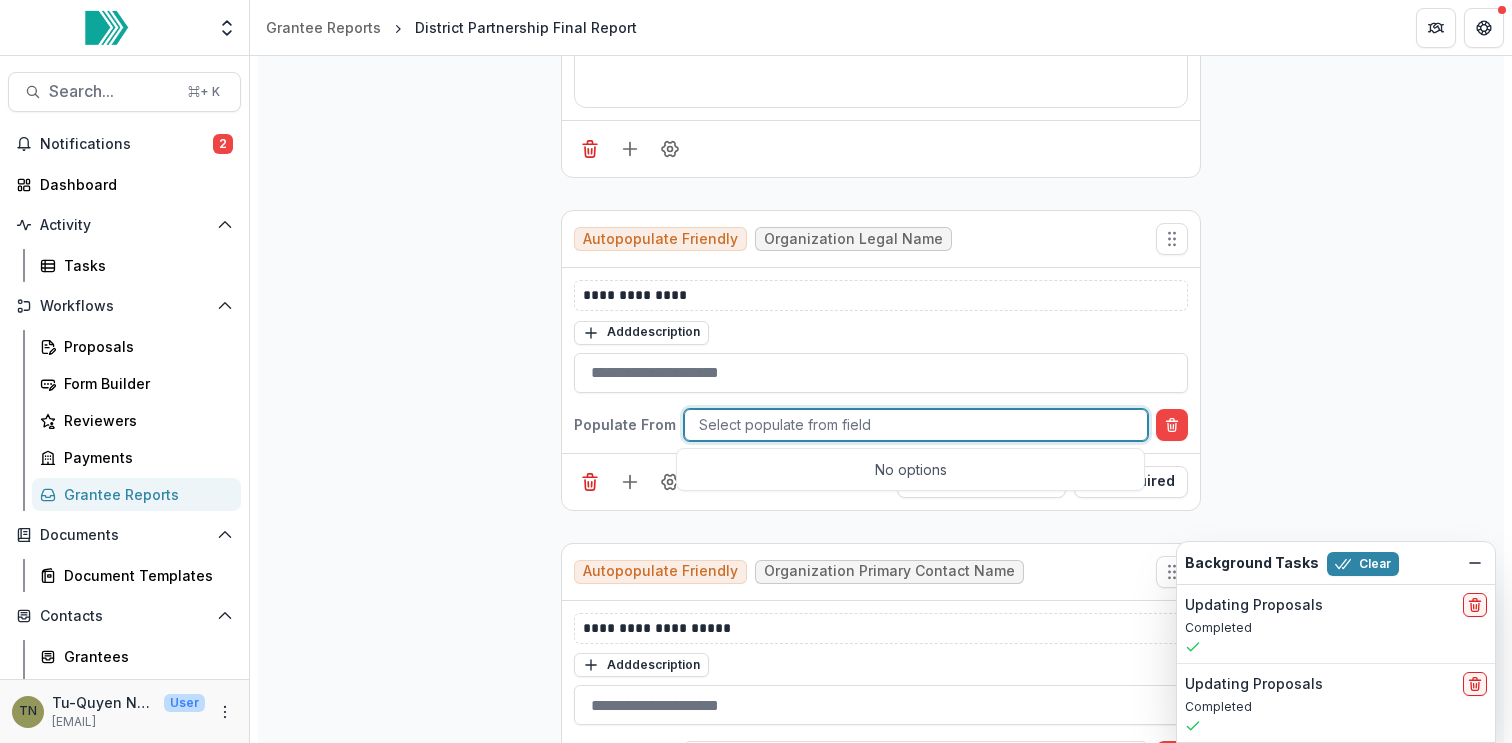 click at bounding box center [916, 424] 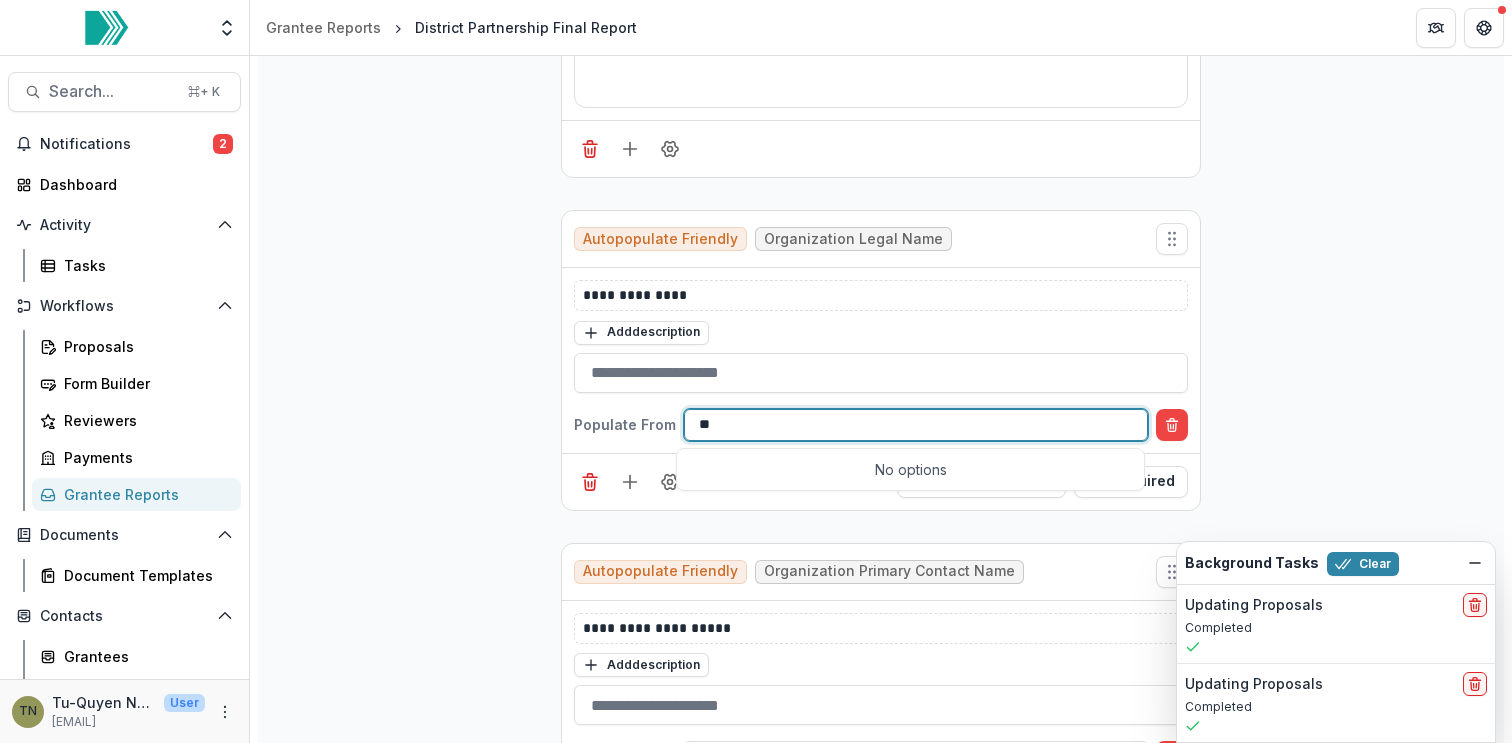 type on "*" 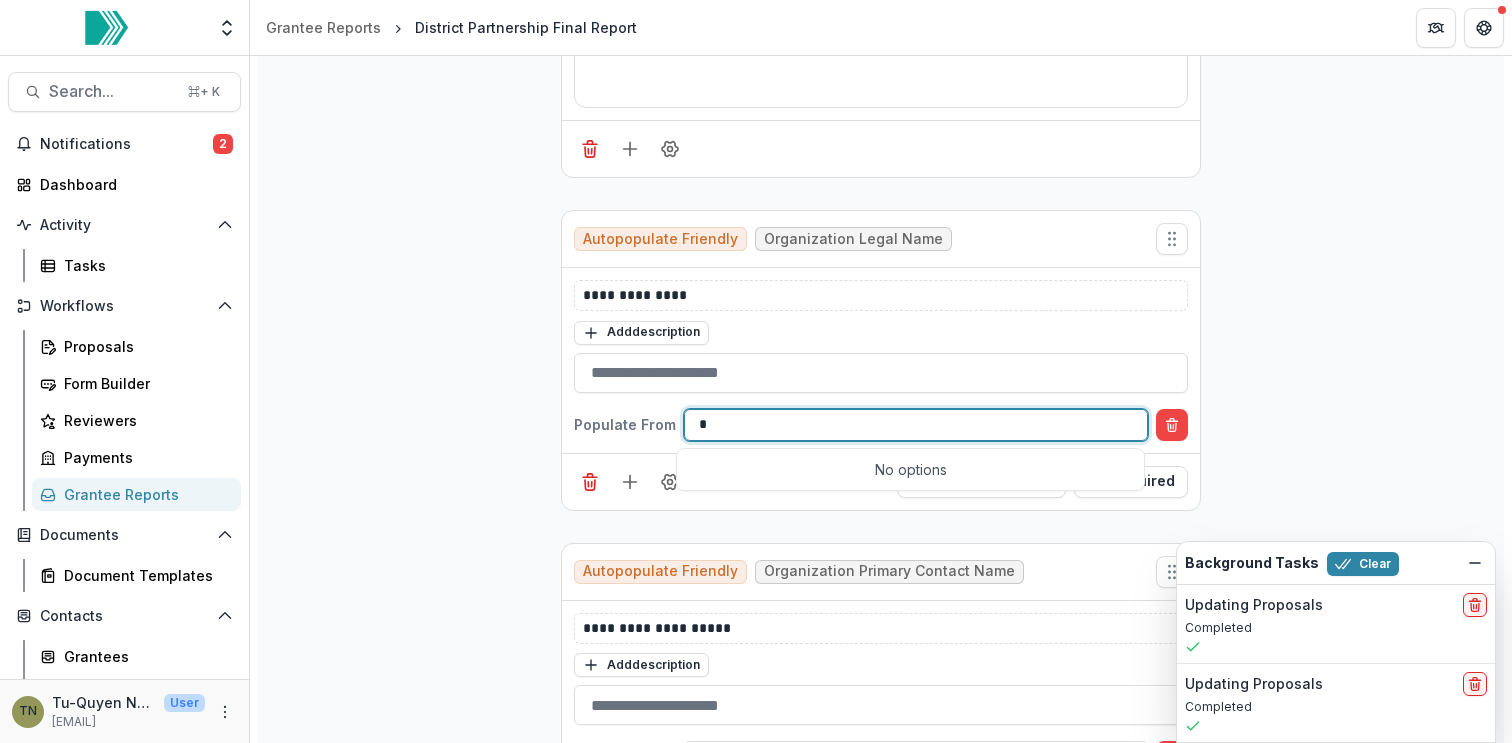 type 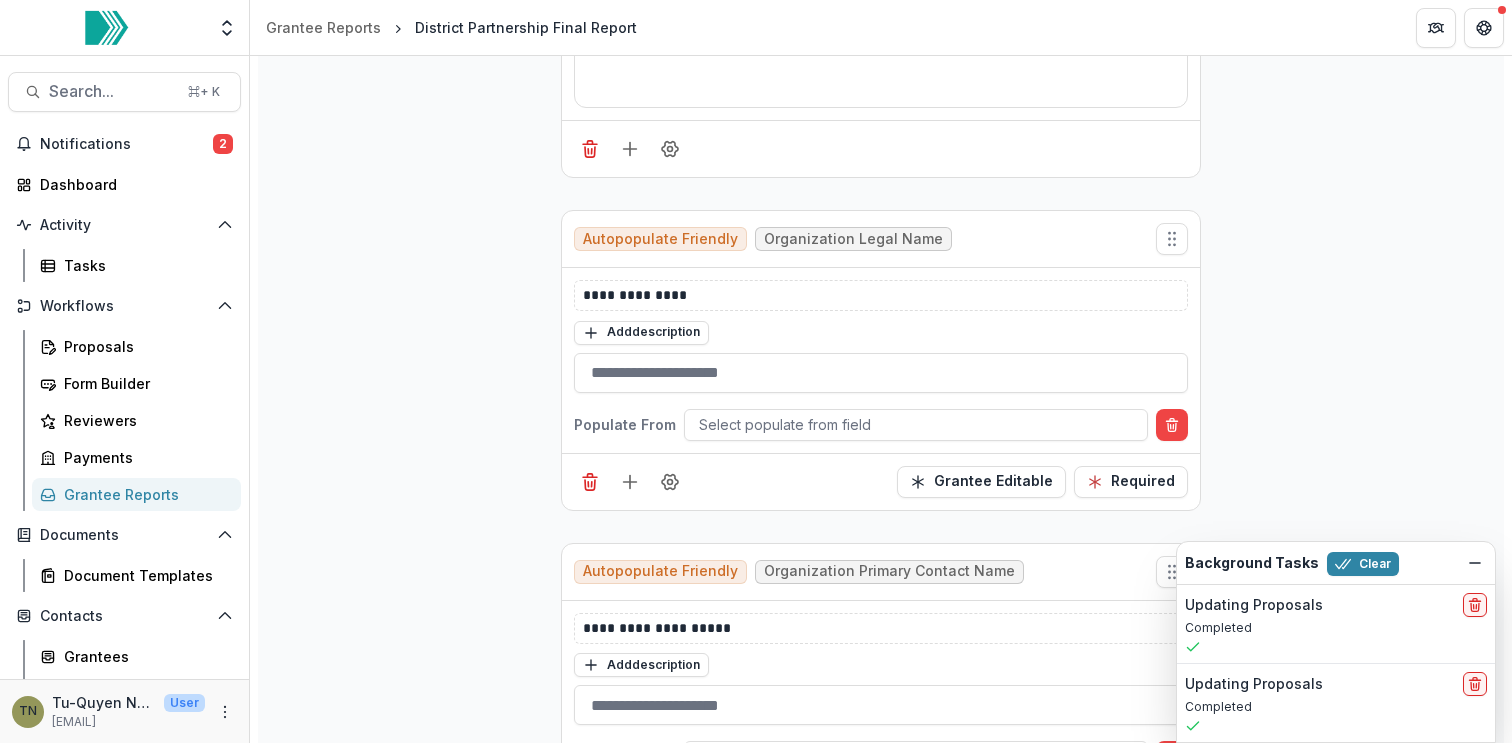 click on "**********" at bounding box center [881, 3522] 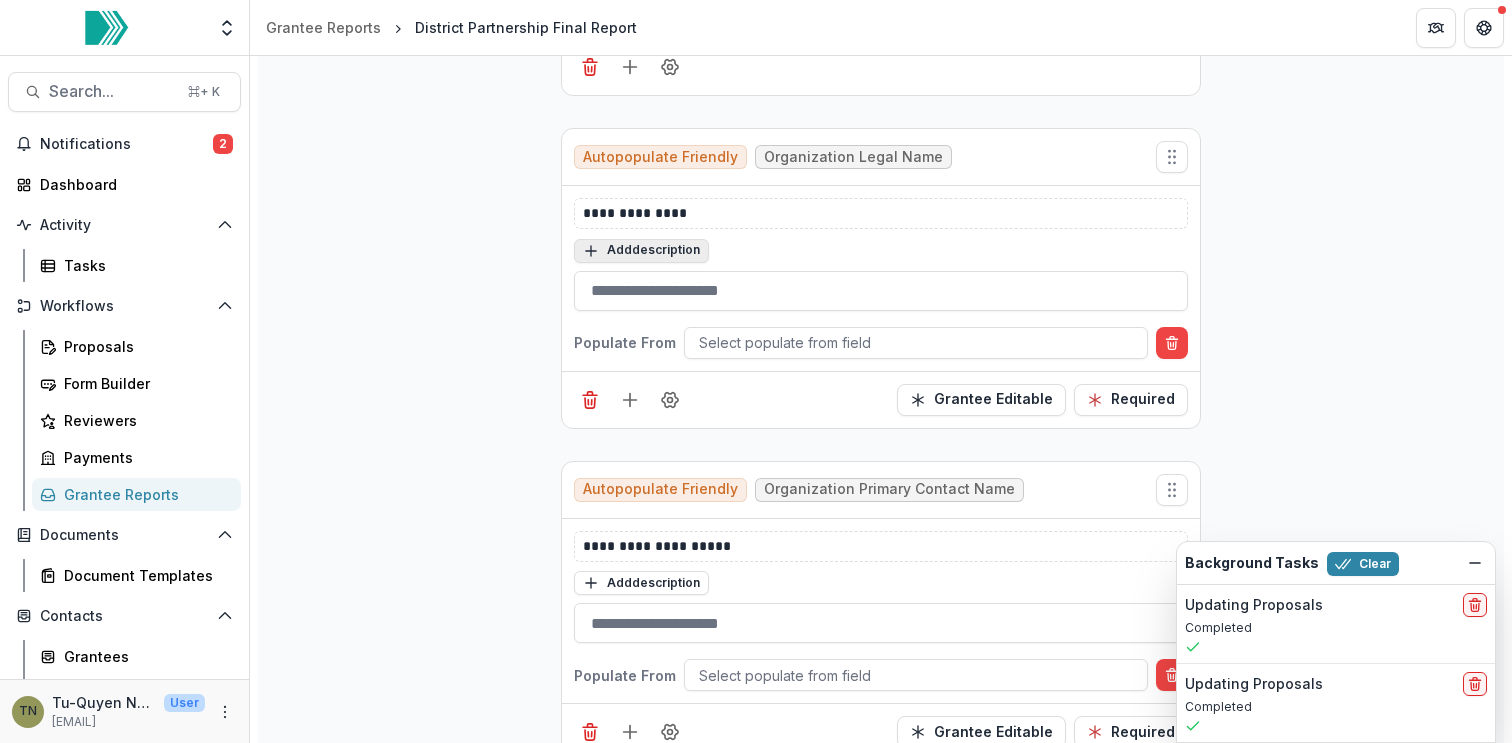 scroll, scrollTop: 1268, scrollLeft: 0, axis: vertical 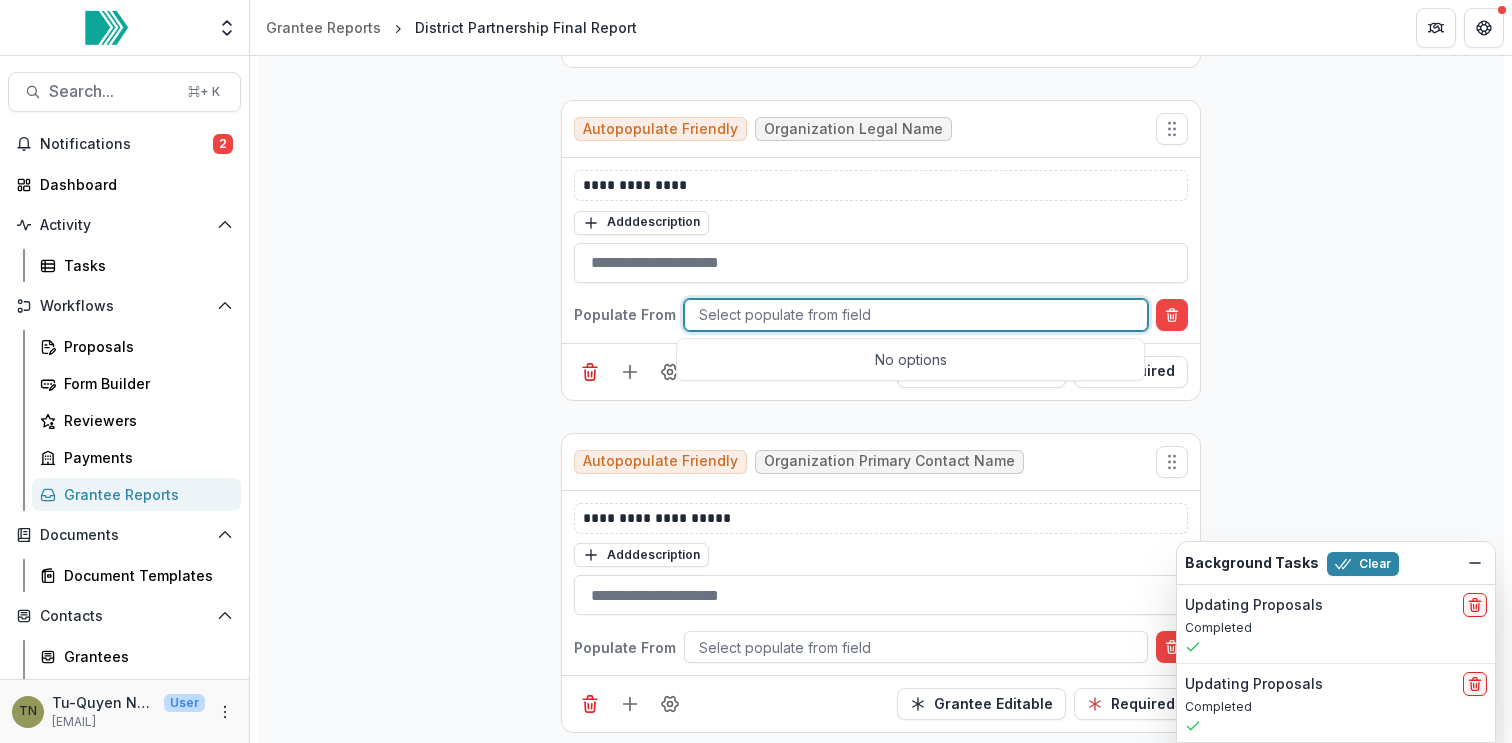 click at bounding box center (916, 314) 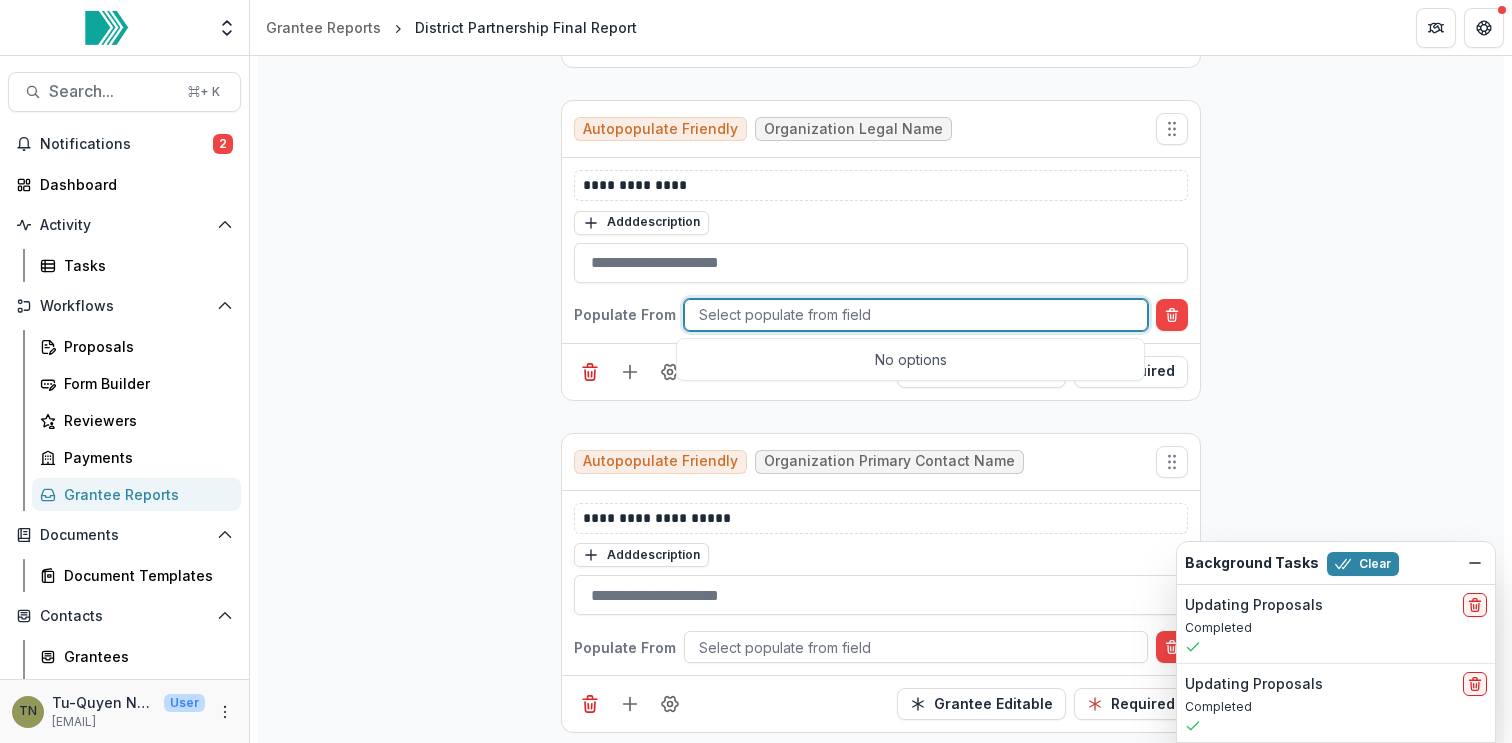 click on "No options" at bounding box center [910, 359] 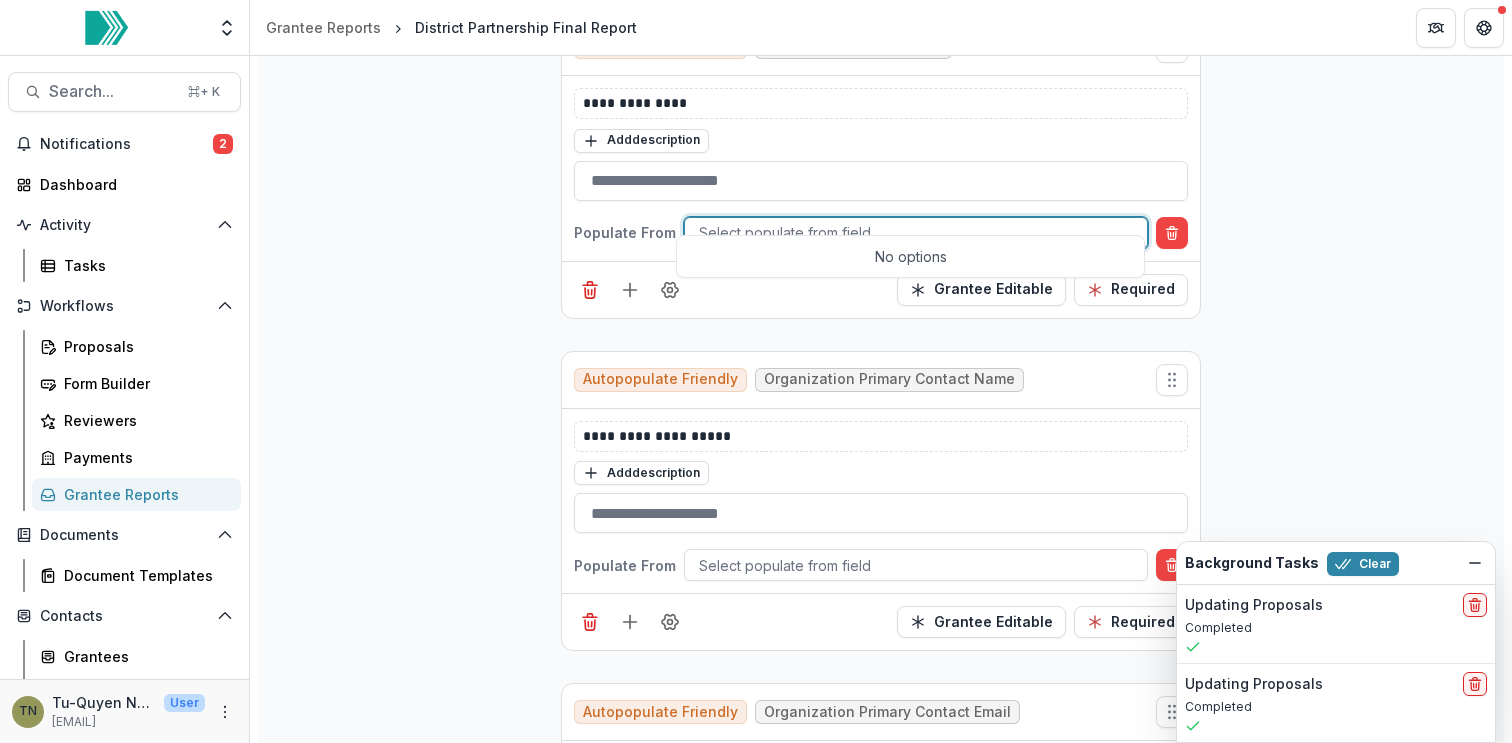 scroll, scrollTop: 1375, scrollLeft: 0, axis: vertical 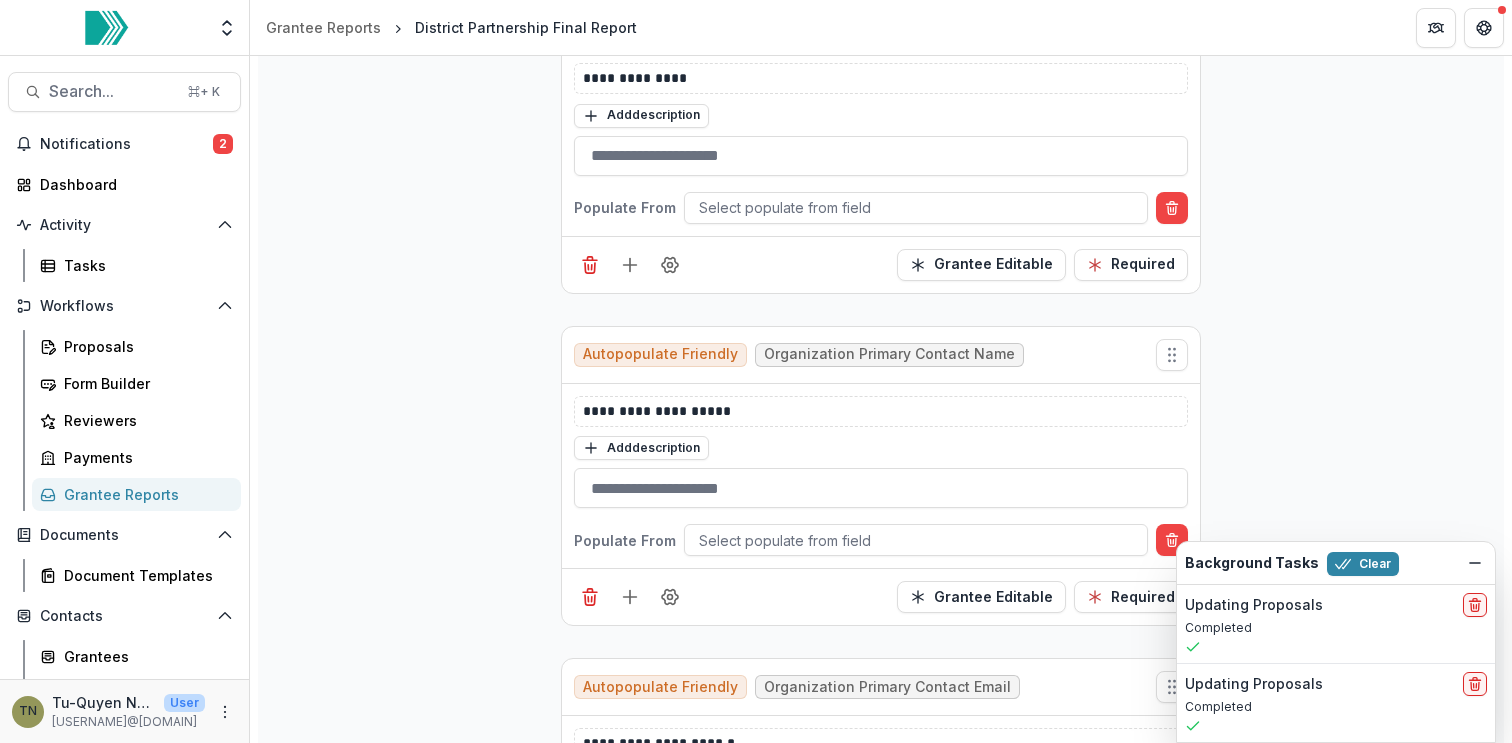 click on "**********" 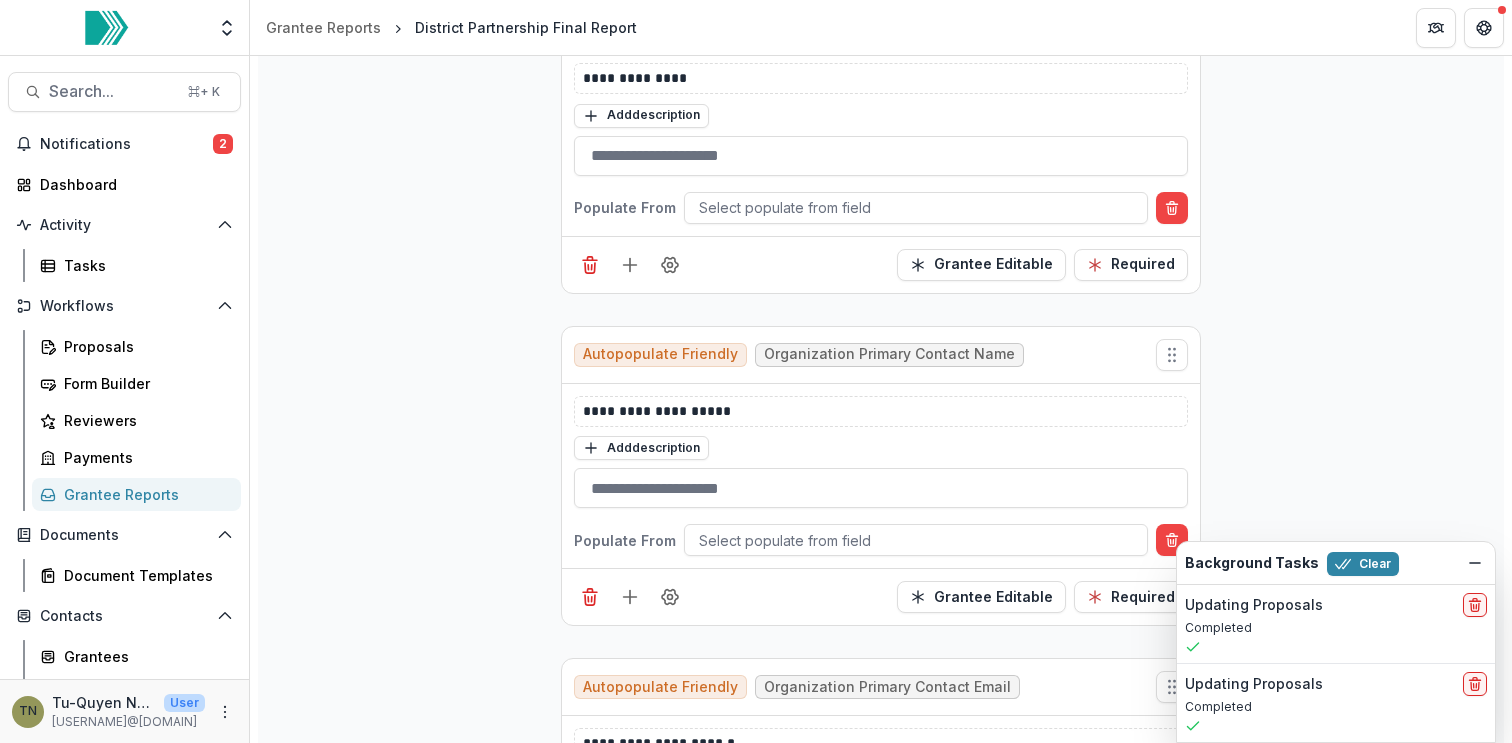 click on "**********" 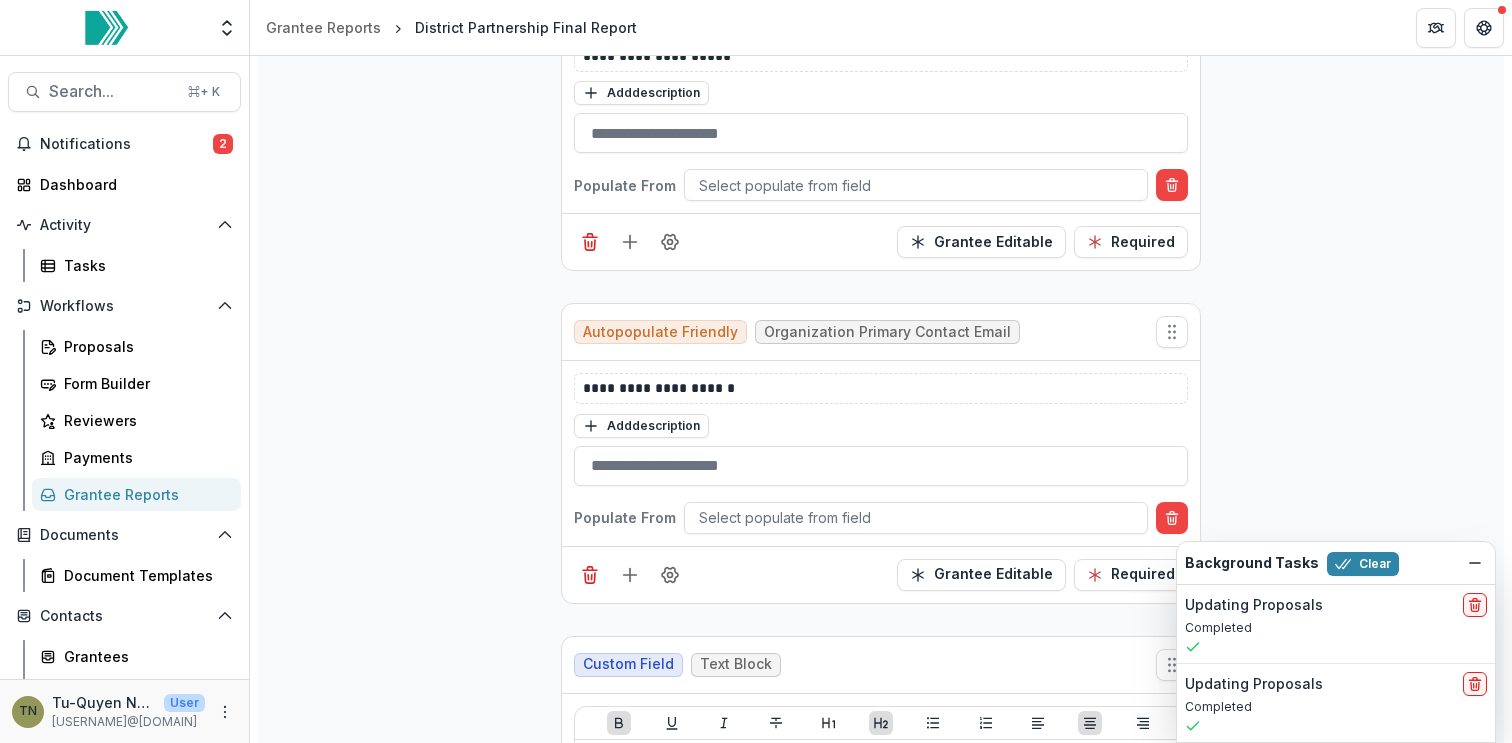 scroll, scrollTop: 1733, scrollLeft: 0, axis: vertical 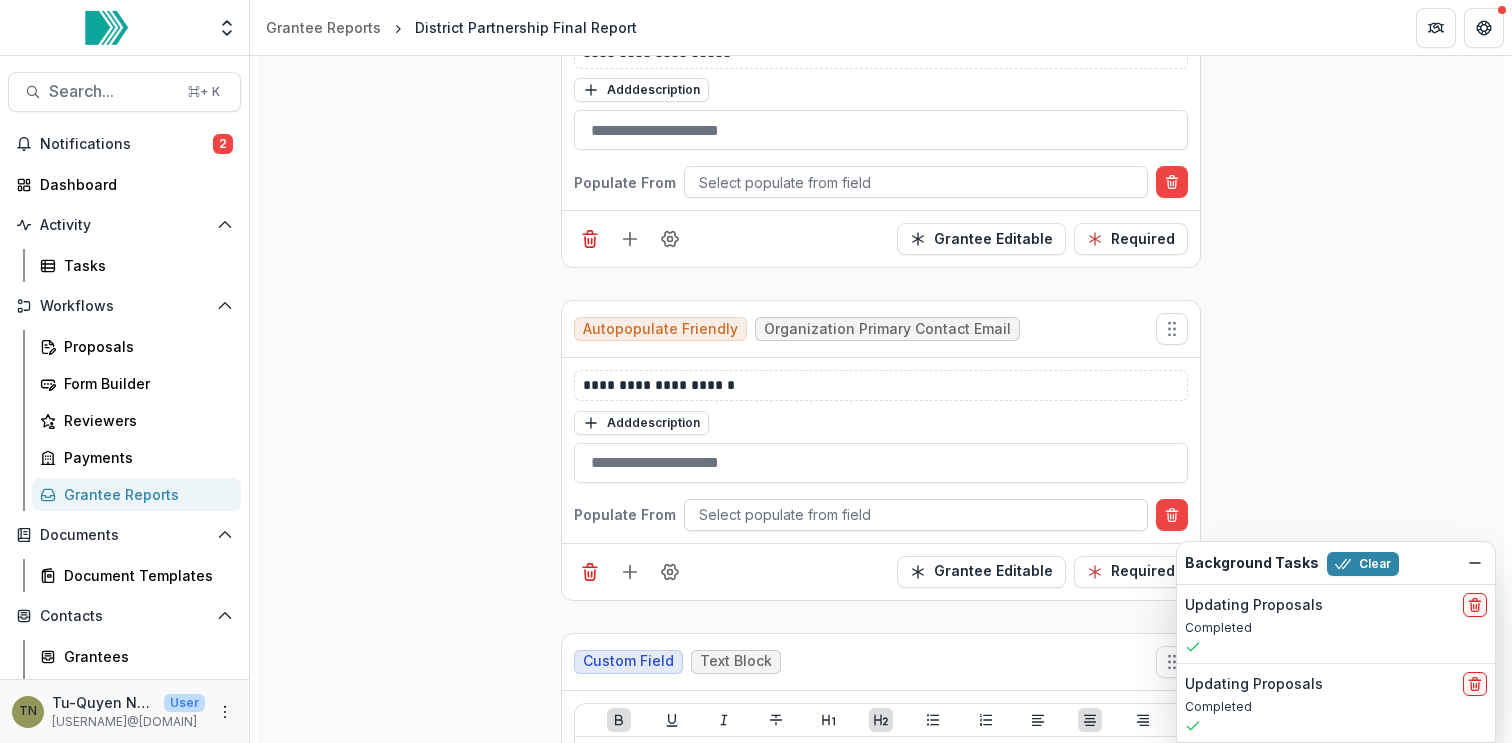 click 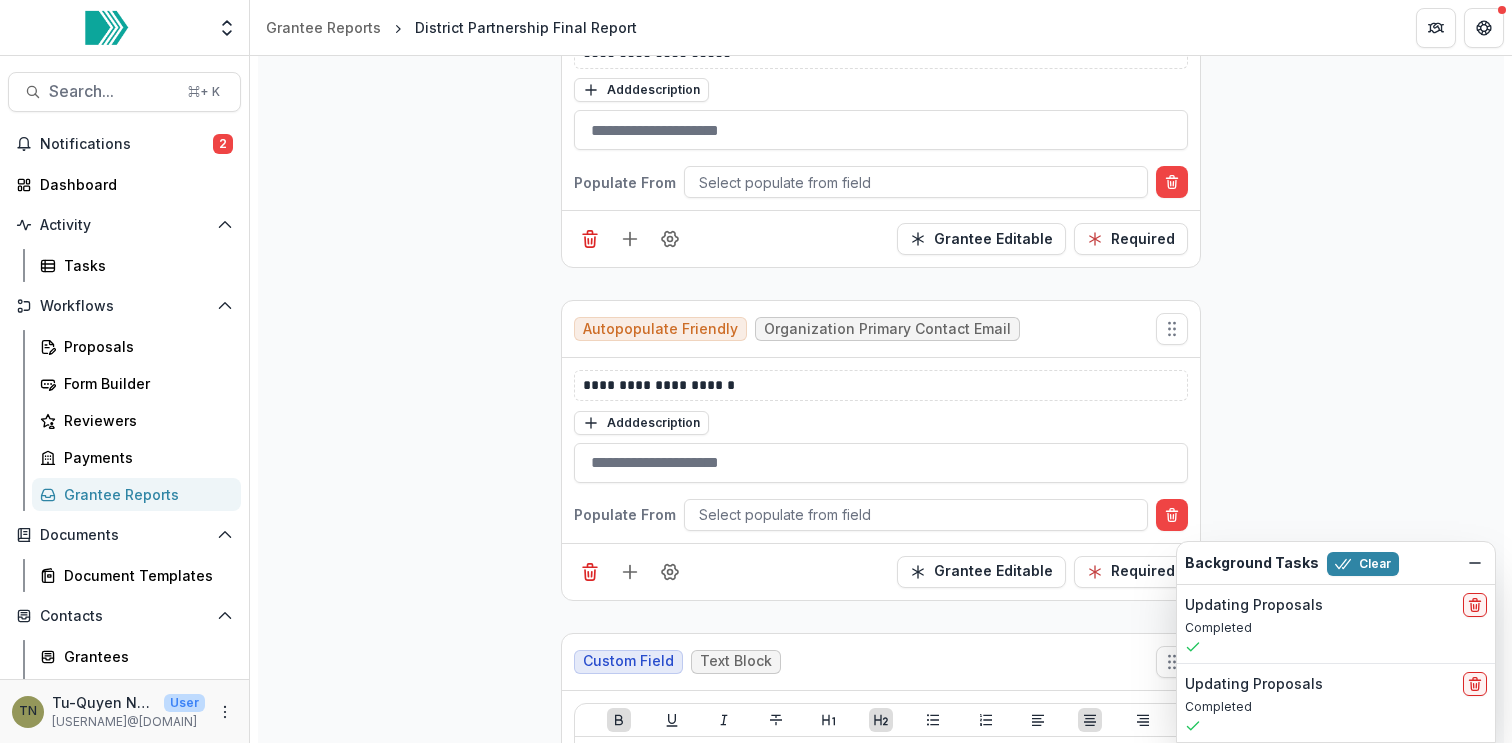 click on "**********" 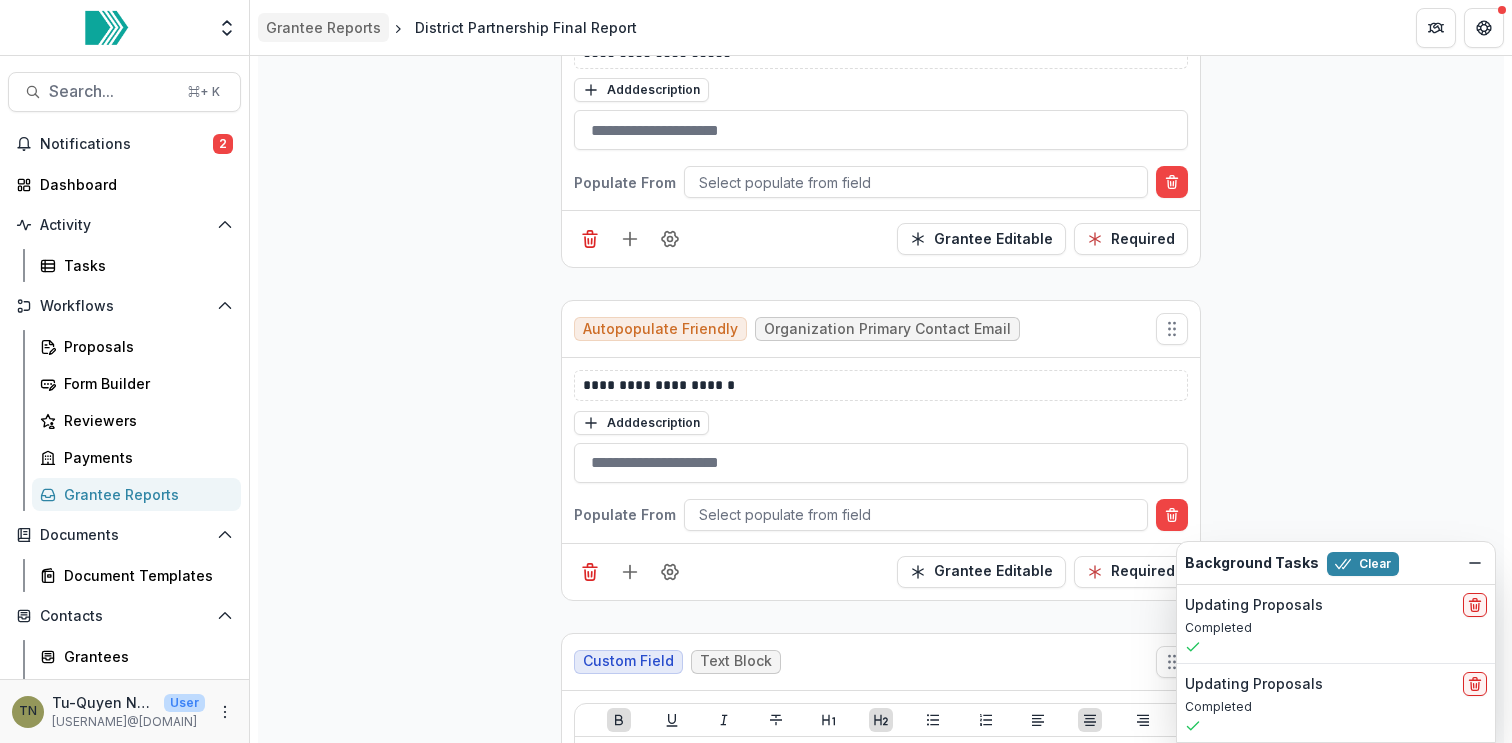 click on "Grantee Reports" 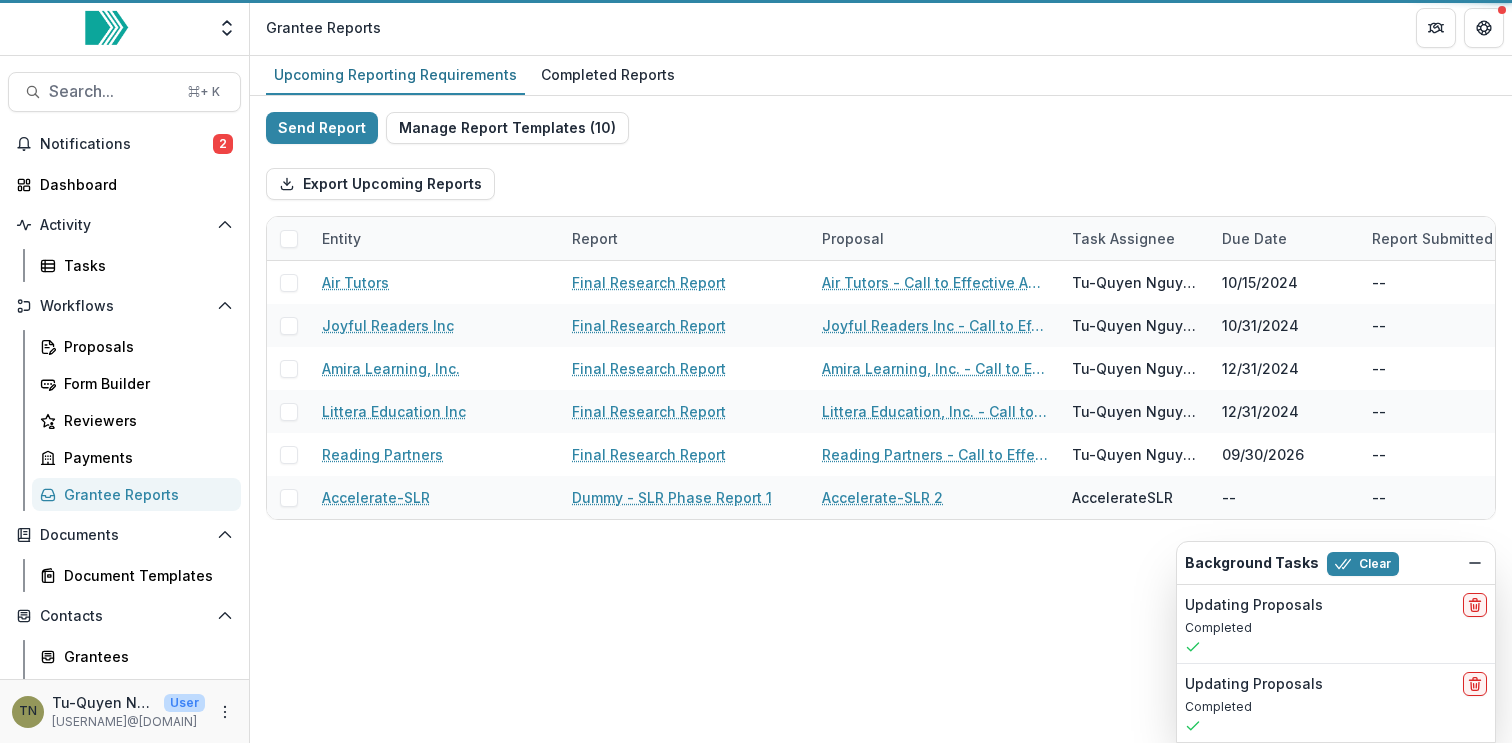 scroll, scrollTop: 0, scrollLeft: 0, axis: both 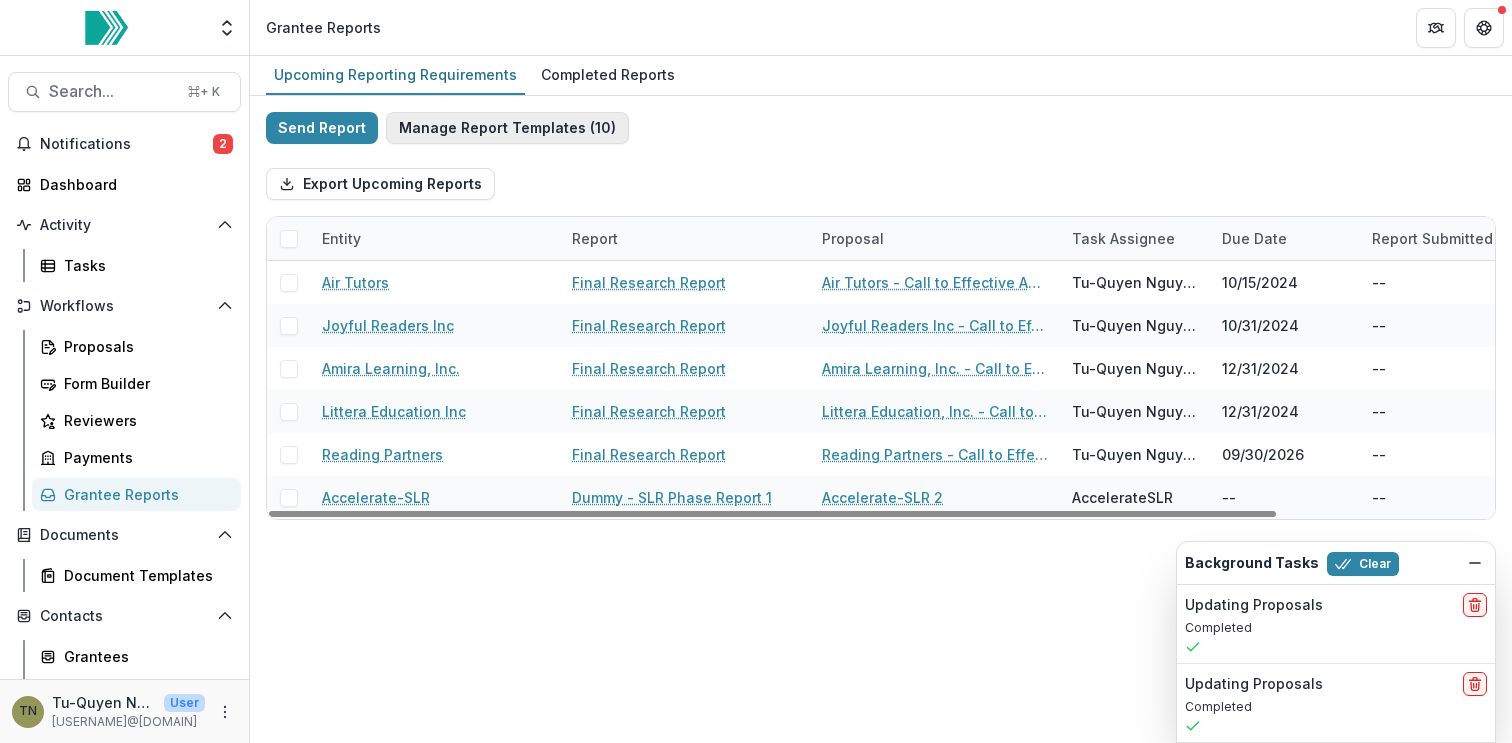click on "Manage Report Templates ( 10 )" 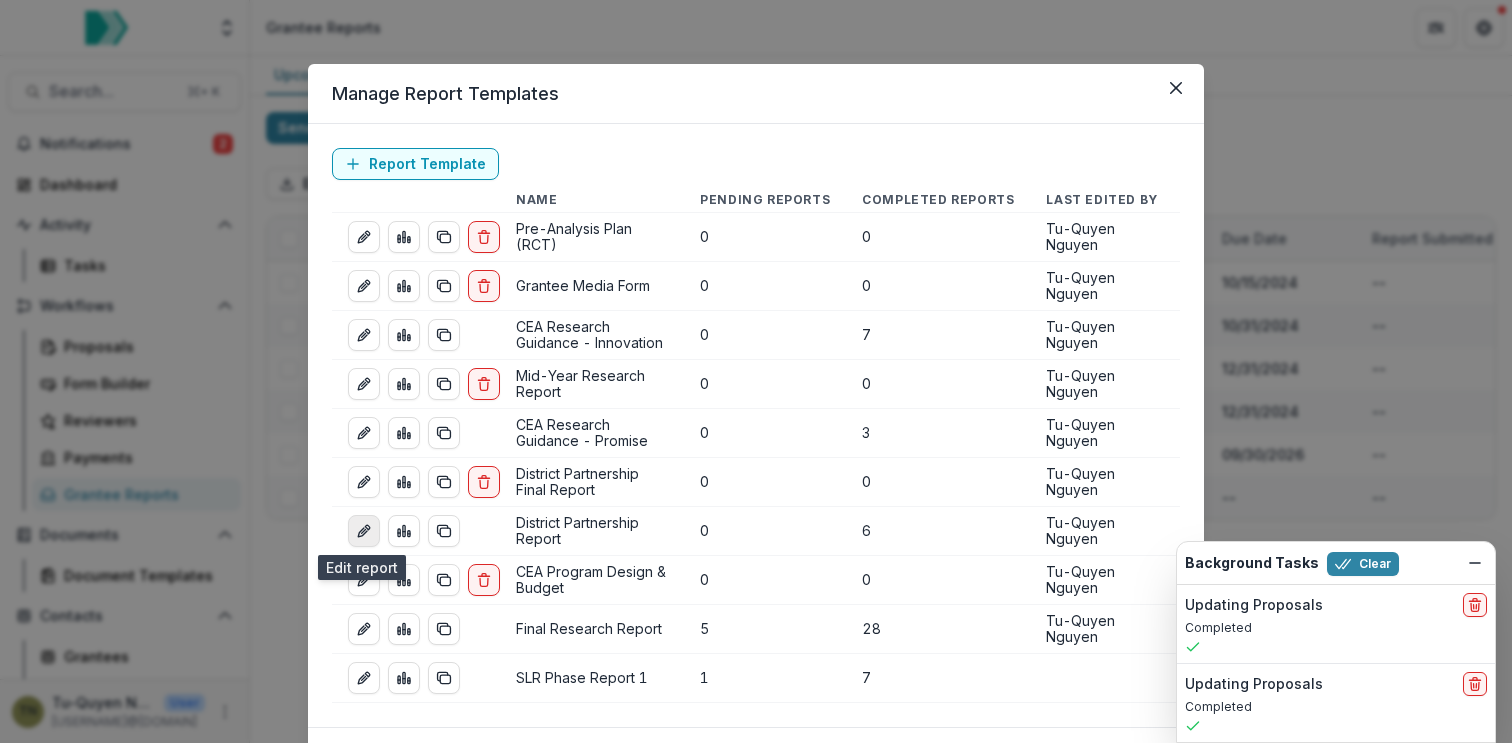 click 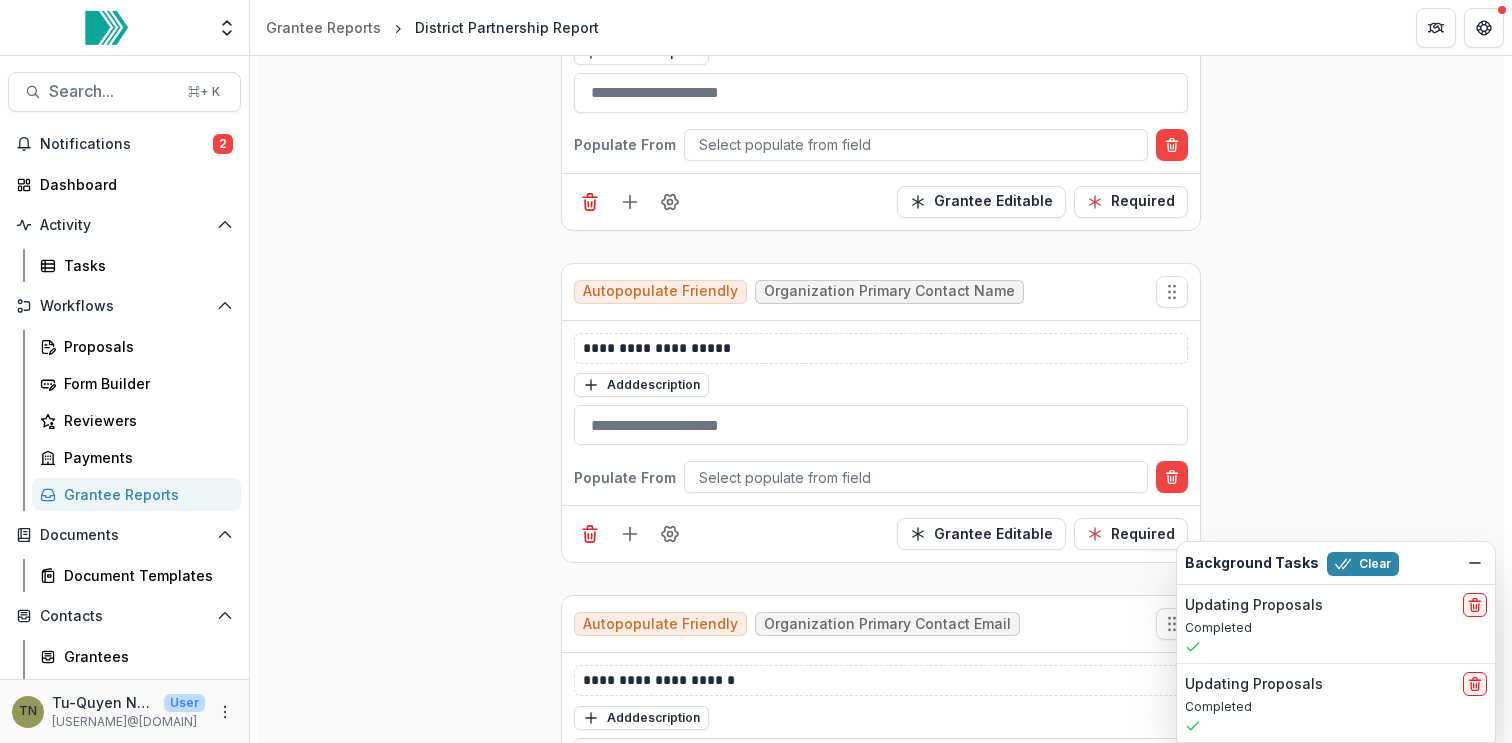 scroll, scrollTop: 1436, scrollLeft: 0, axis: vertical 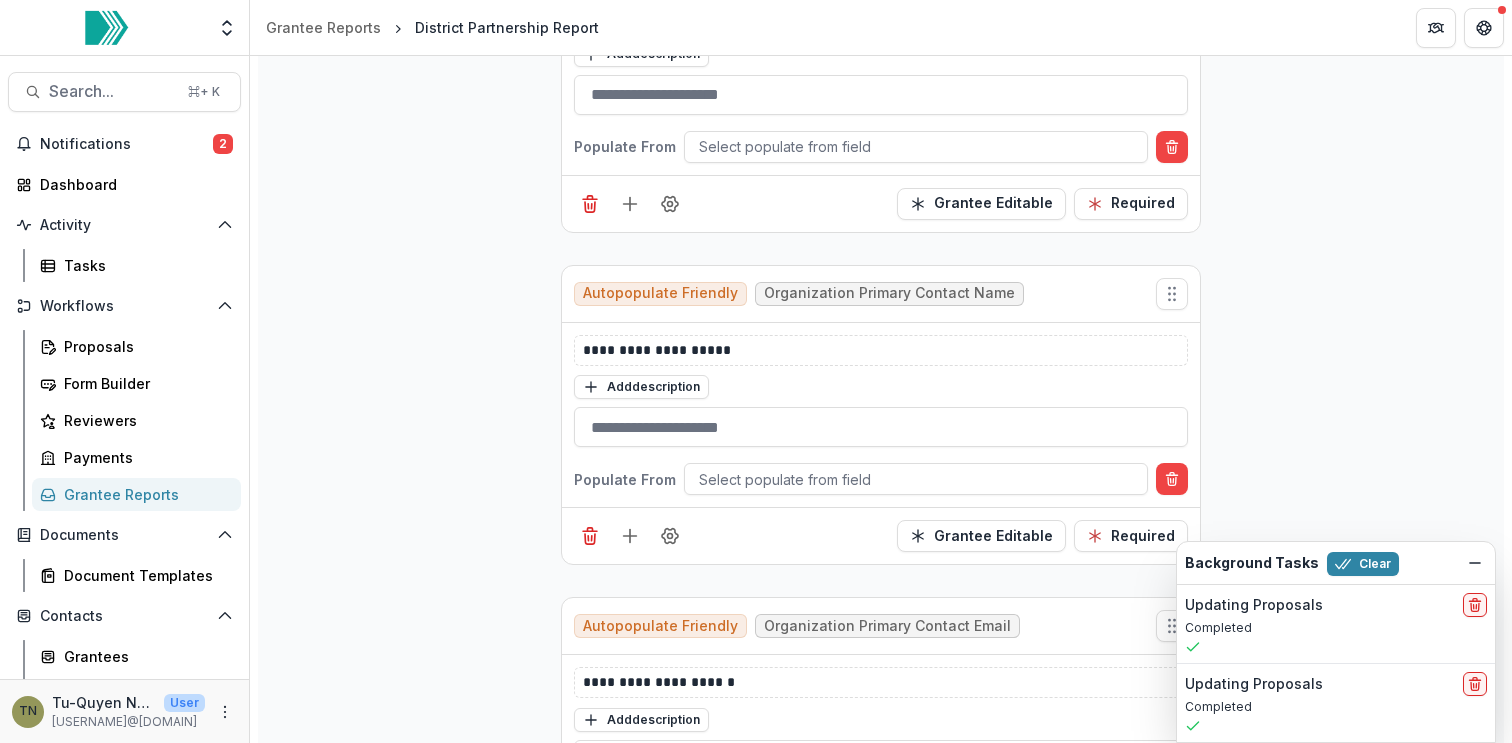 click on "Autopopulate Friendly" 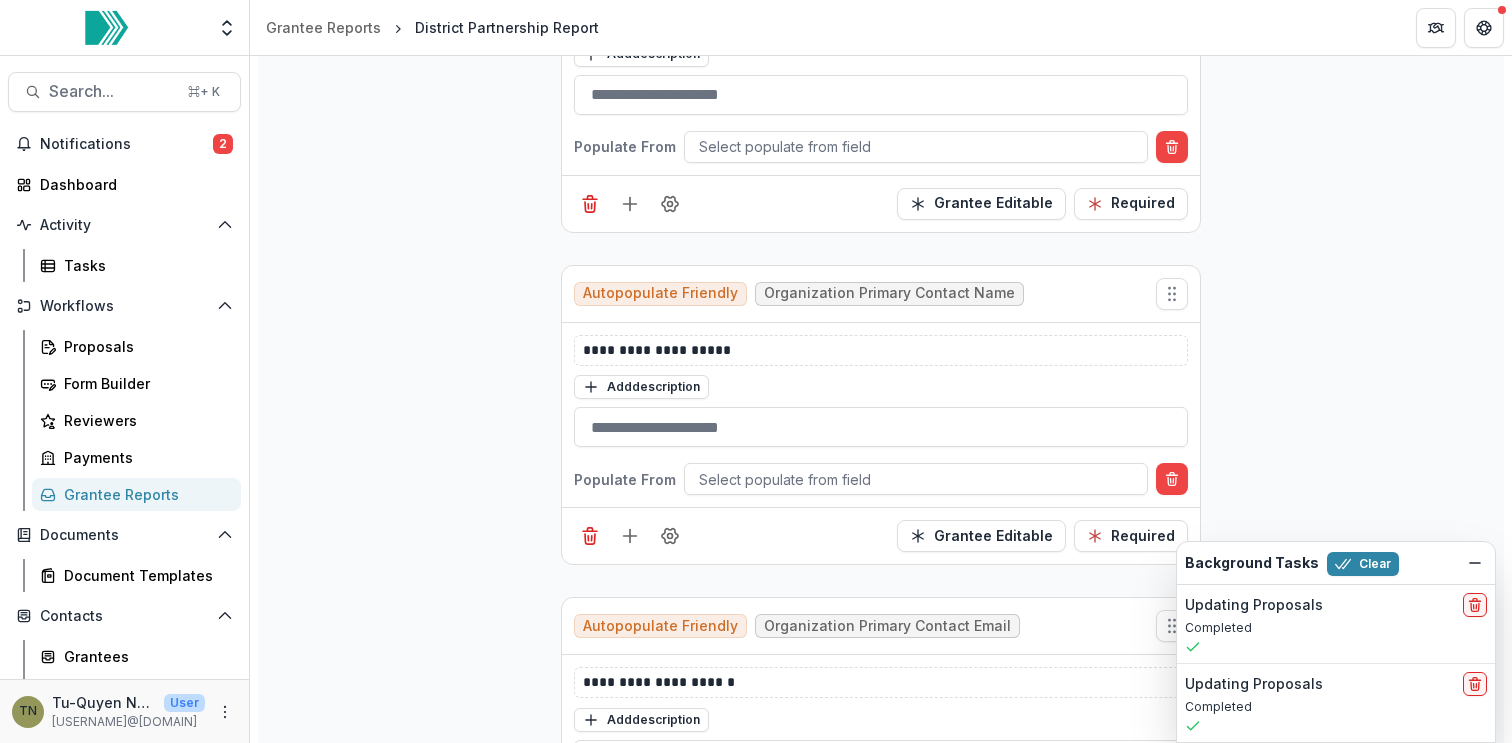click on "Autopopulate Friendly" 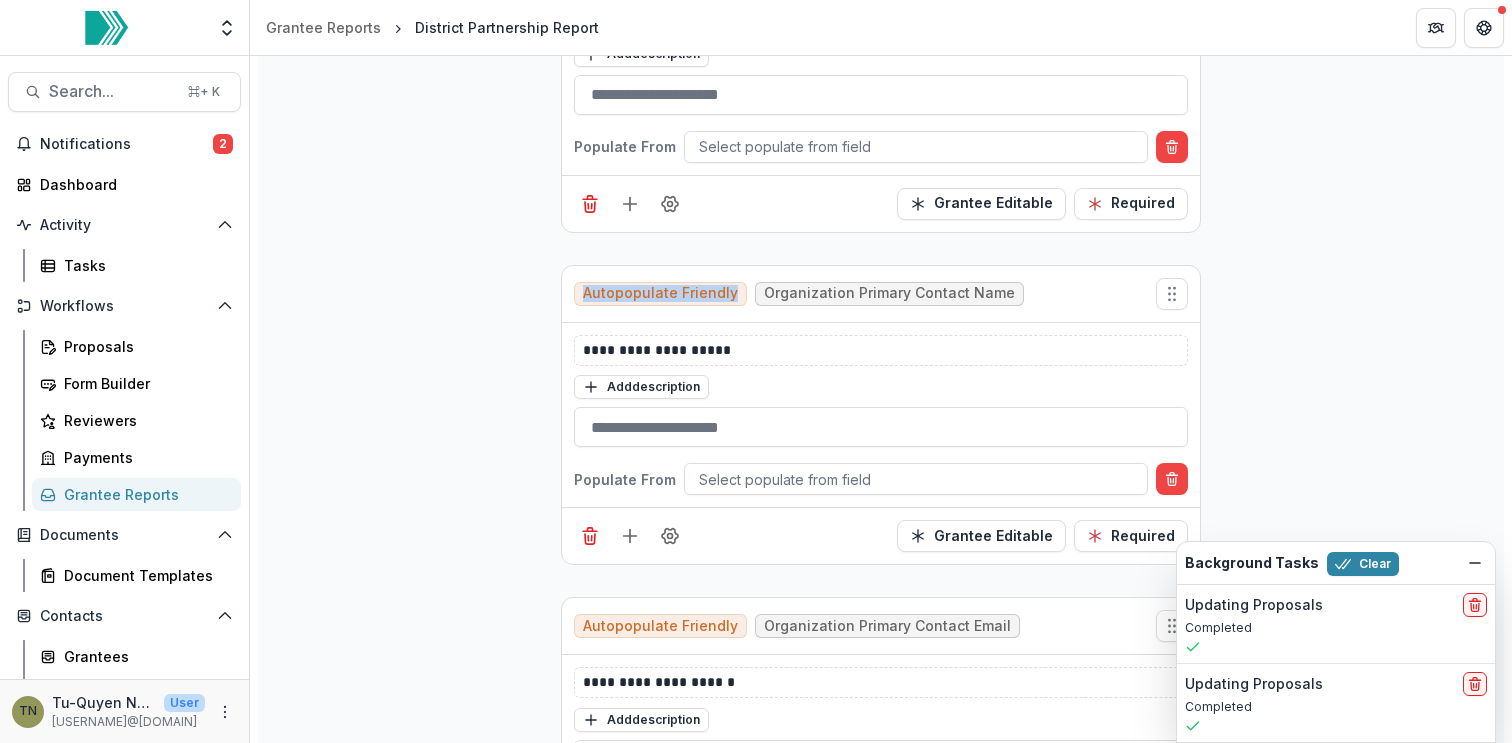 click on "Autopopulate Friendly" 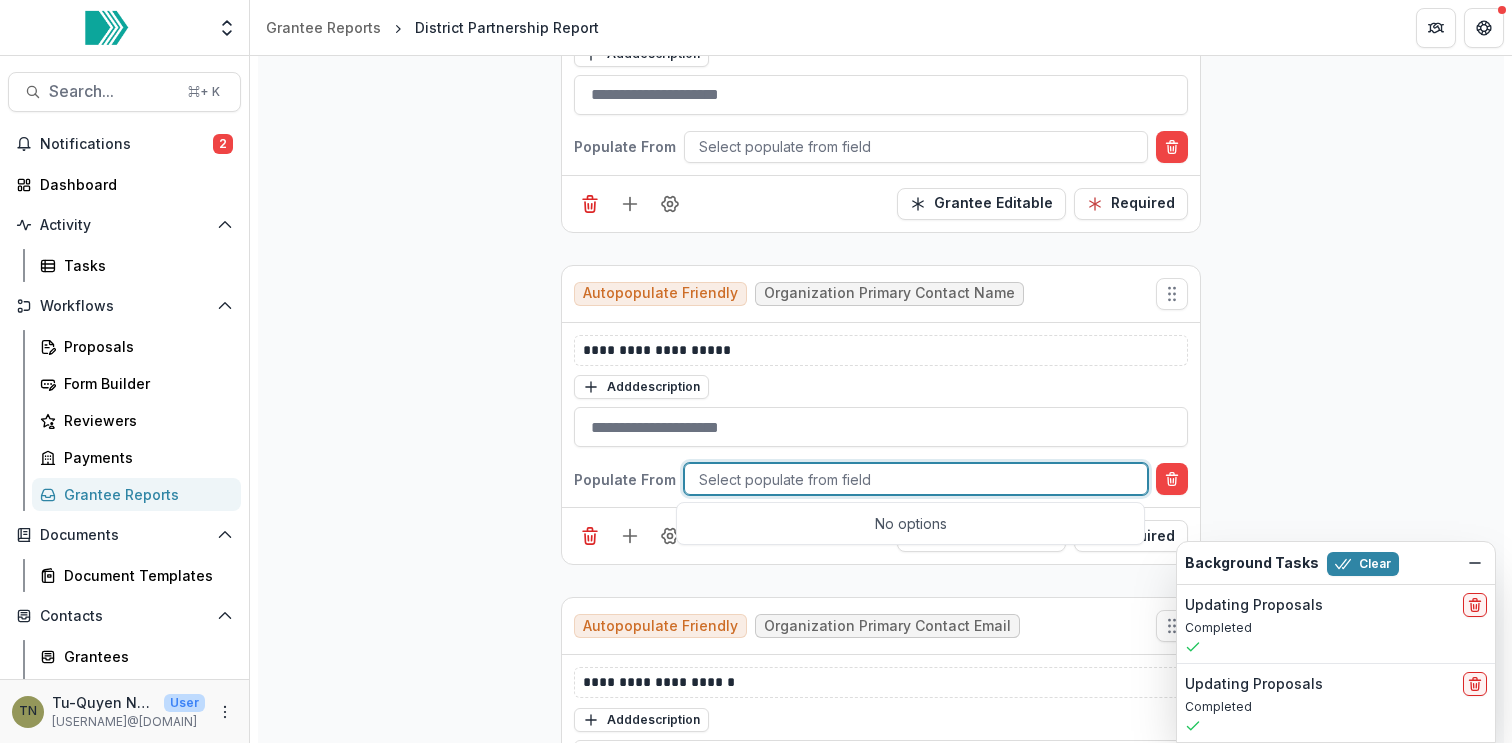 click 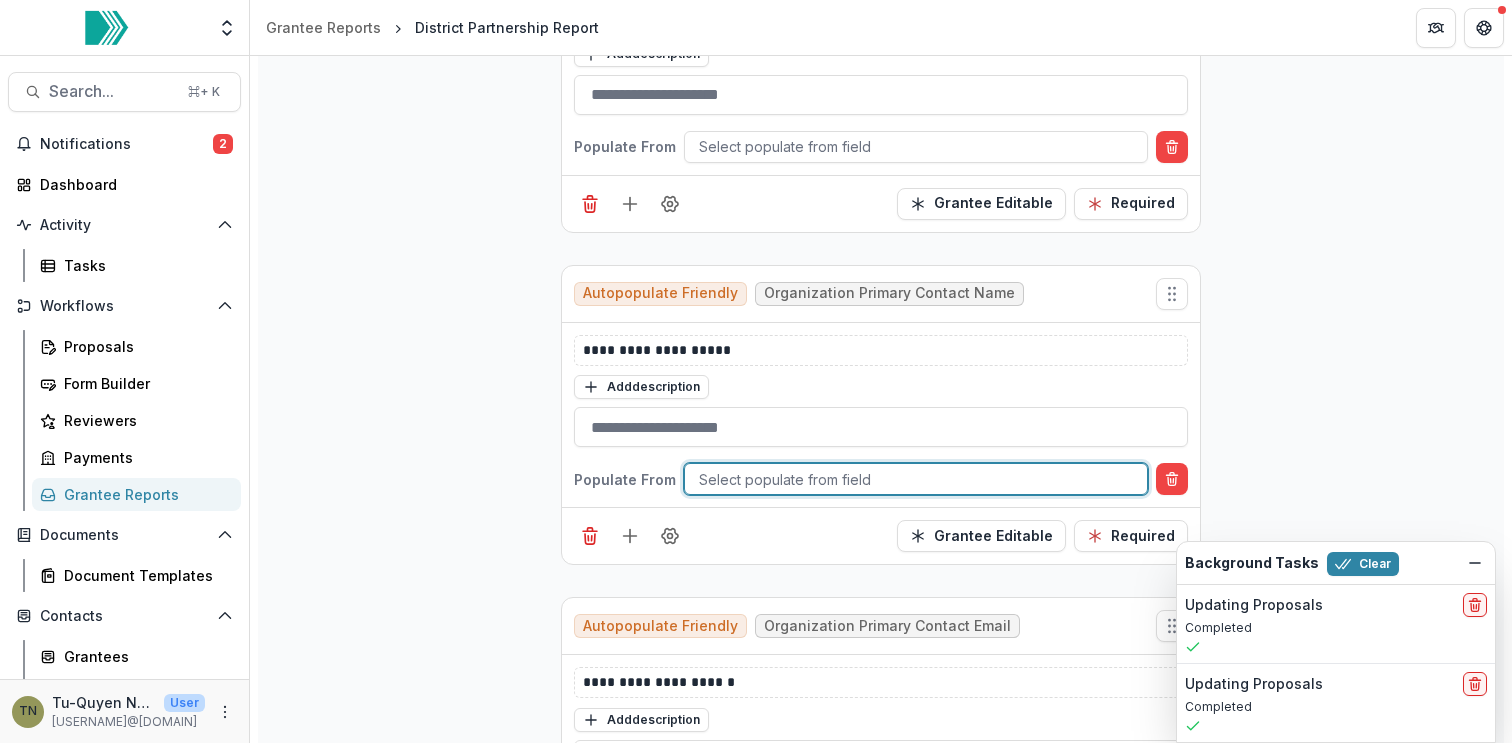 click 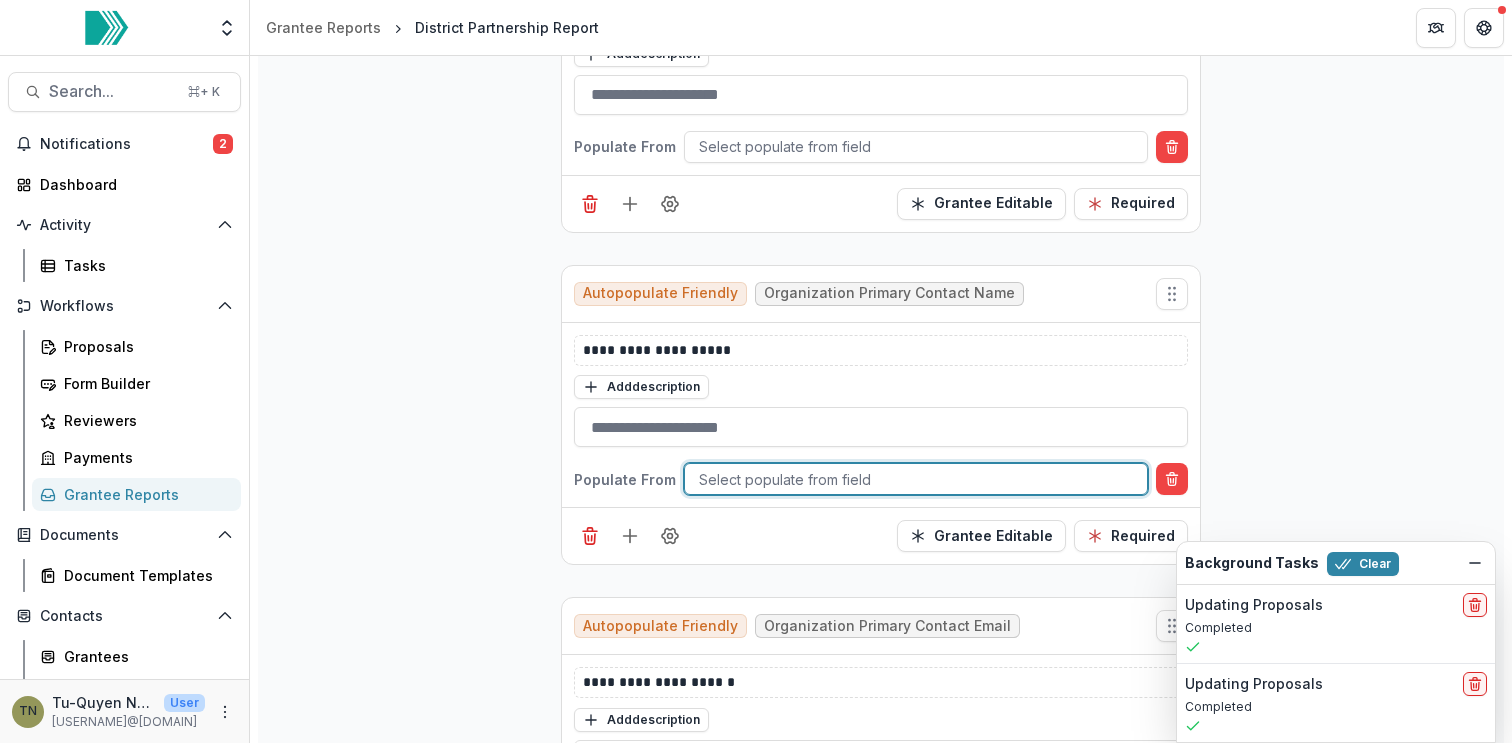 click on "**********" 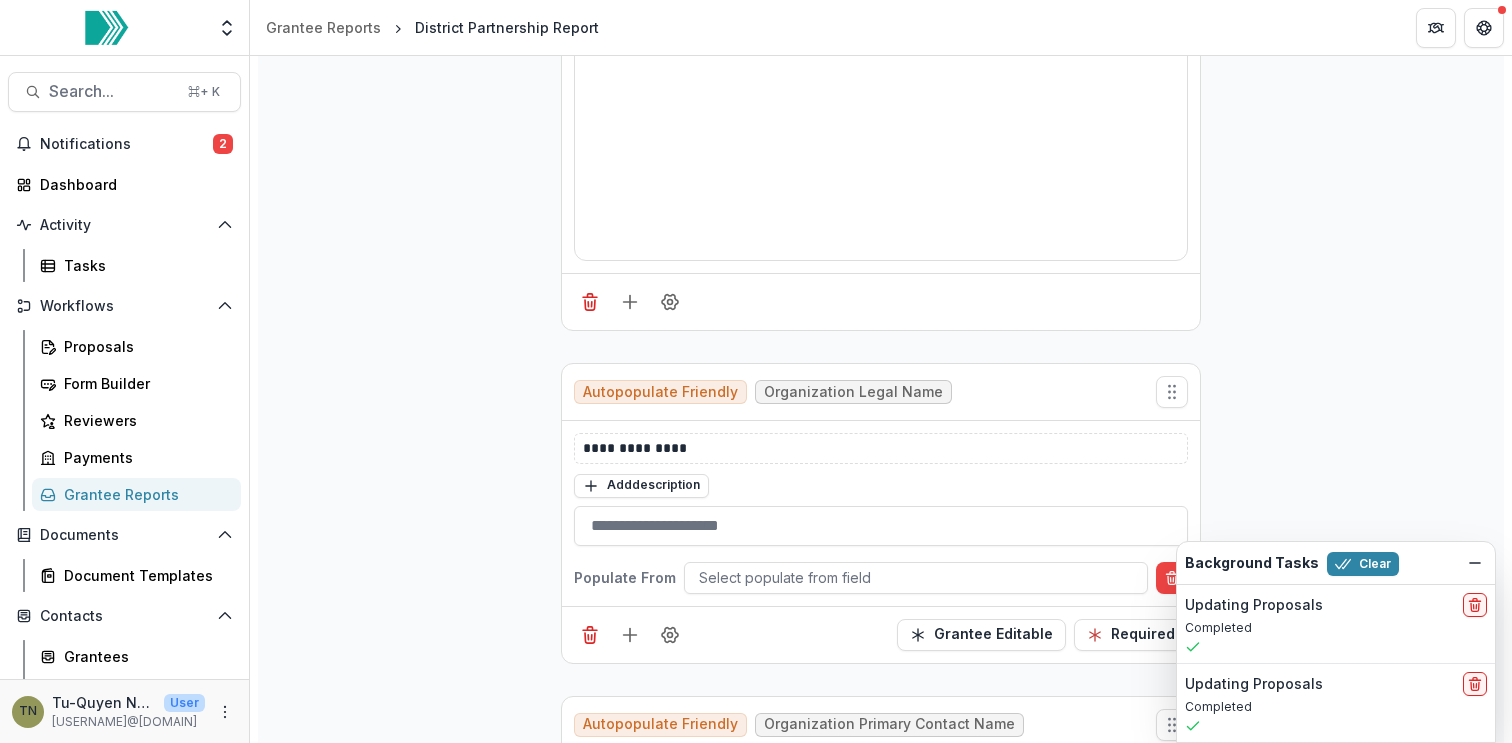 scroll, scrollTop: 1054, scrollLeft: 0, axis: vertical 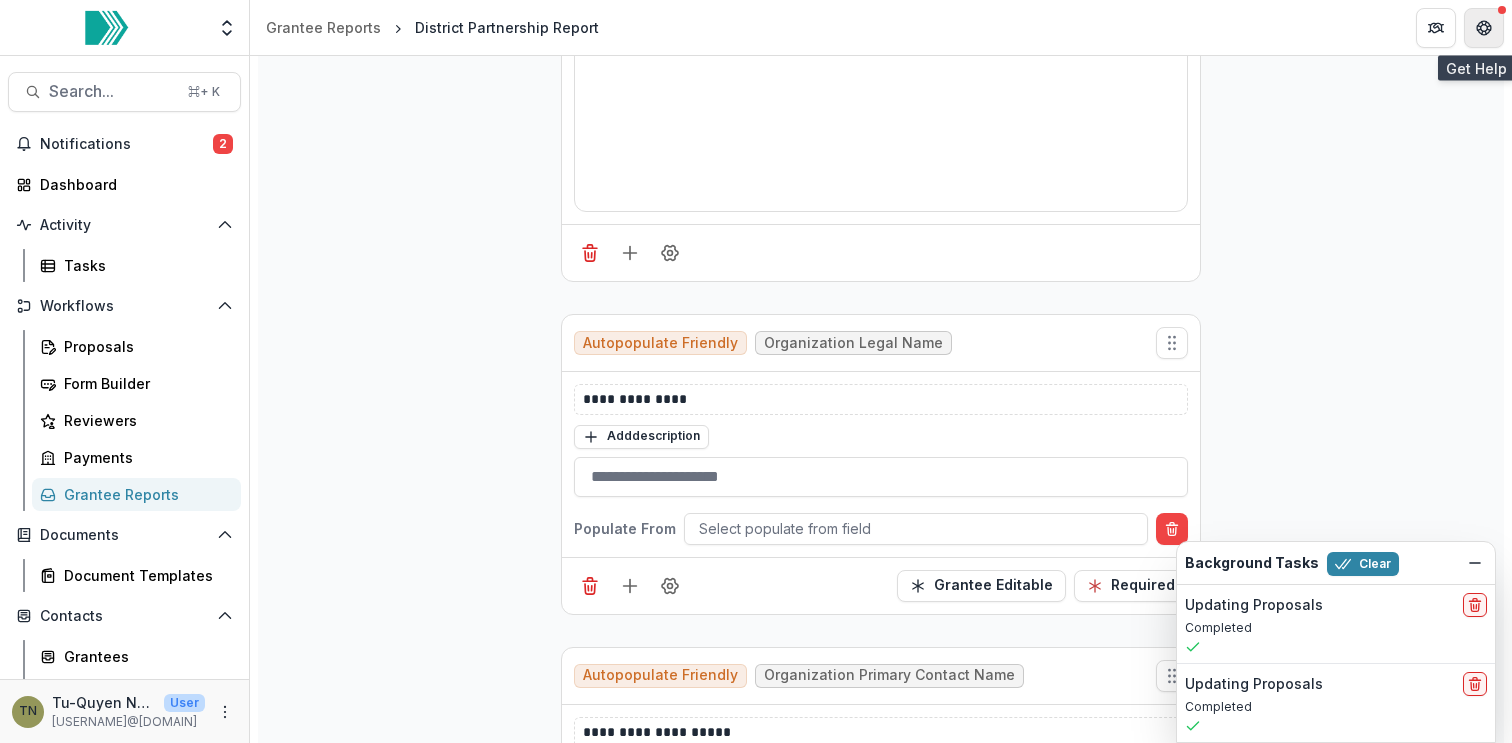 click 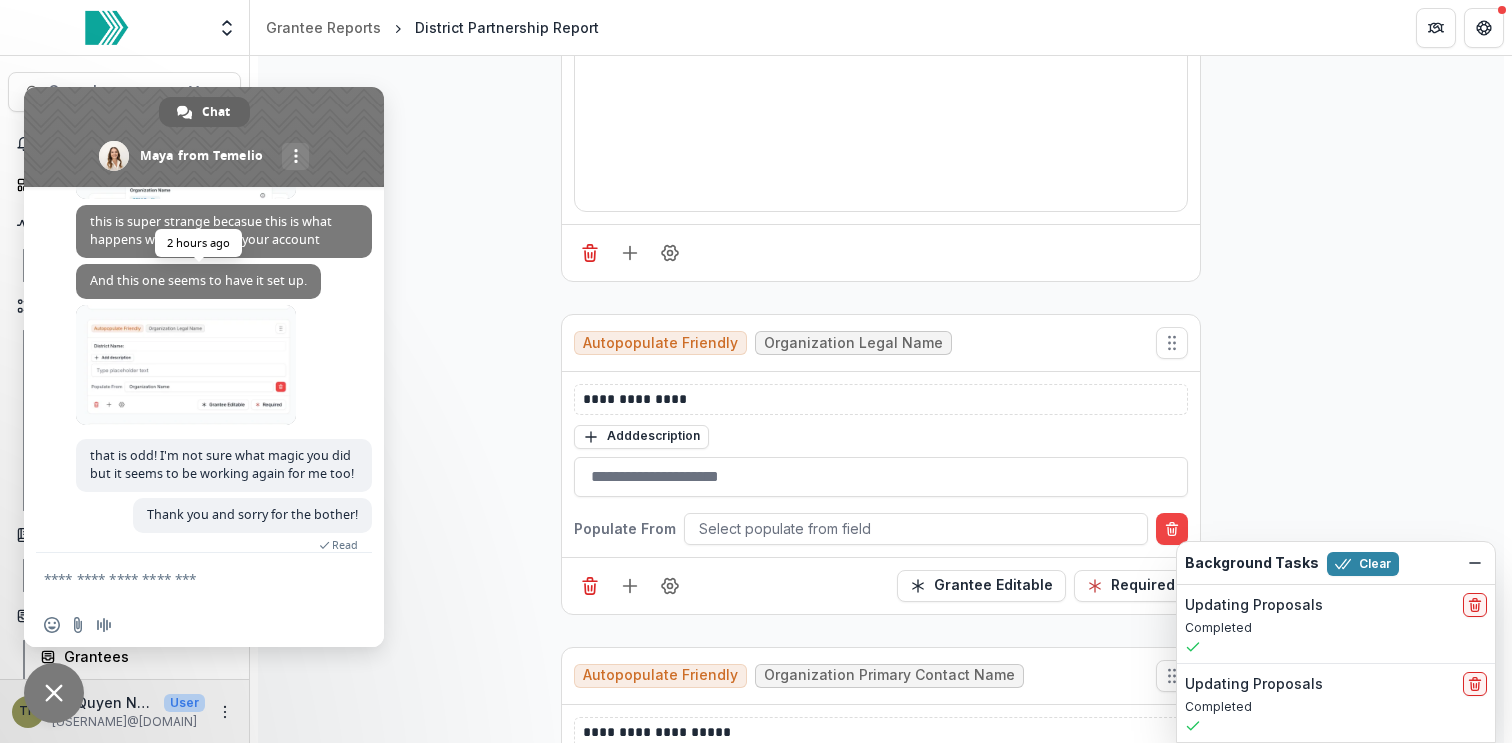 scroll, scrollTop: 852, scrollLeft: 0, axis: vertical 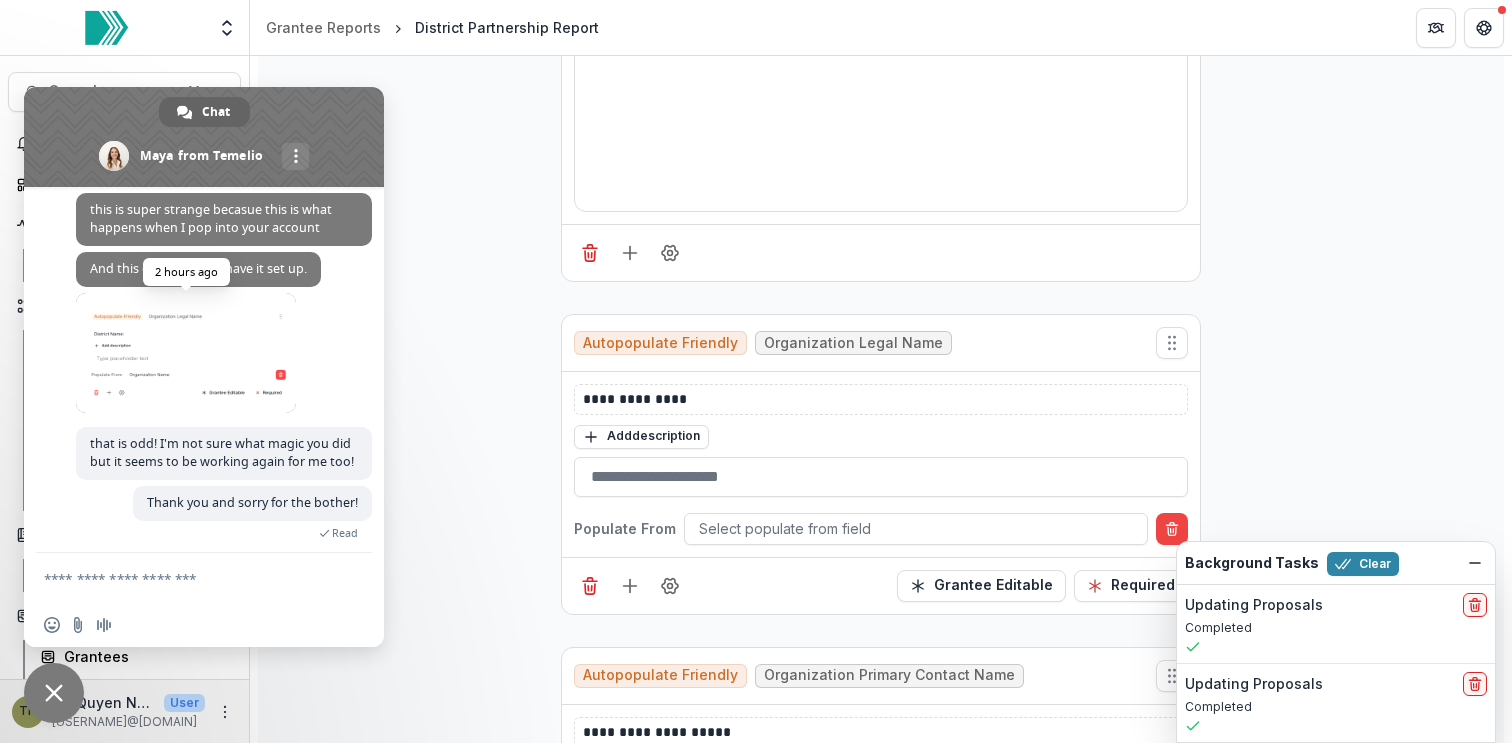 click 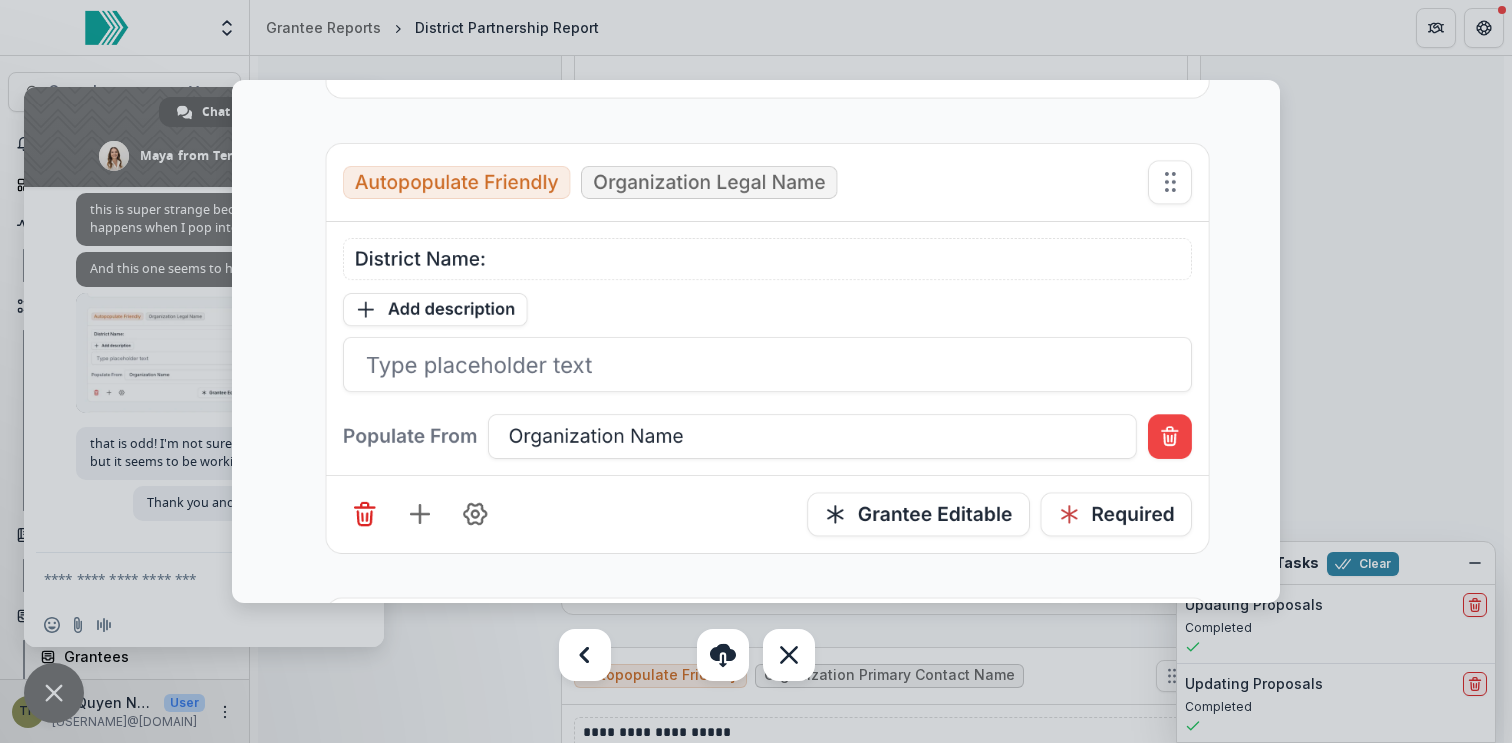 click 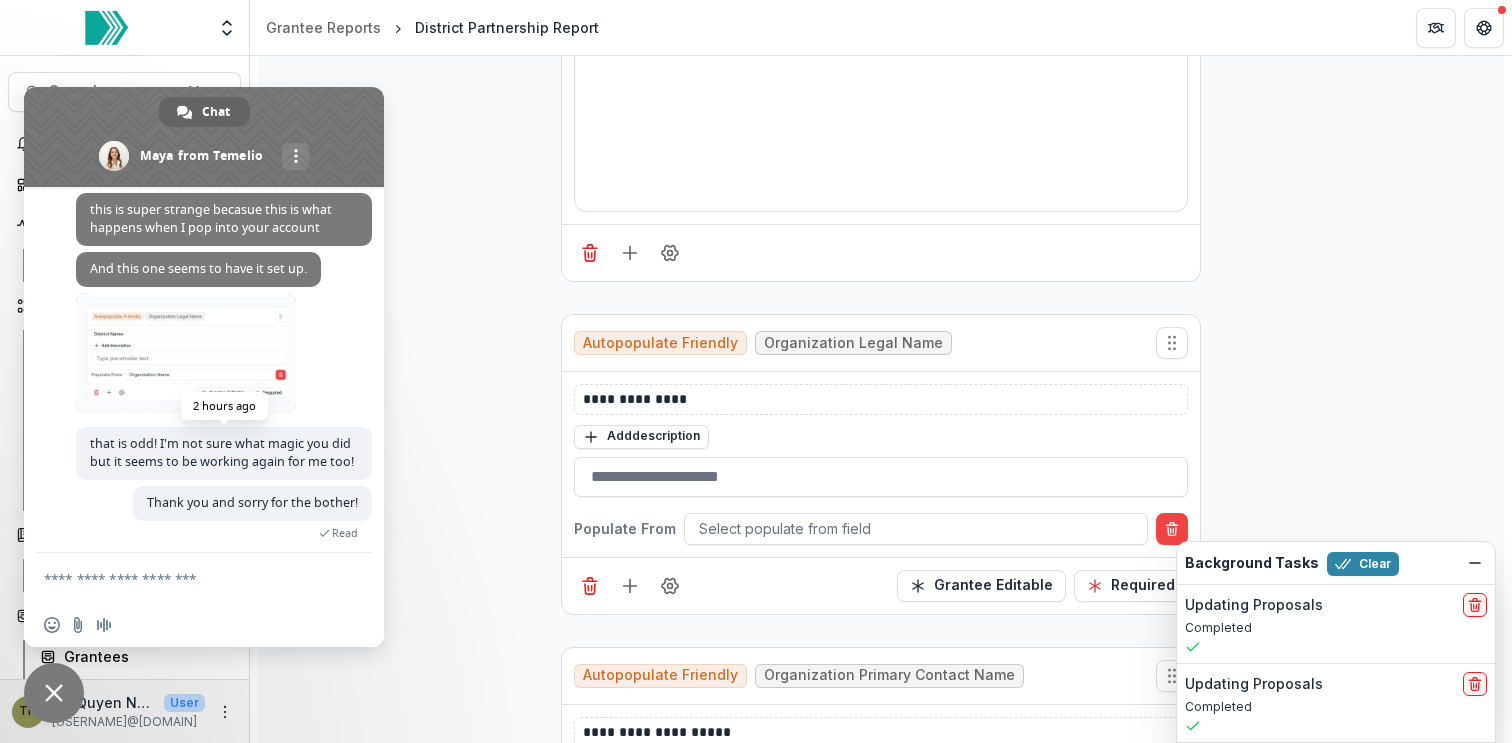 scroll, scrollTop: 976, scrollLeft: 0, axis: vertical 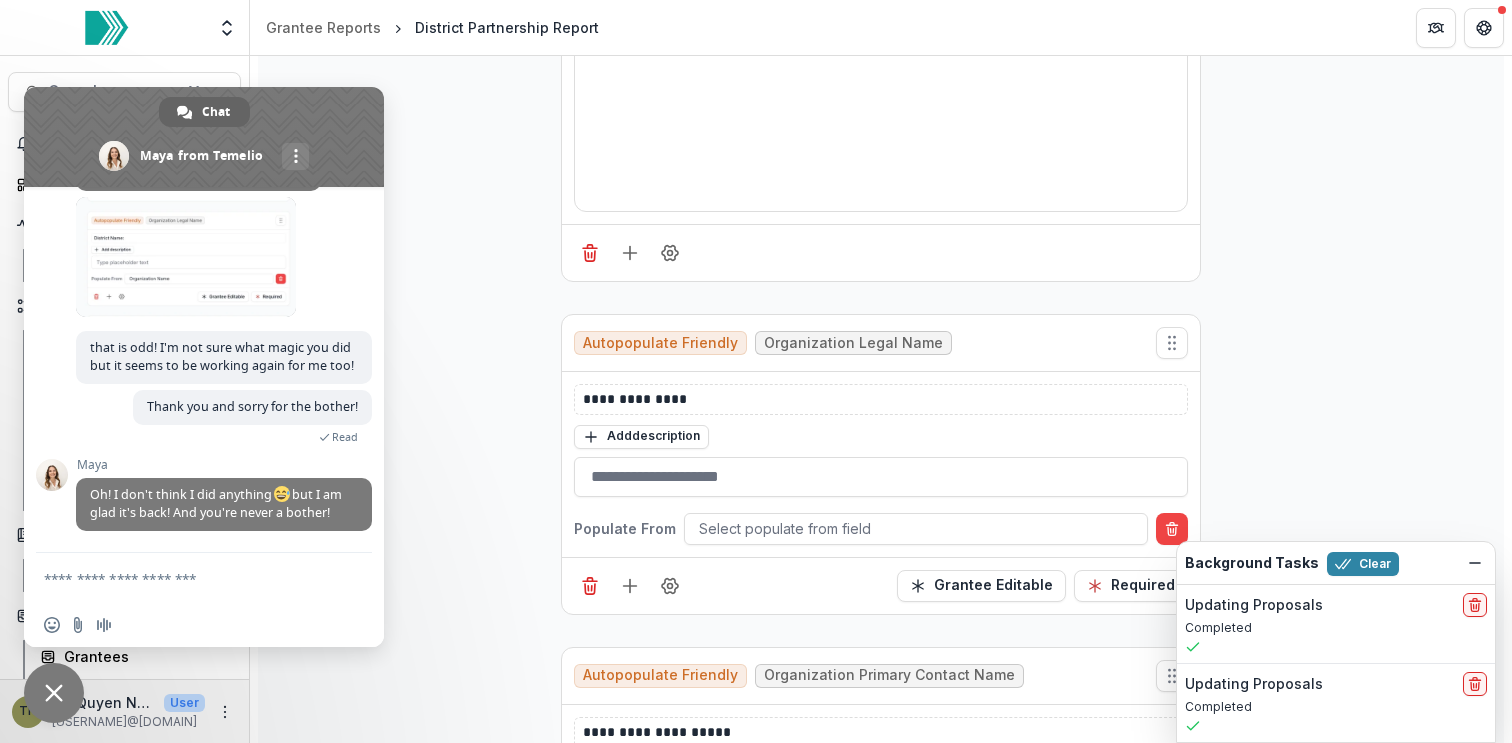 click 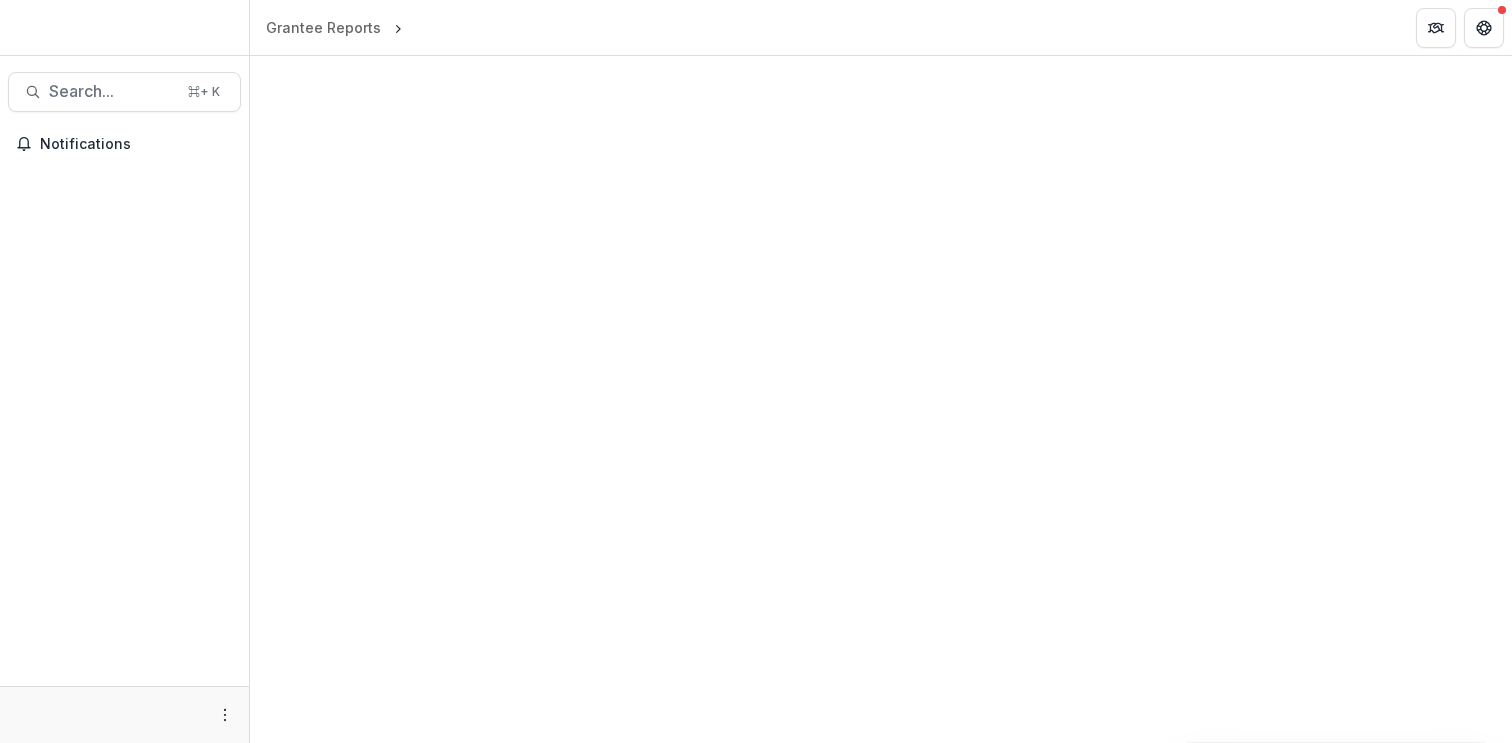 scroll, scrollTop: 0, scrollLeft: 0, axis: both 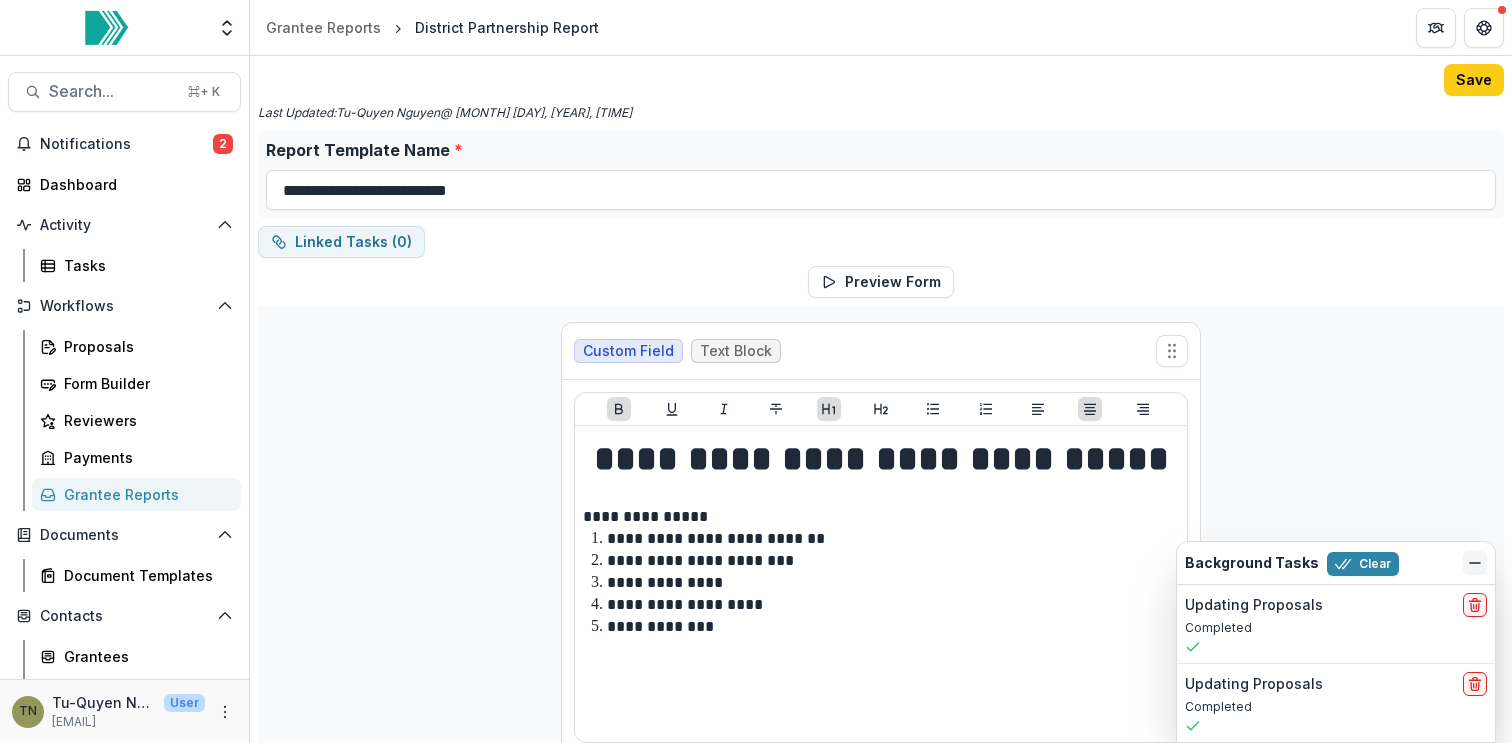 click 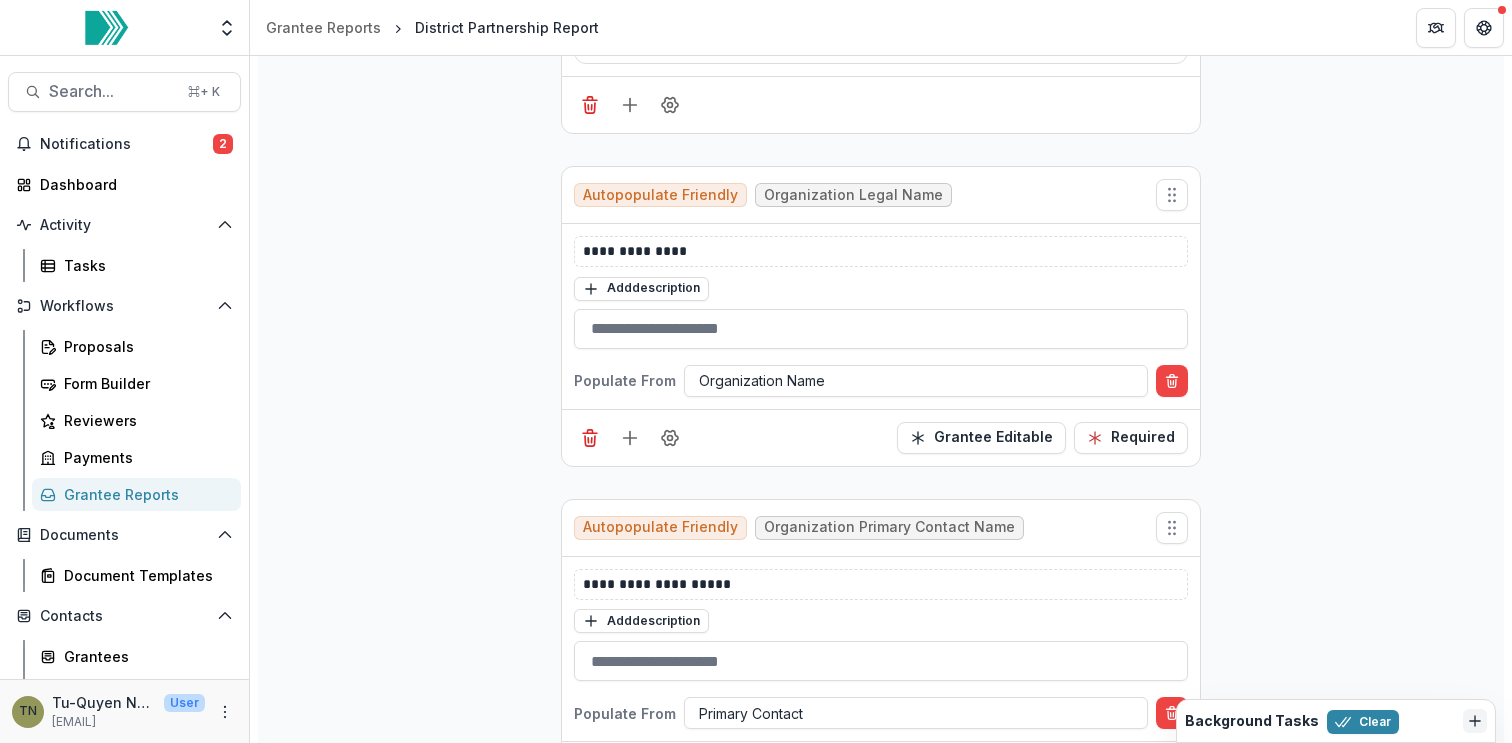scroll, scrollTop: 1203, scrollLeft: 0, axis: vertical 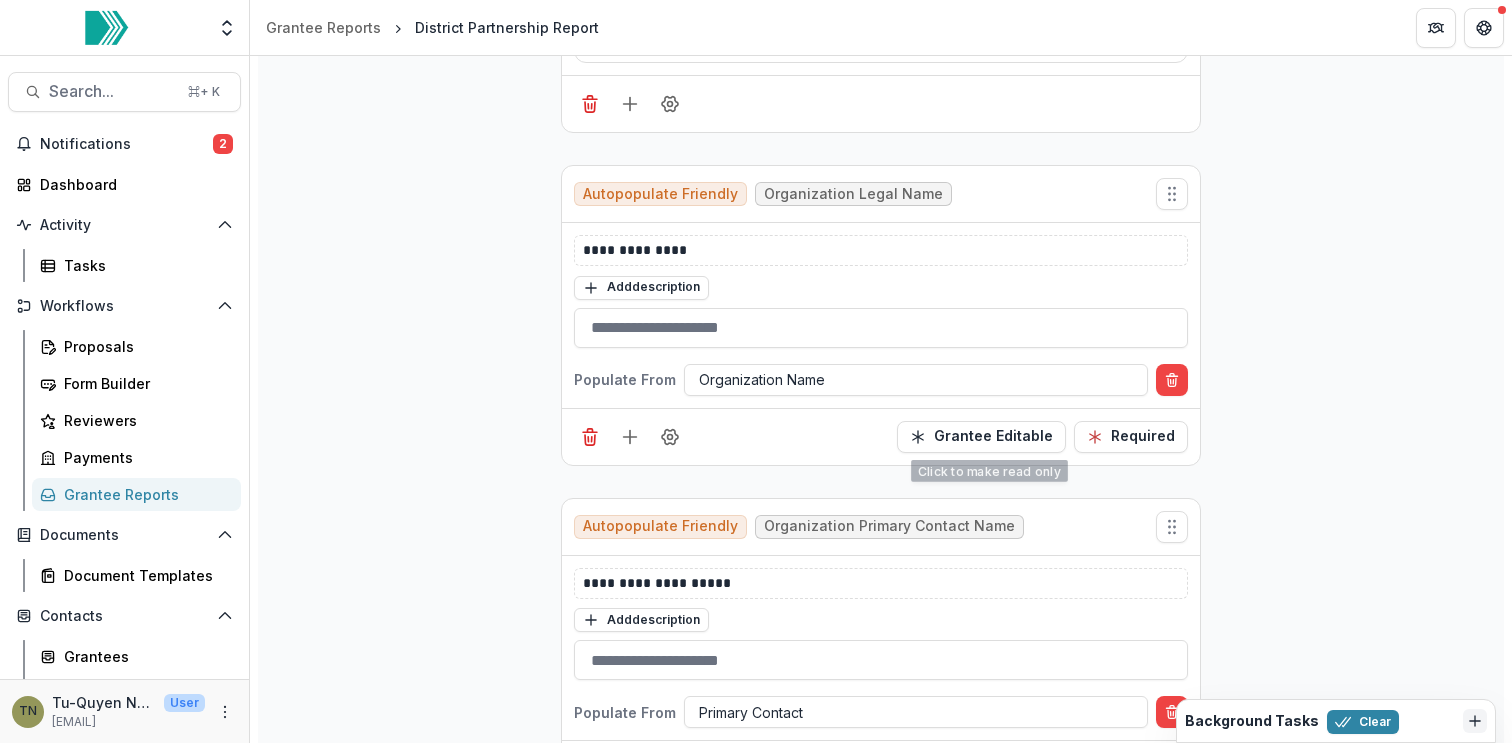 click at bounding box center [916, 379] 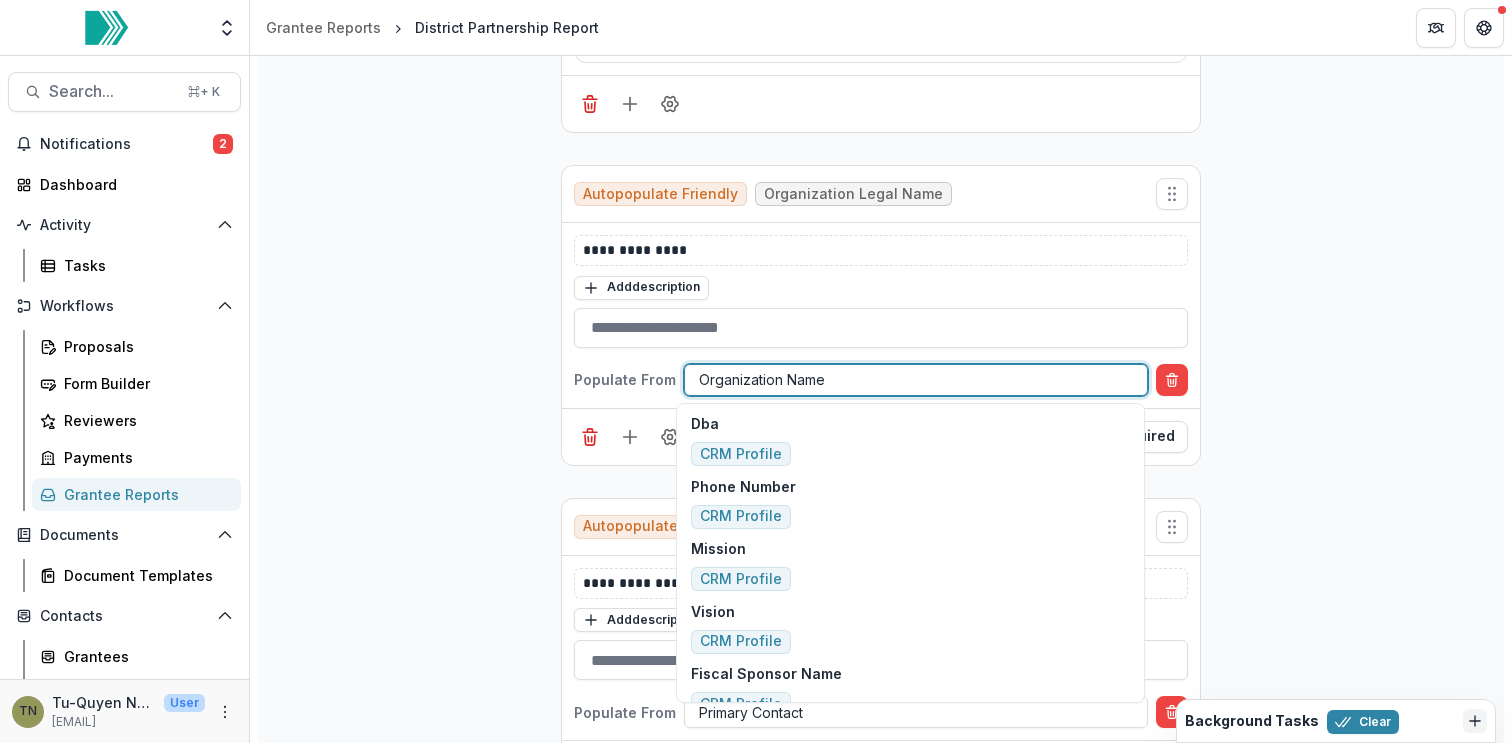 click on "**********" at bounding box center [881, 8069] 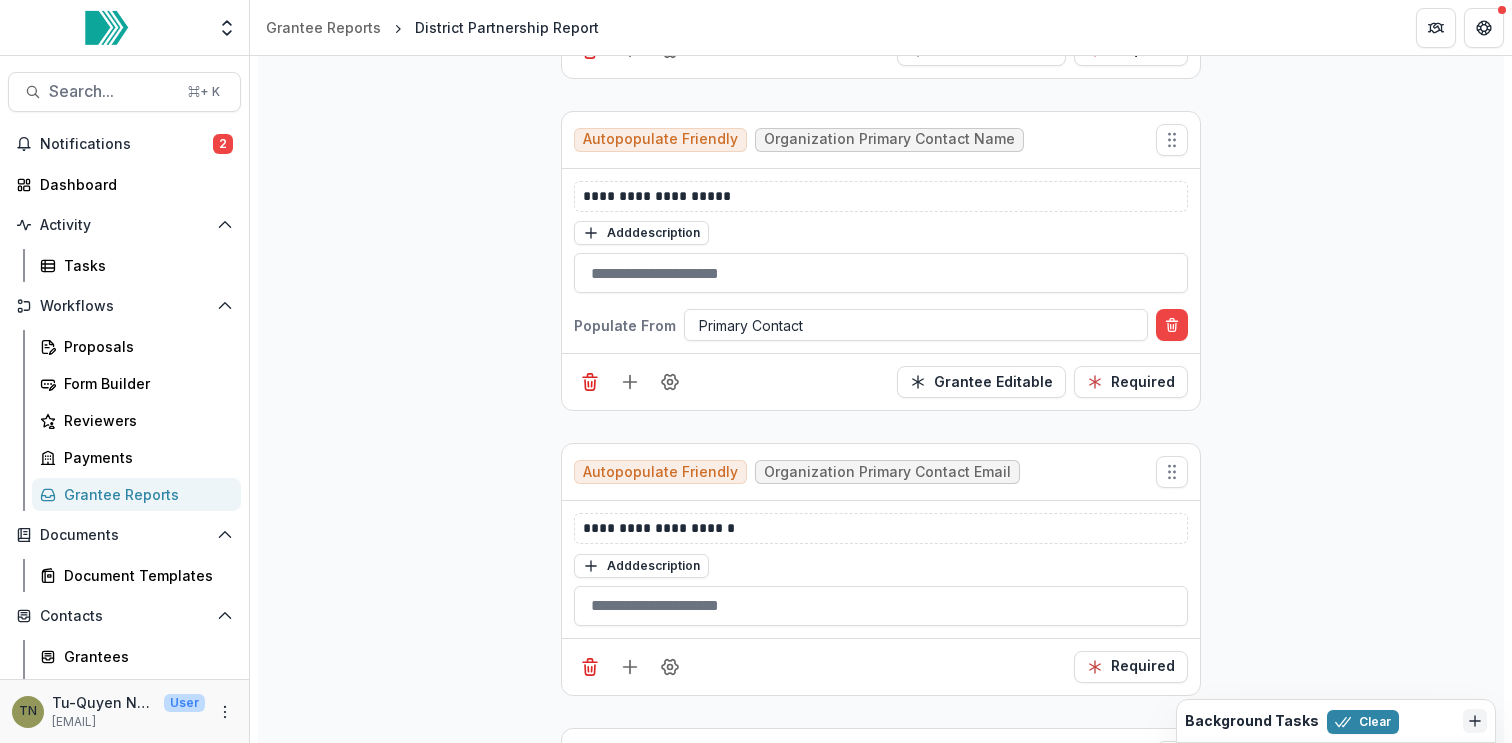 scroll, scrollTop: 1597, scrollLeft: 0, axis: vertical 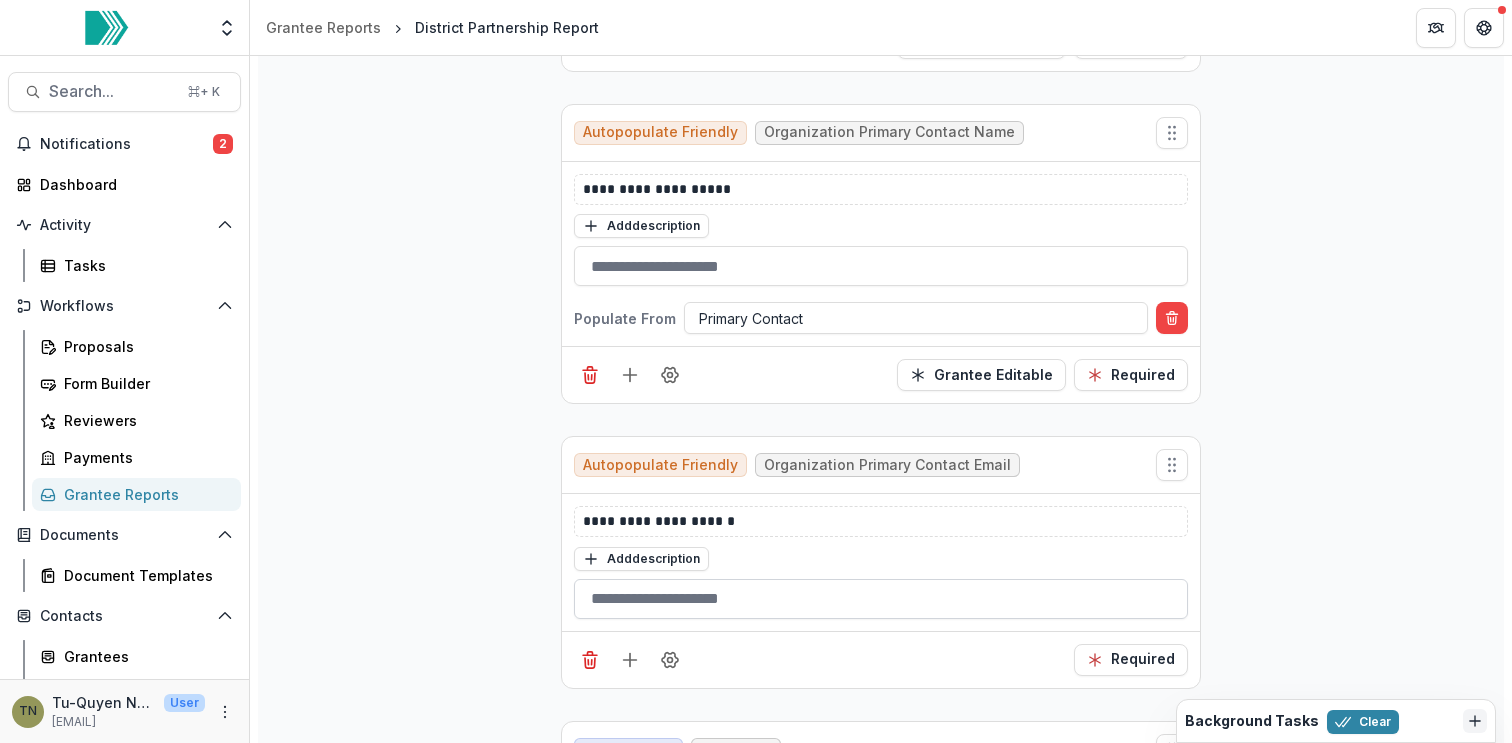 click at bounding box center (881, 599) 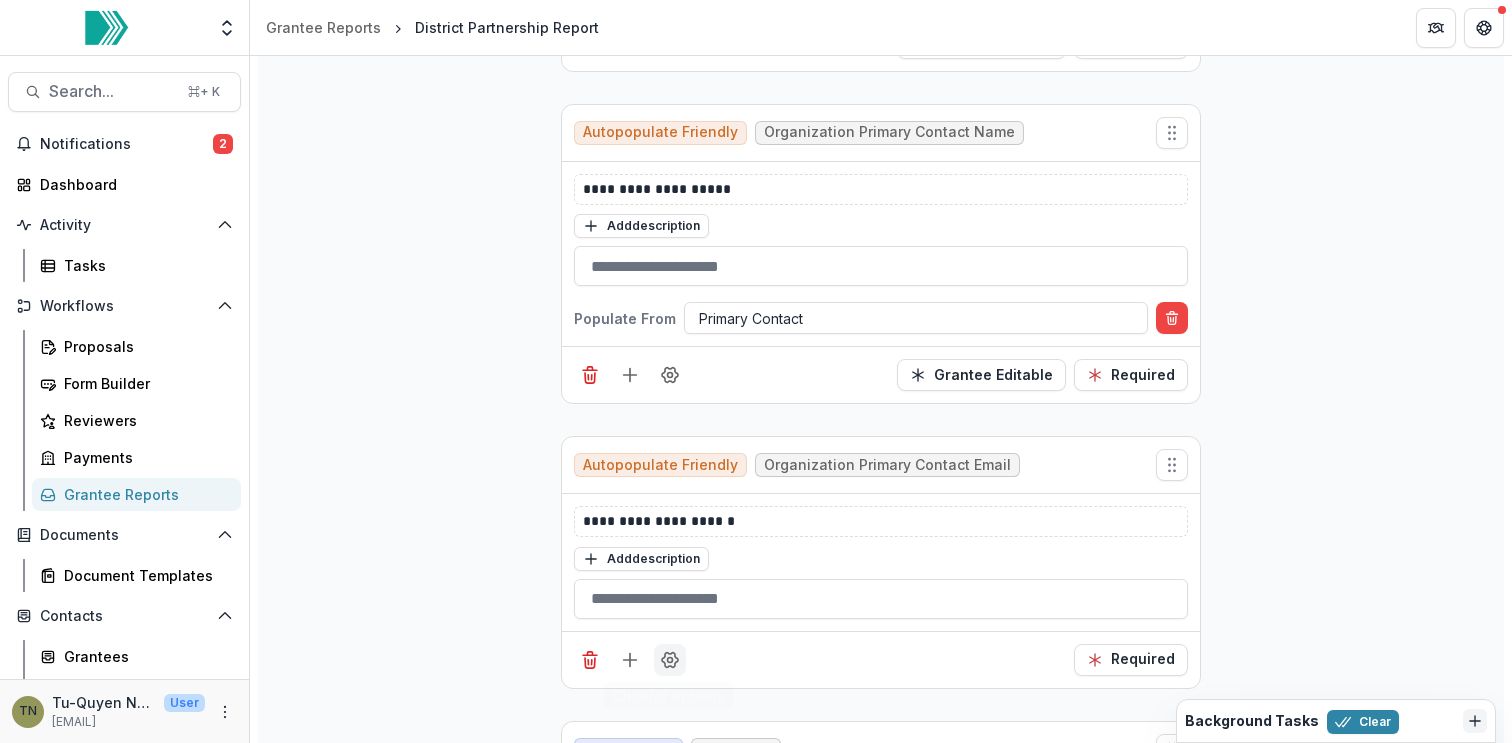 click 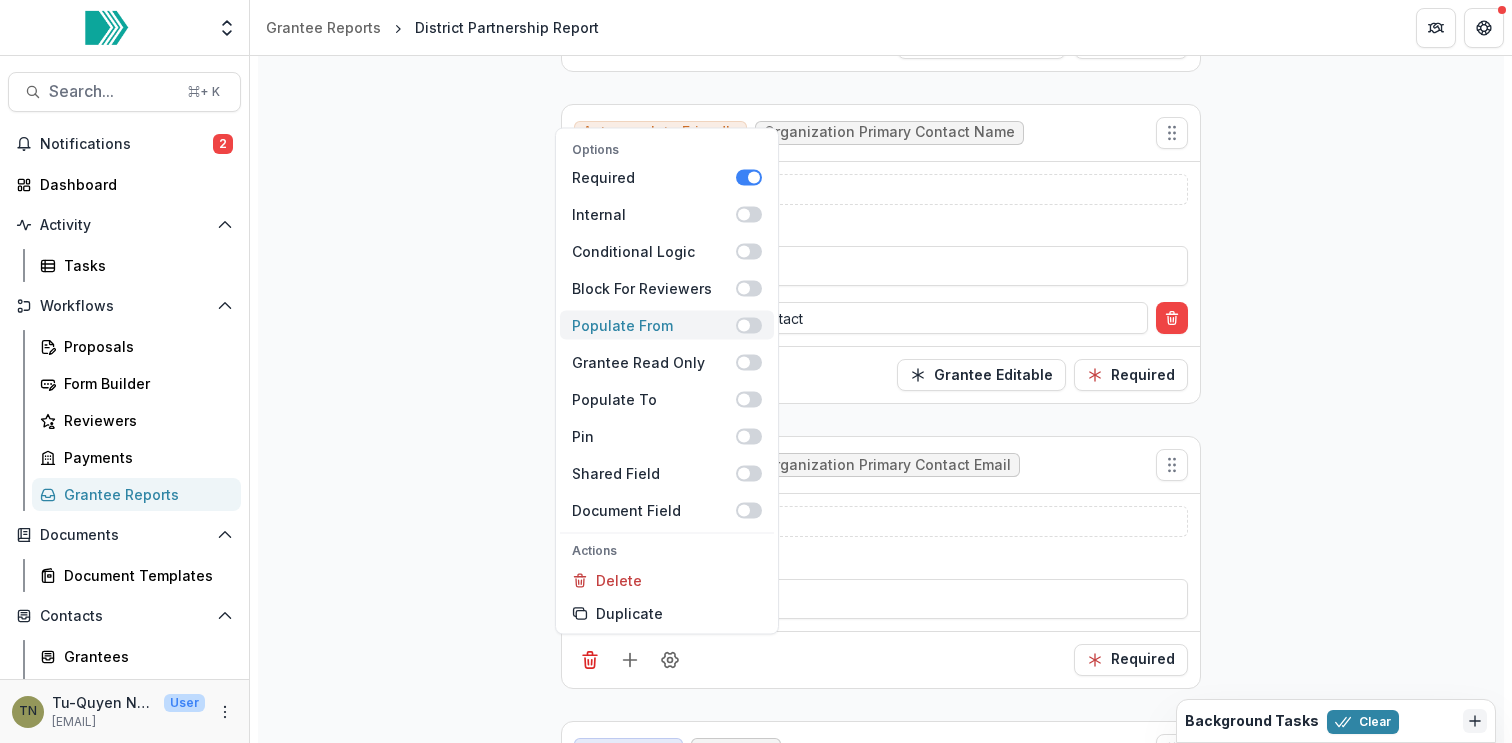 click at bounding box center [749, 325] 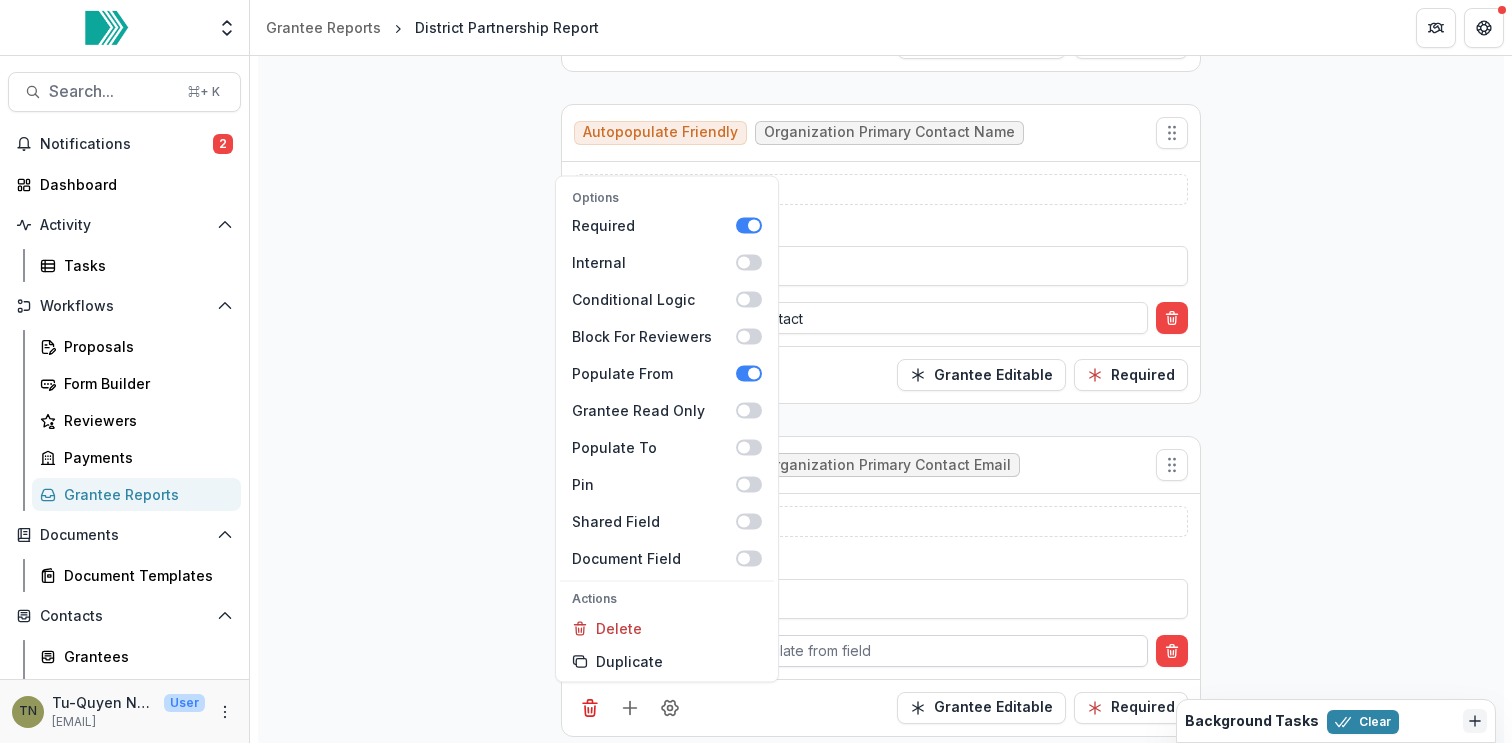 click at bounding box center (916, 650) 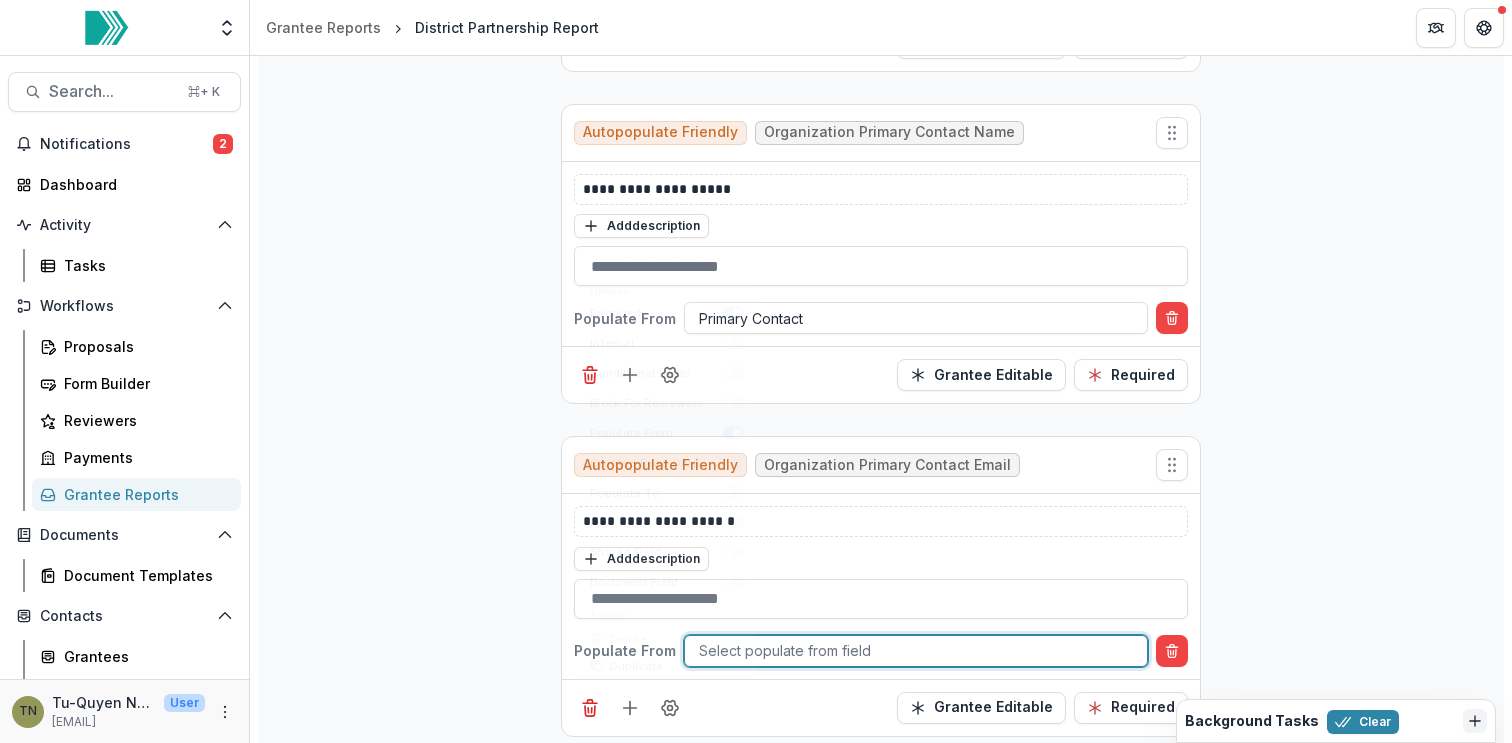 click at bounding box center [916, 650] 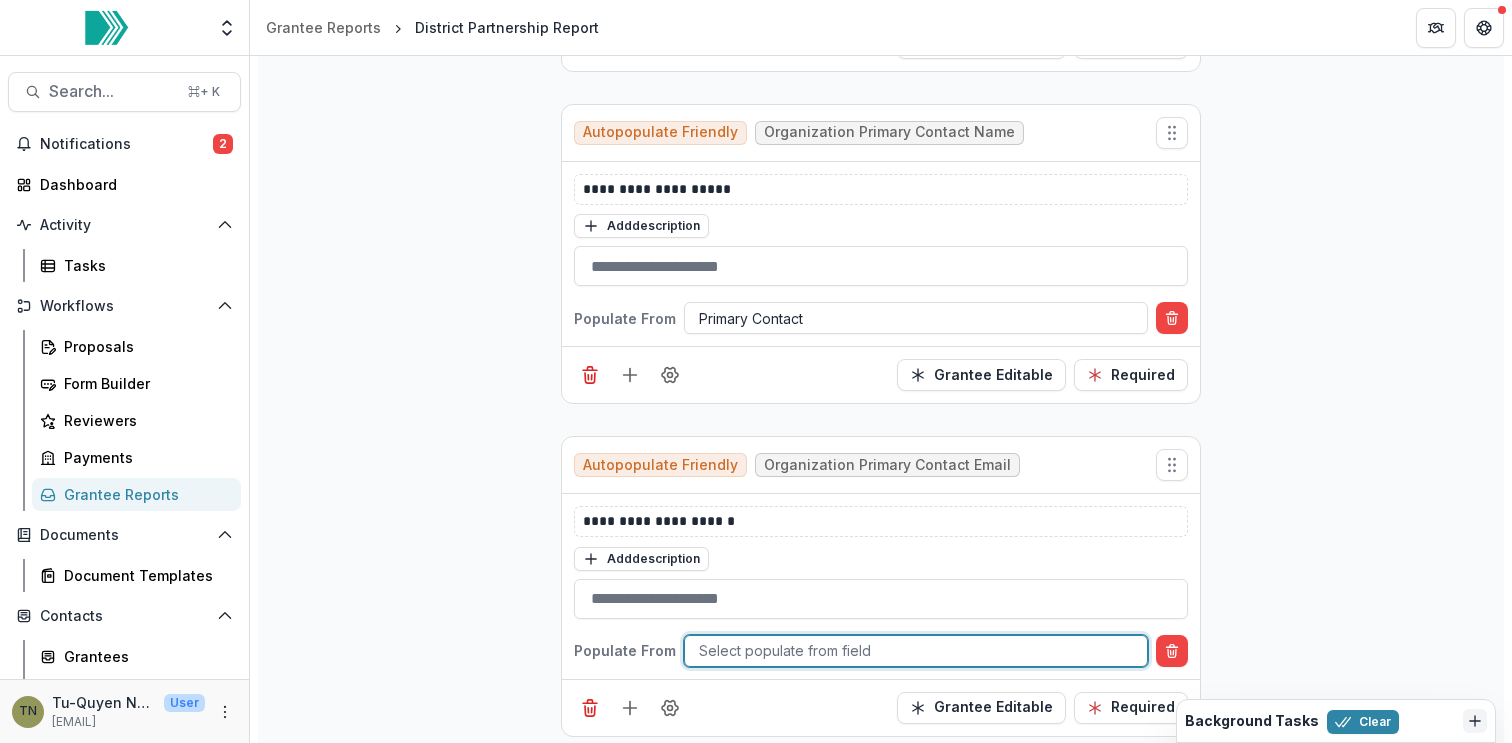 click at bounding box center (916, 650) 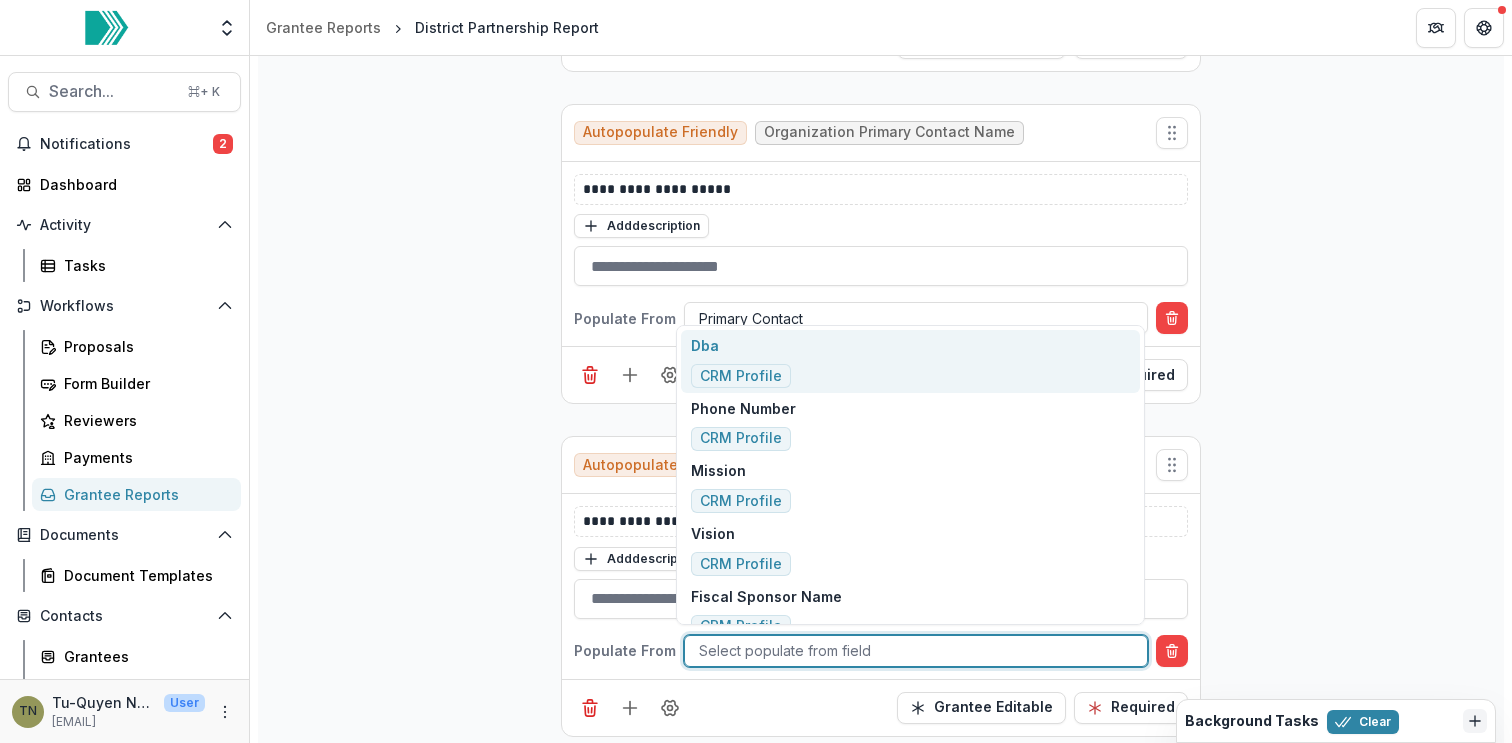 type on "*" 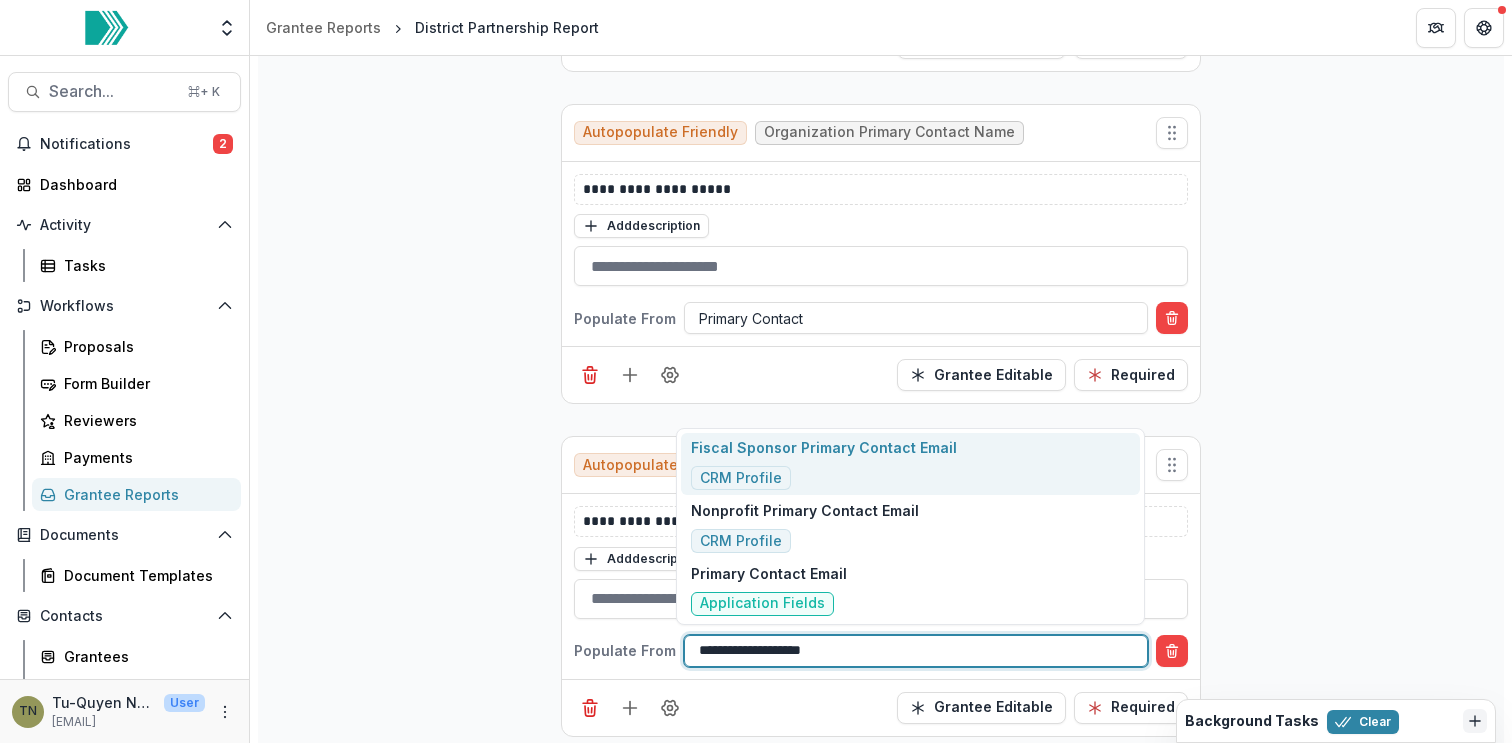 type on "**********" 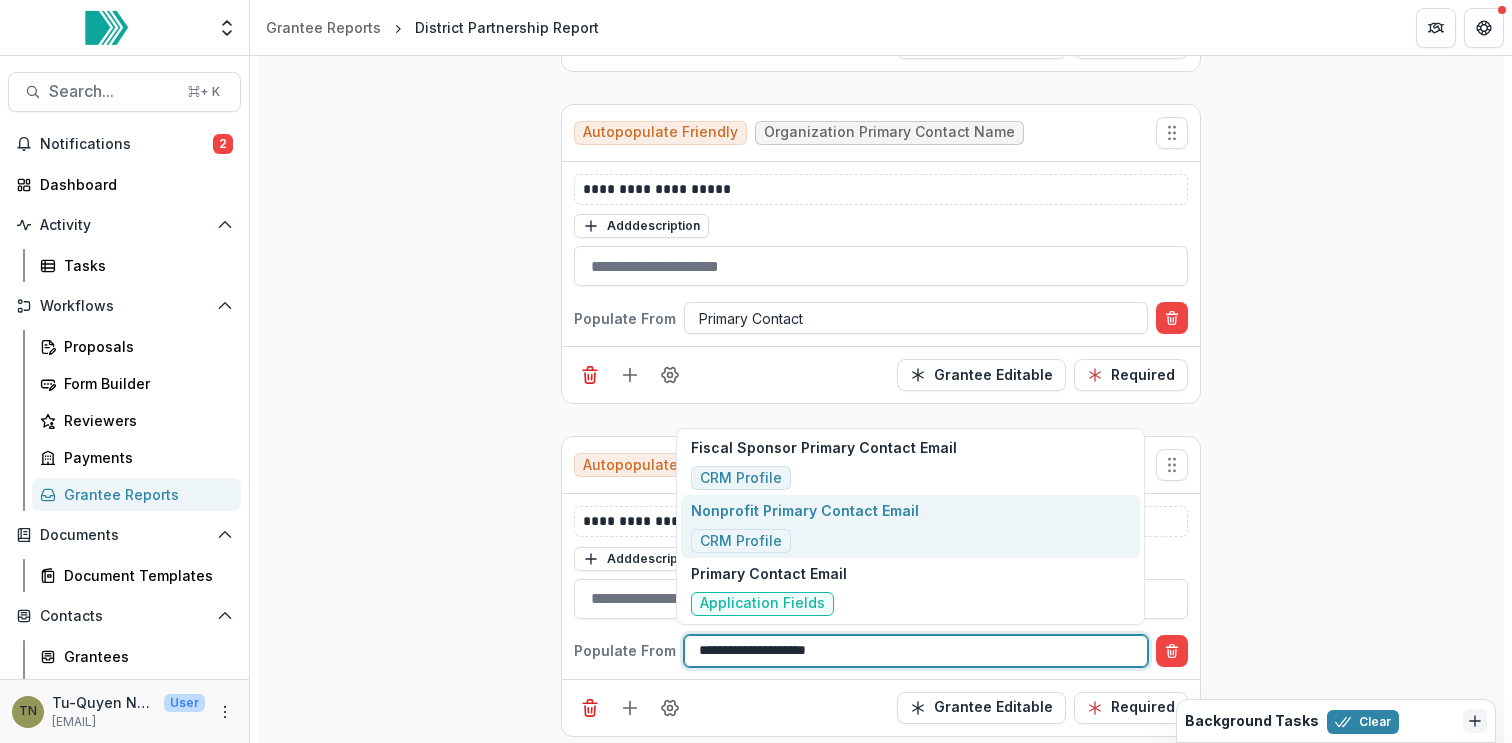 click on "Nonprofit Primary Contact Email CRM Profile" at bounding box center [805, 526] 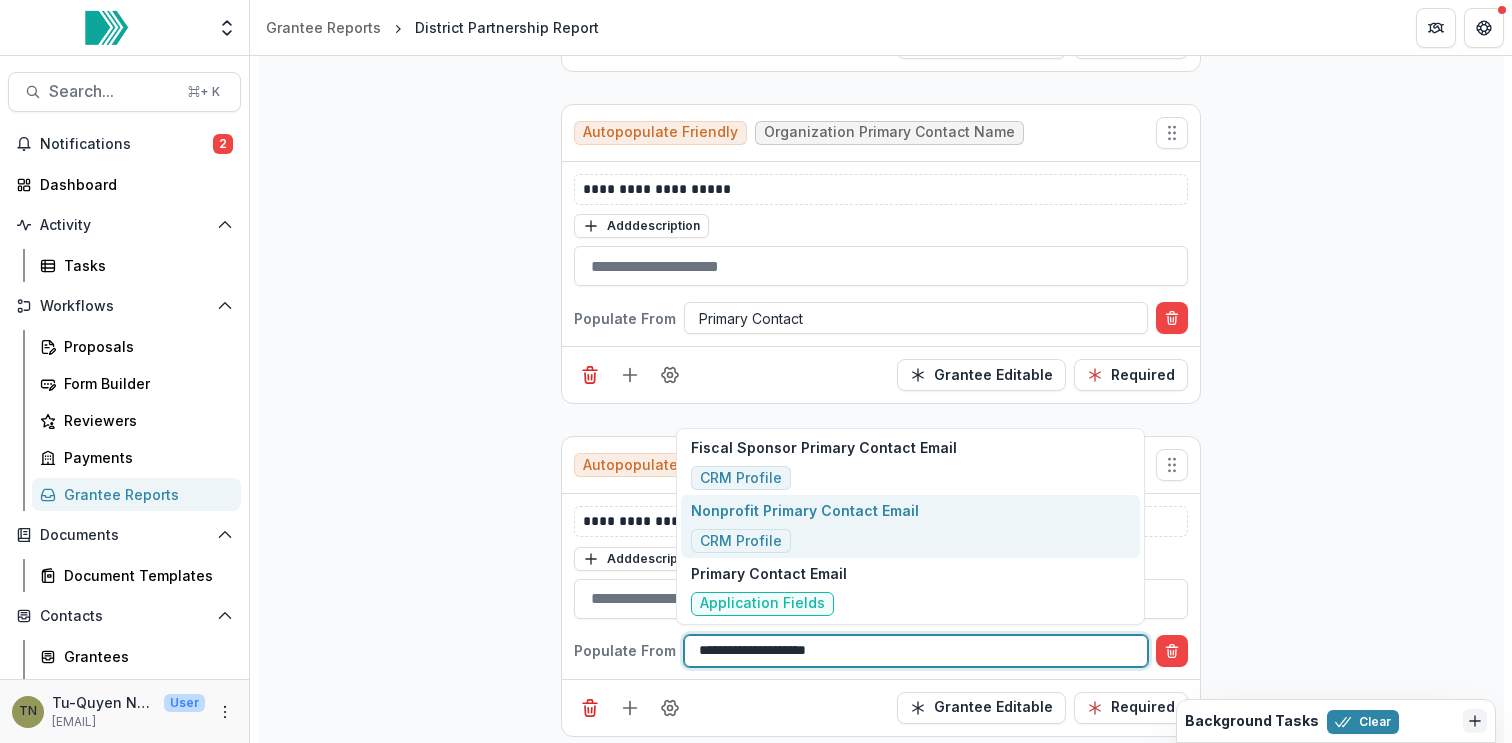 type 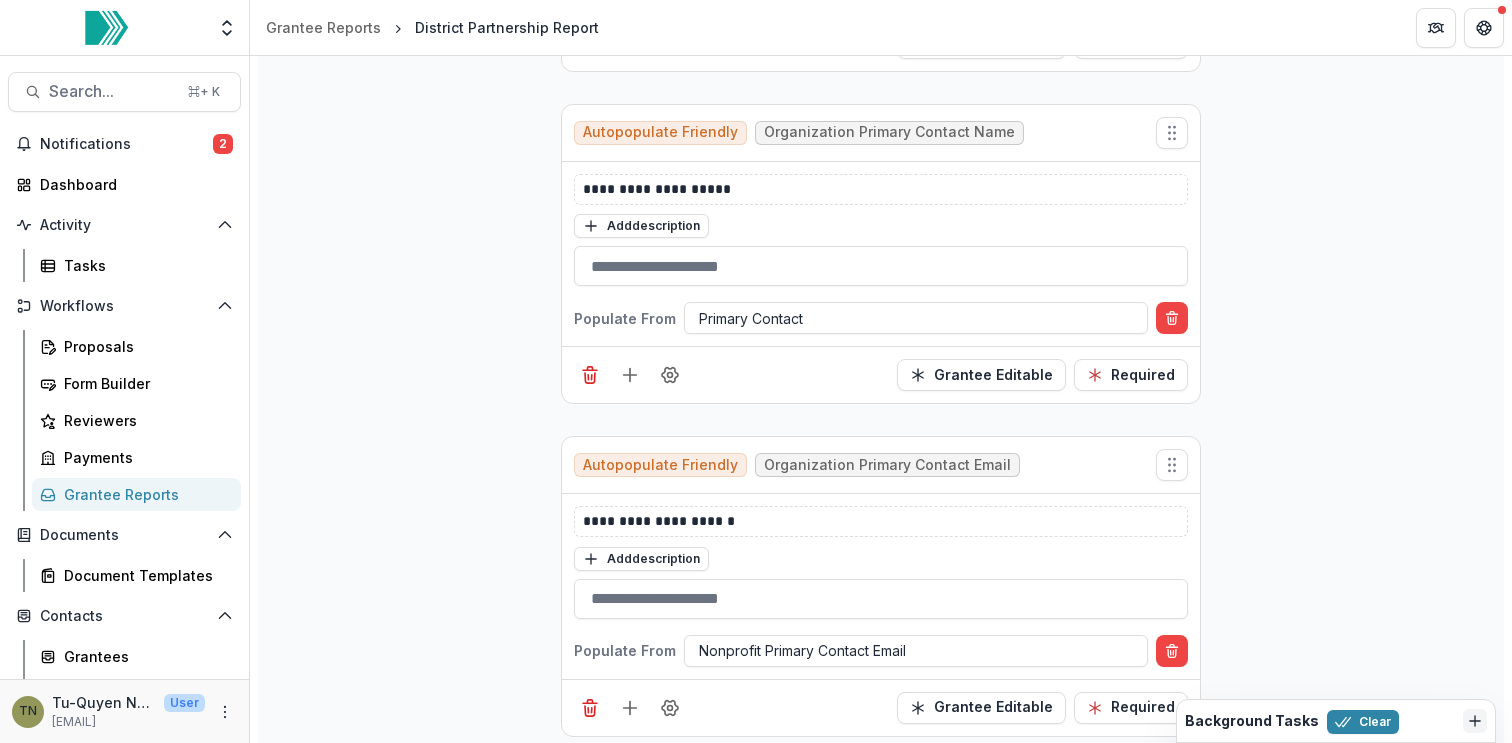 click on "**********" at bounding box center [881, 7699] 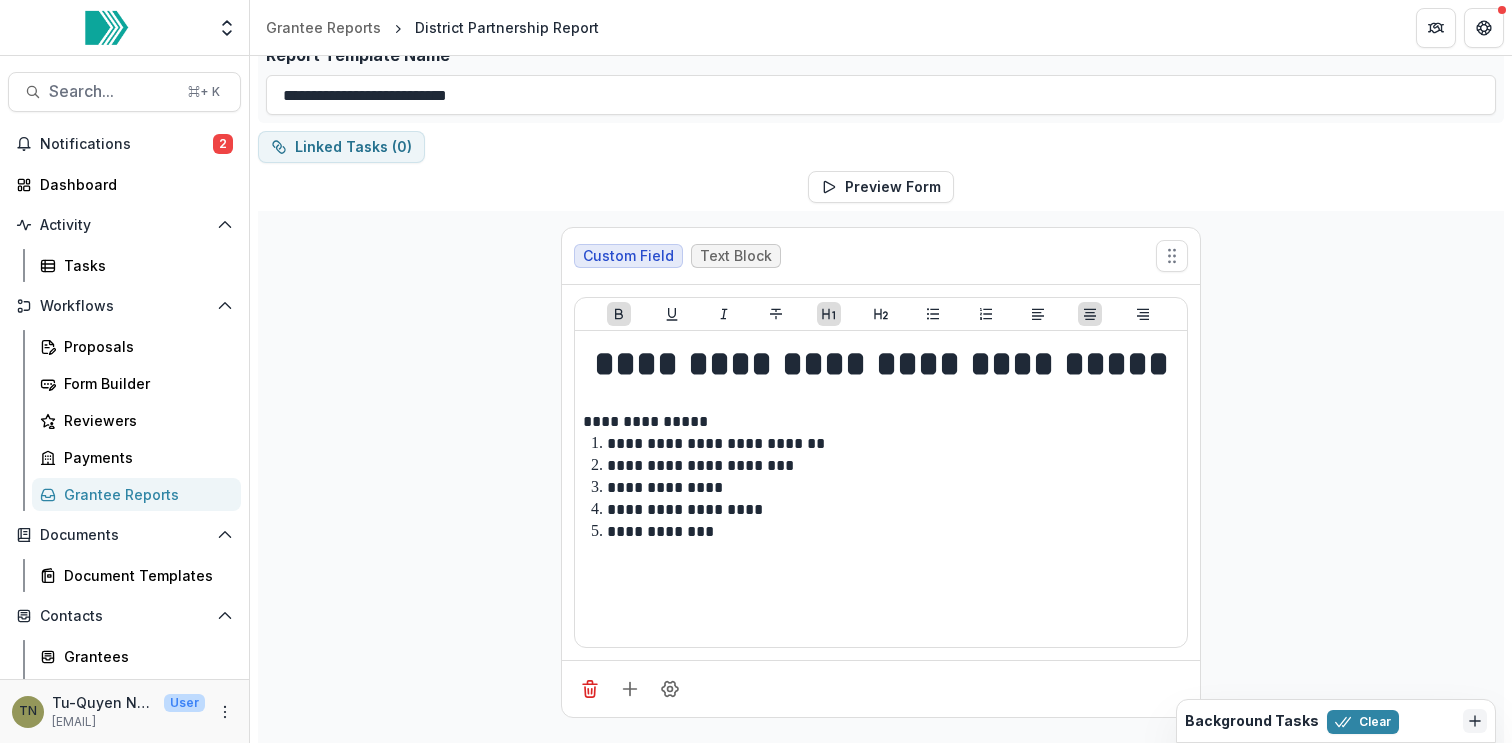 scroll, scrollTop: 0, scrollLeft: 0, axis: both 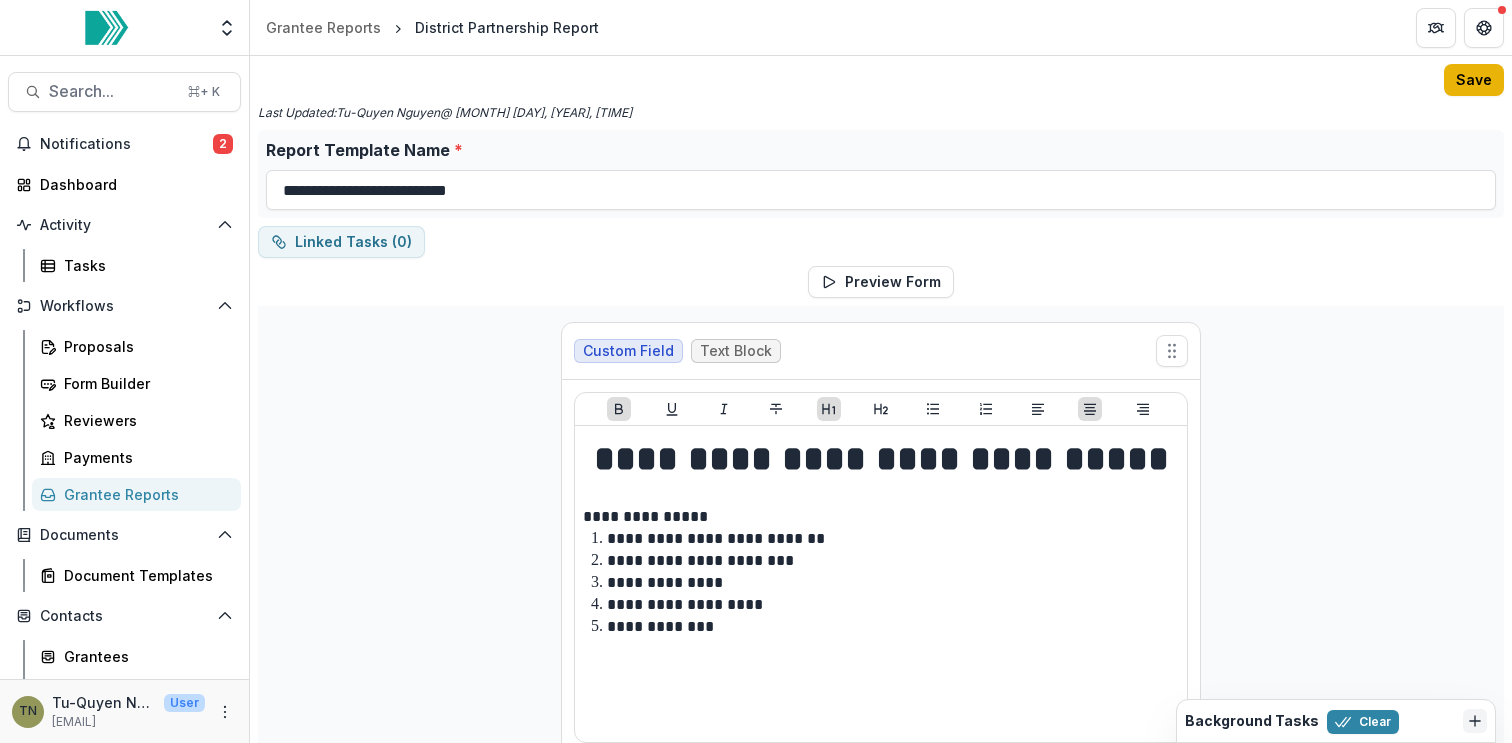 click on "Save" at bounding box center (1474, 80) 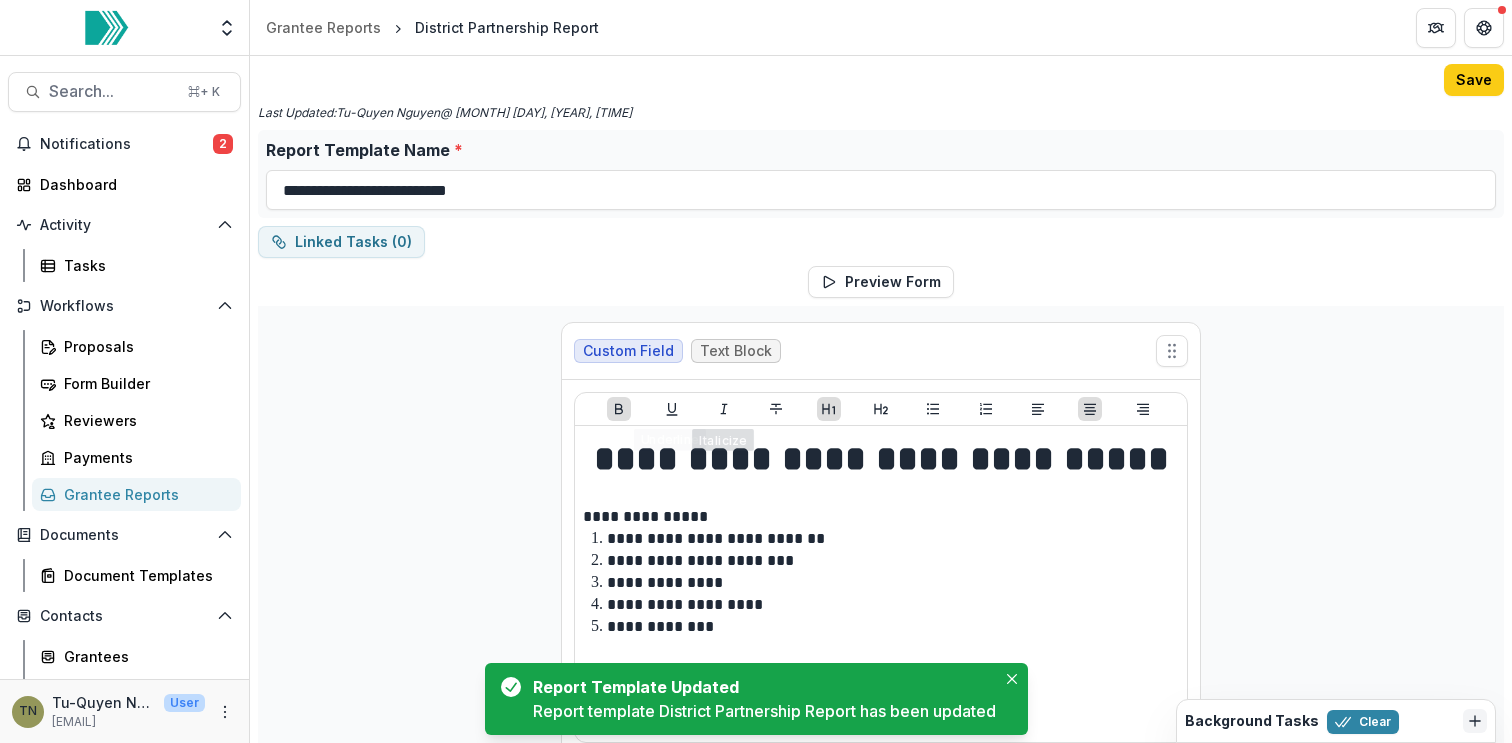 click on "**********" at bounding box center [881, 9296] 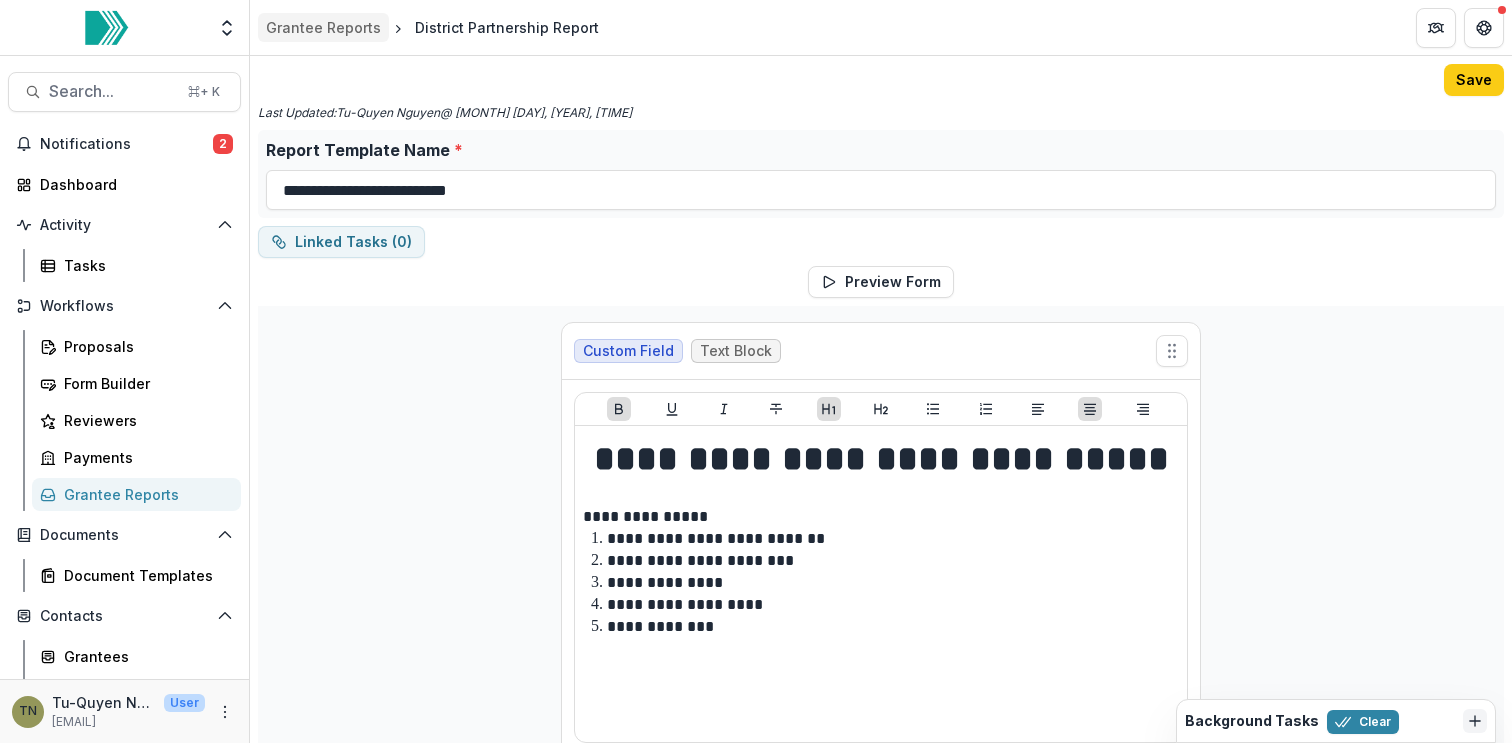 click on "Grantee Reports" at bounding box center [323, 27] 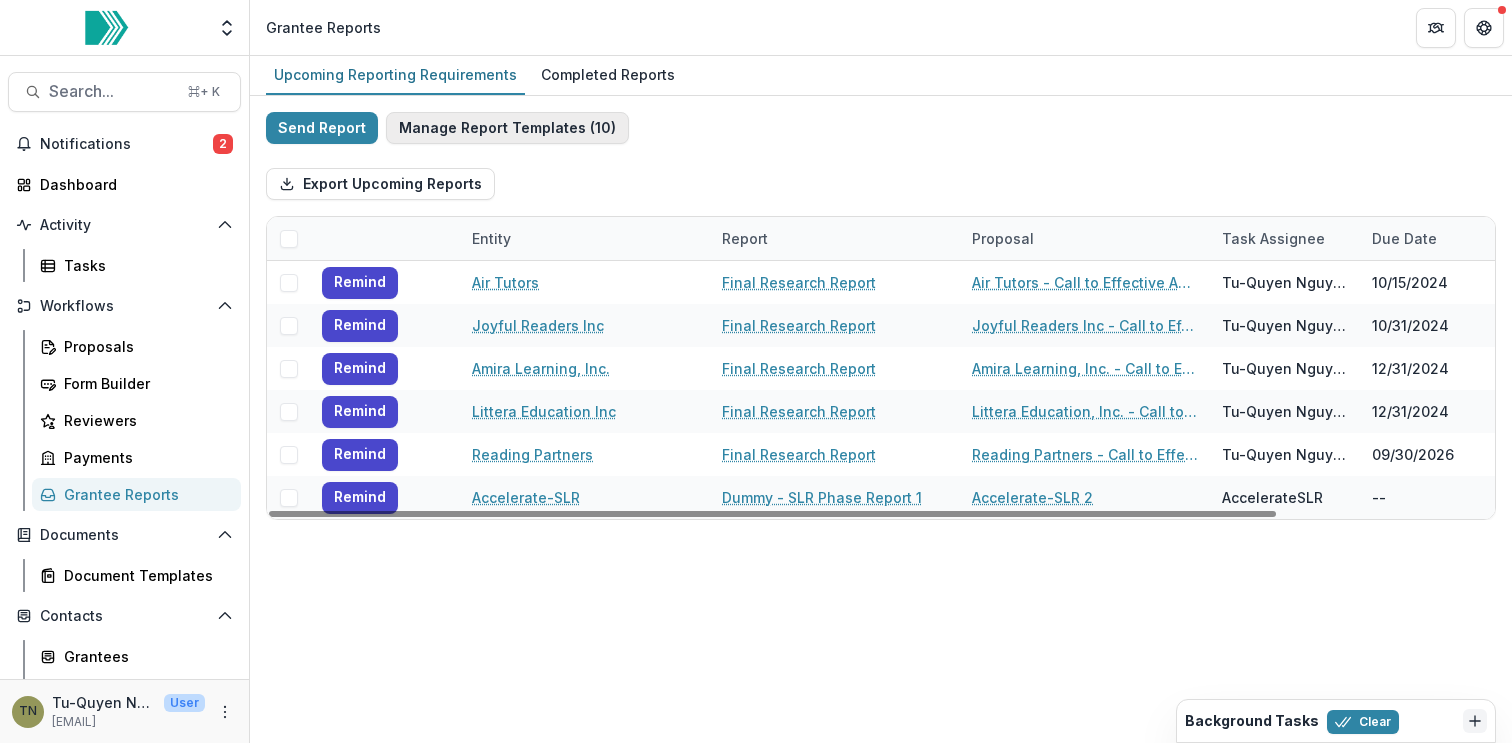 click on "Manage Report Templates ( 10 )" at bounding box center [507, 128] 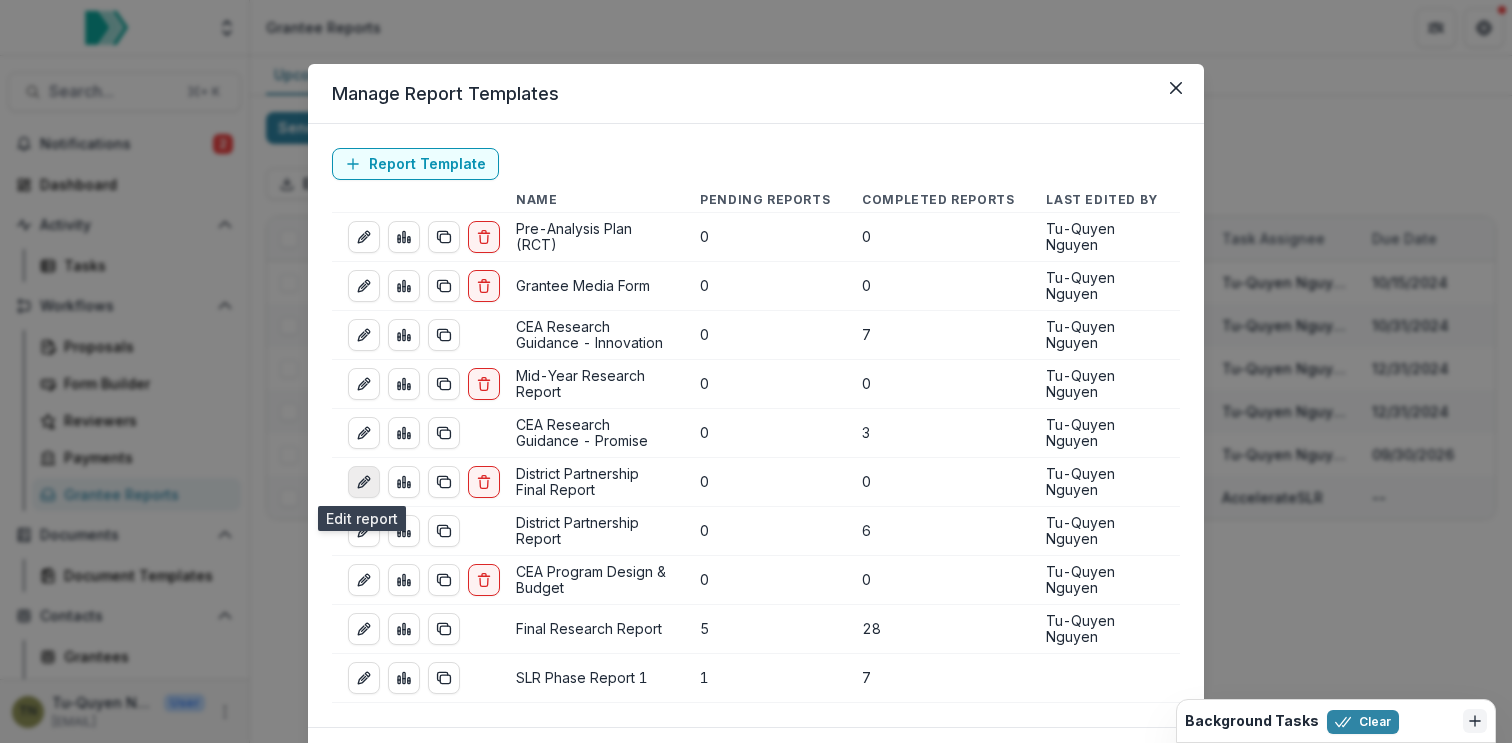 click at bounding box center (364, 482) 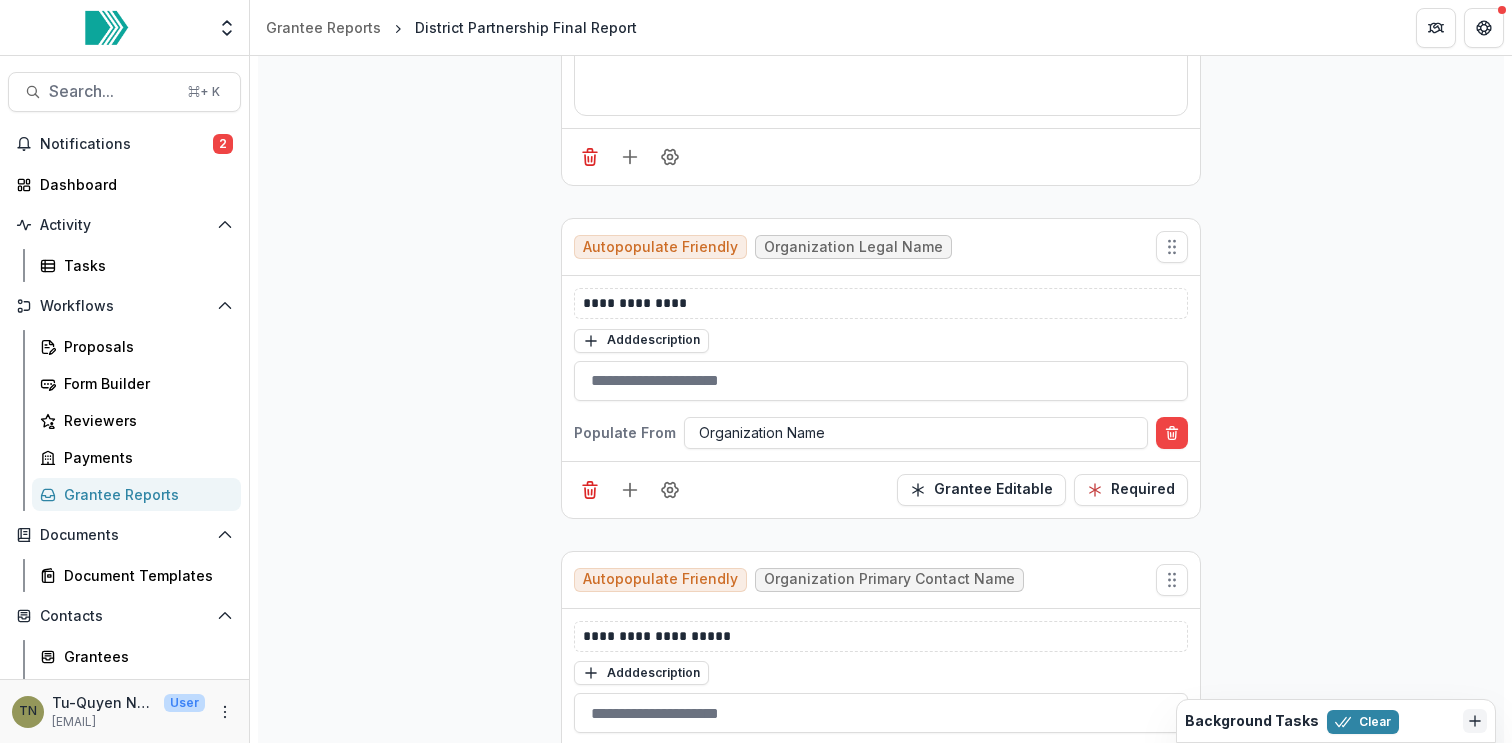 scroll, scrollTop: 1166, scrollLeft: 0, axis: vertical 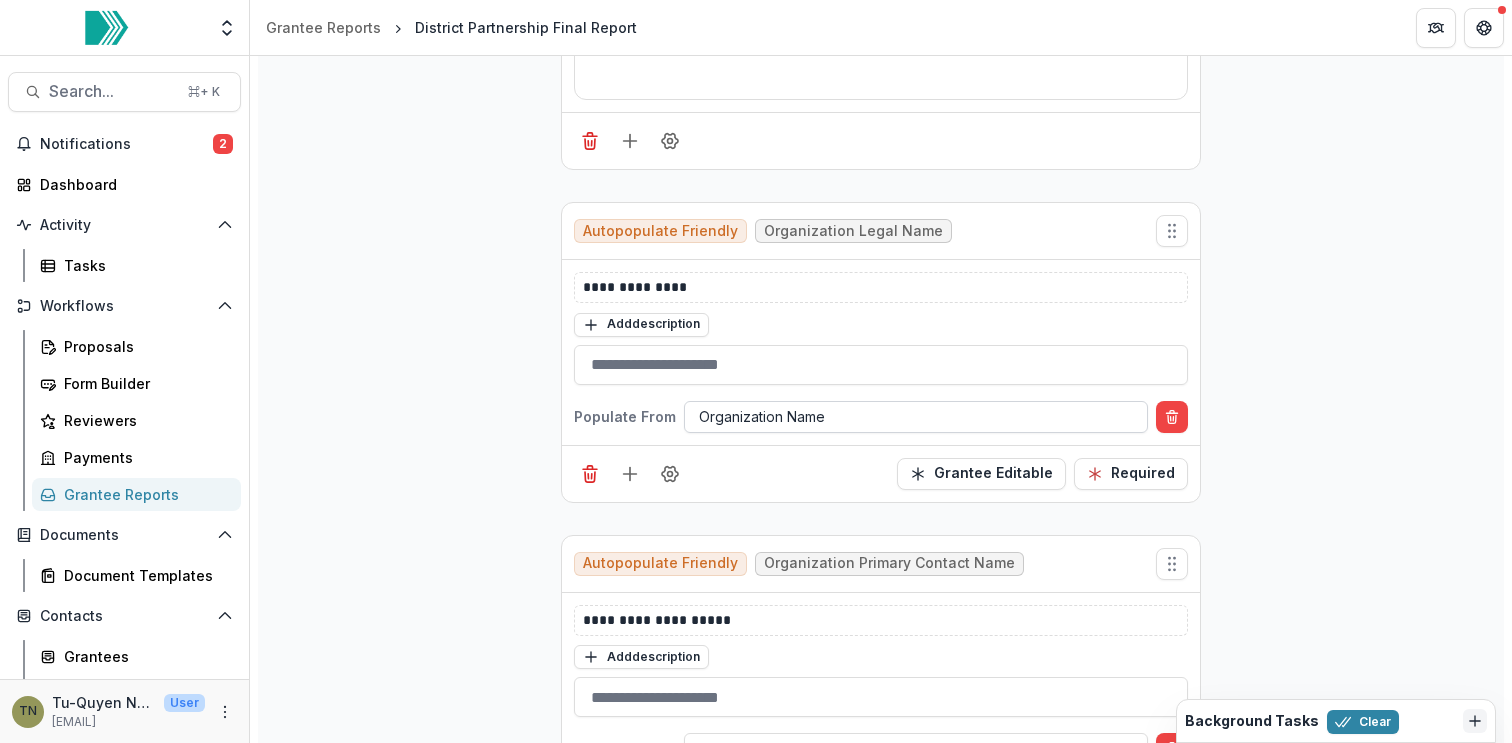 click at bounding box center (916, 416) 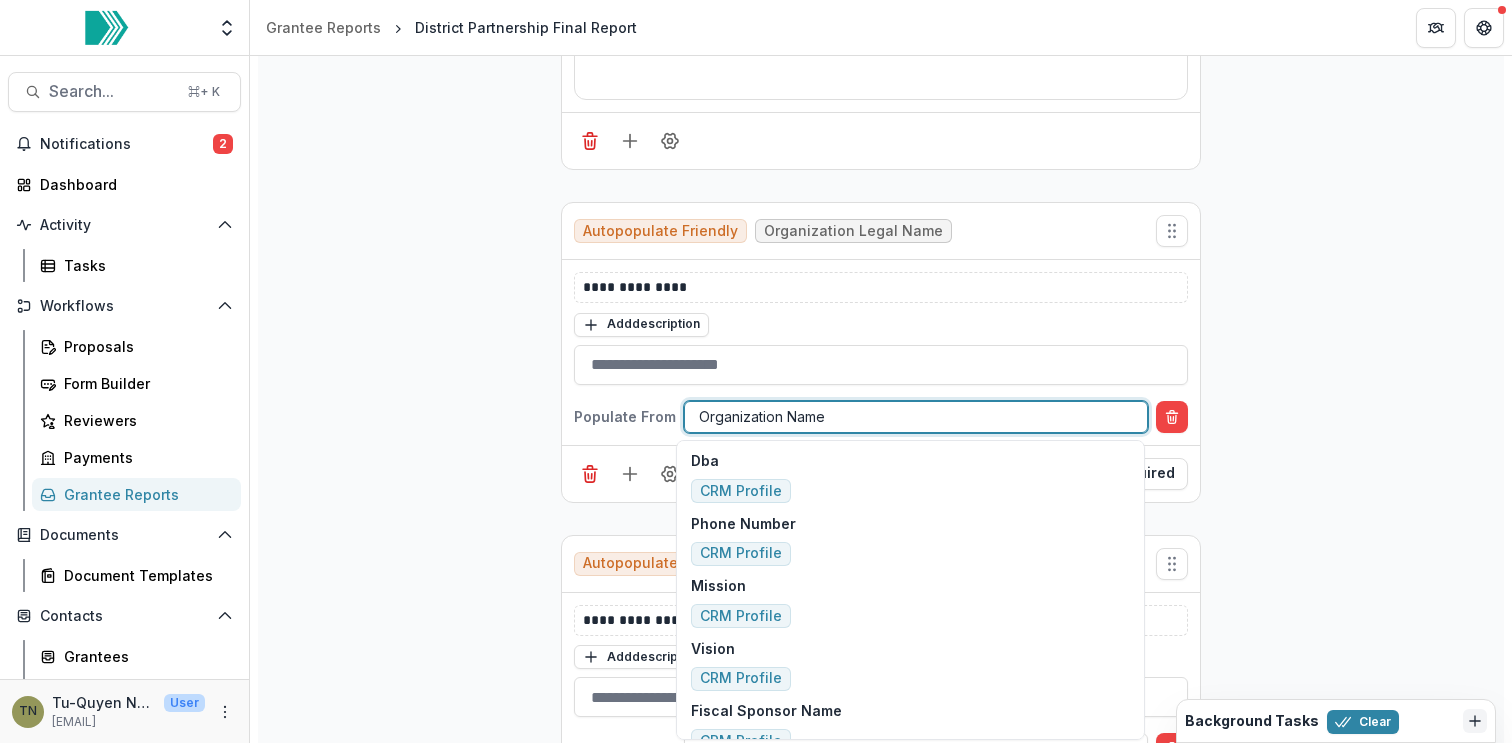click on "**********" at bounding box center (881, 3514) 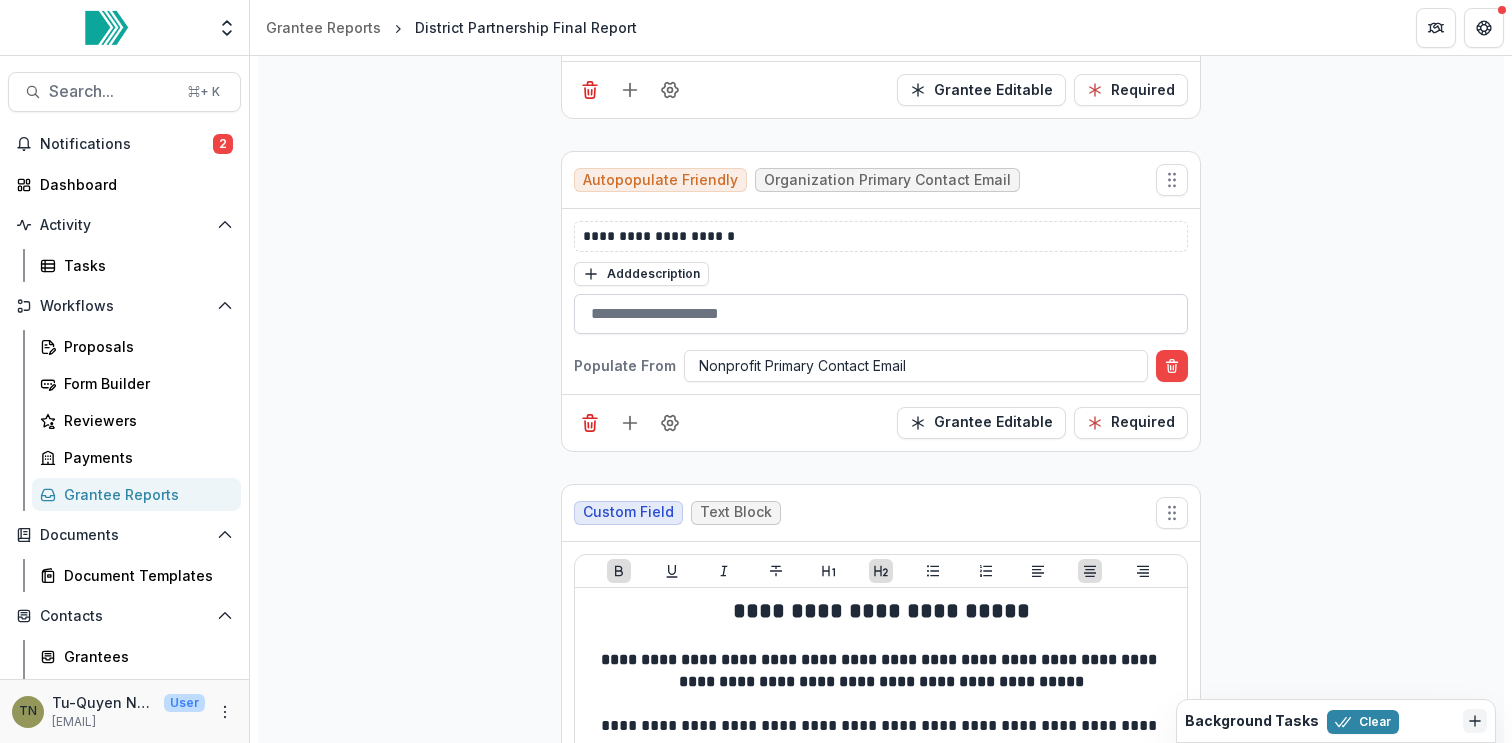 scroll, scrollTop: 1887, scrollLeft: 0, axis: vertical 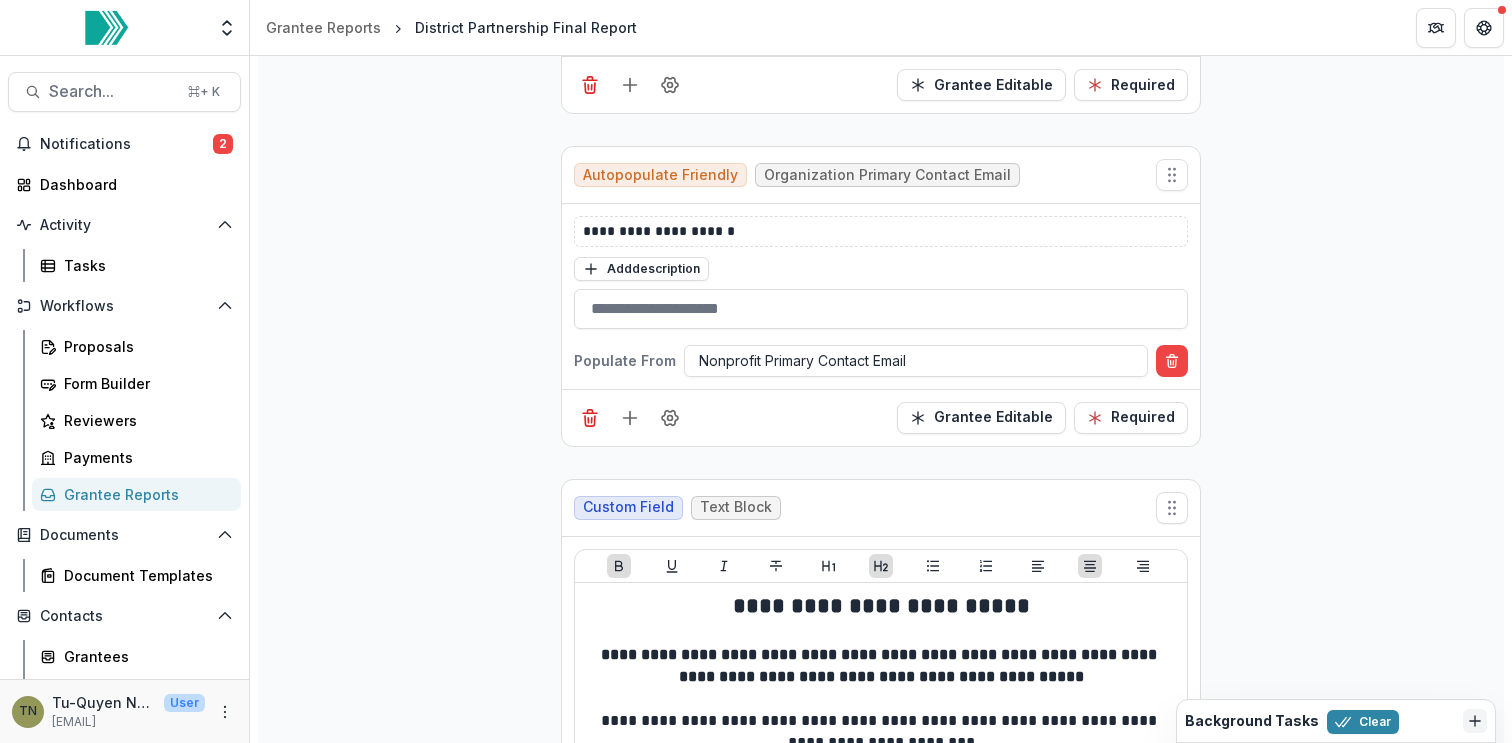 click on "**********" at bounding box center (881, 2793) 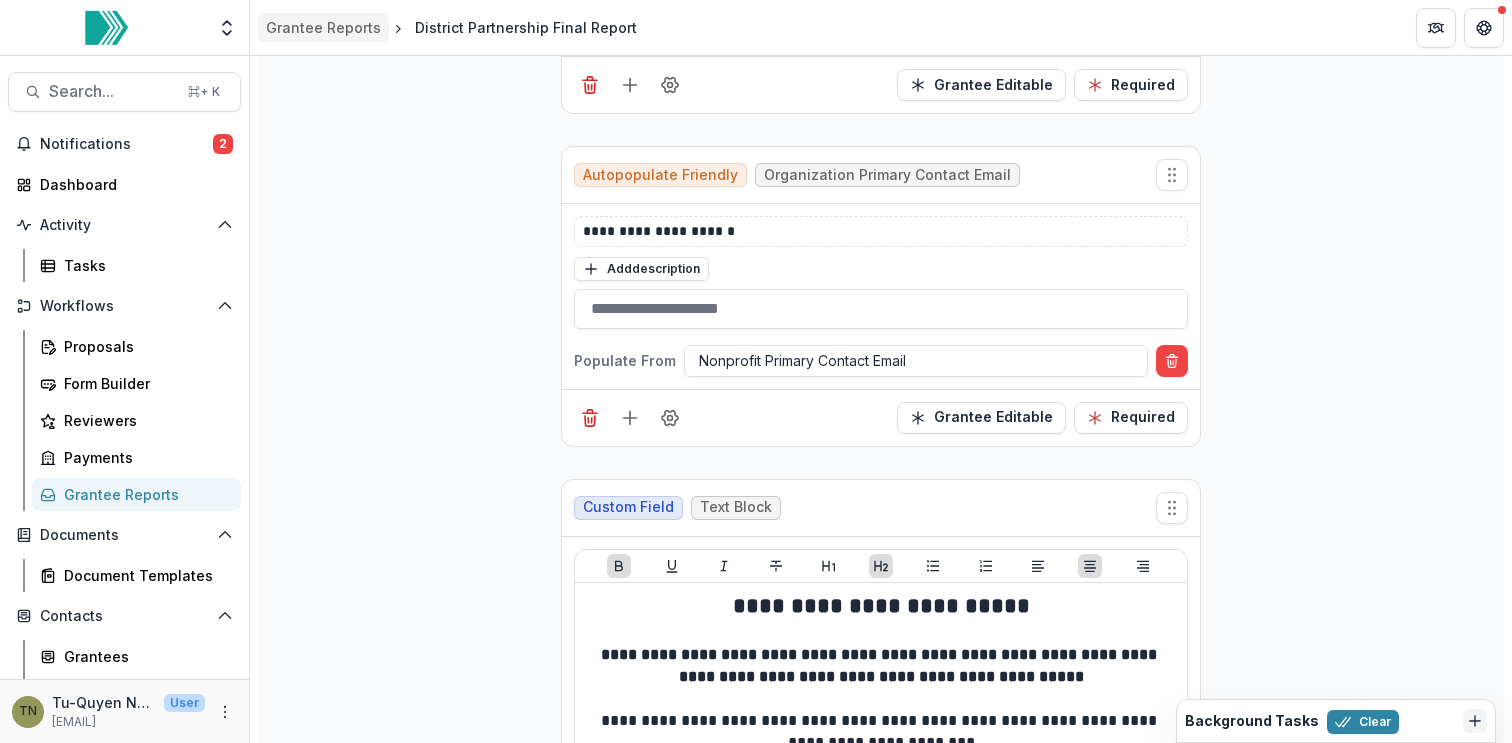 click on "Grantee Reports" at bounding box center [323, 27] 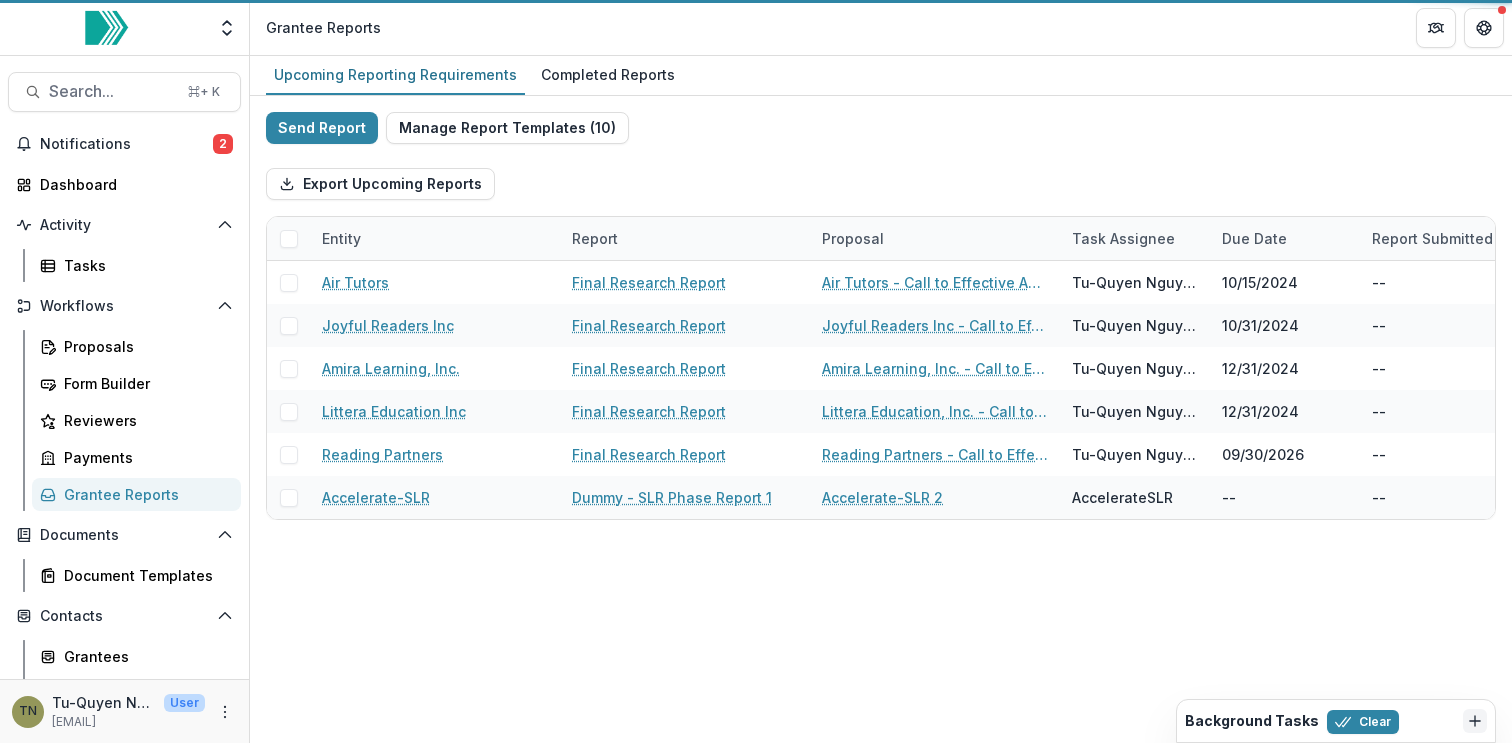 scroll, scrollTop: 0, scrollLeft: 0, axis: both 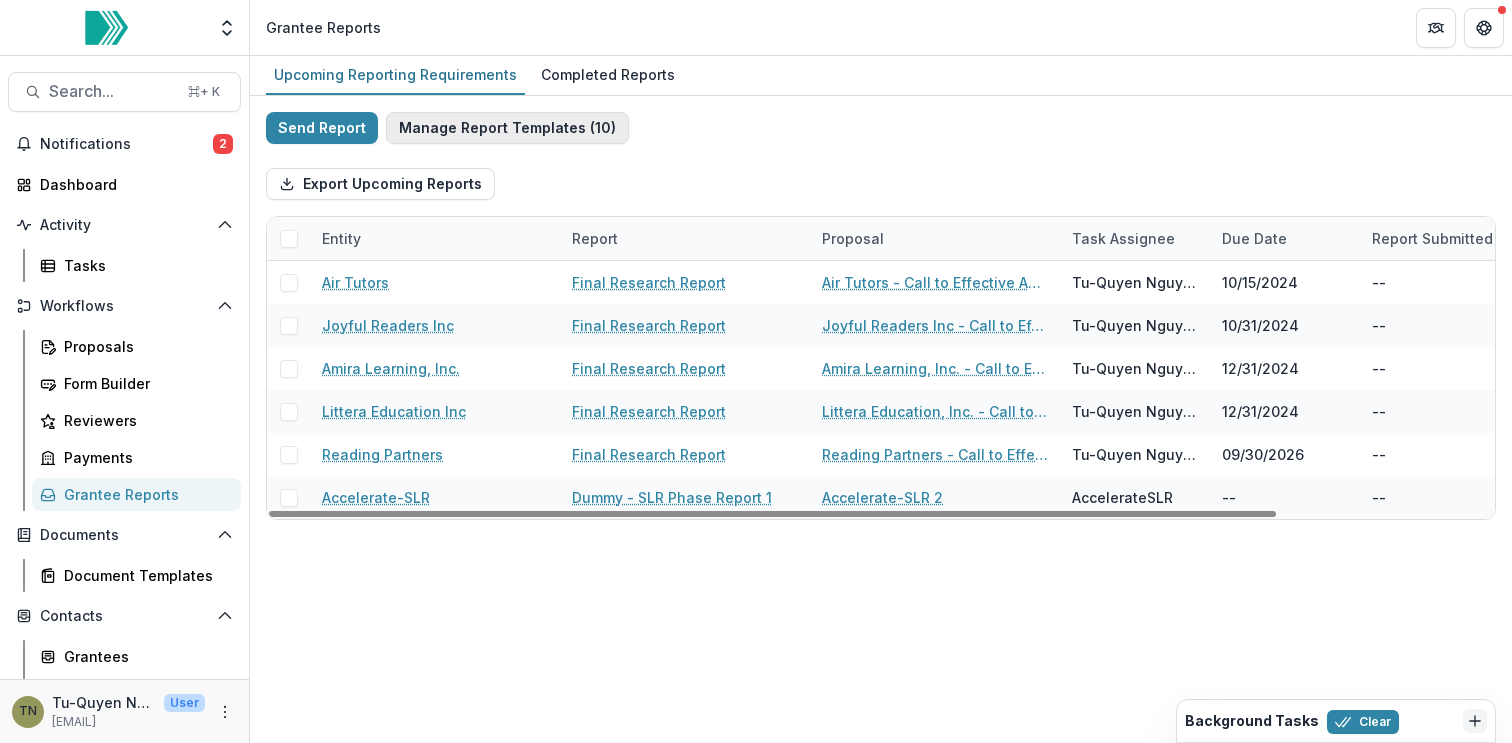 click on "Manage Report Templates ( 10 )" at bounding box center [507, 128] 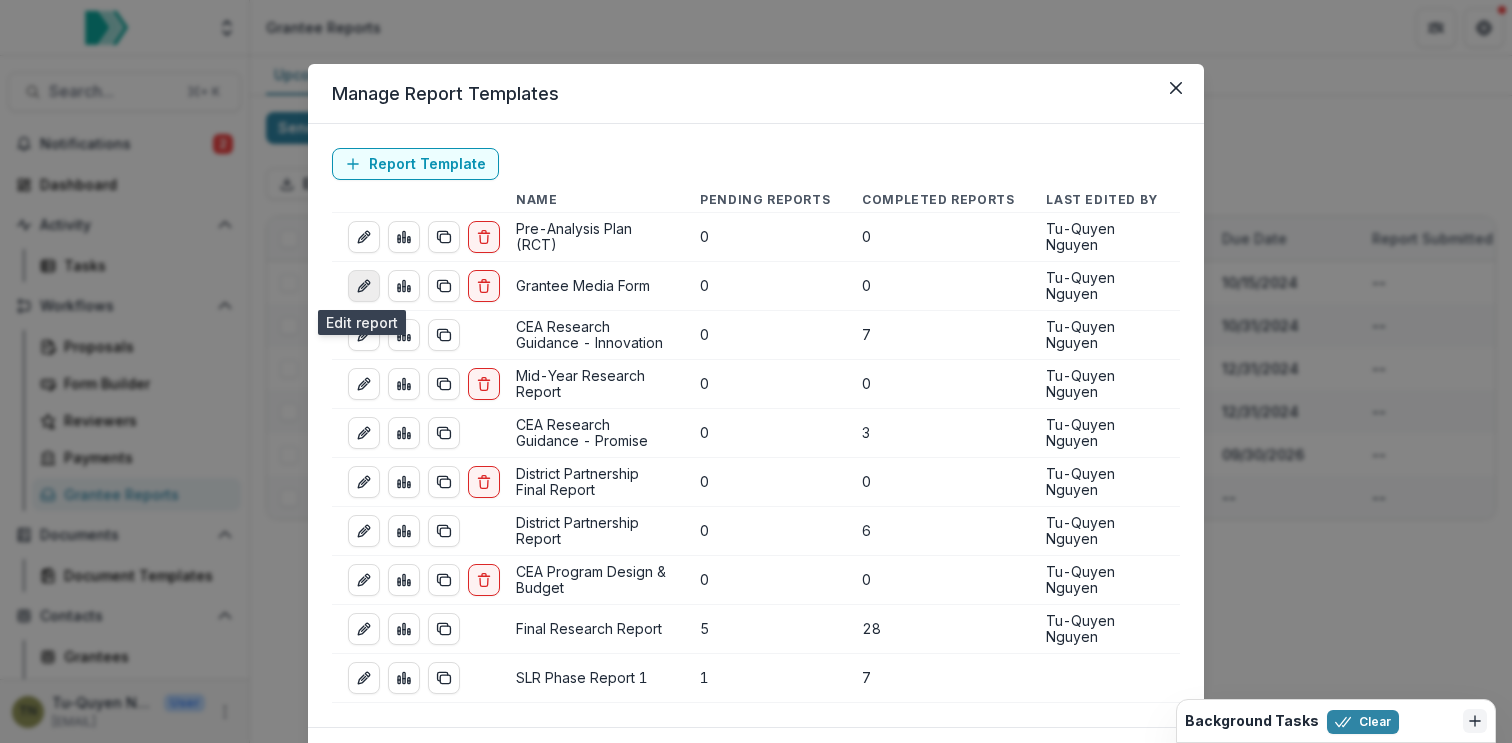 click 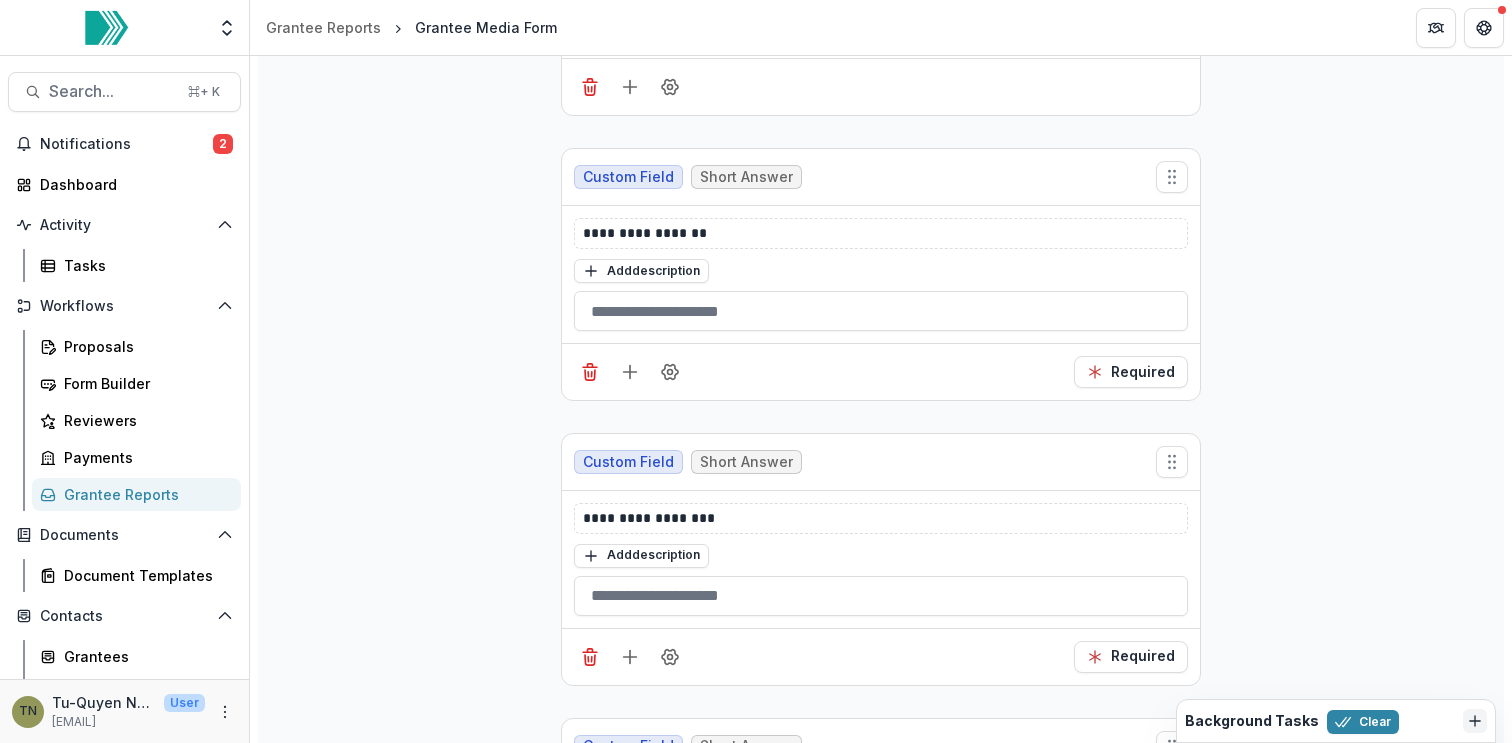 scroll, scrollTop: 758, scrollLeft: 0, axis: vertical 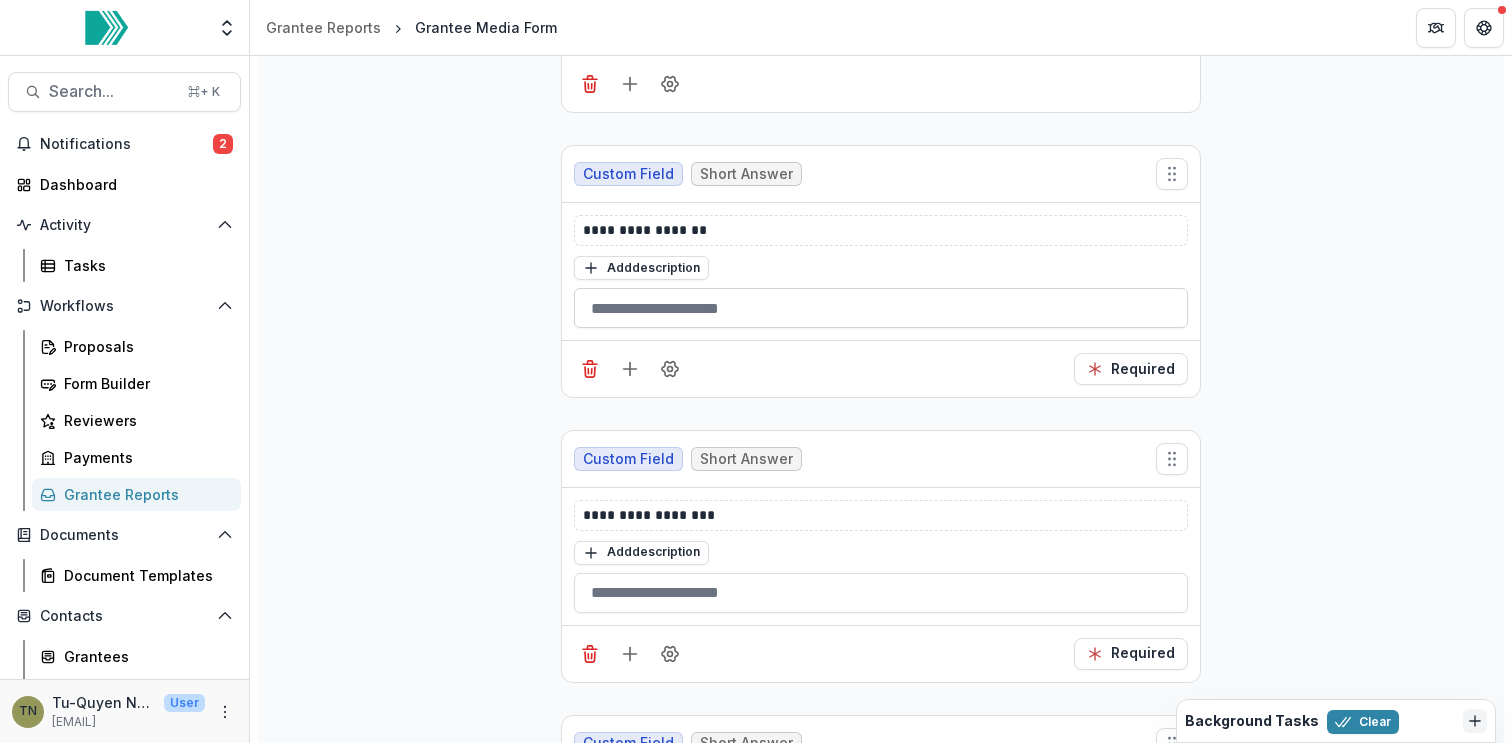 click at bounding box center (881, 308) 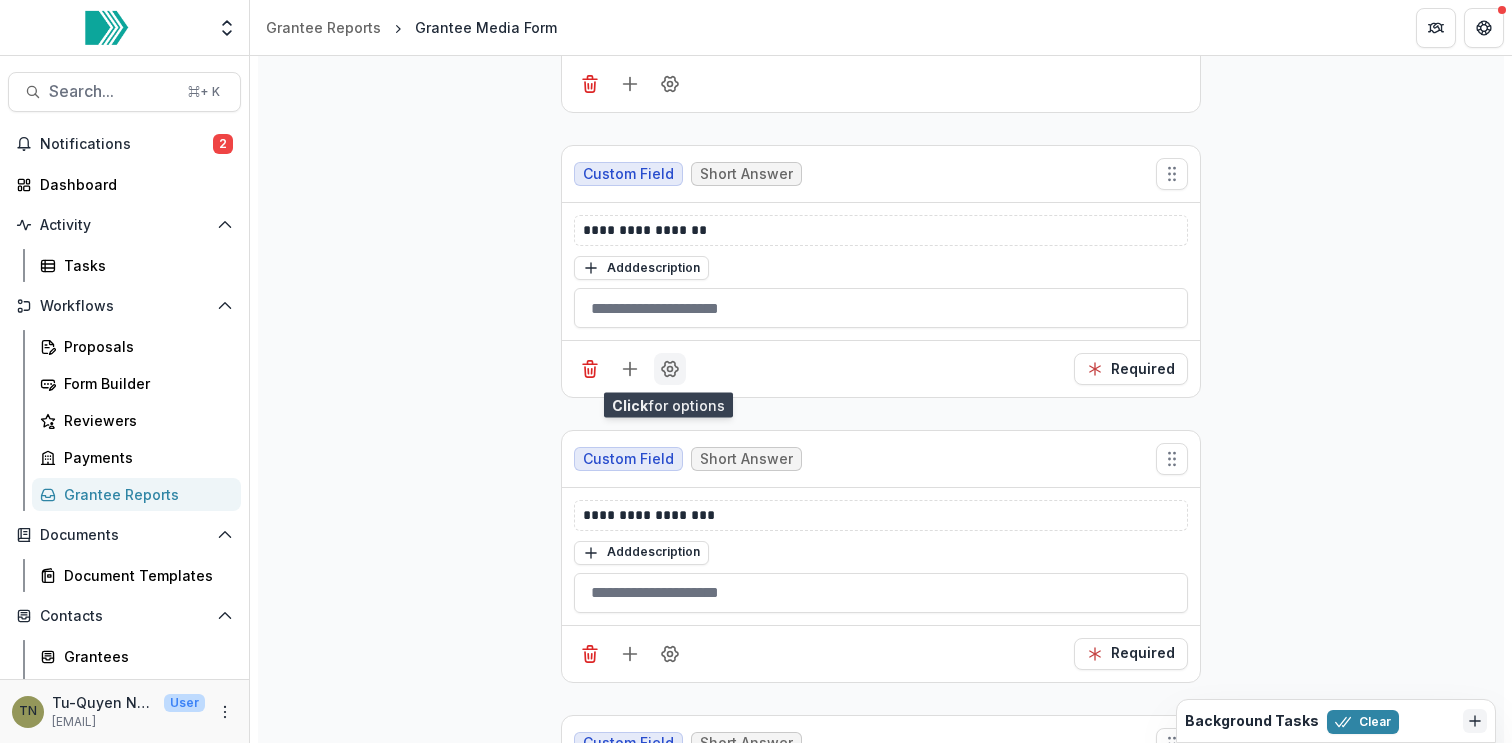 click 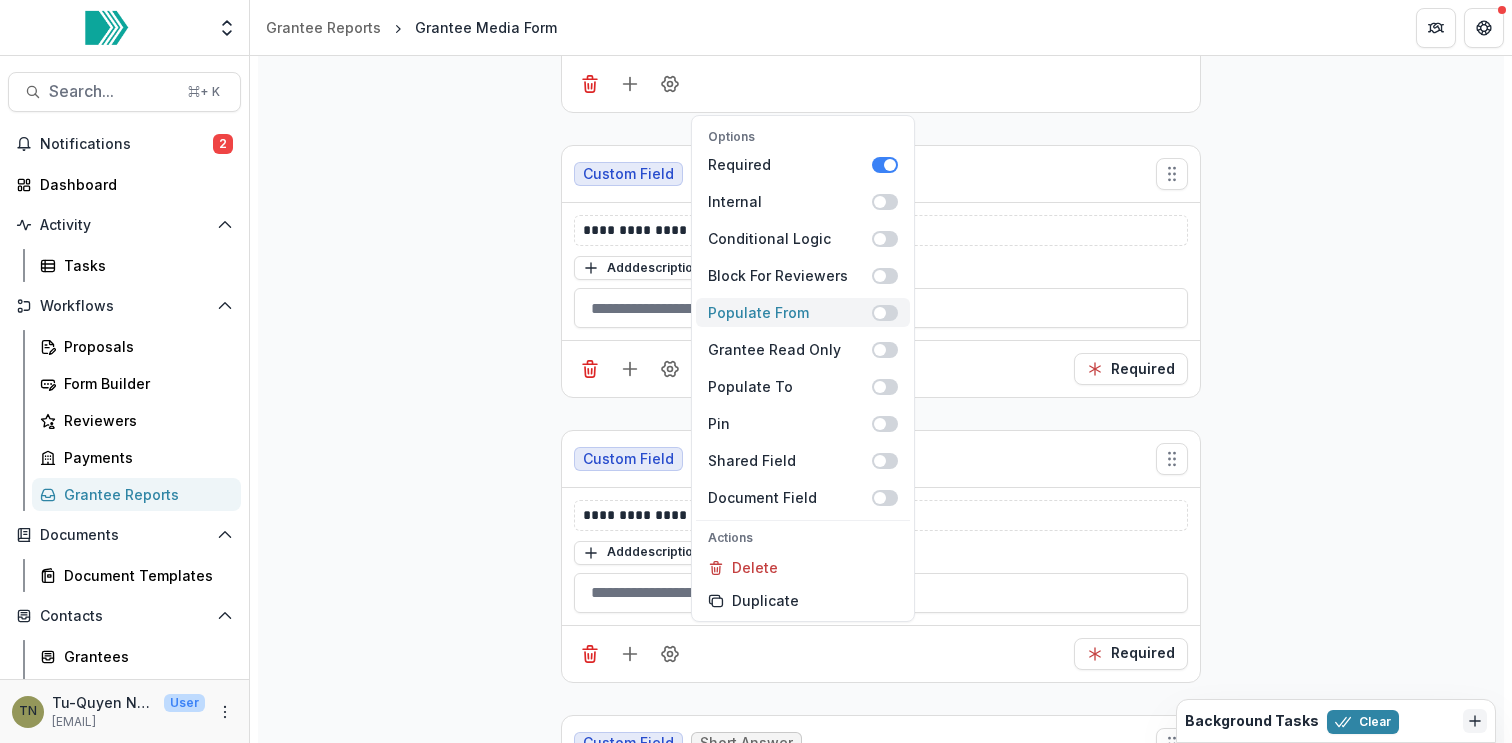 click at bounding box center [885, 313] 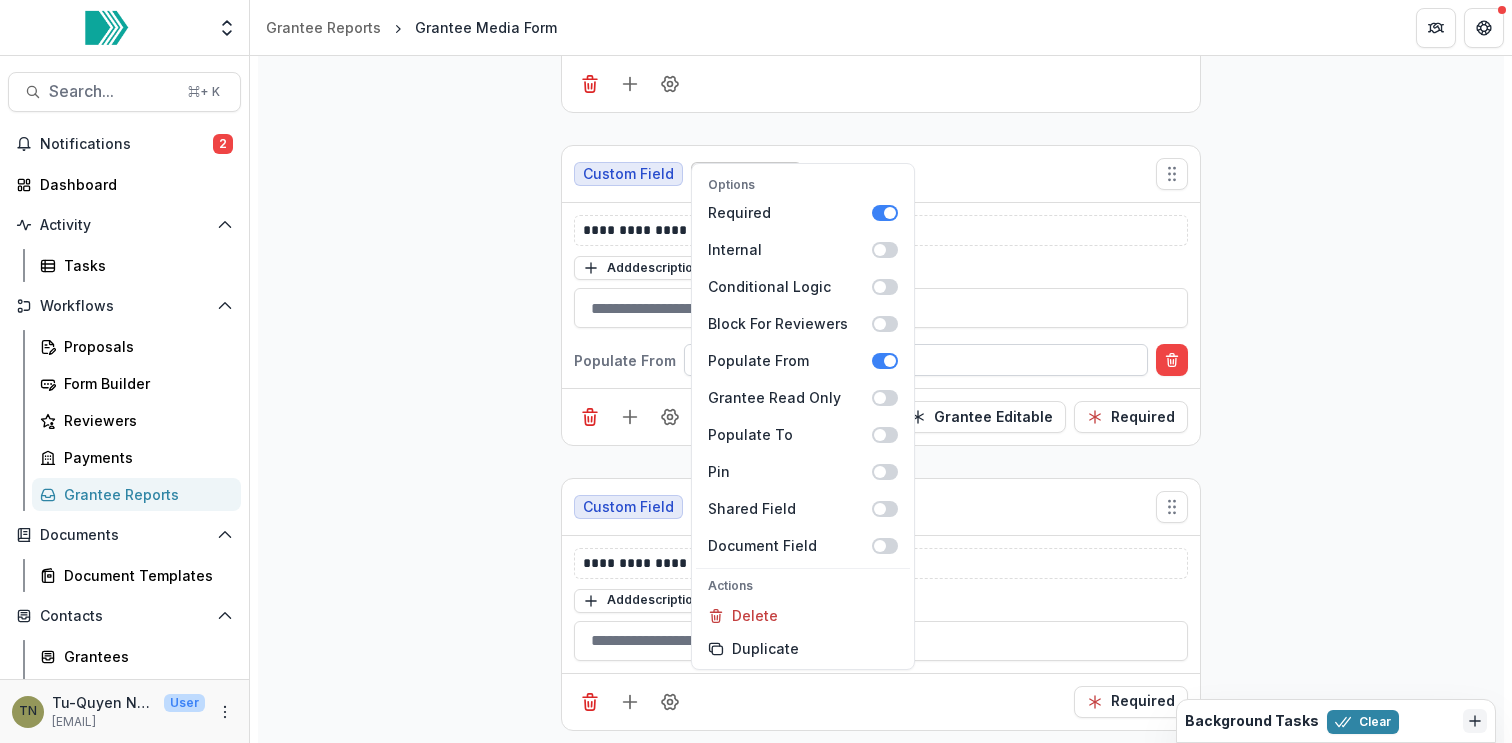 click at bounding box center (916, 360) 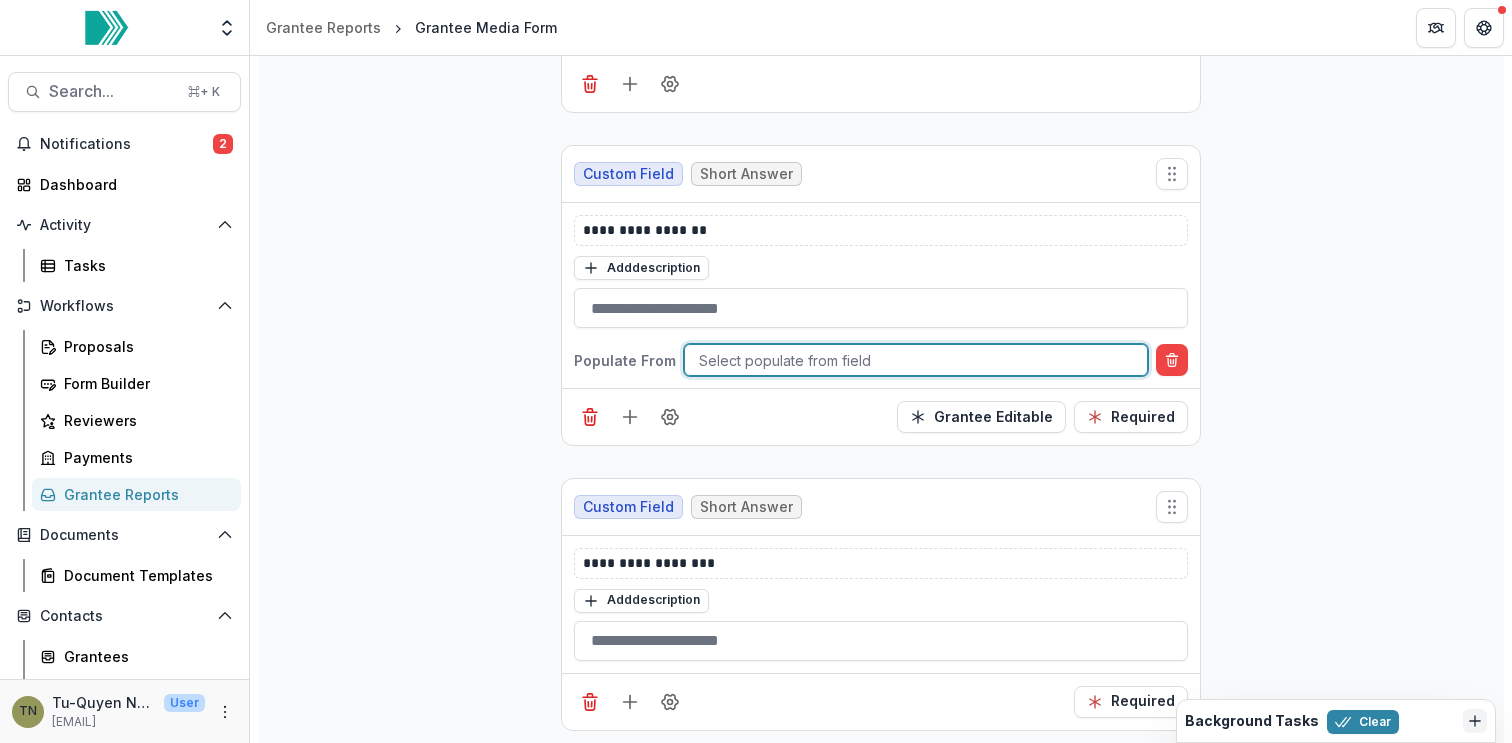 click at bounding box center [916, 360] 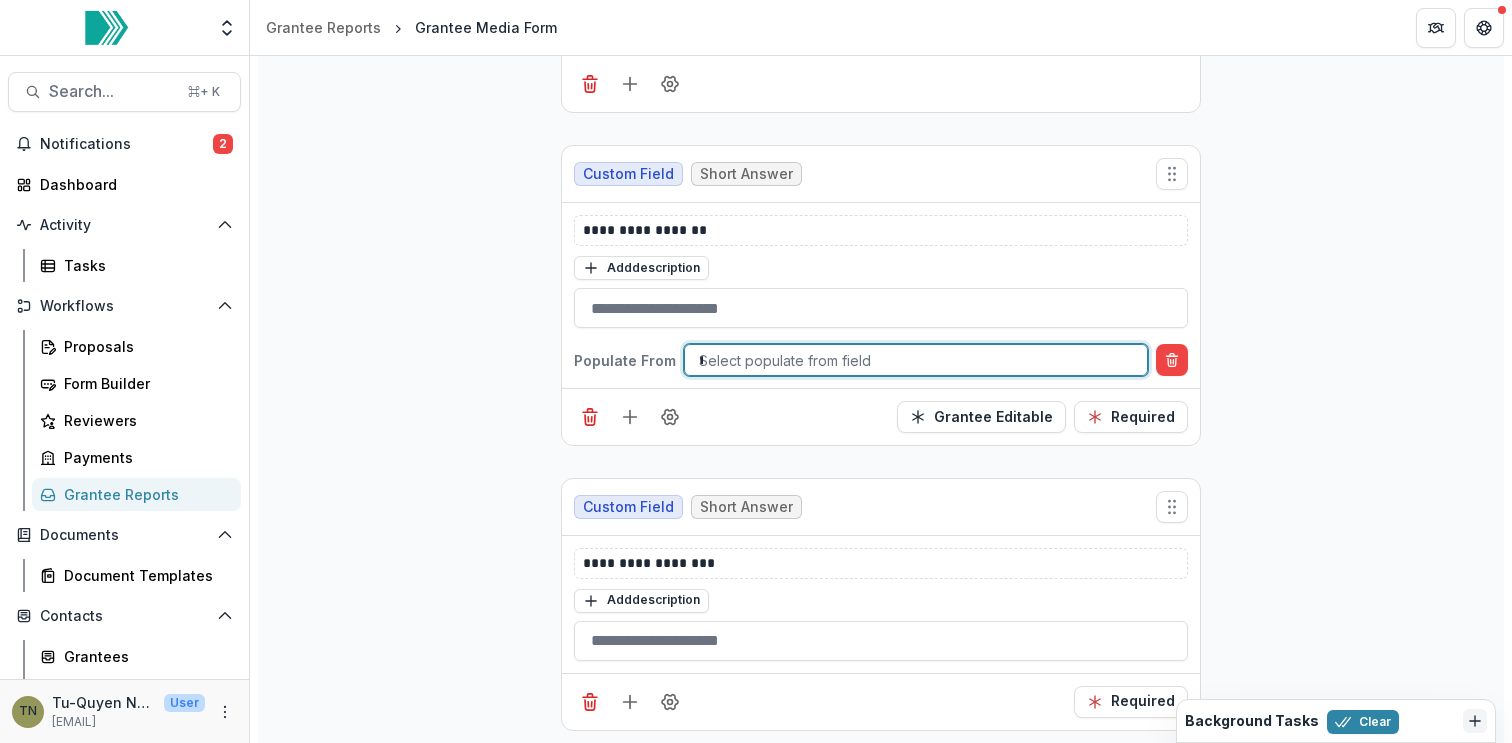 type on "***" 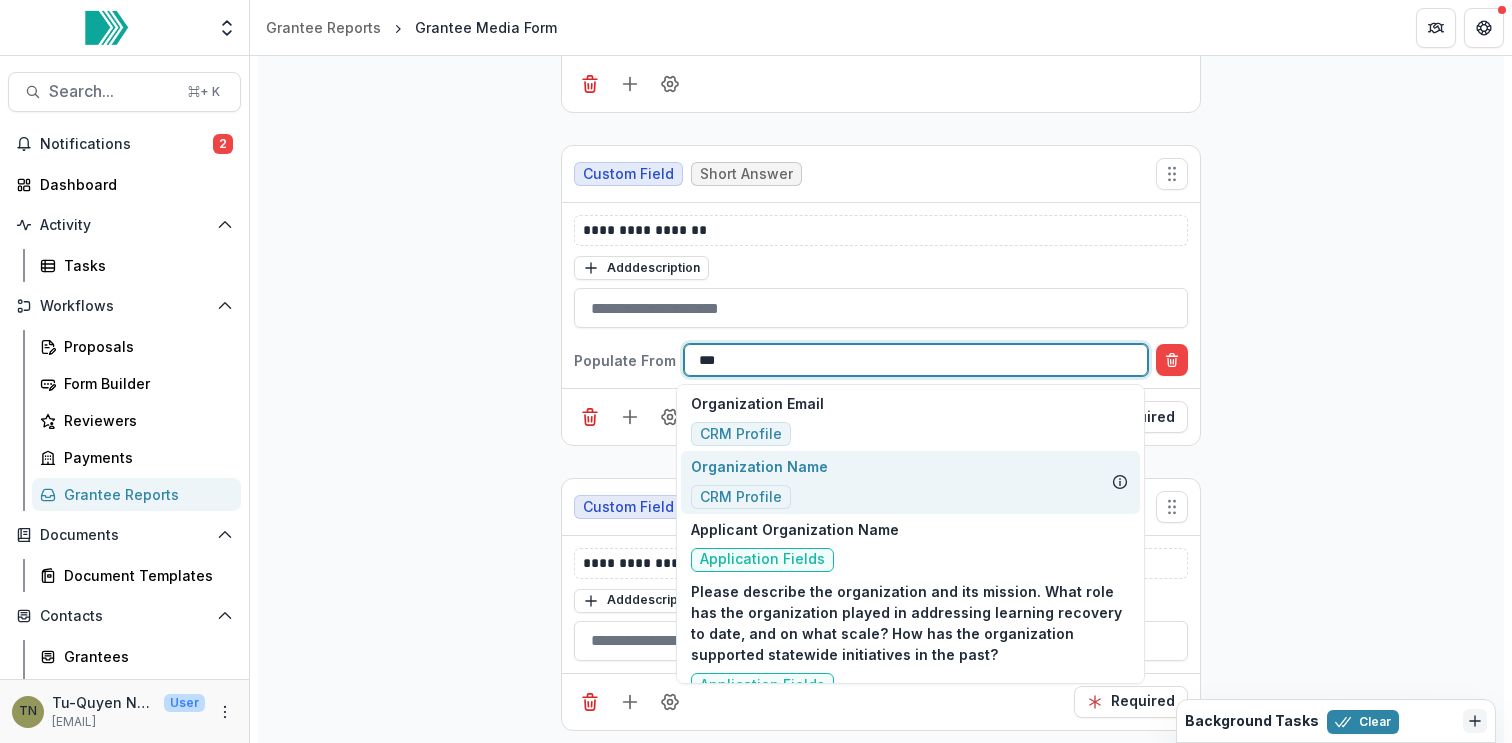 click on "Organization Name CRM Profile" at bounding box center (759, 482) 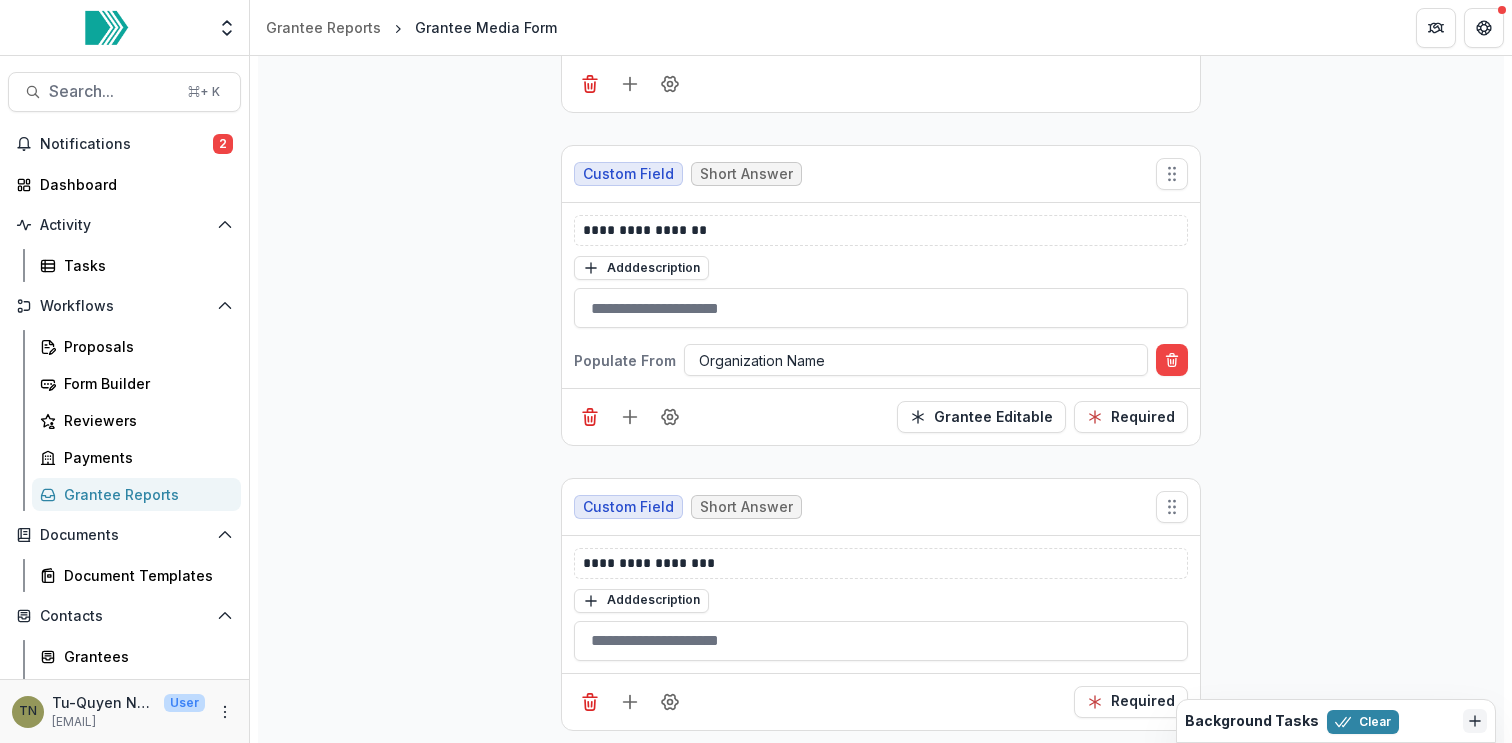 click on "**********" at bounding box center [881, 2098] 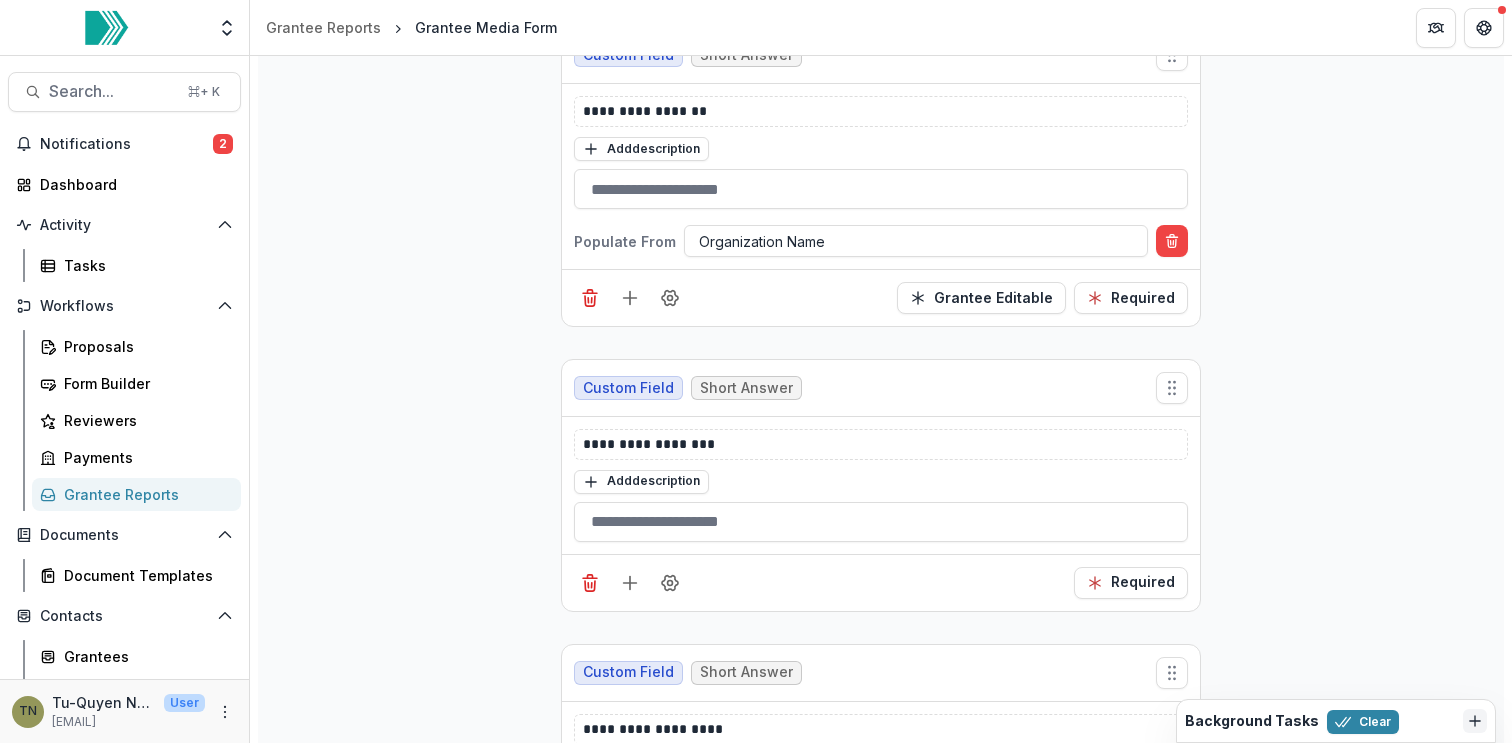 scroll, scrollTop: 883, scrollLeft: 0, axis: vertical 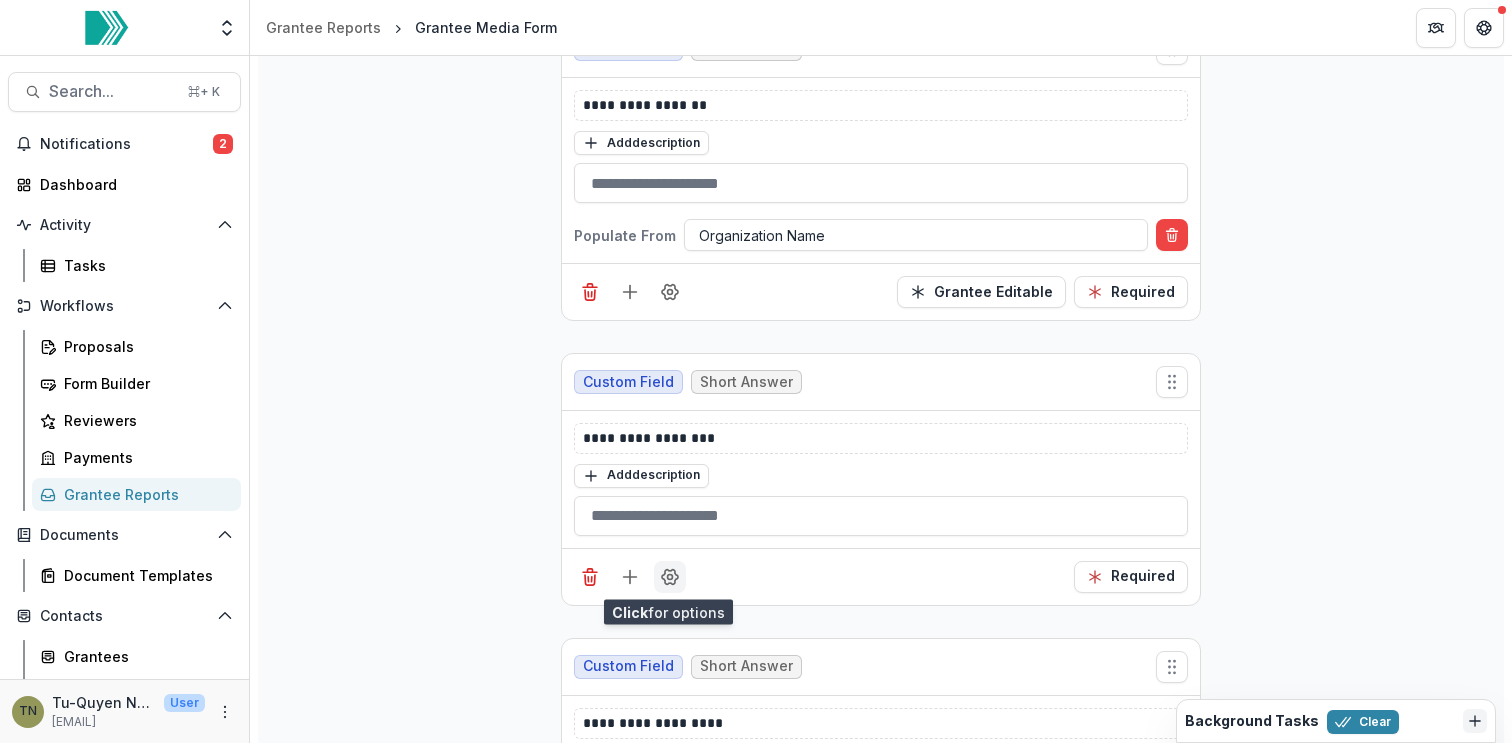 click at bounding box center (670, 577) 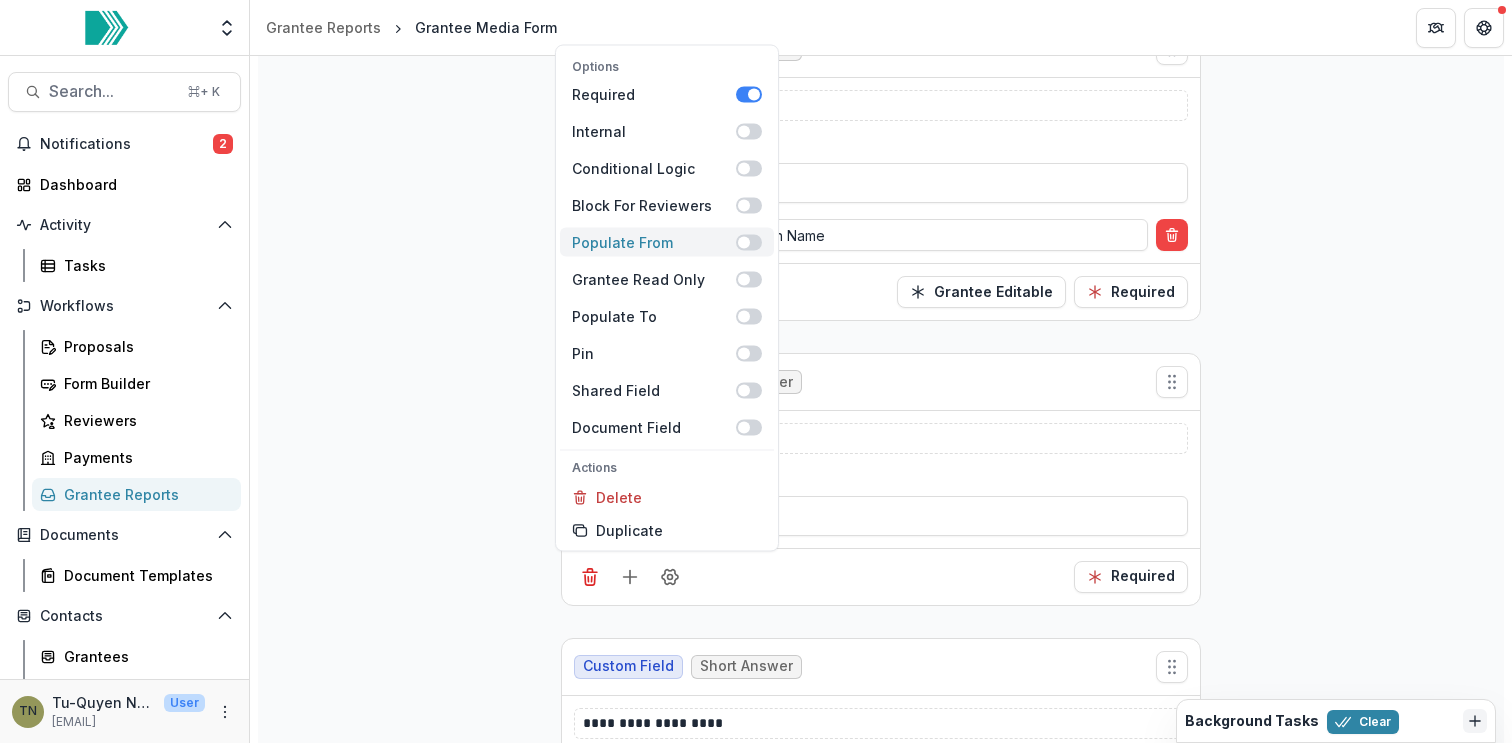 click at bounding box center [749, 242] 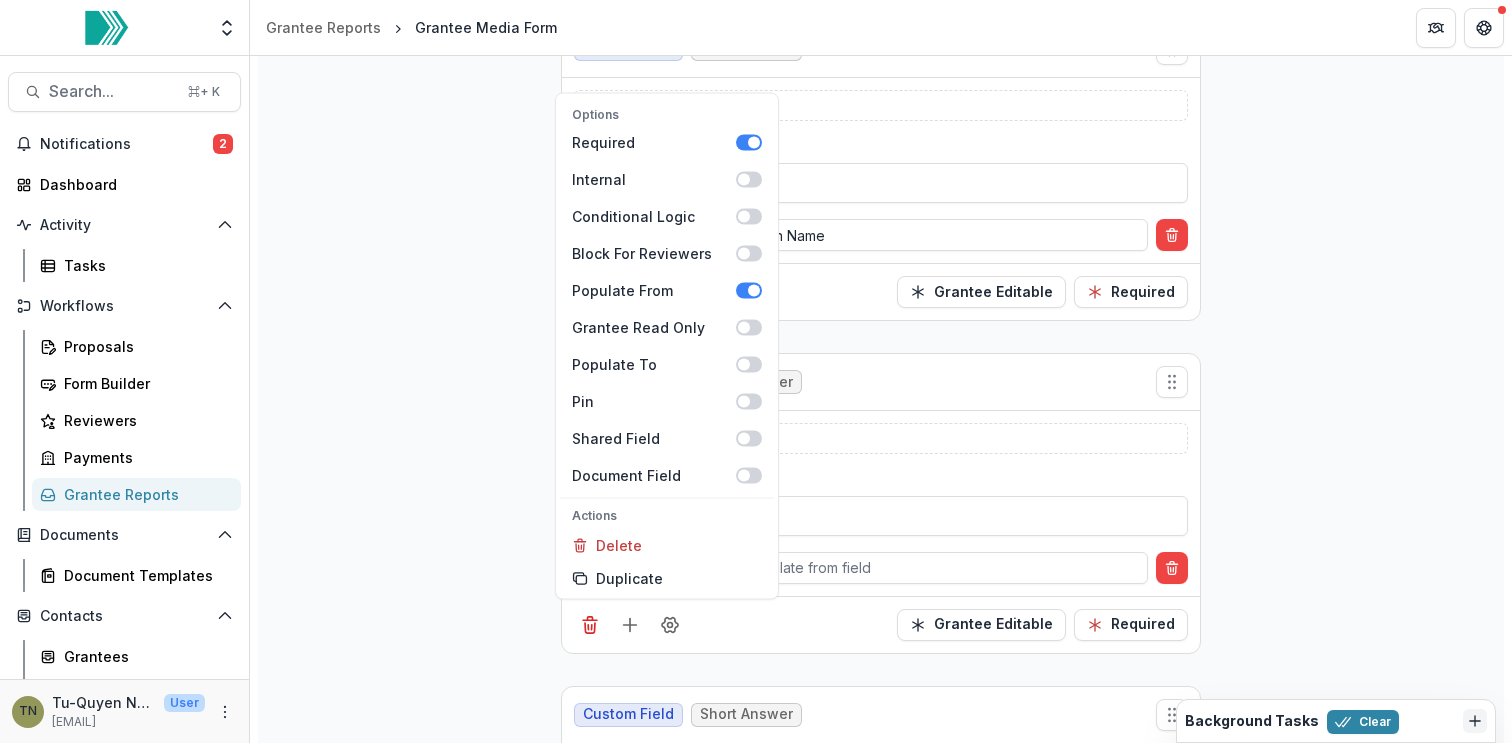 click on "**********" at bounding box center [881, 1997] 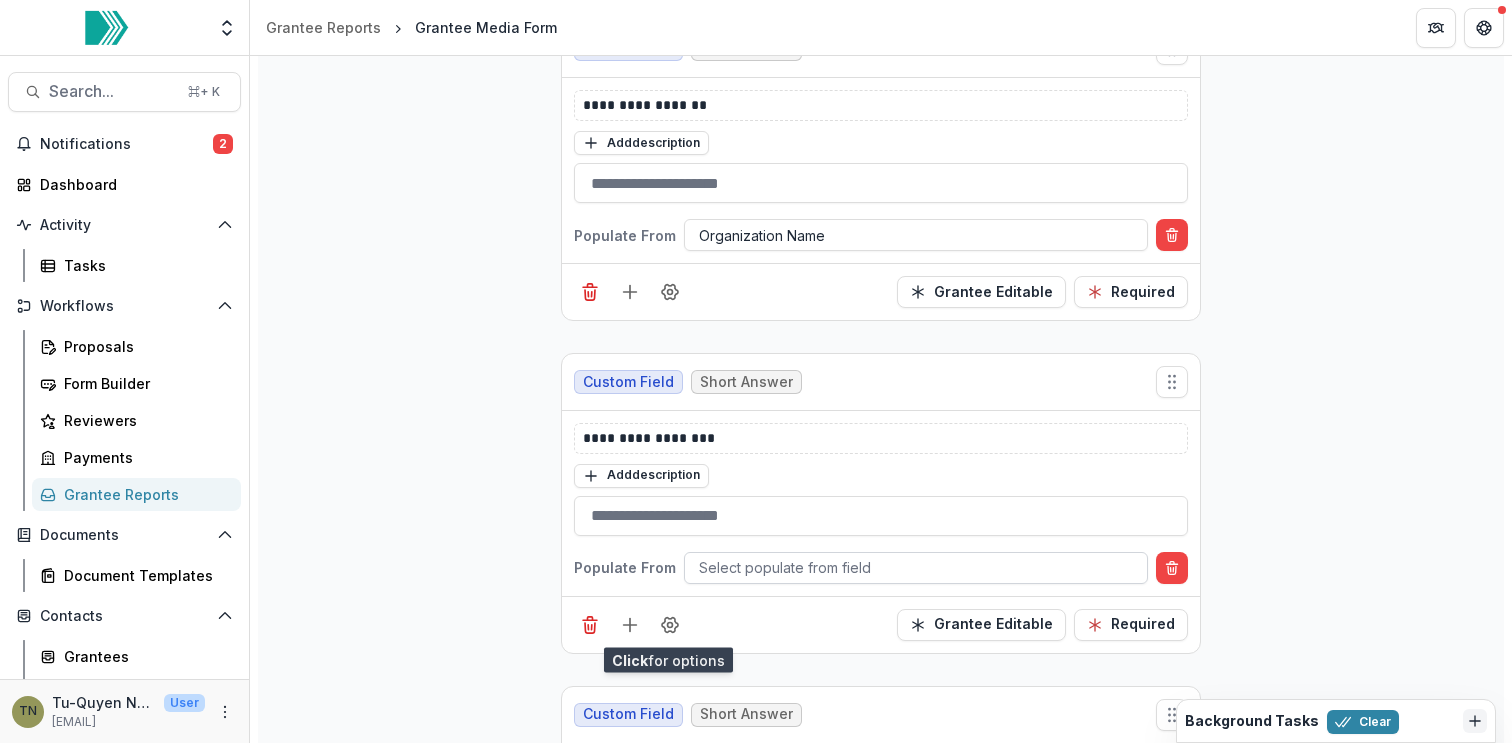 click at bounding box center (916, 567) 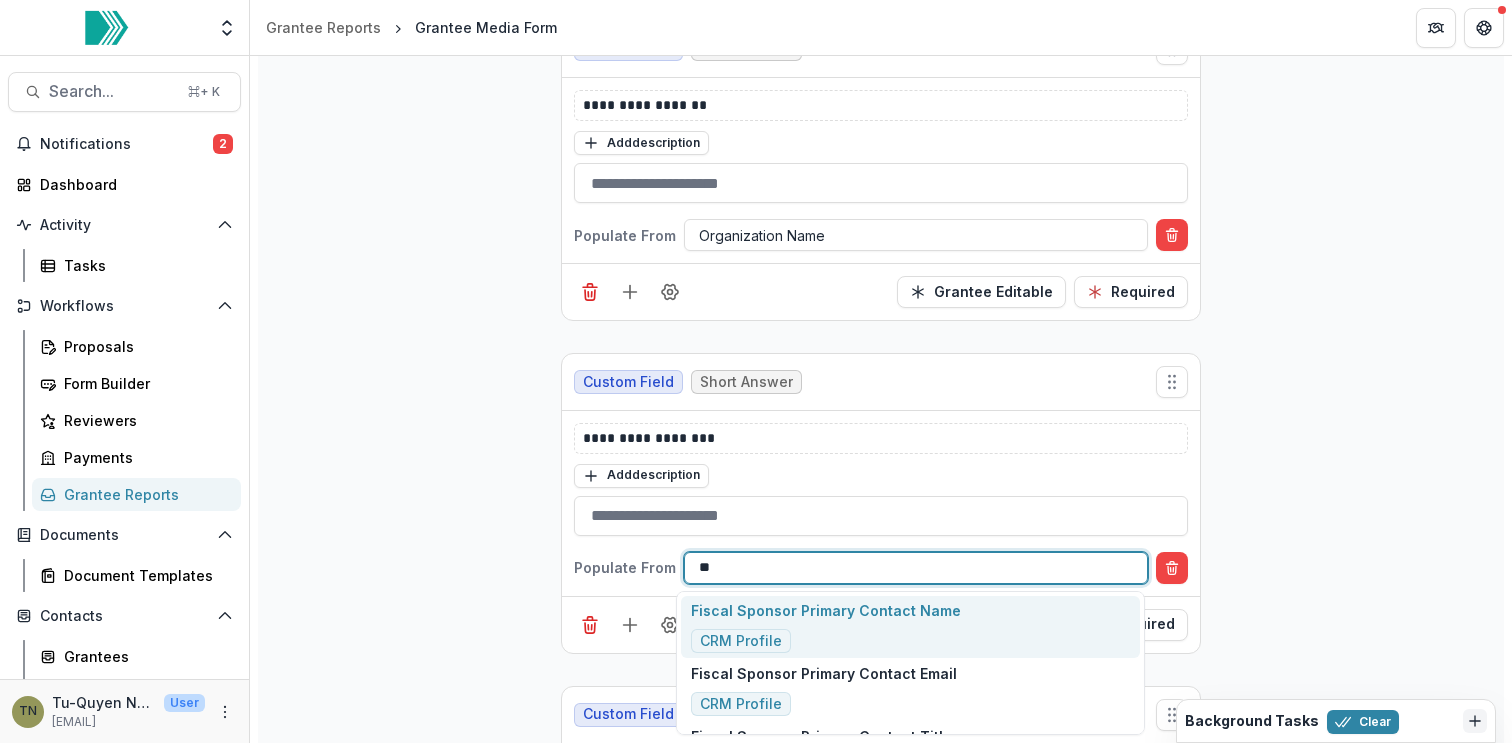 type on "***" 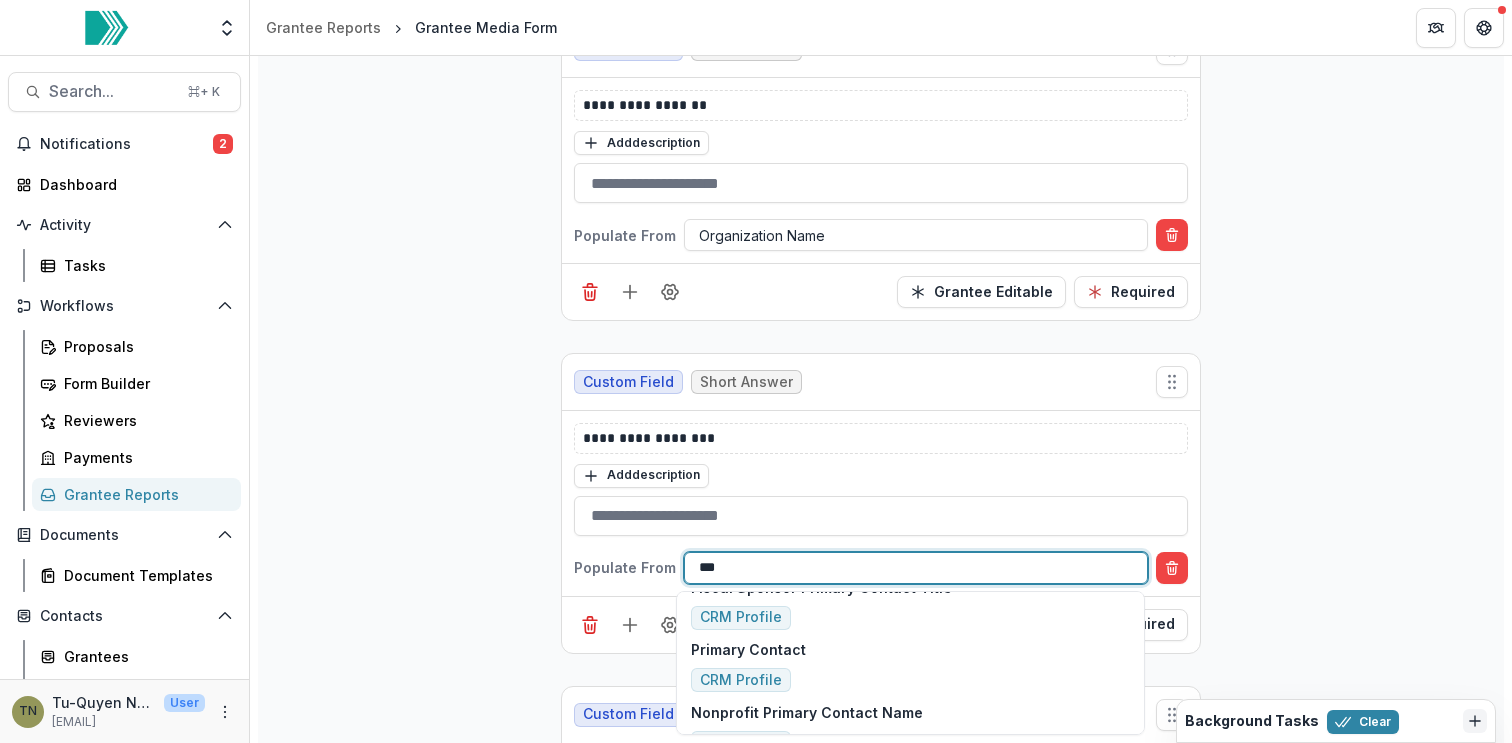 scroll, scrollTop: 160, scrollLeft: 0, axis: vertical 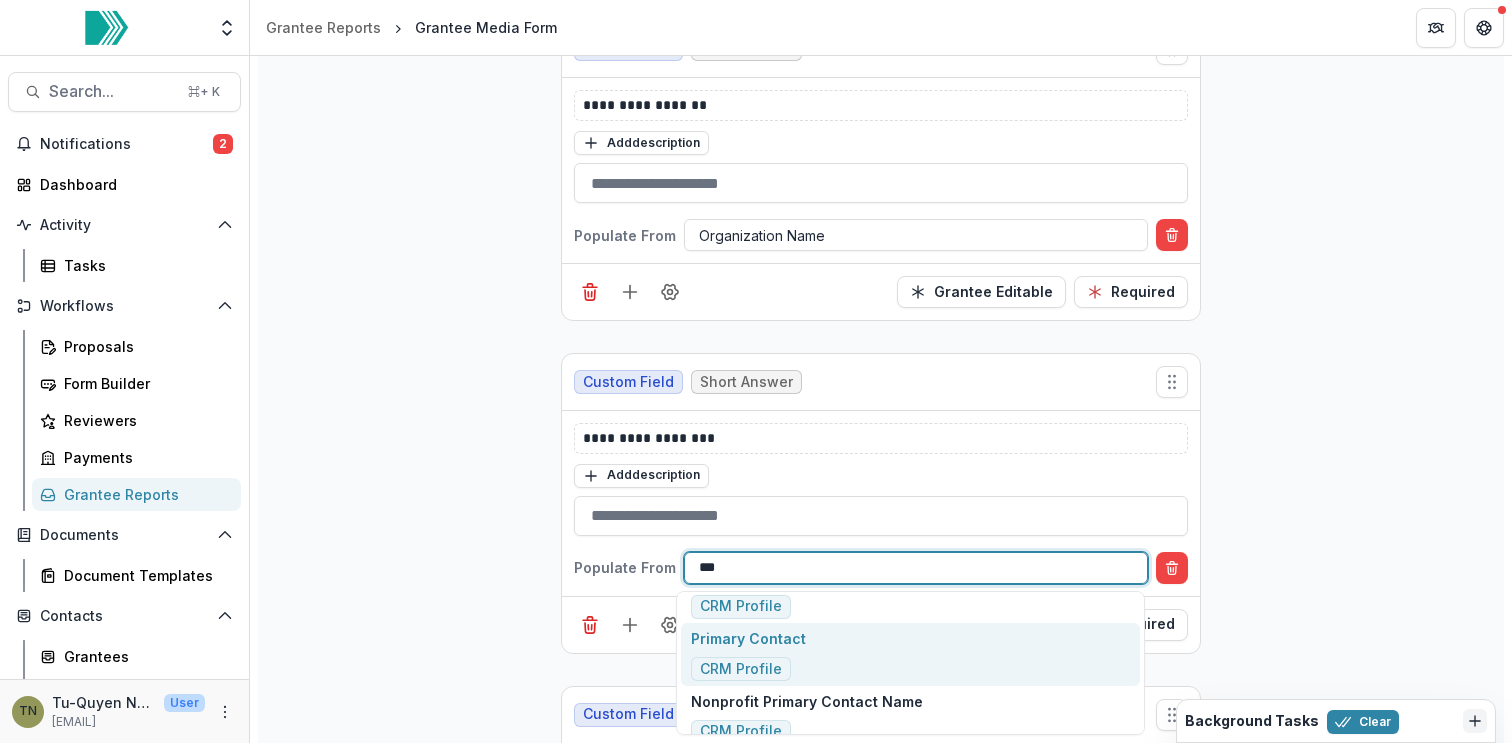 click on "Primary Contact CRM Profile" at bounding box center (910, 654) 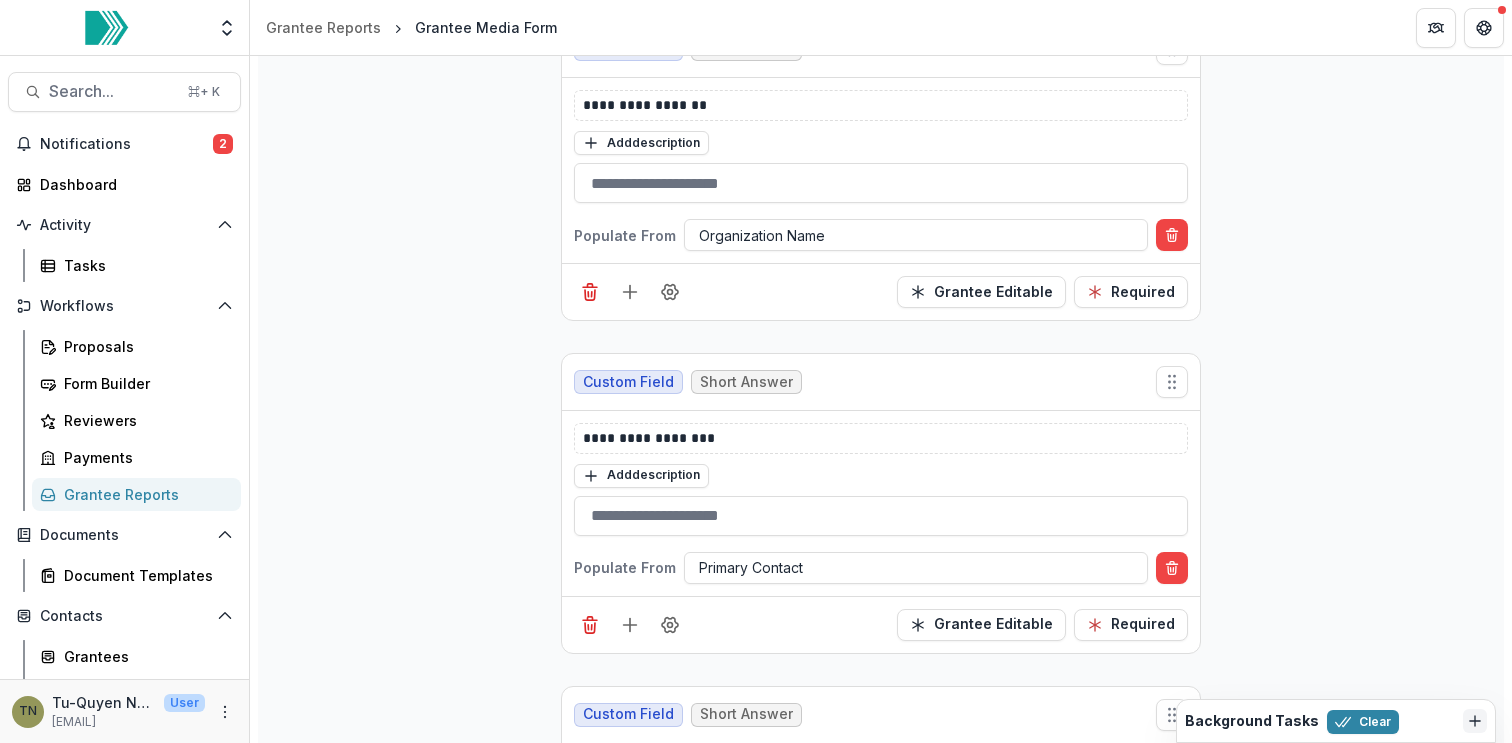 click on "**********" at bounding box center [881, 1997] 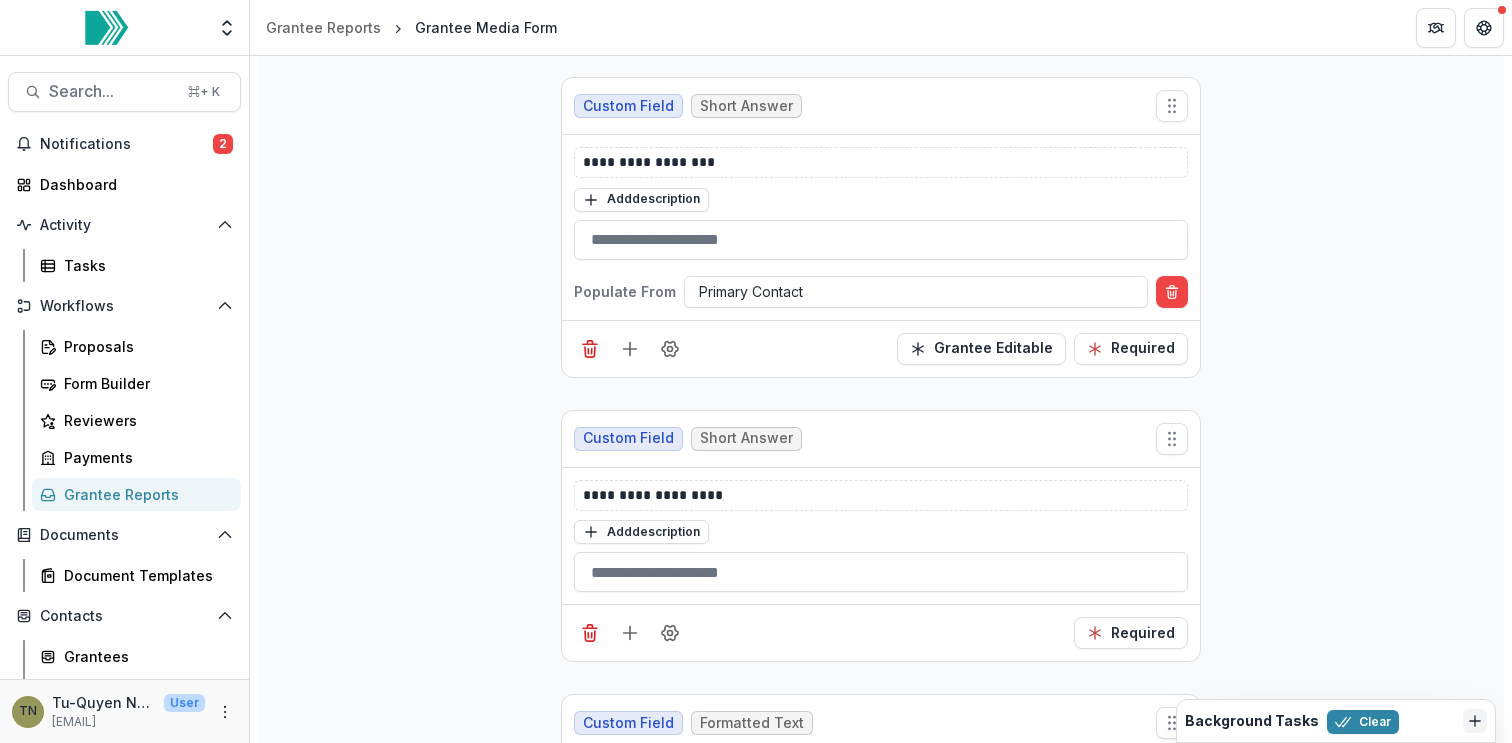 scroll, scrollTop: 1162, scrollLeft: 0, axis: vertical 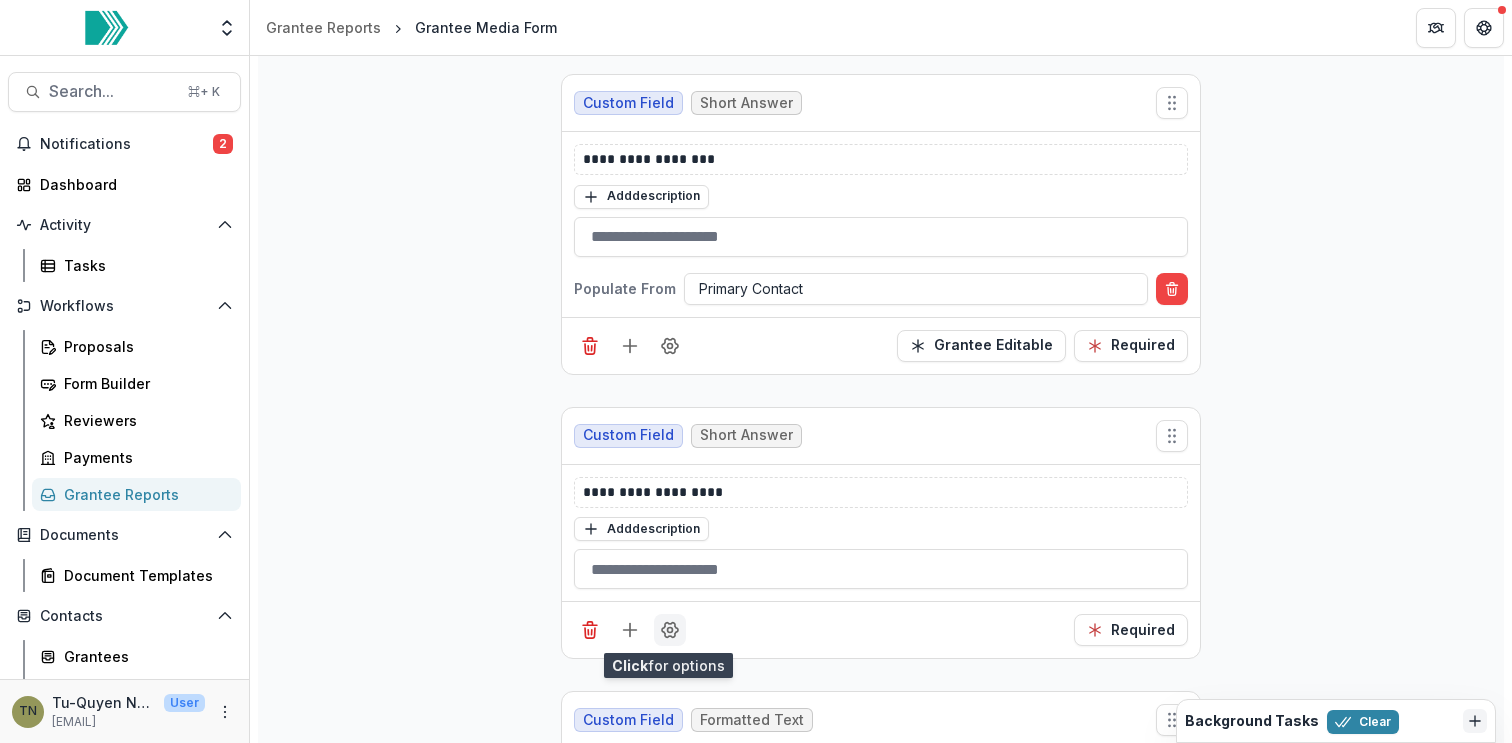 click 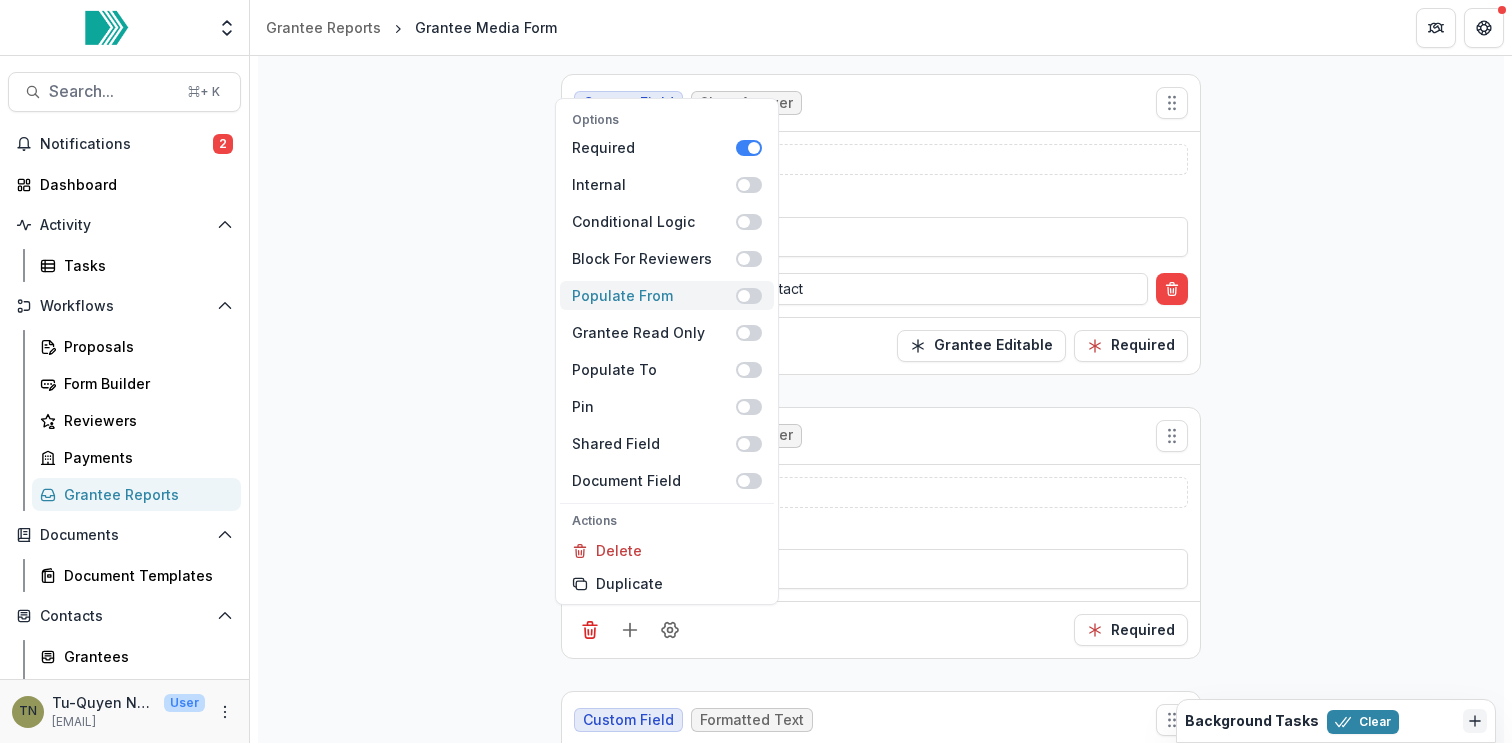 click at bounding box center (744, 296) 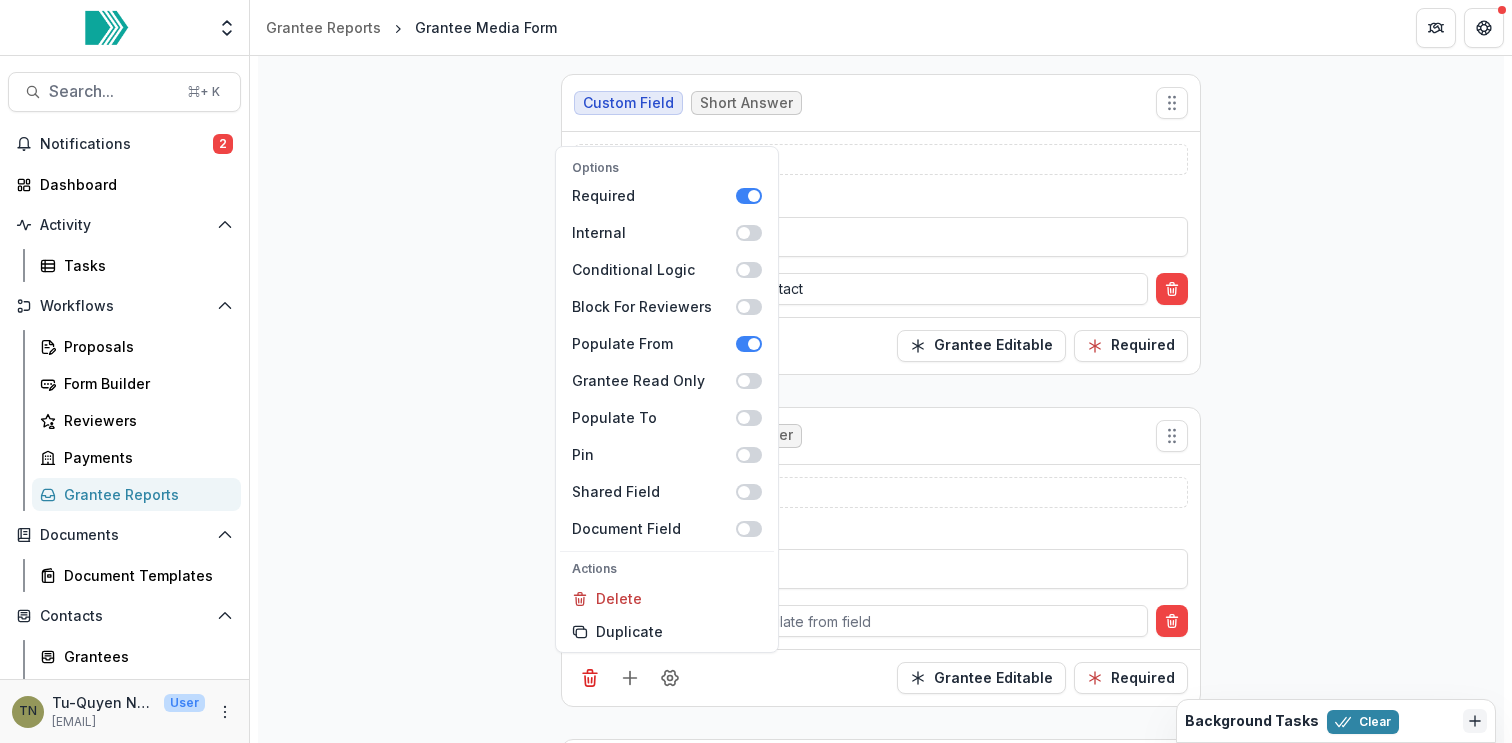 click on "**********" at bounding box center [881, 1742] 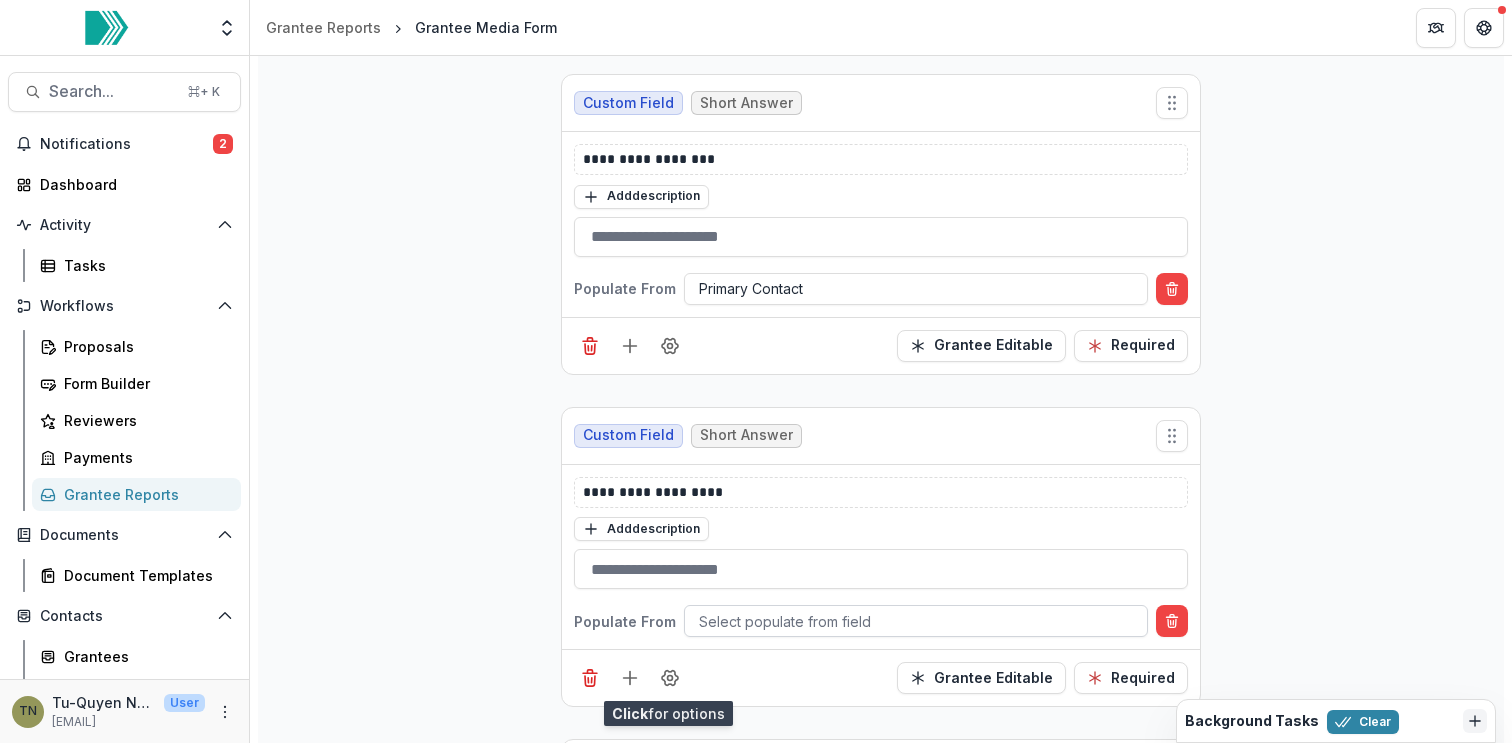 click at bounding box center (916, 621) 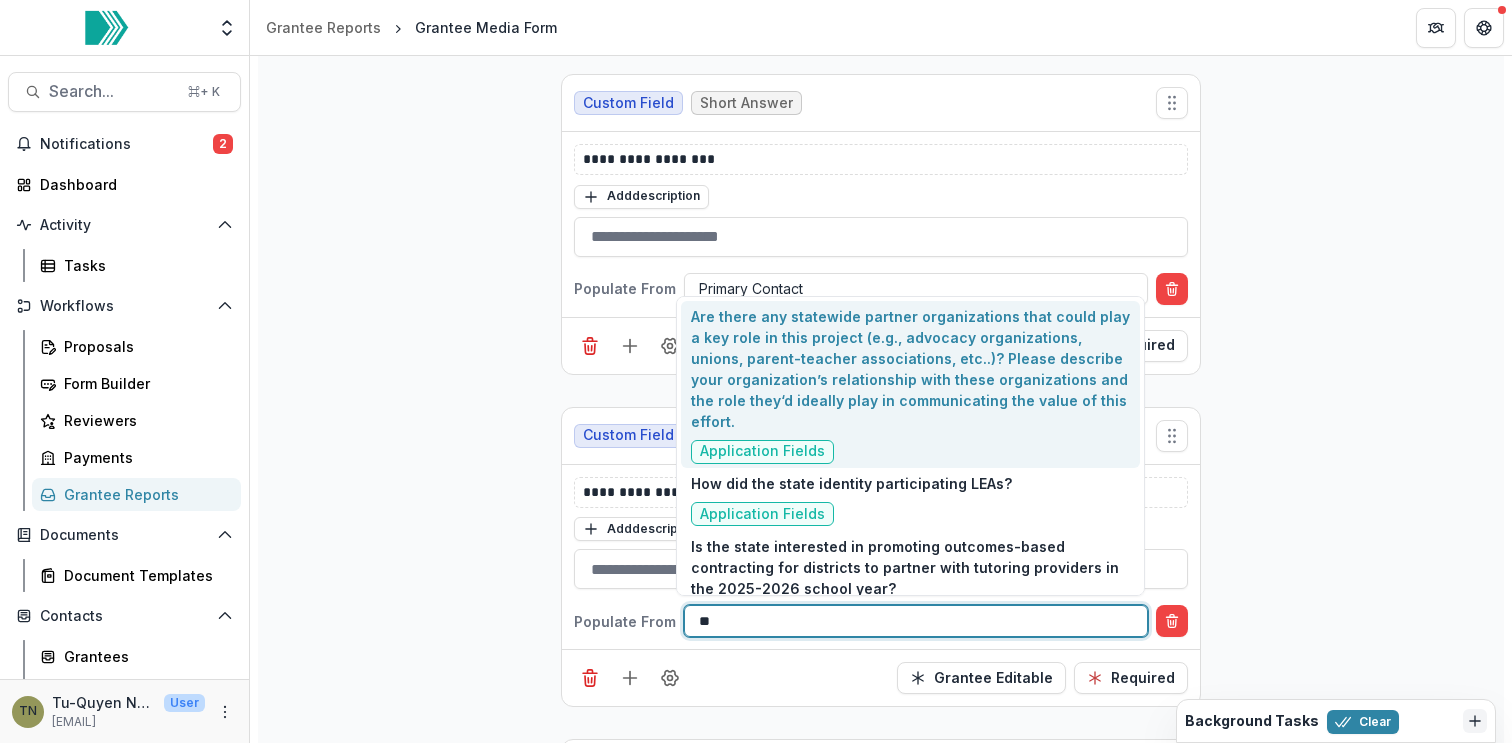 type on "*" 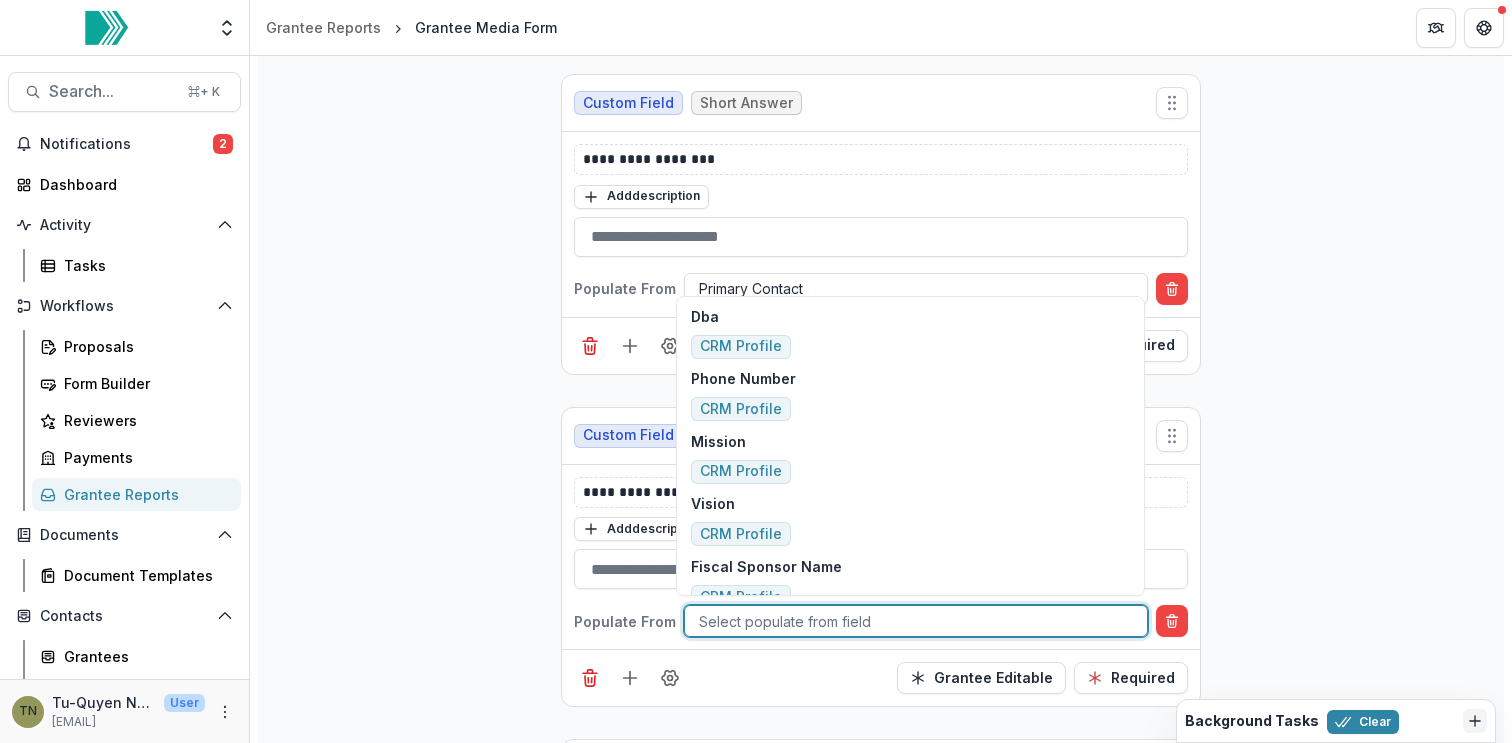 type on "*" 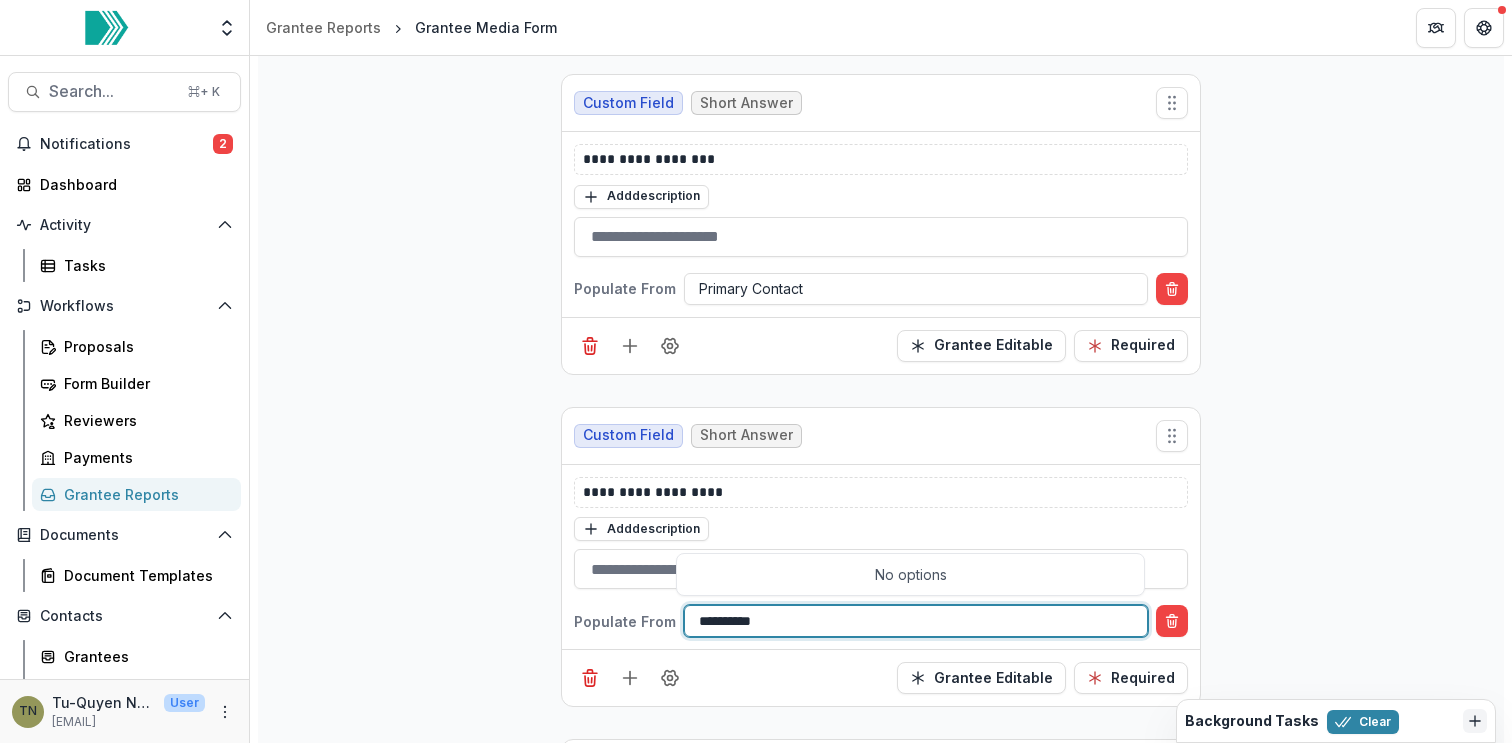 click on "**********" at bounding box center [737, 621] 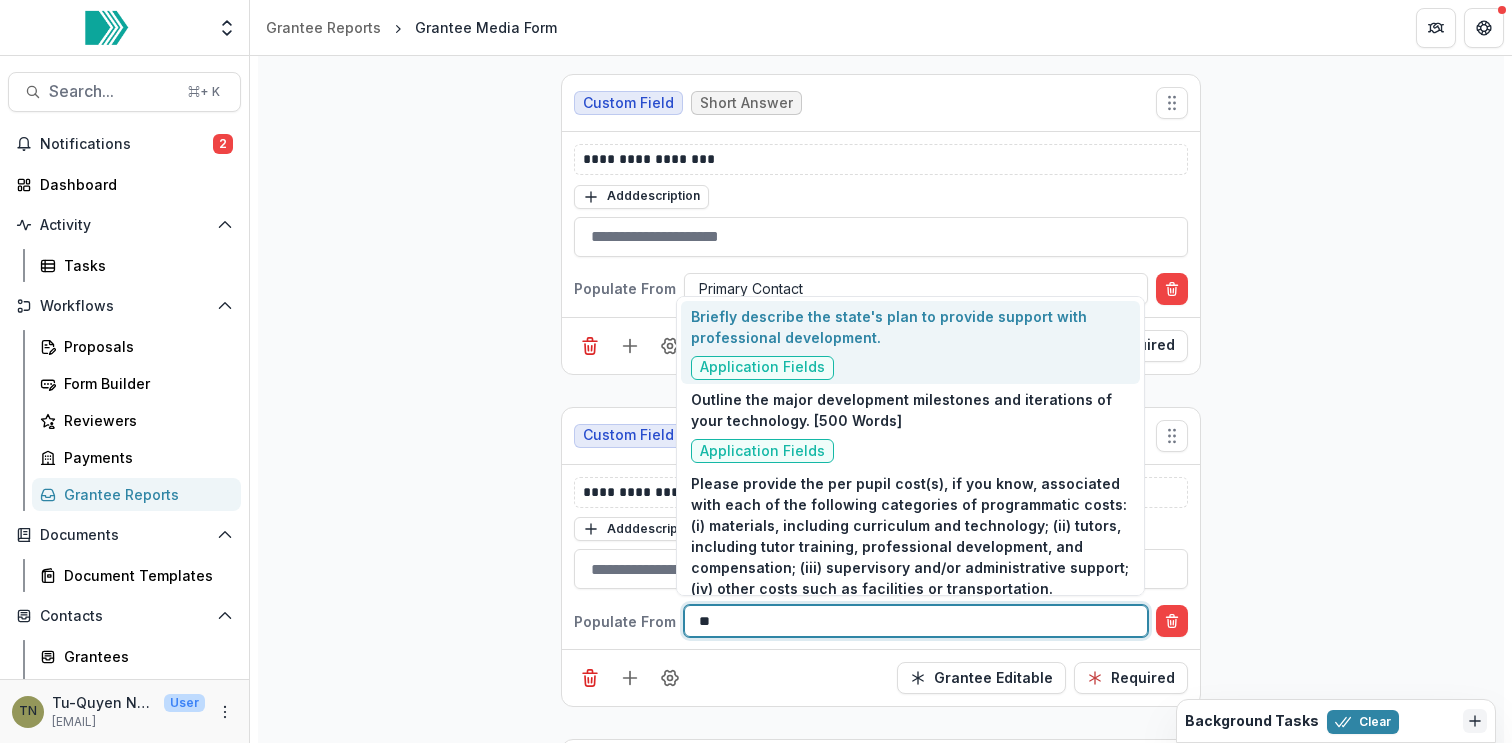 type on "*" 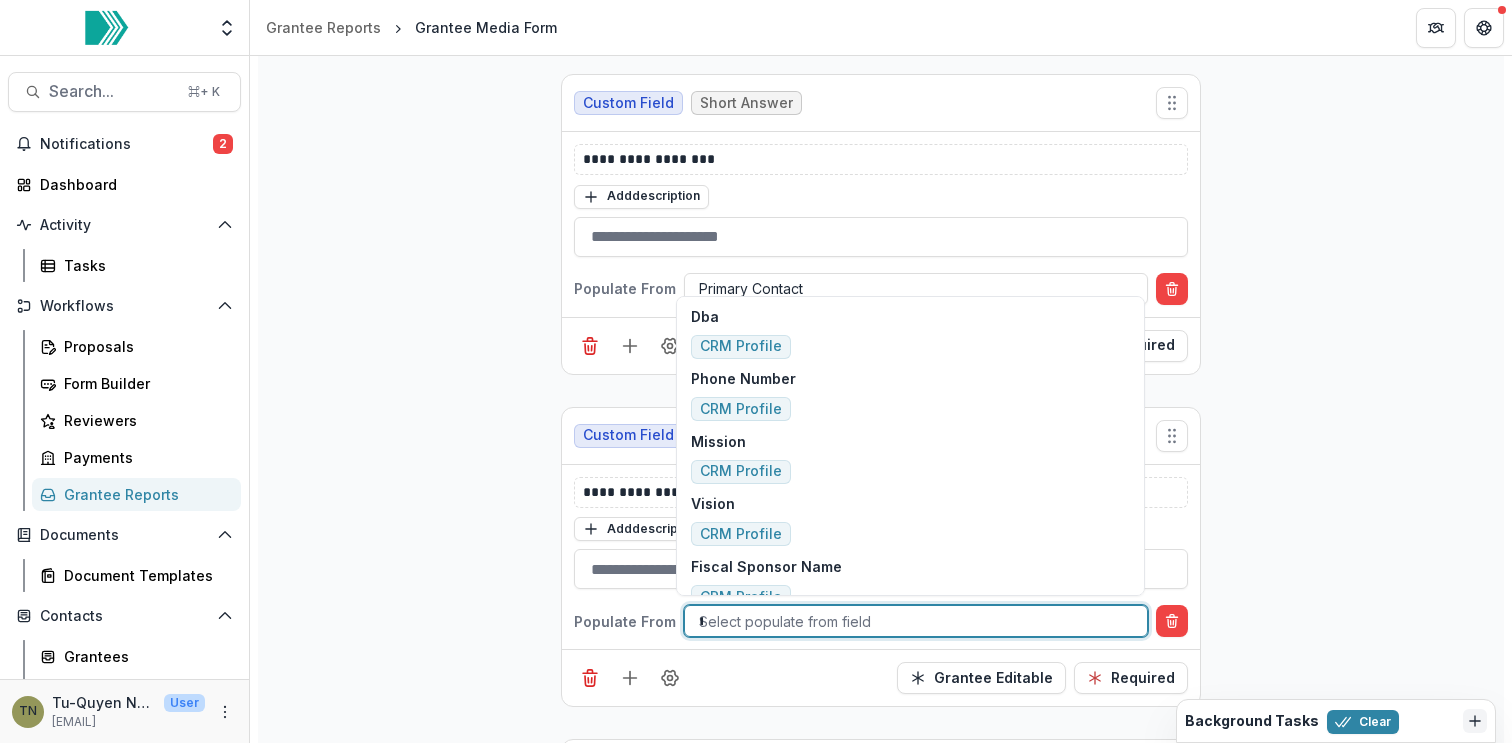 type on "*****" 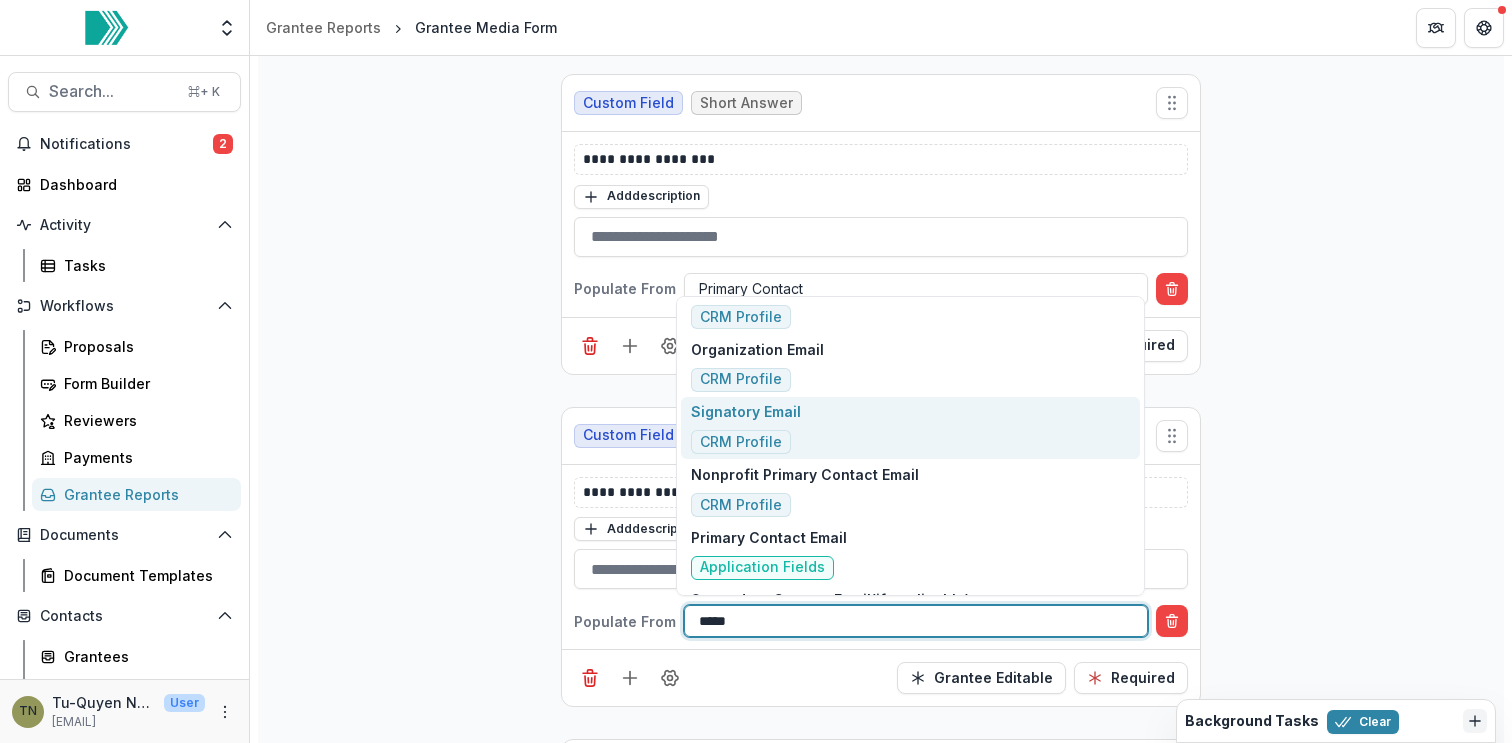 scroll, scrollTop: 99, scrollLeft: 0, axis: vertical 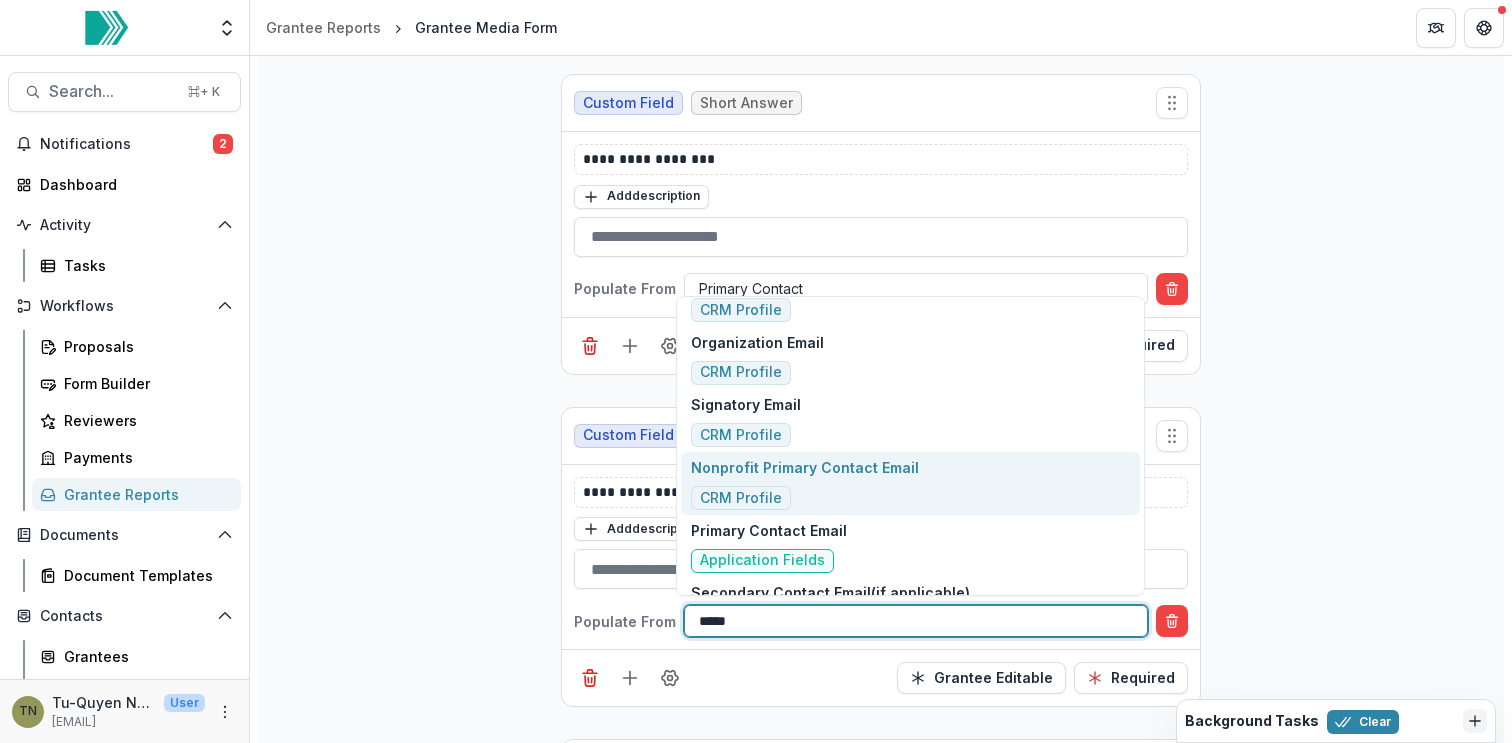 click on "Nonprofit Primary Contact Email CRM Profile" at bounding box center [805, 483] 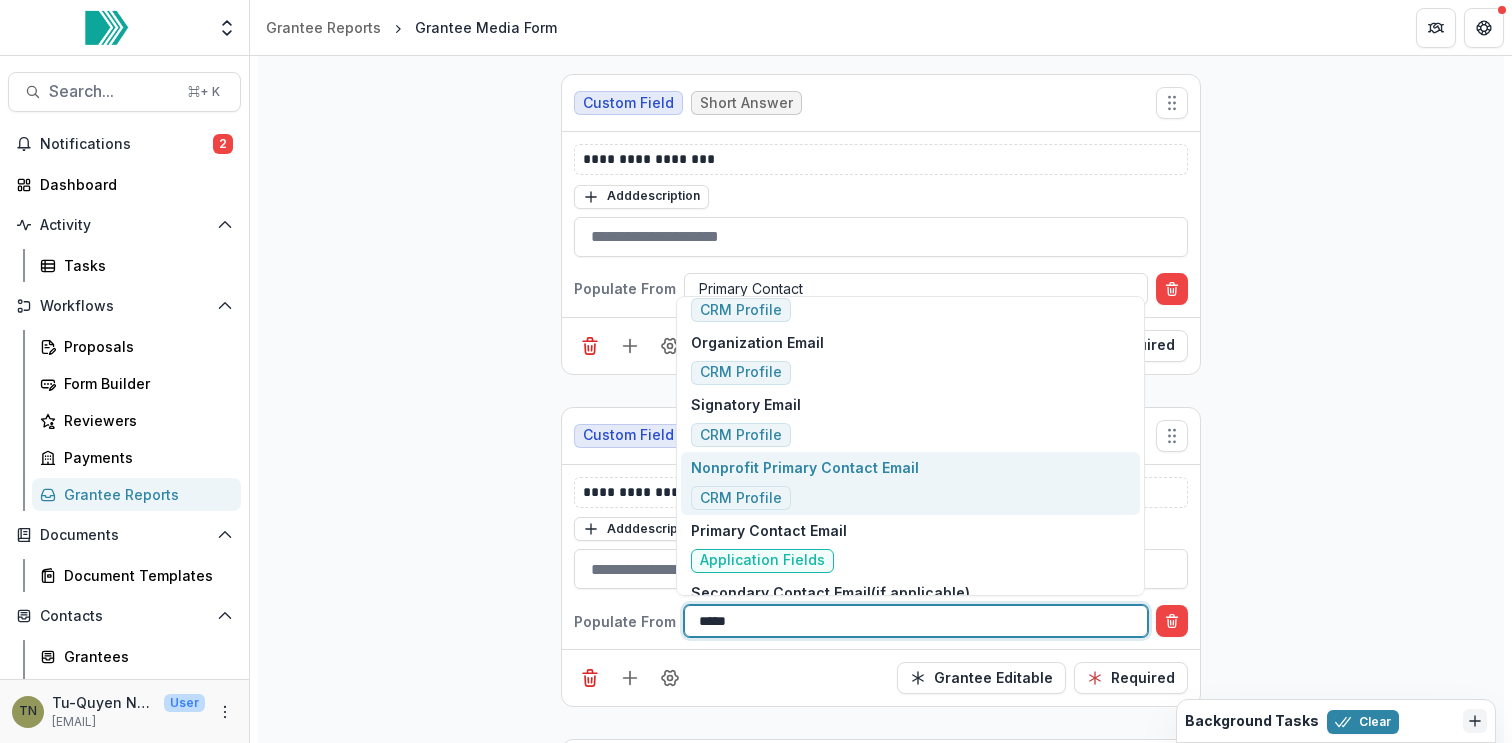 type 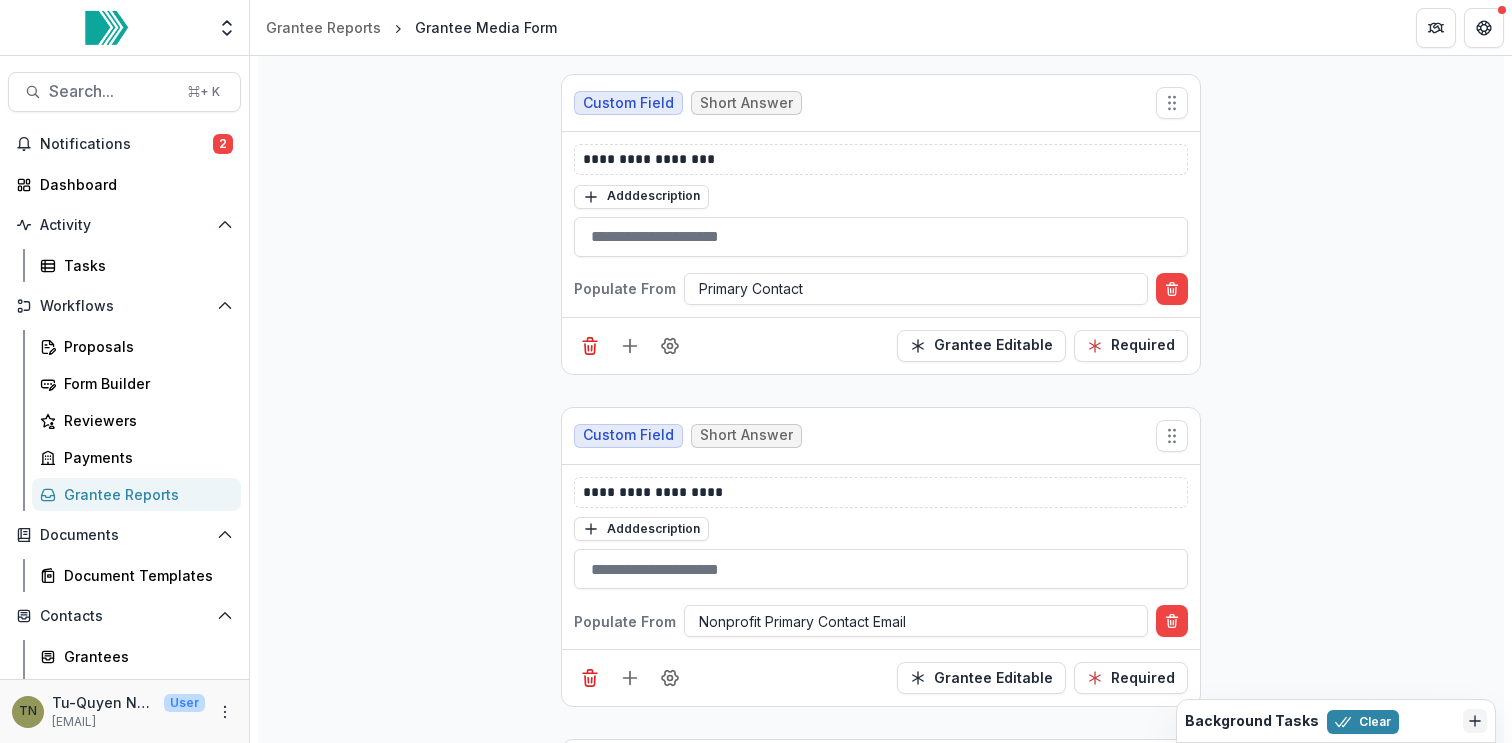 click on "**********" at bounding box center [881, 1742] 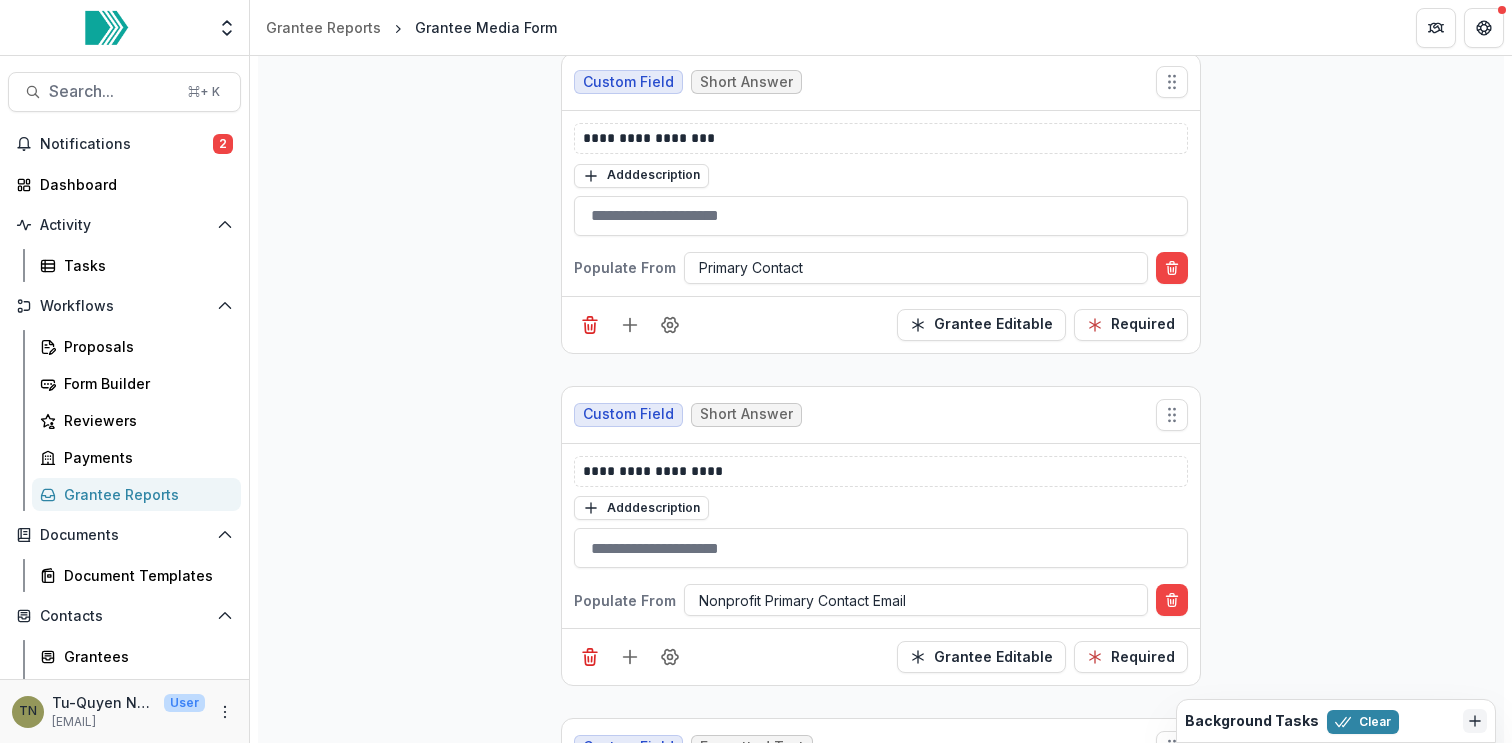 scroll, scrollTop: 1177, scrollLeft: 0, axis: vertical 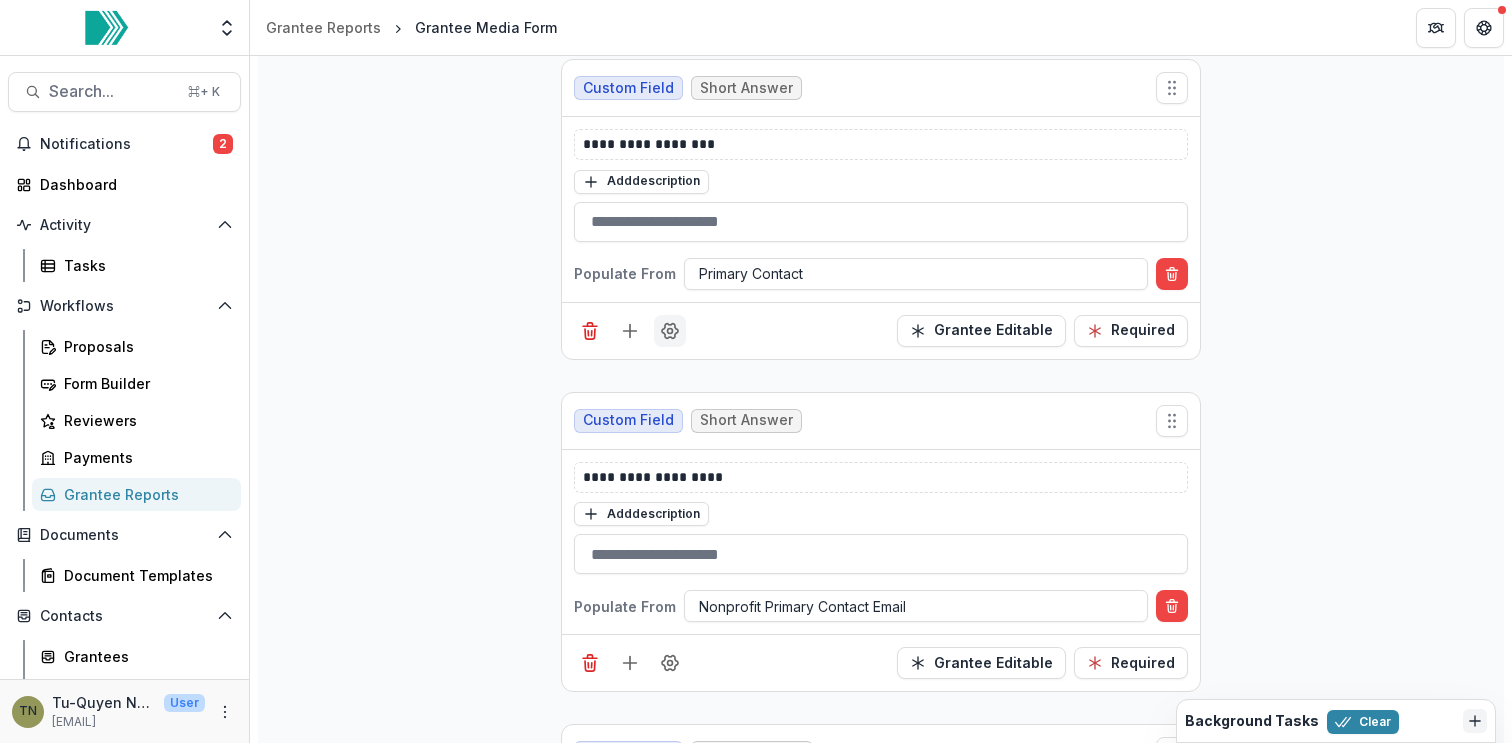click 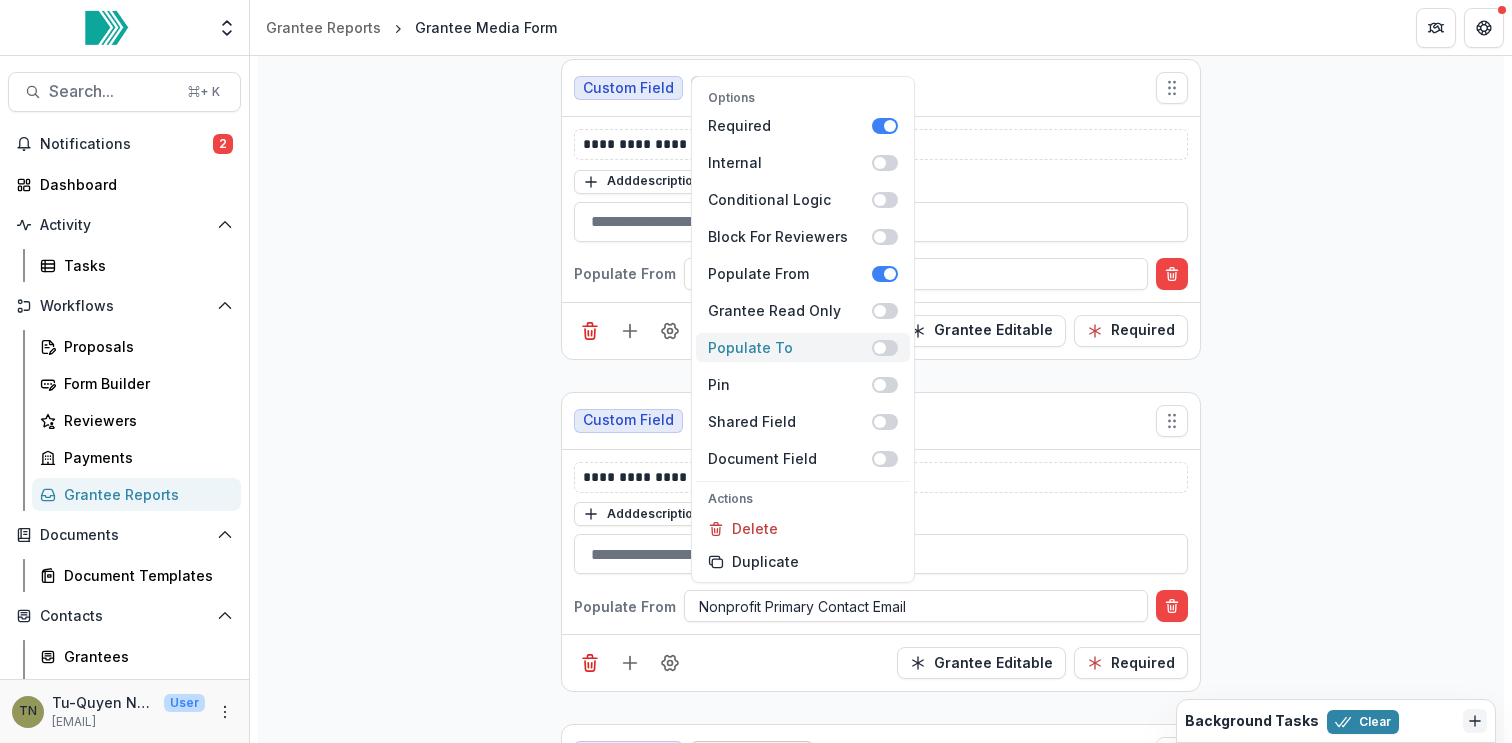 click on "Populate To" at bounding box center [803, 347] 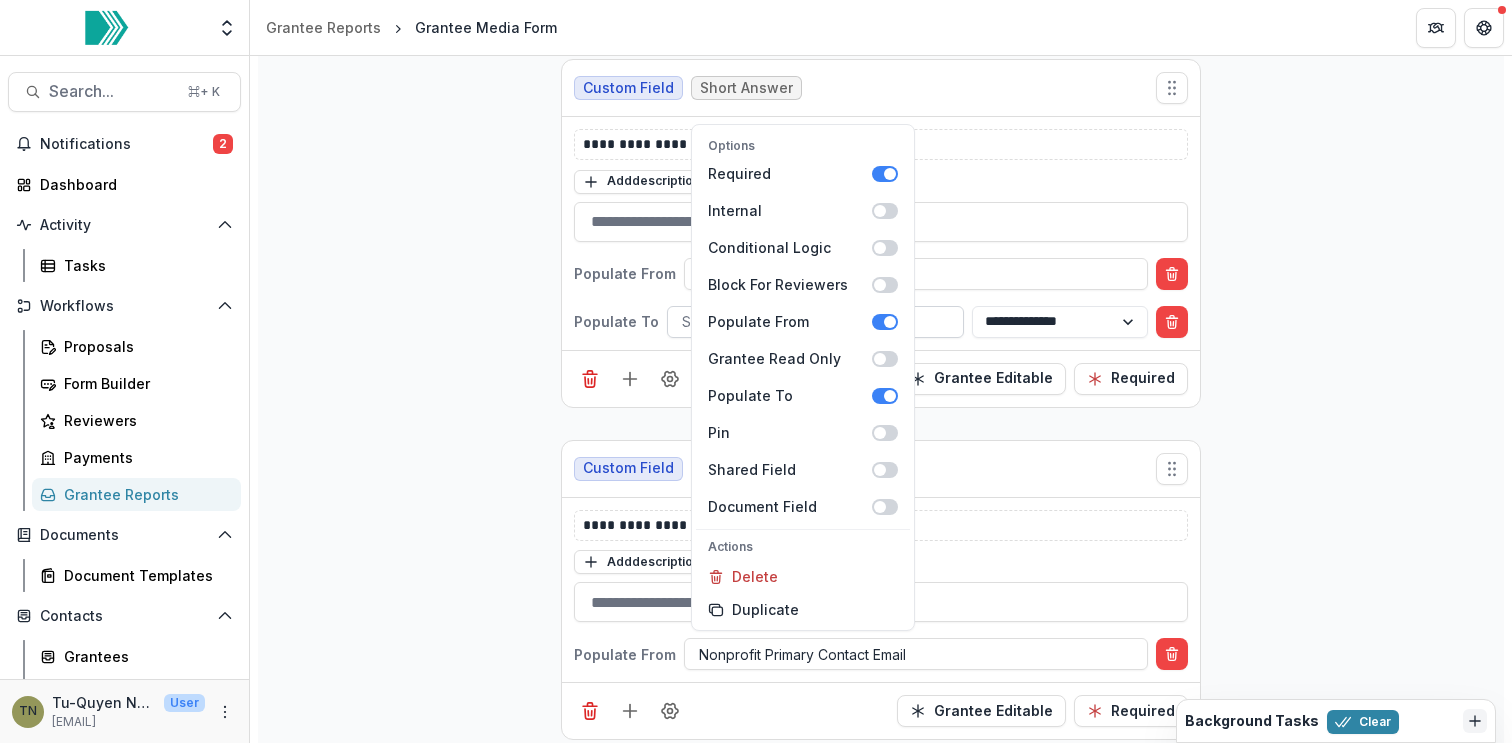 click at bounding box center (815, 321) 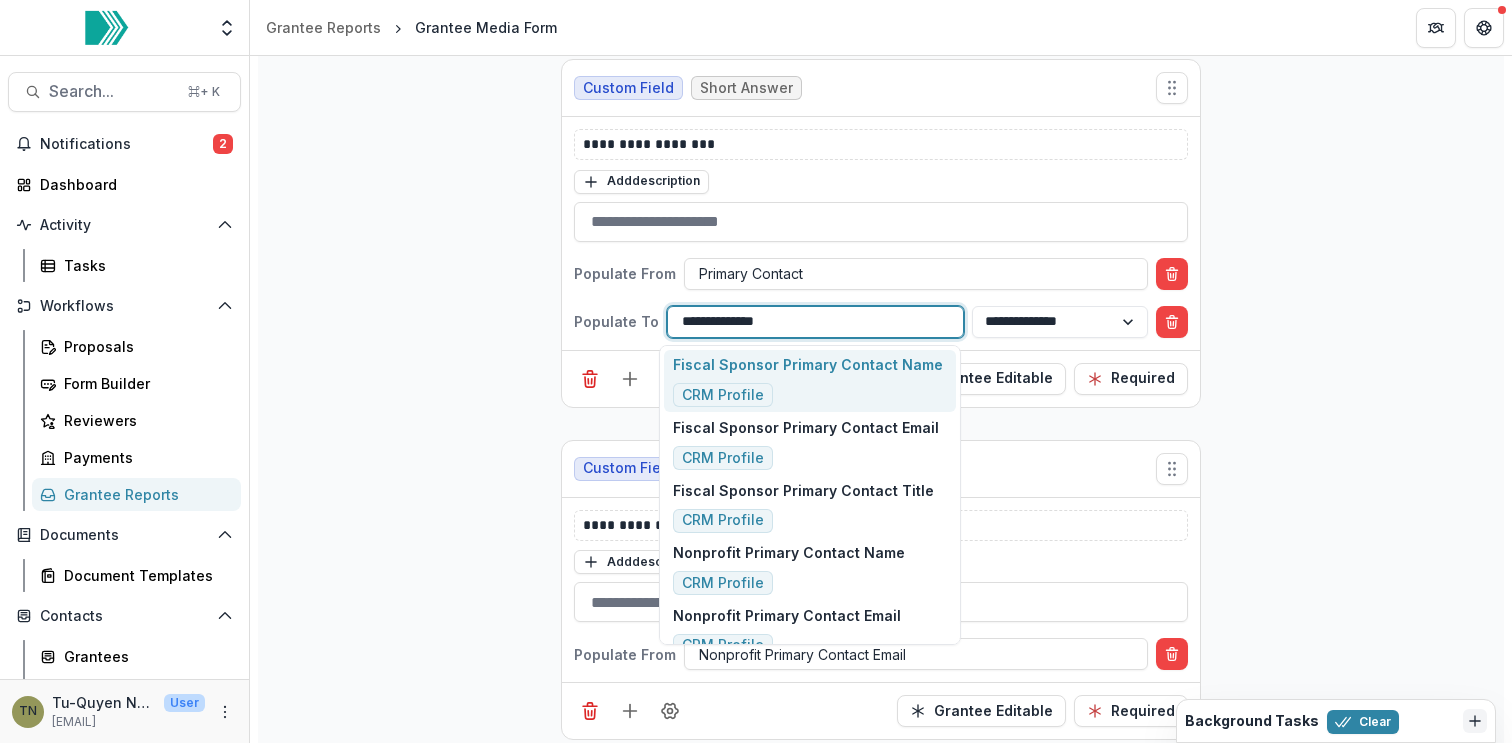 type on "**********" 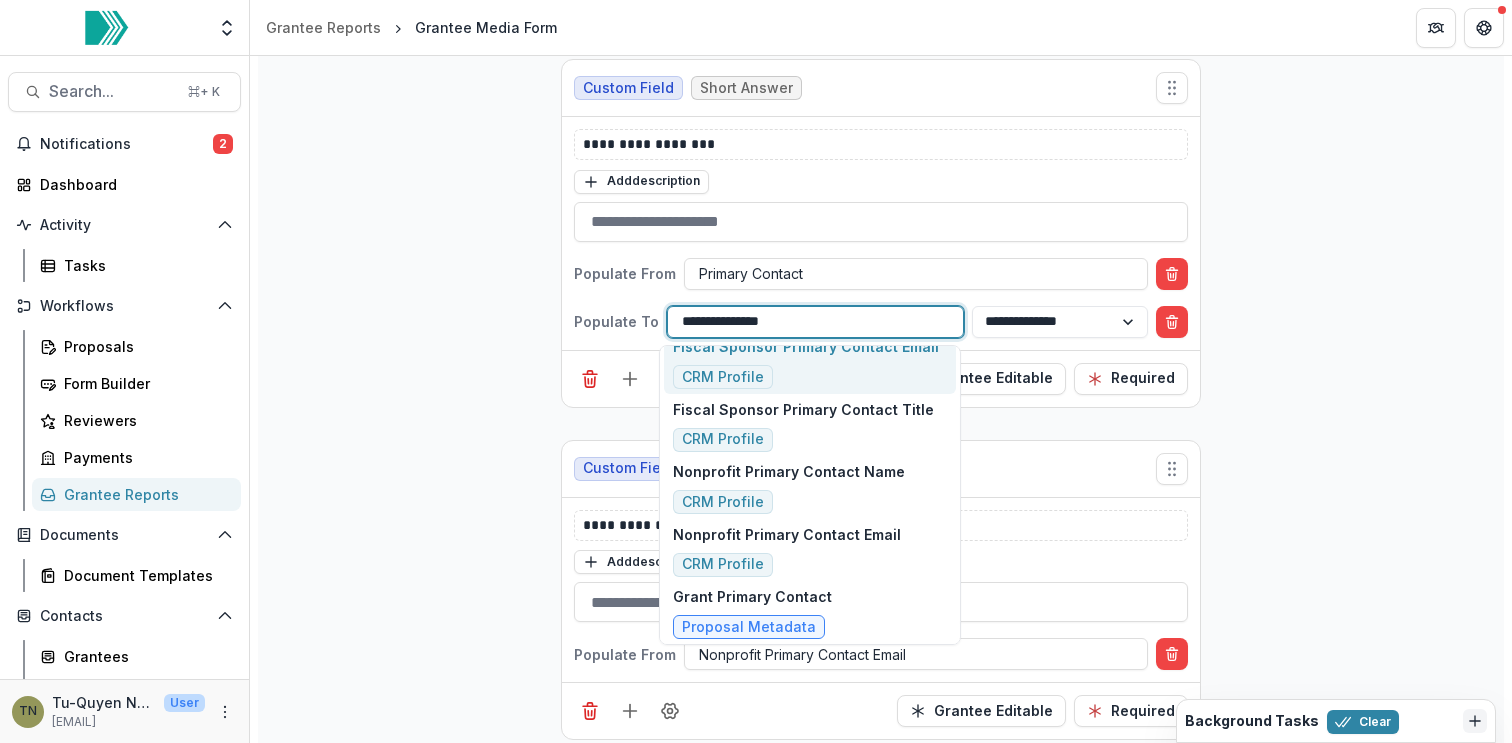 scroll, scrollTop: 85, scrollLeft: 0, axis: vertical 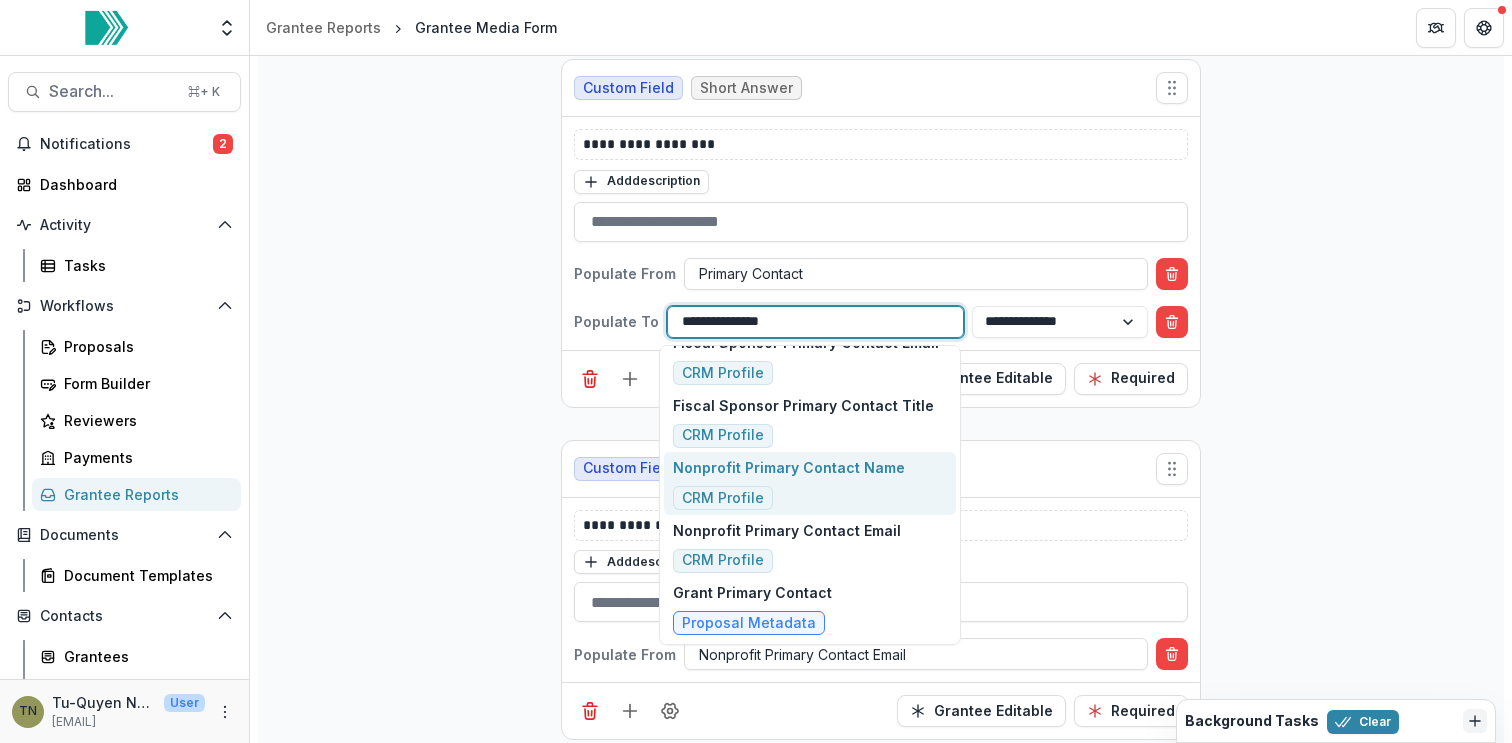 click on "Nonprofit Primary Contact Name CRM Profile" at bounding box center [789, 483] 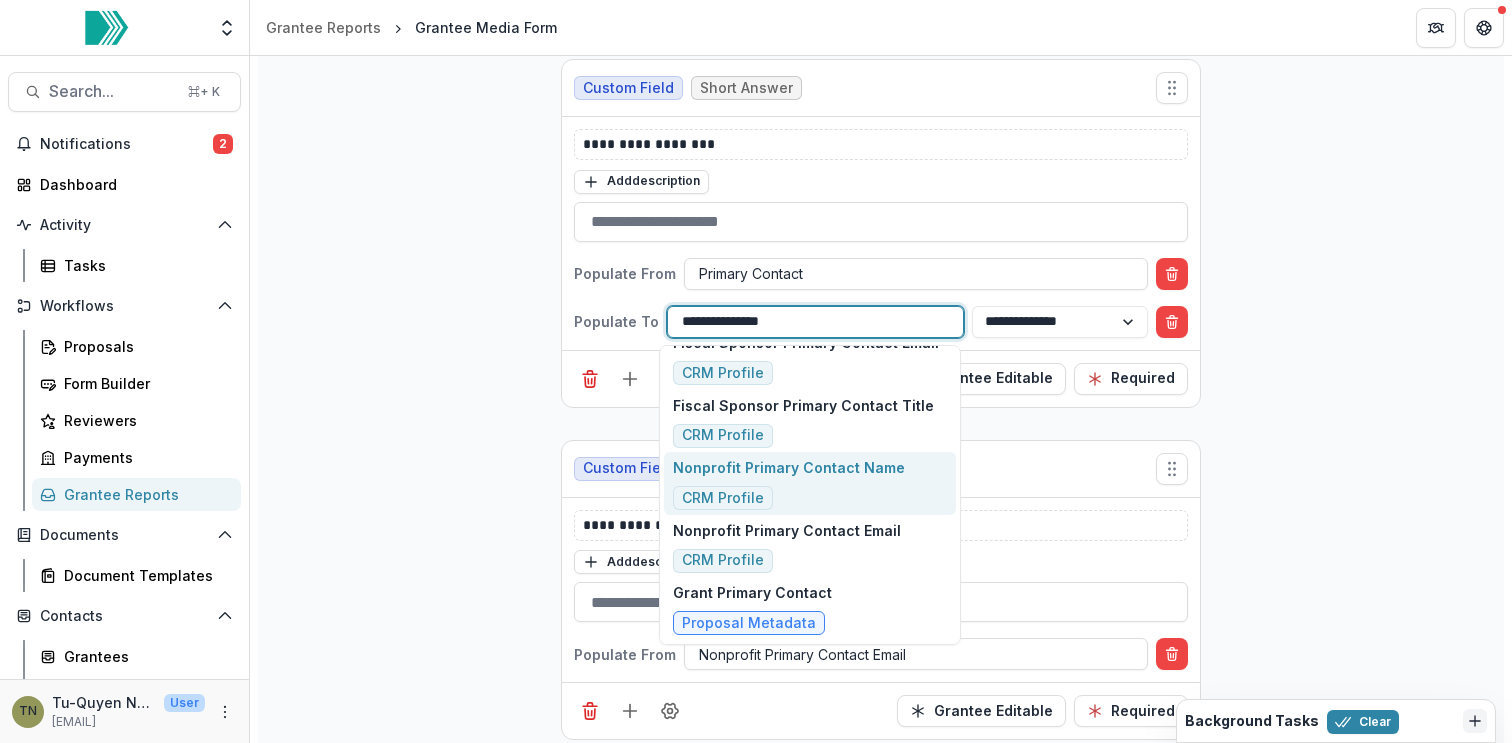 type 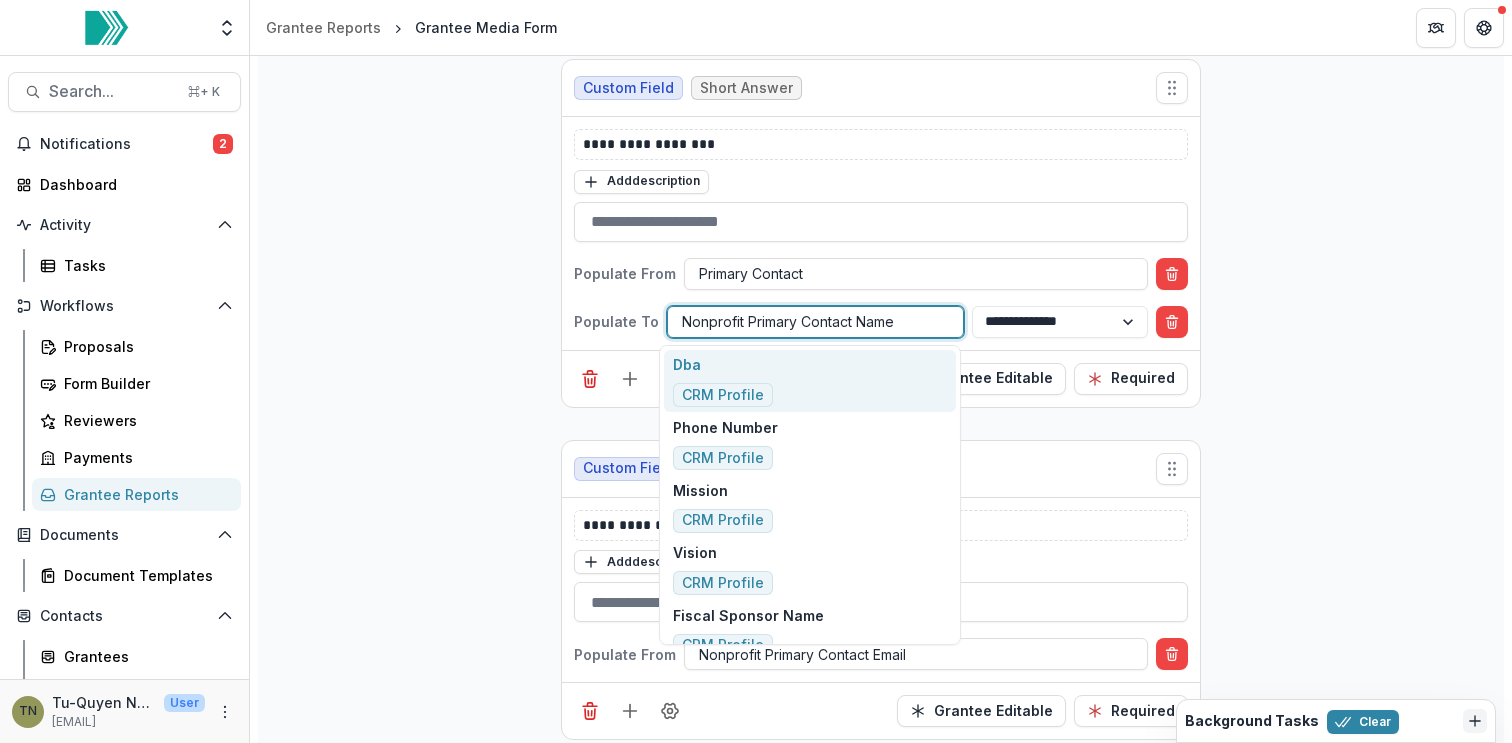 click at bounding box center [815, 321] 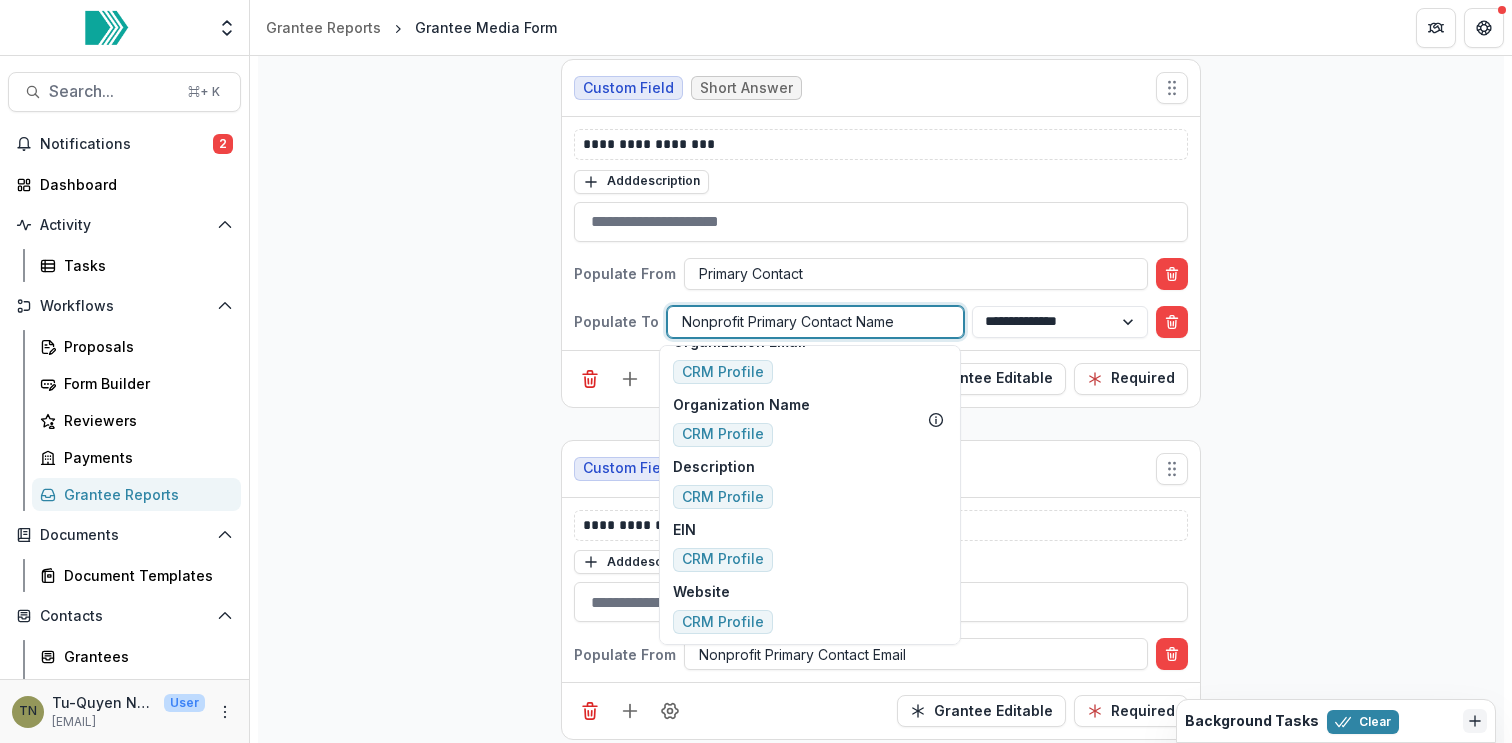 scroll, scrollTop: 1026, scrollLeft: 0, axis: vertical 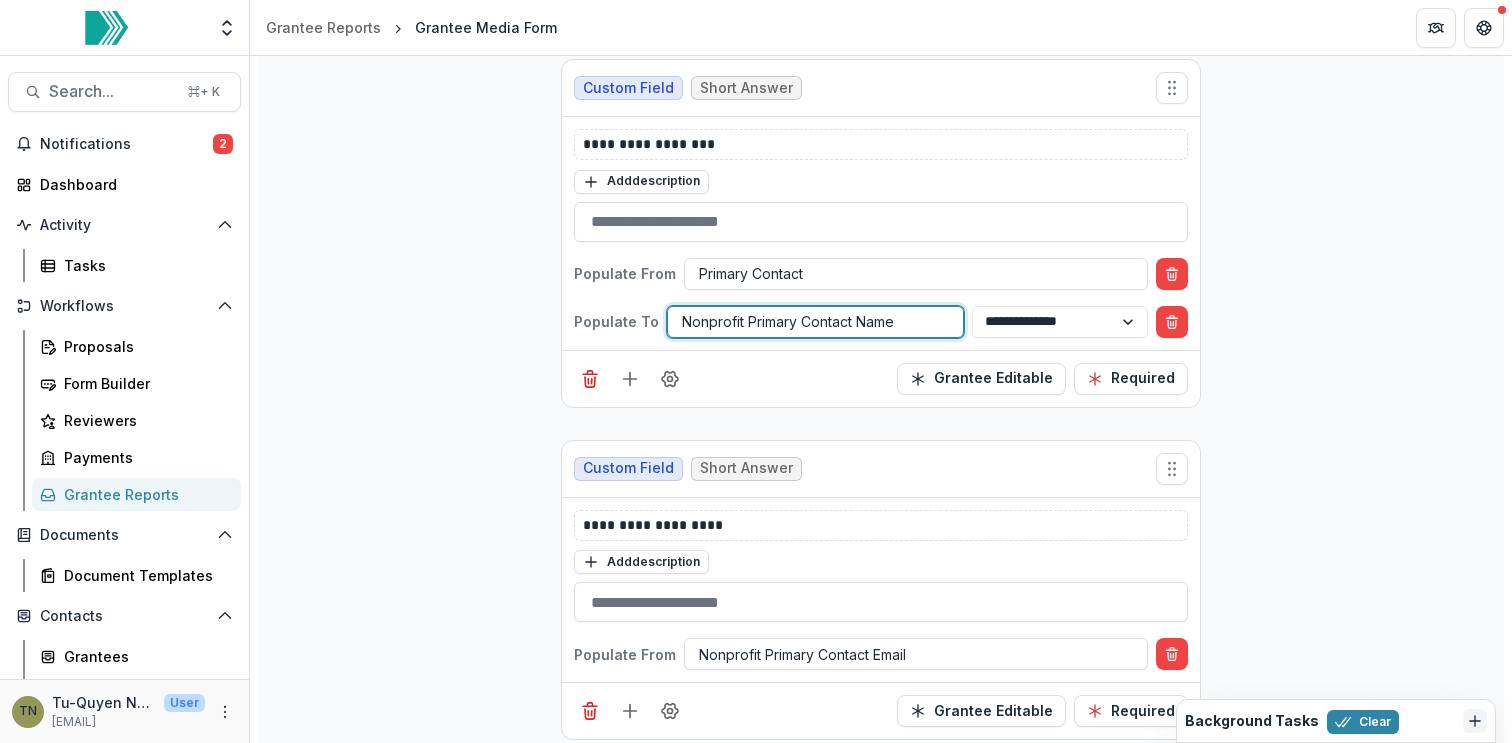 click at bounding box center (815, 321) 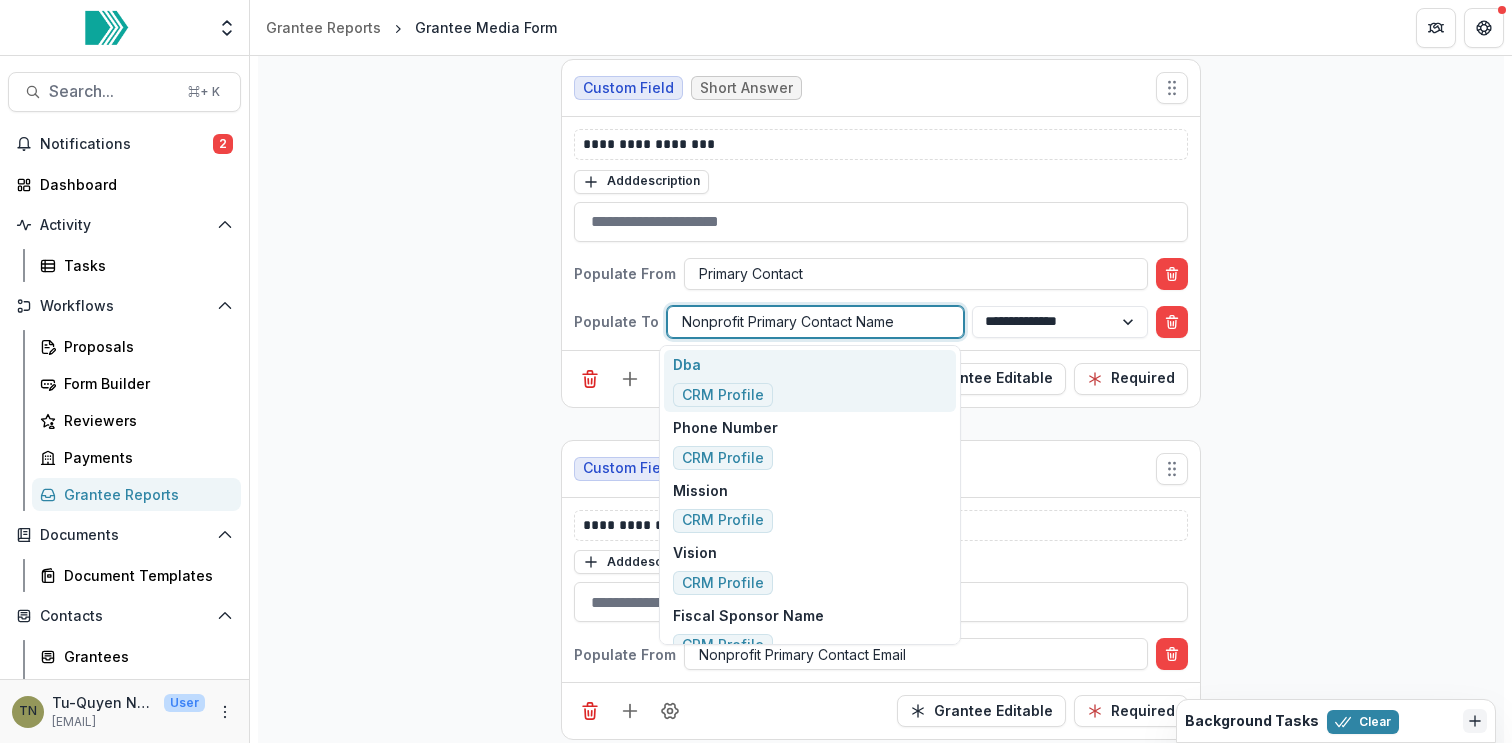 click at bounding box center (815, 321) 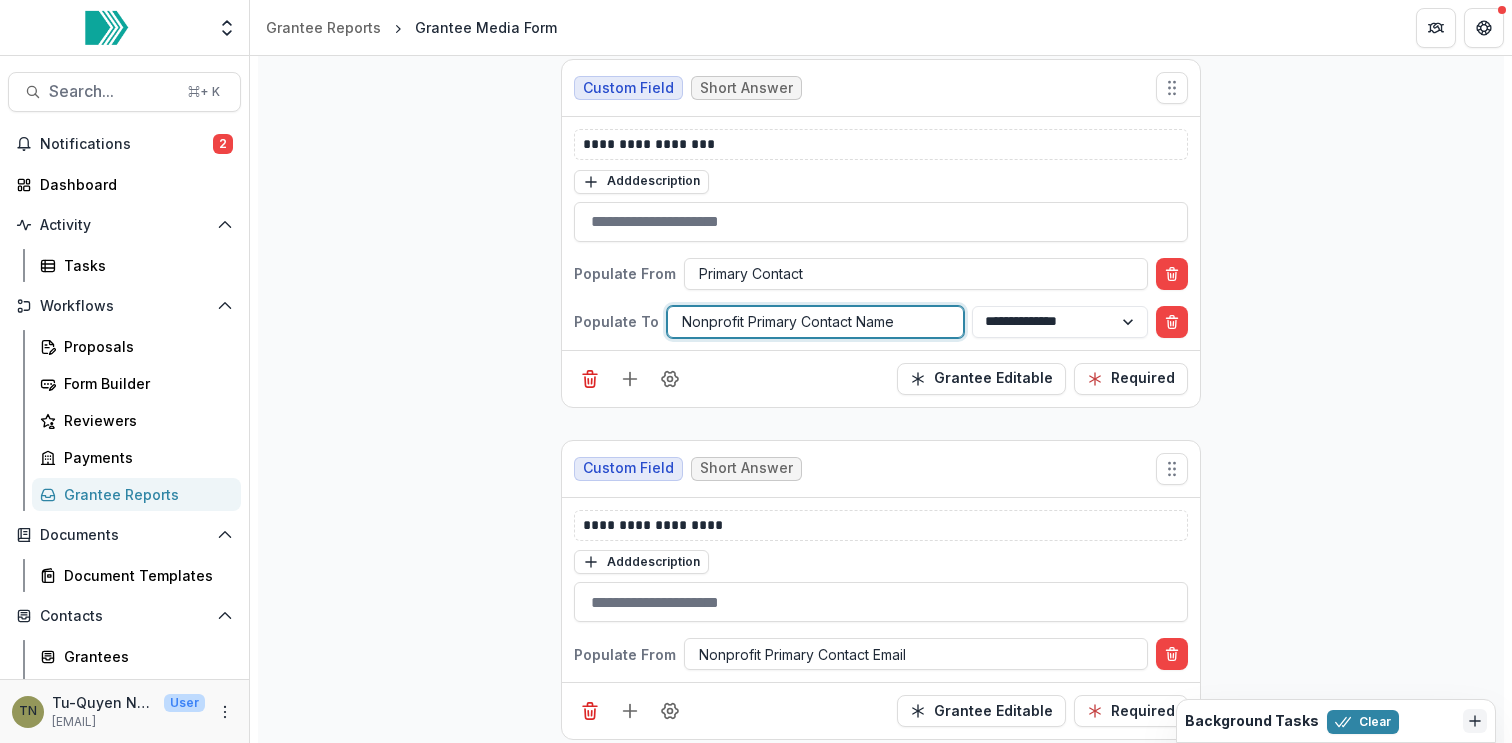 click at bounding box center (815, 321) 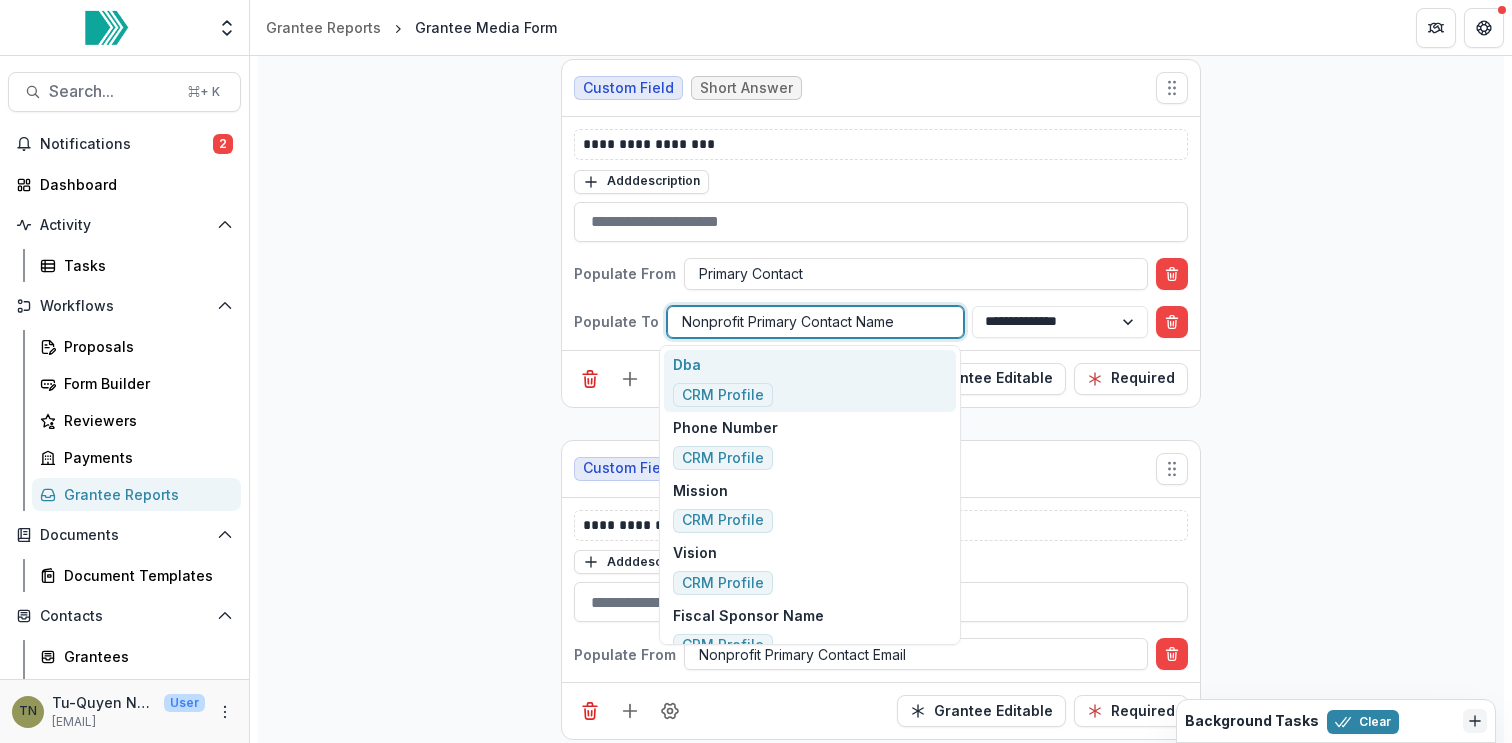 drag, startPoint x: 906, startPoint y: 320, endPoint x: 728, endPoint y: 304, distance: 178.71765 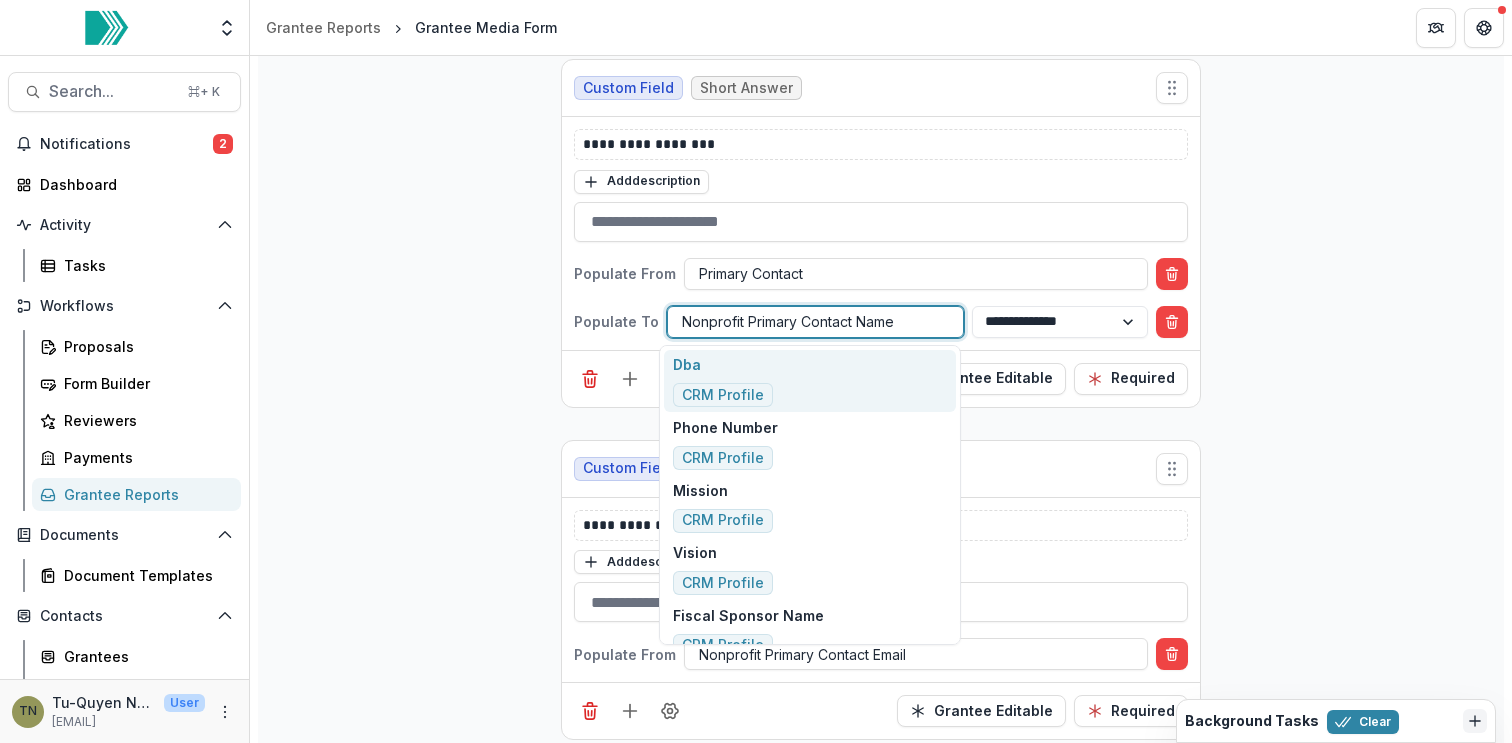 click on "Nonprofit Primary Contact Name" at bounding box center (815, 322) 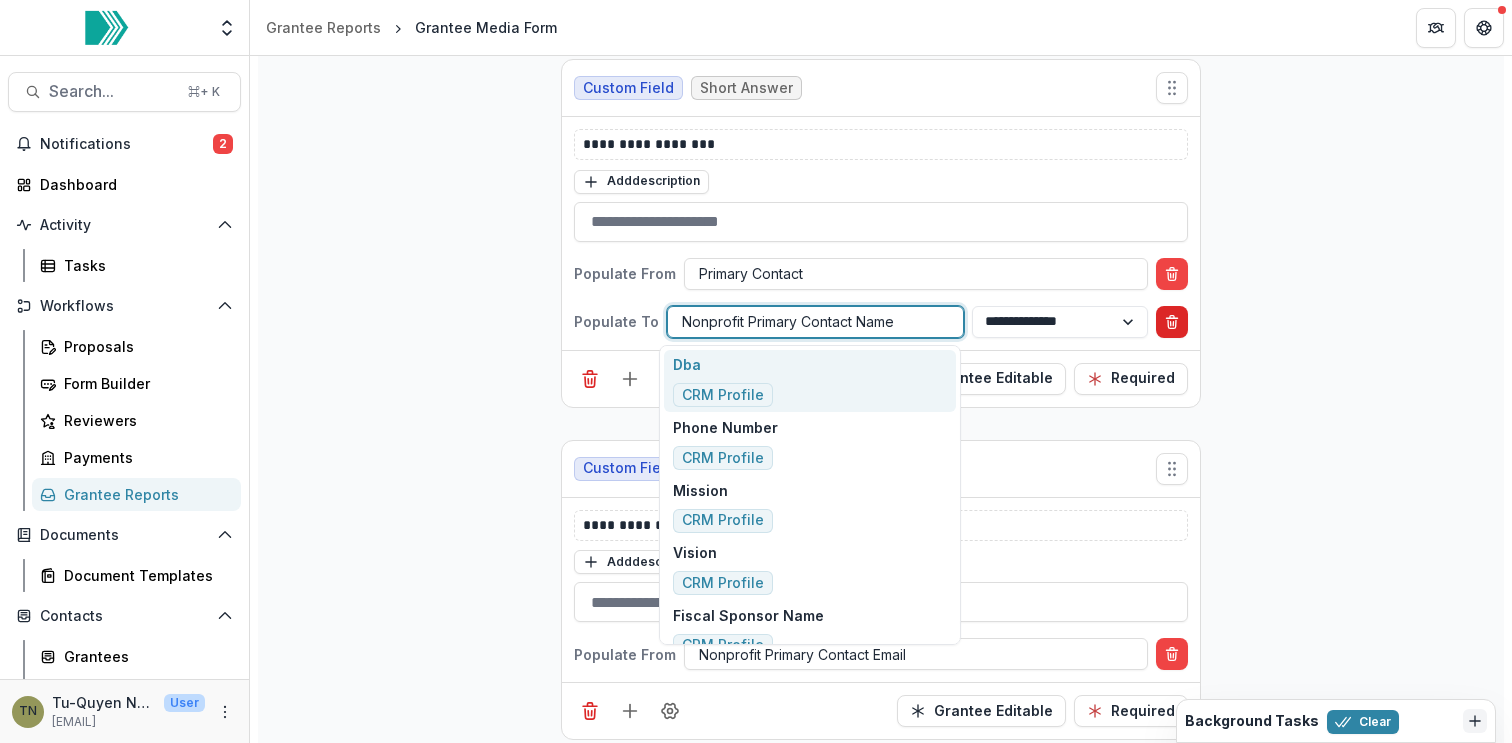 click 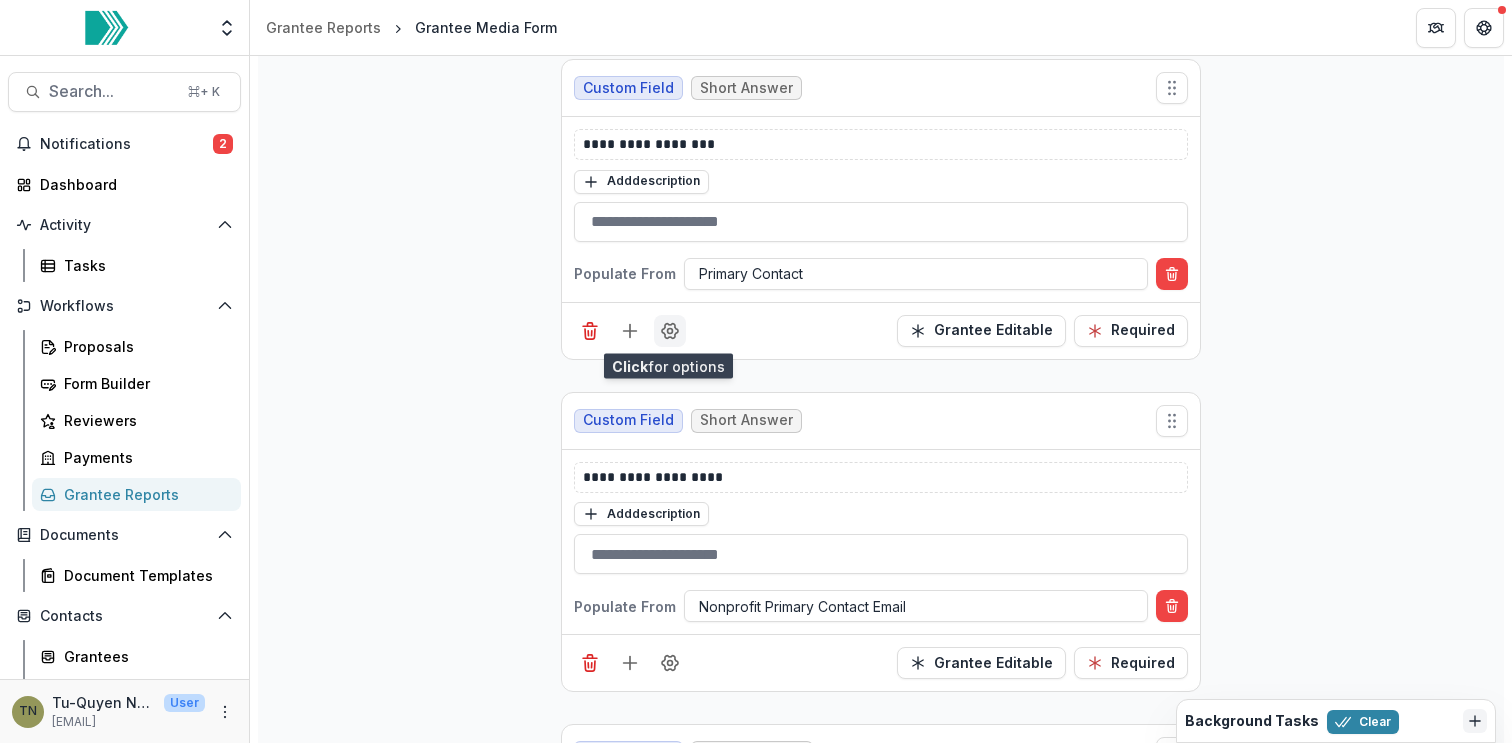 click 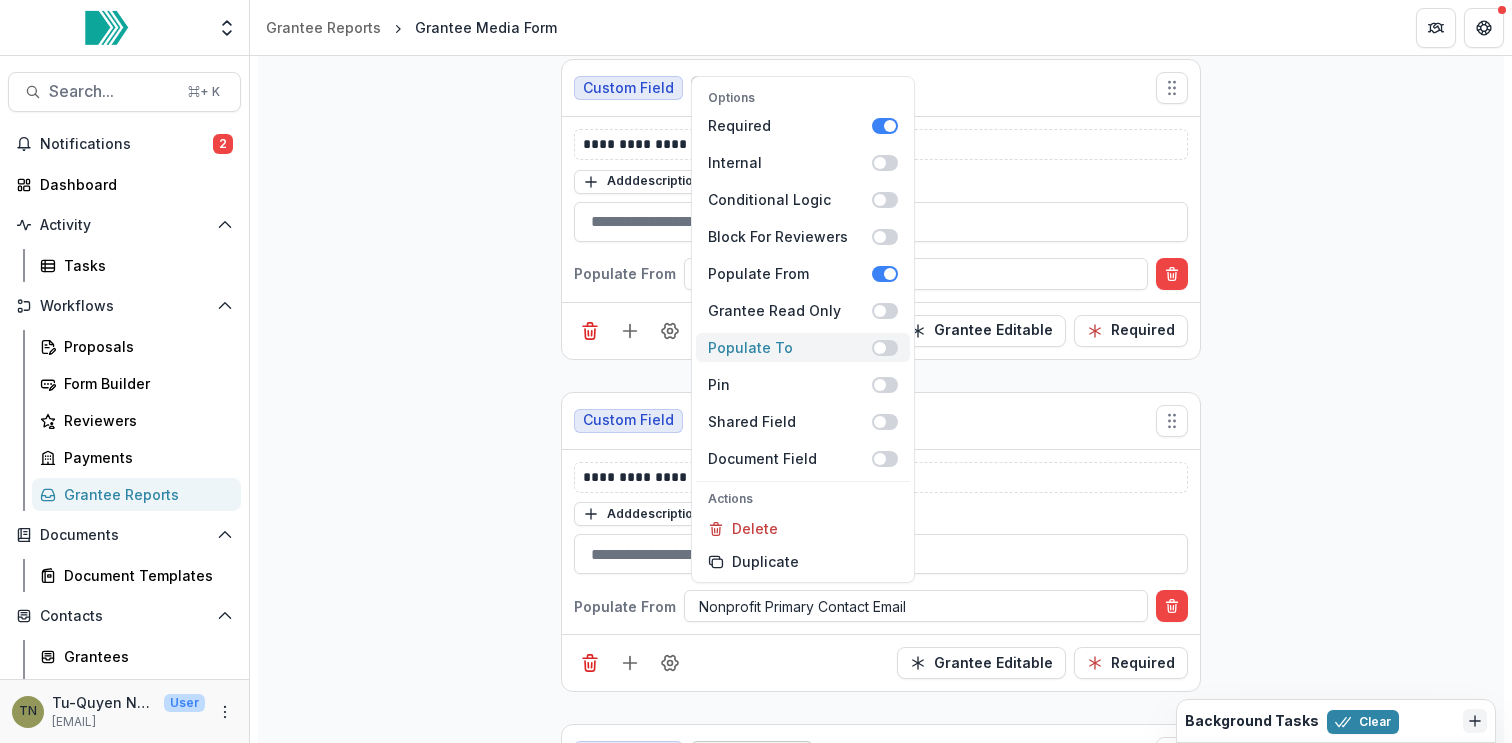 click at bounding box center [885, 348] 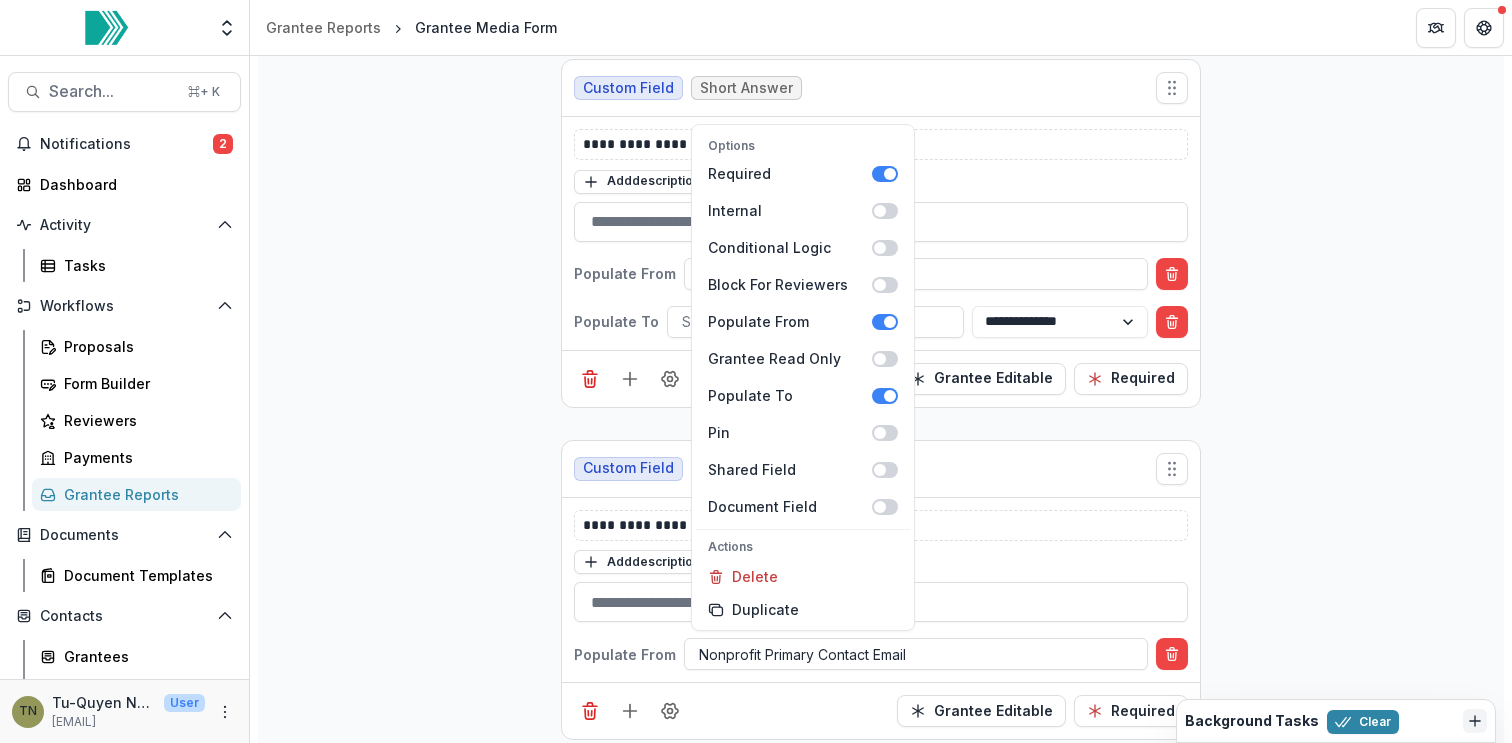 click on "**********" at bounding box center (881, 322) 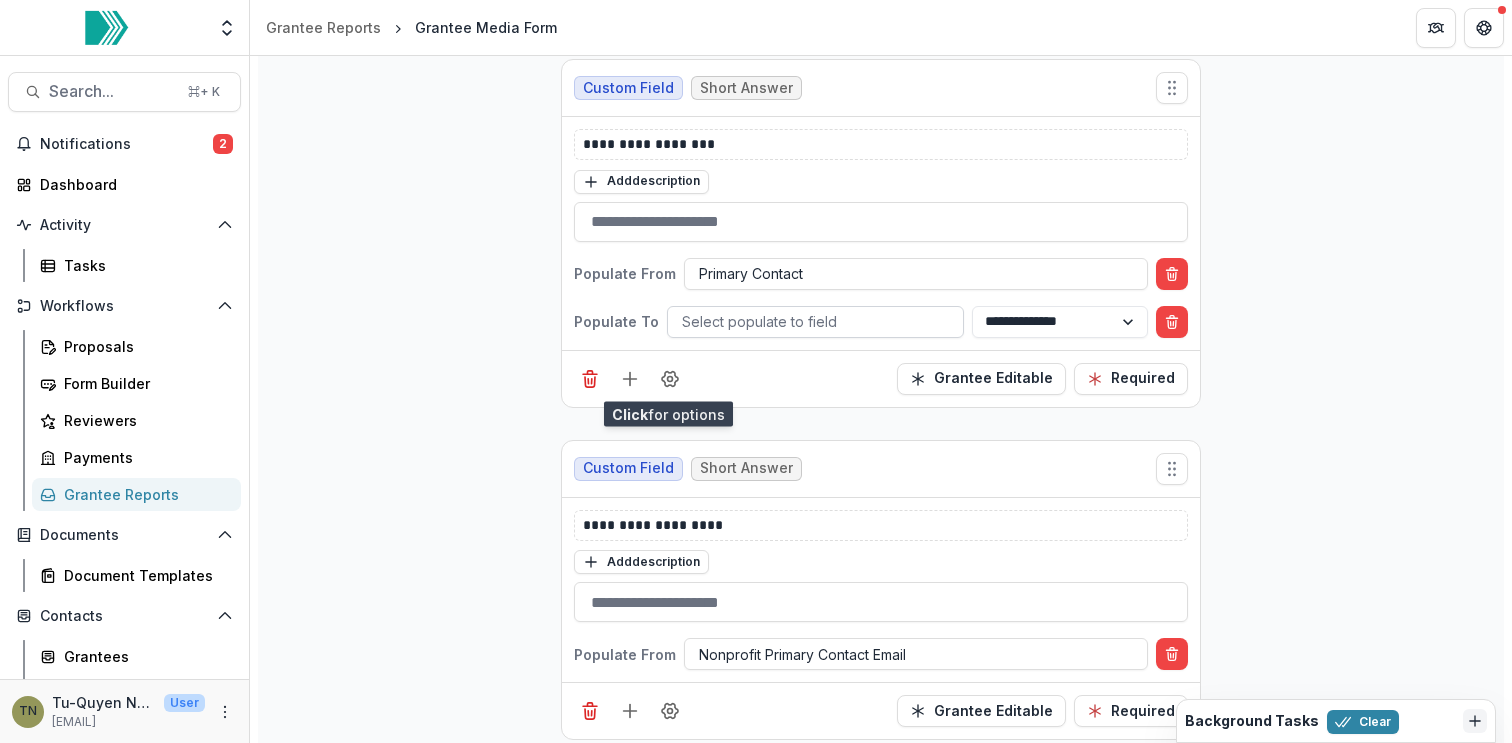 click at bounding box center (815, 321) 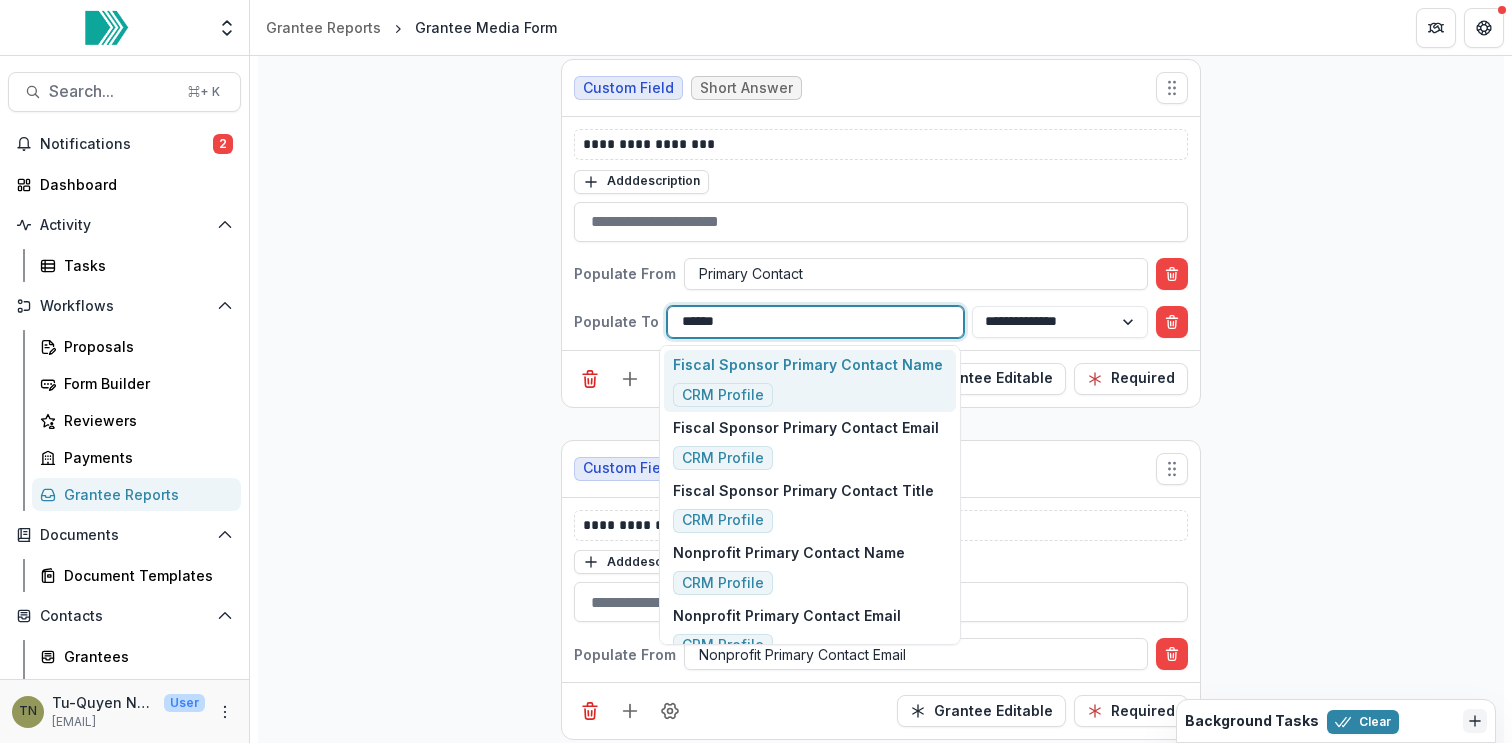 type on "*******" 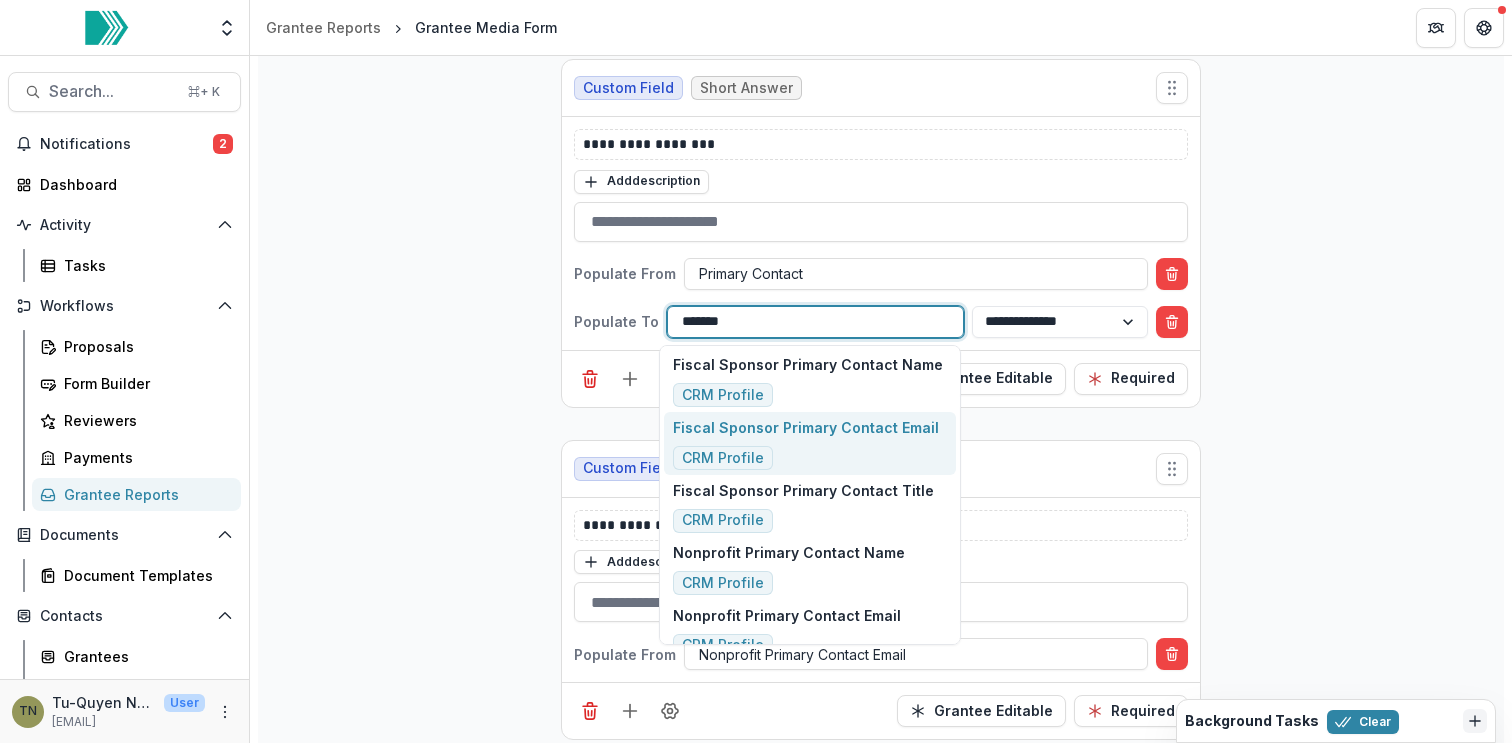 scroll, scrollTop: 85, scrollLeft: 0, axis: vertical 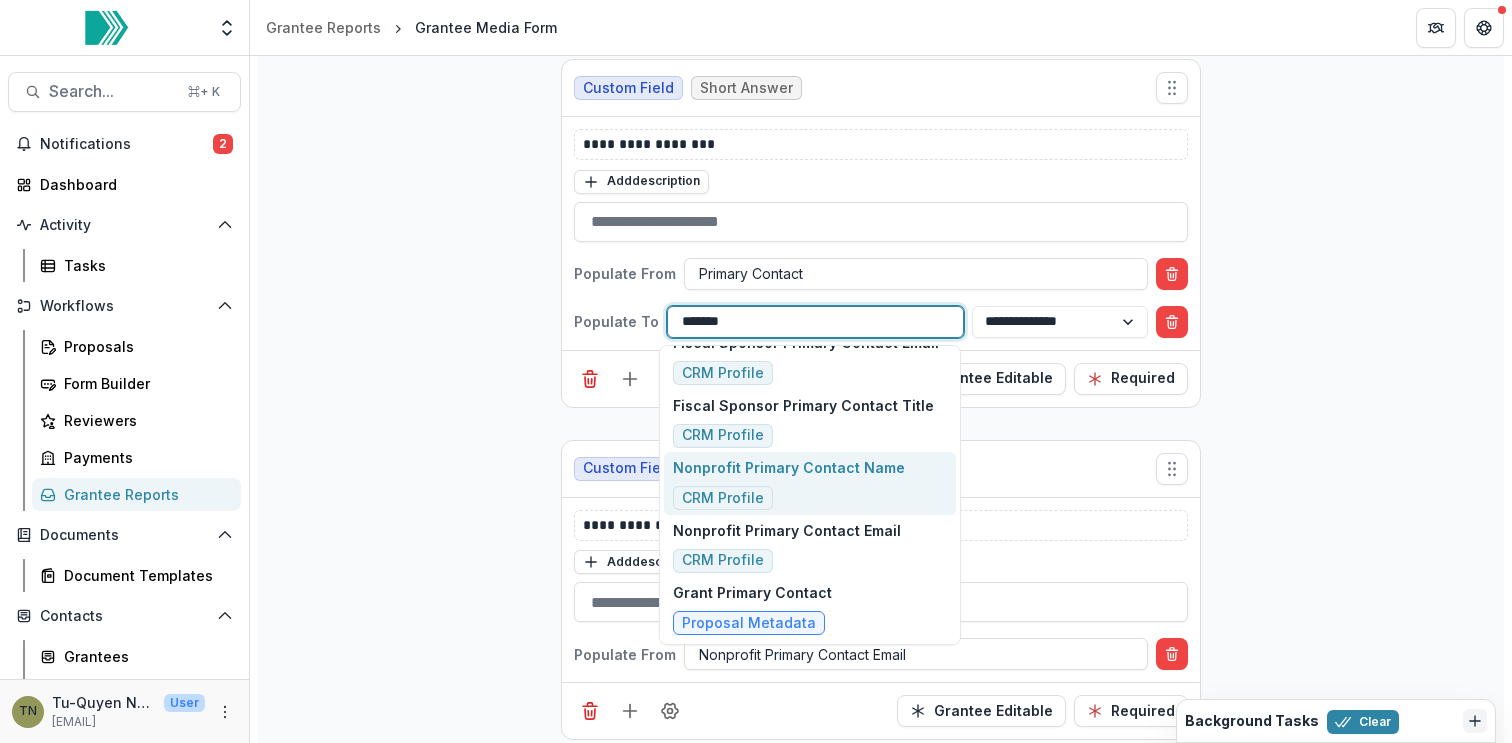 click on "Nonprofit Primary Contact Name CRM Profile" at bounding box center (789, 483) 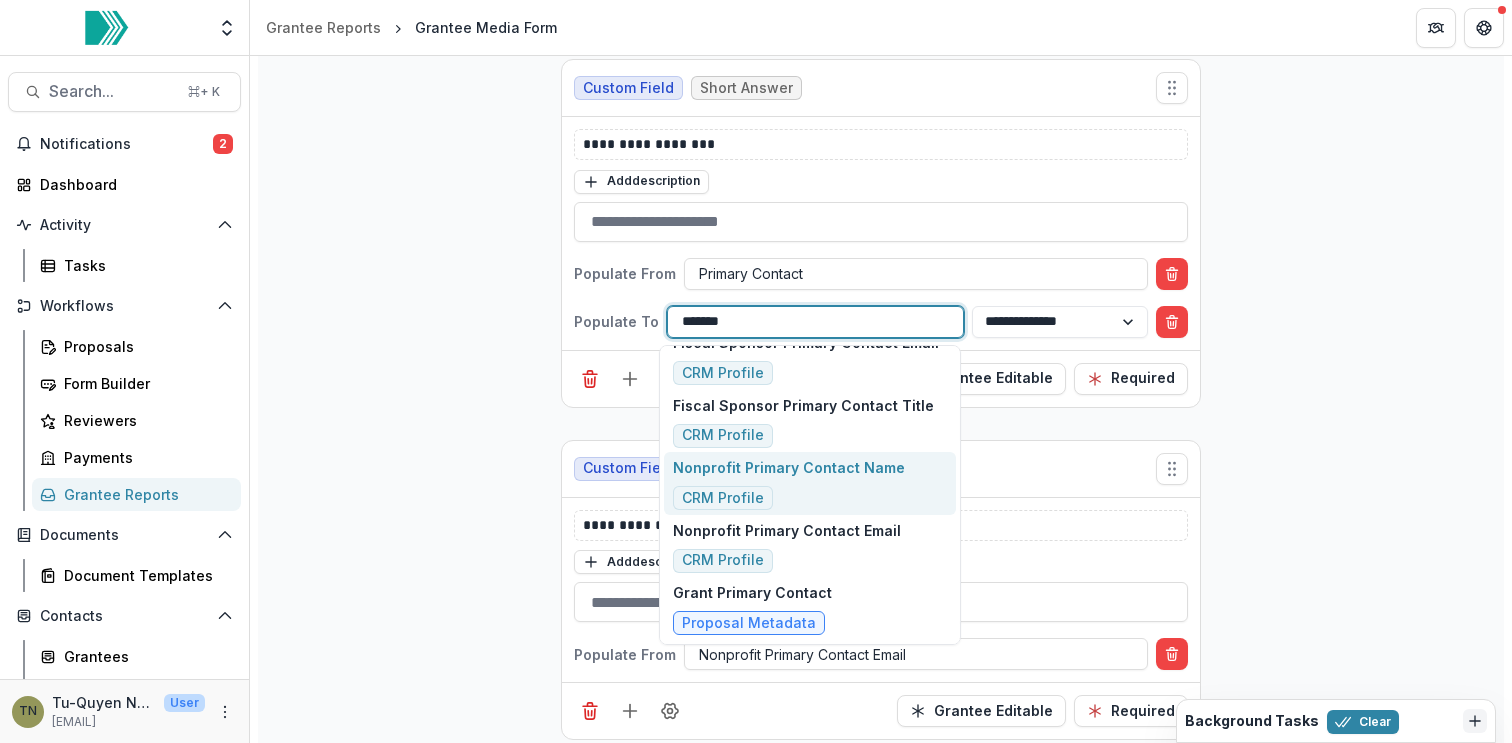 type 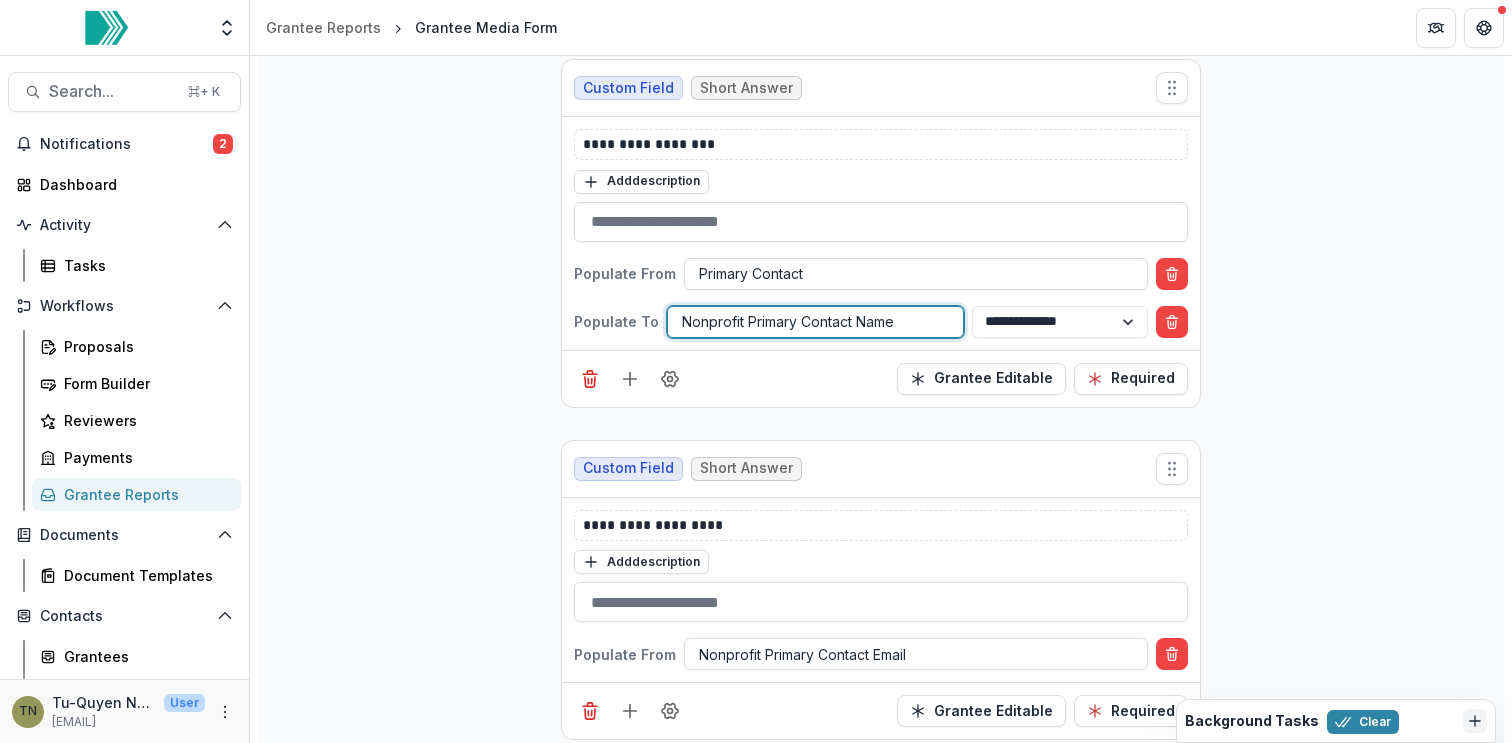 click on "**********" at bounding box center (881, 1751) 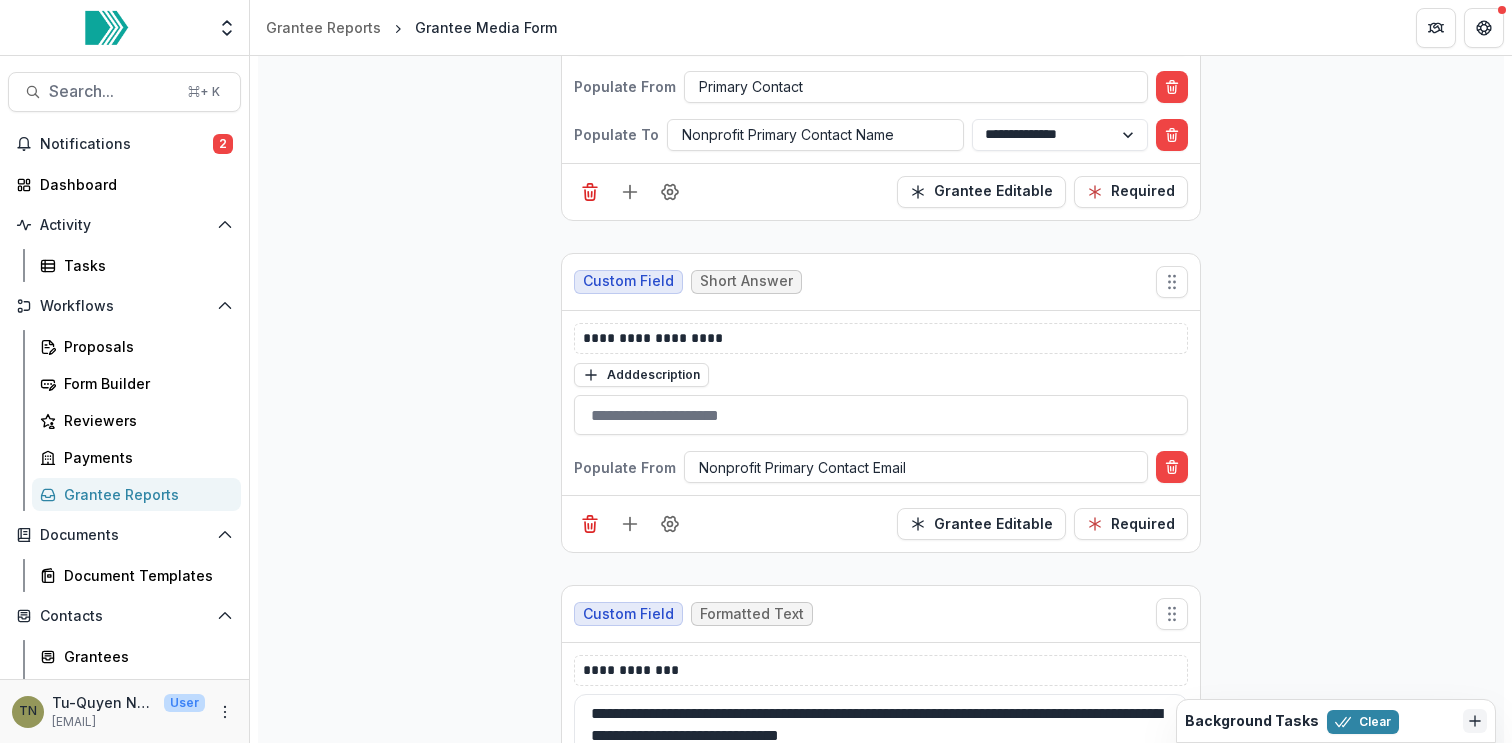 scroll, scrollTop: 1371, scrollLeft: 0, axis: vertical 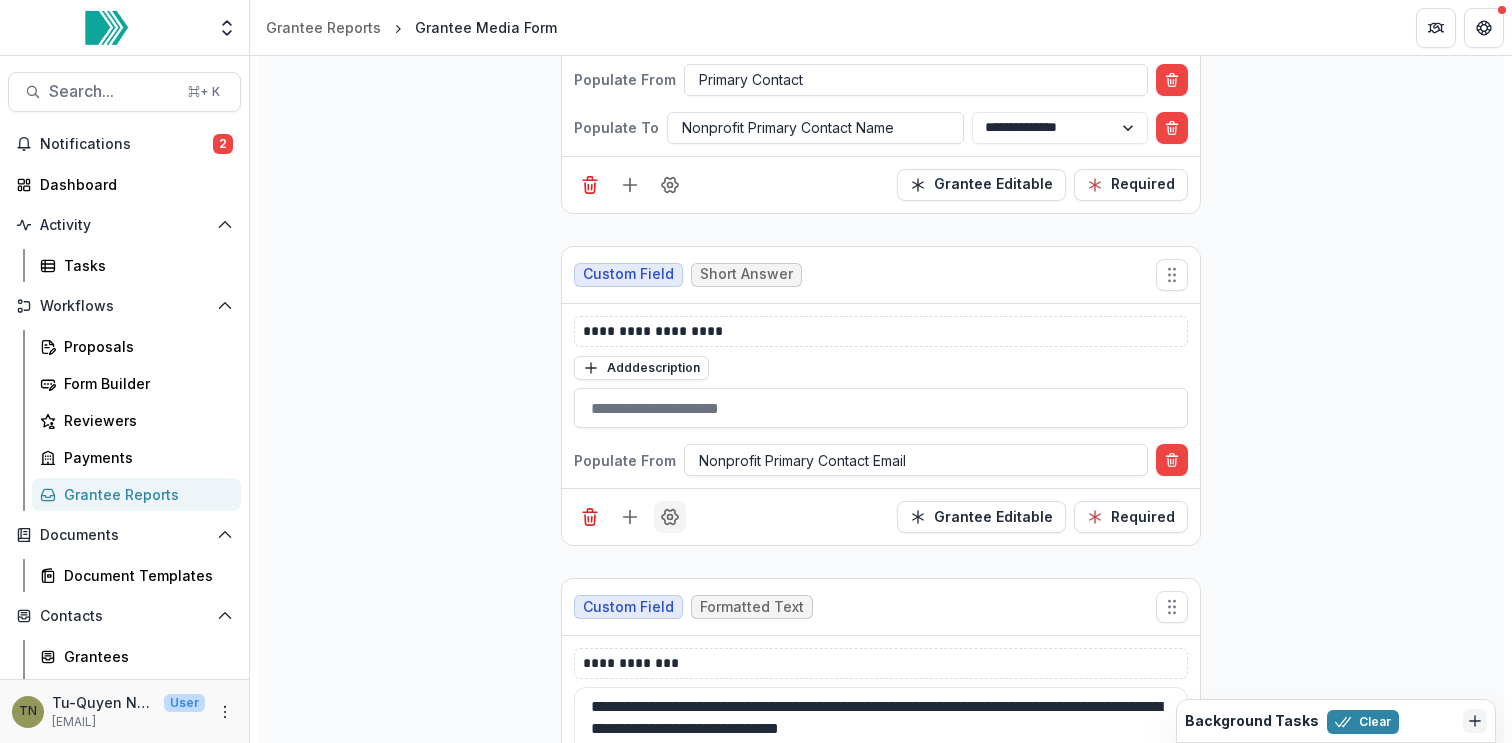 click 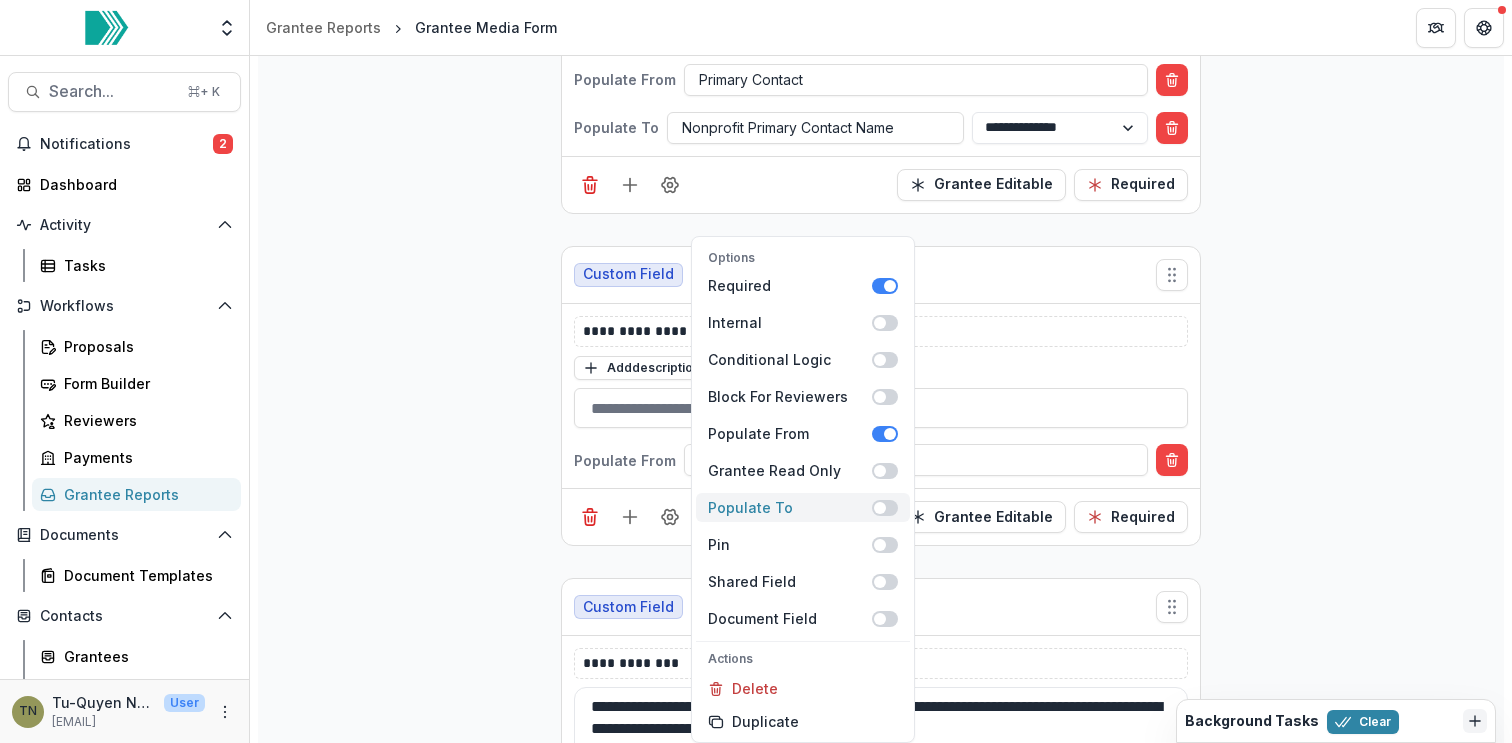 click at bounding box center [885, 508] 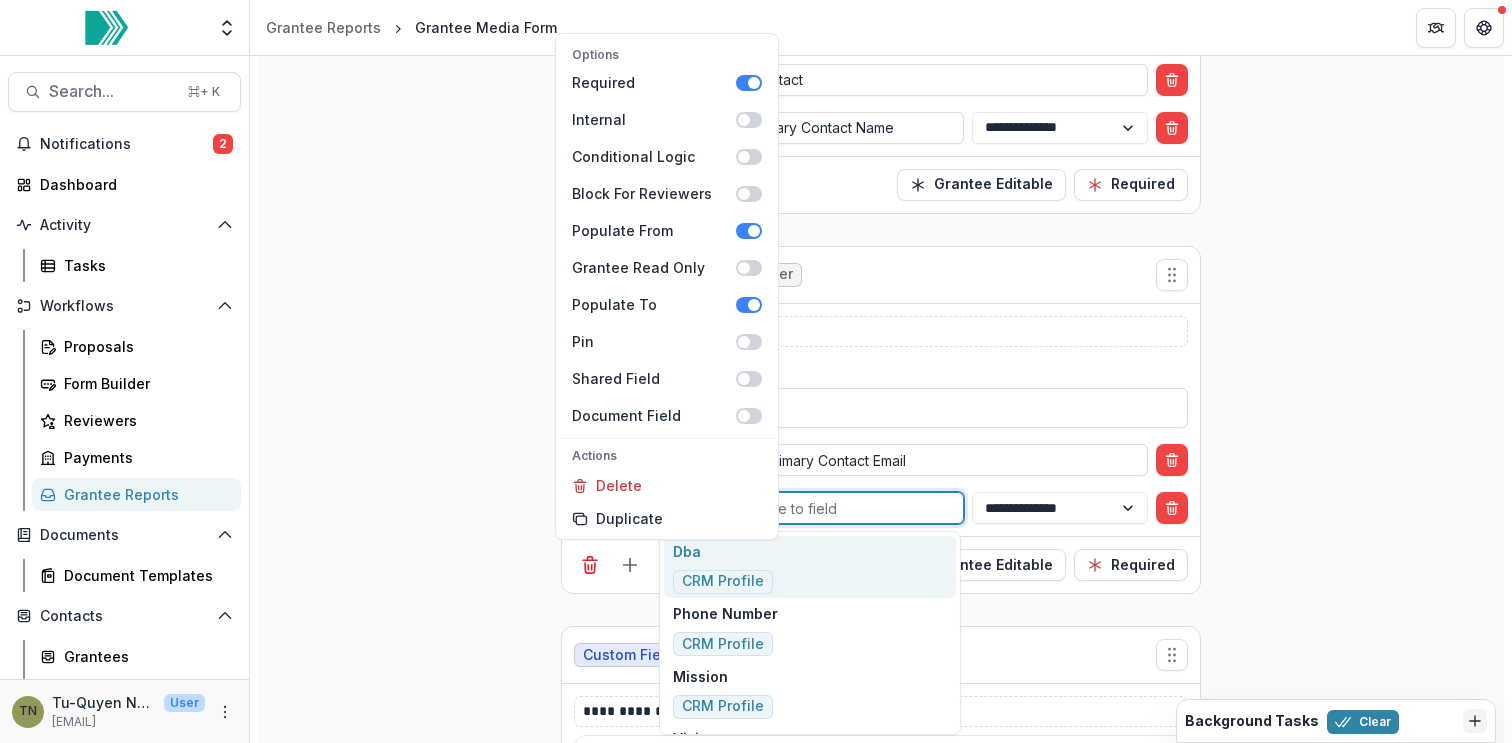 click at bounding box center [815, 508] 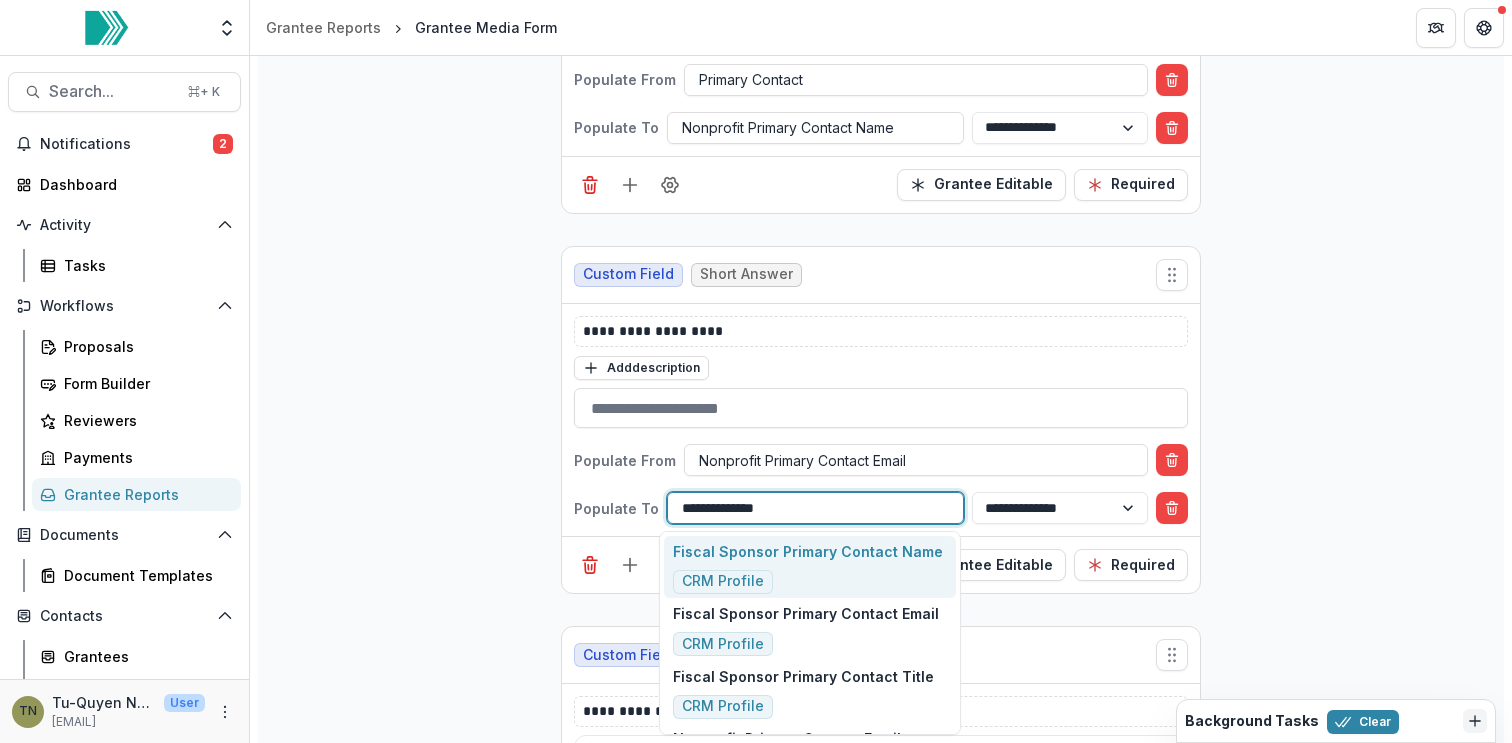 type on "**********" 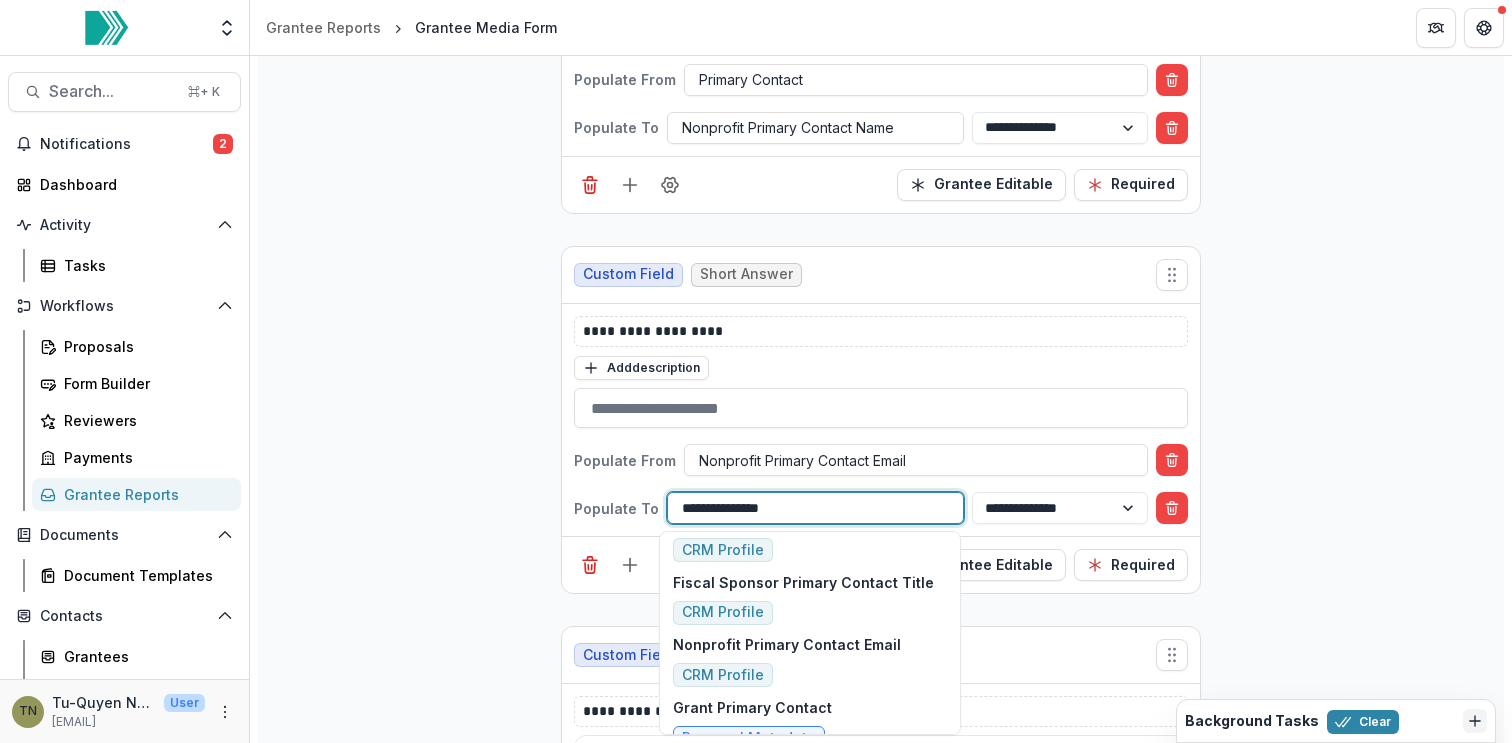 scroll, scrollTop: 119, scrollLeft: 0, axis: vertical 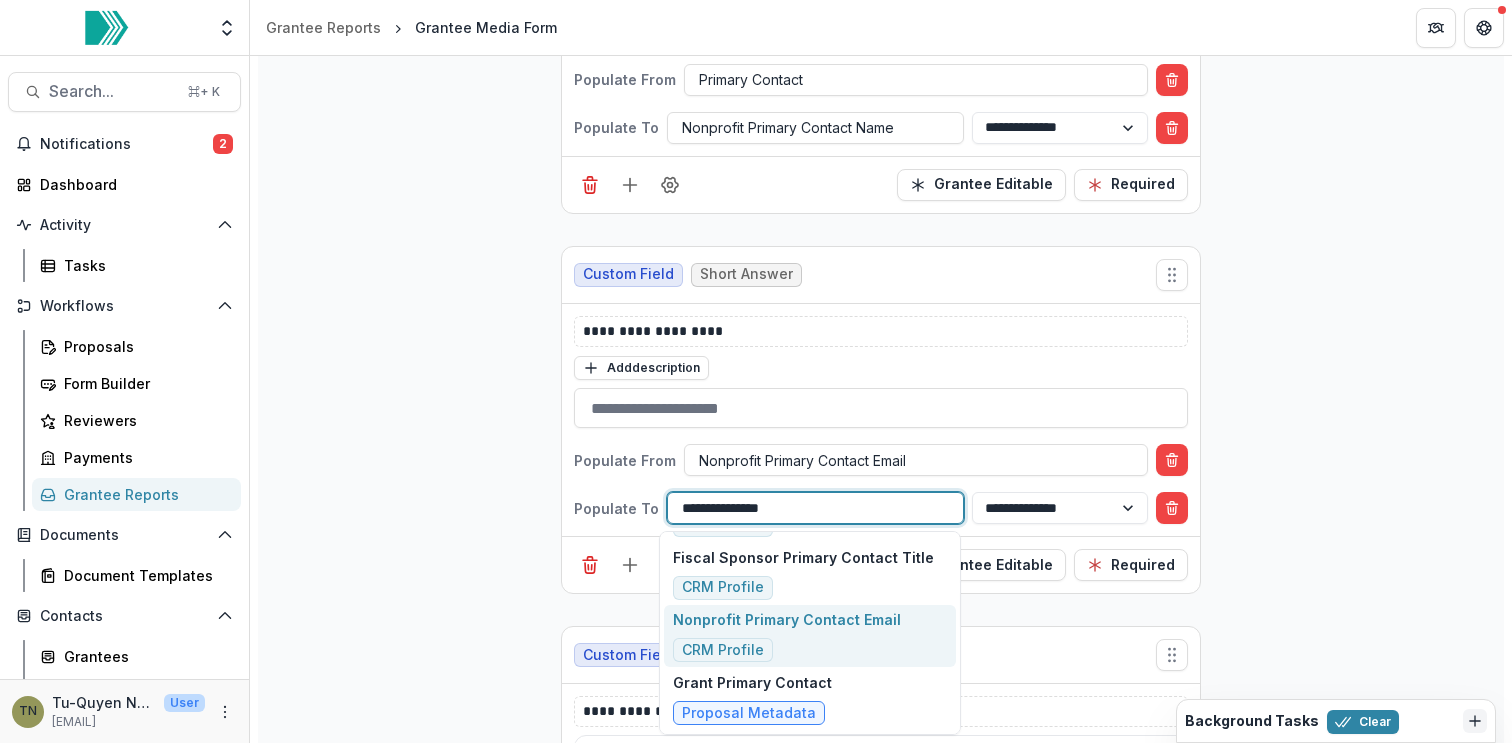click on "Nonprofit Primary Contact Email CRM Profile" at bounding box center (787, 635) 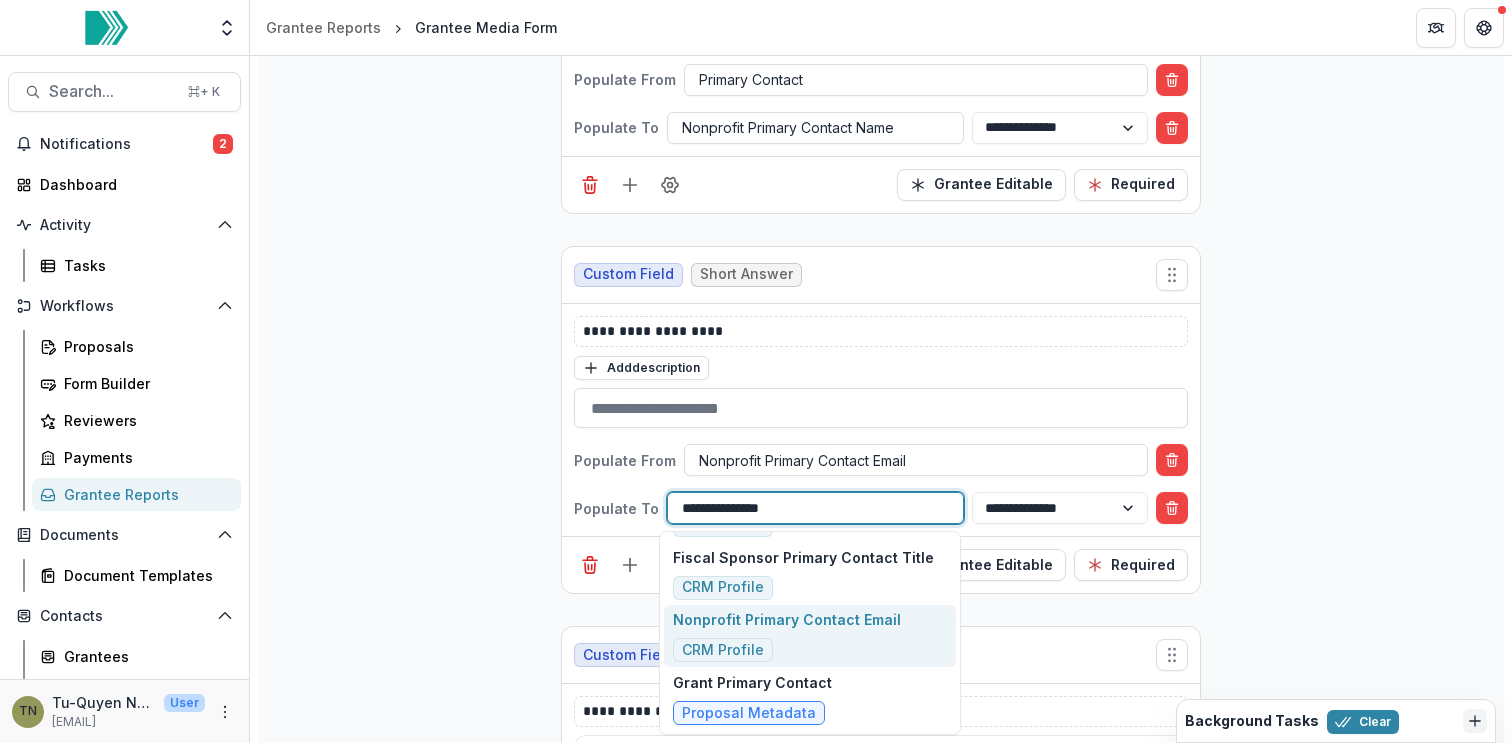 type 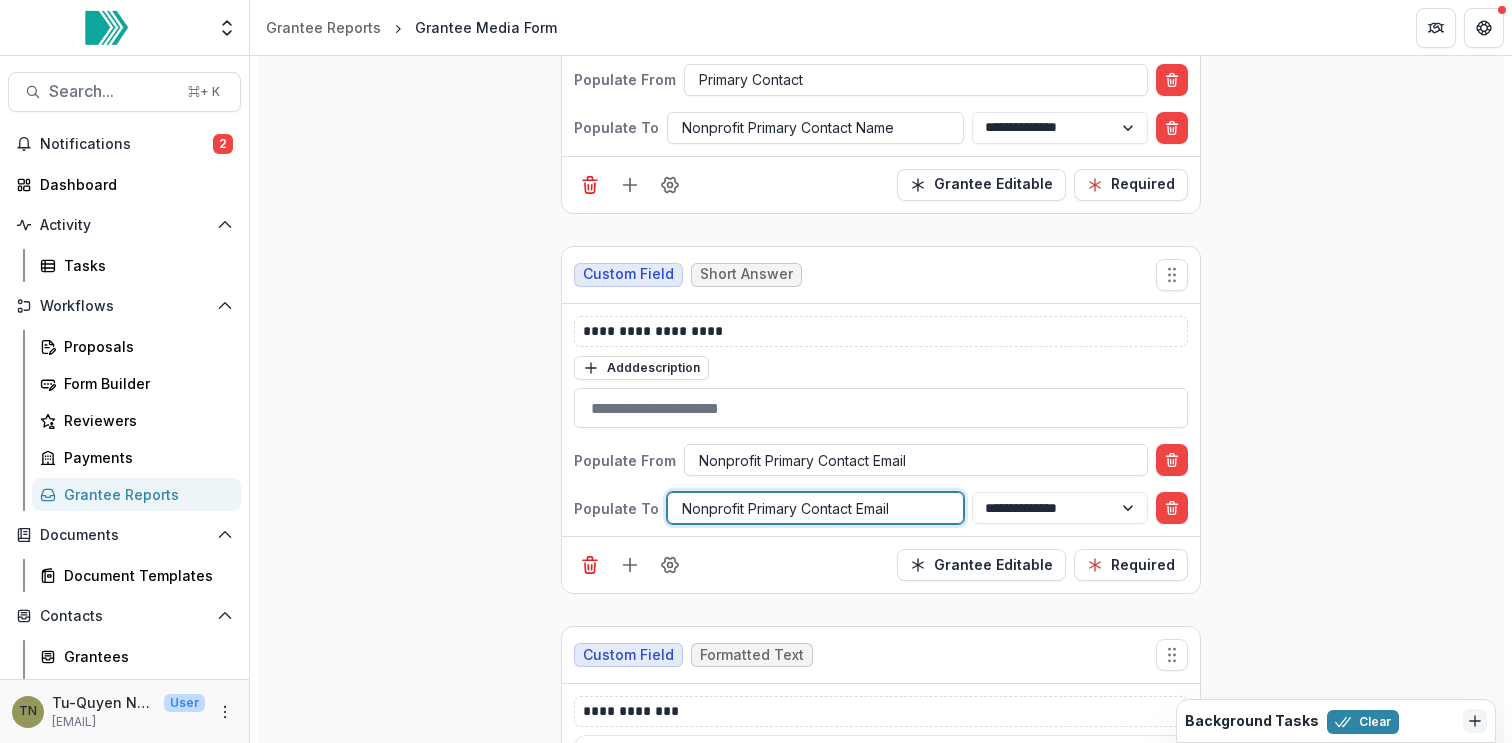 click on "**********" at bounding box center (881, 1581) 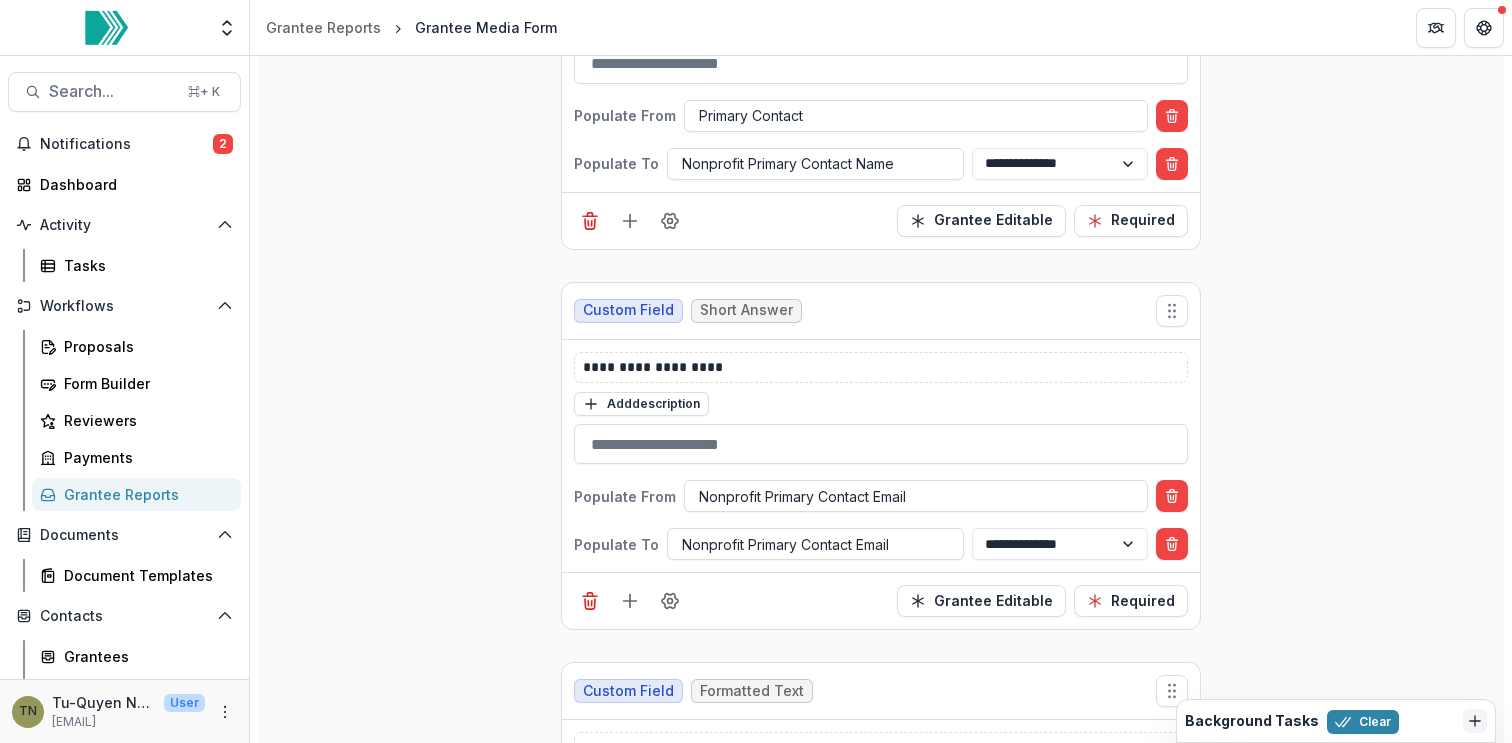 scroll, scrollTop: 1326, scrollLeft: 0, axis: vertical 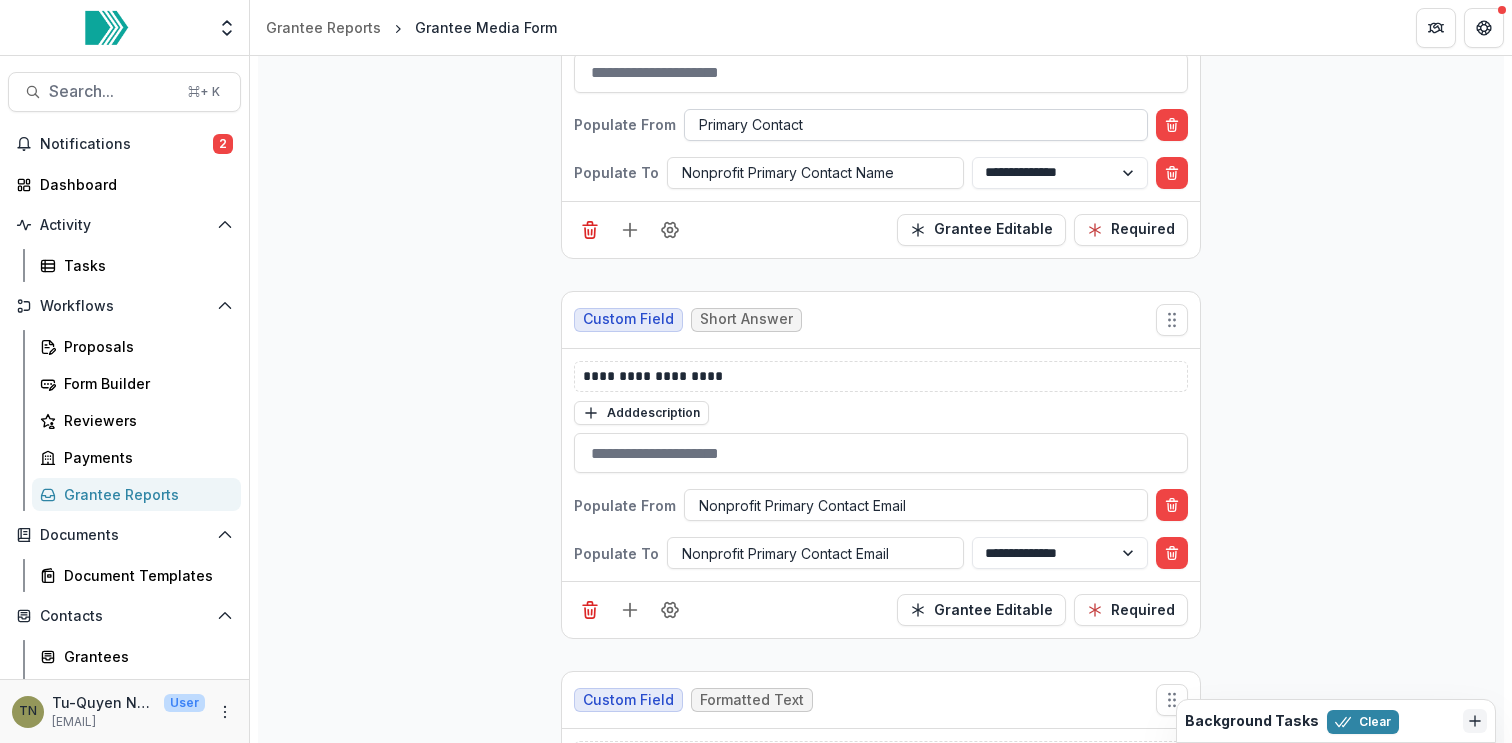 click at bounding box center [916, 124] 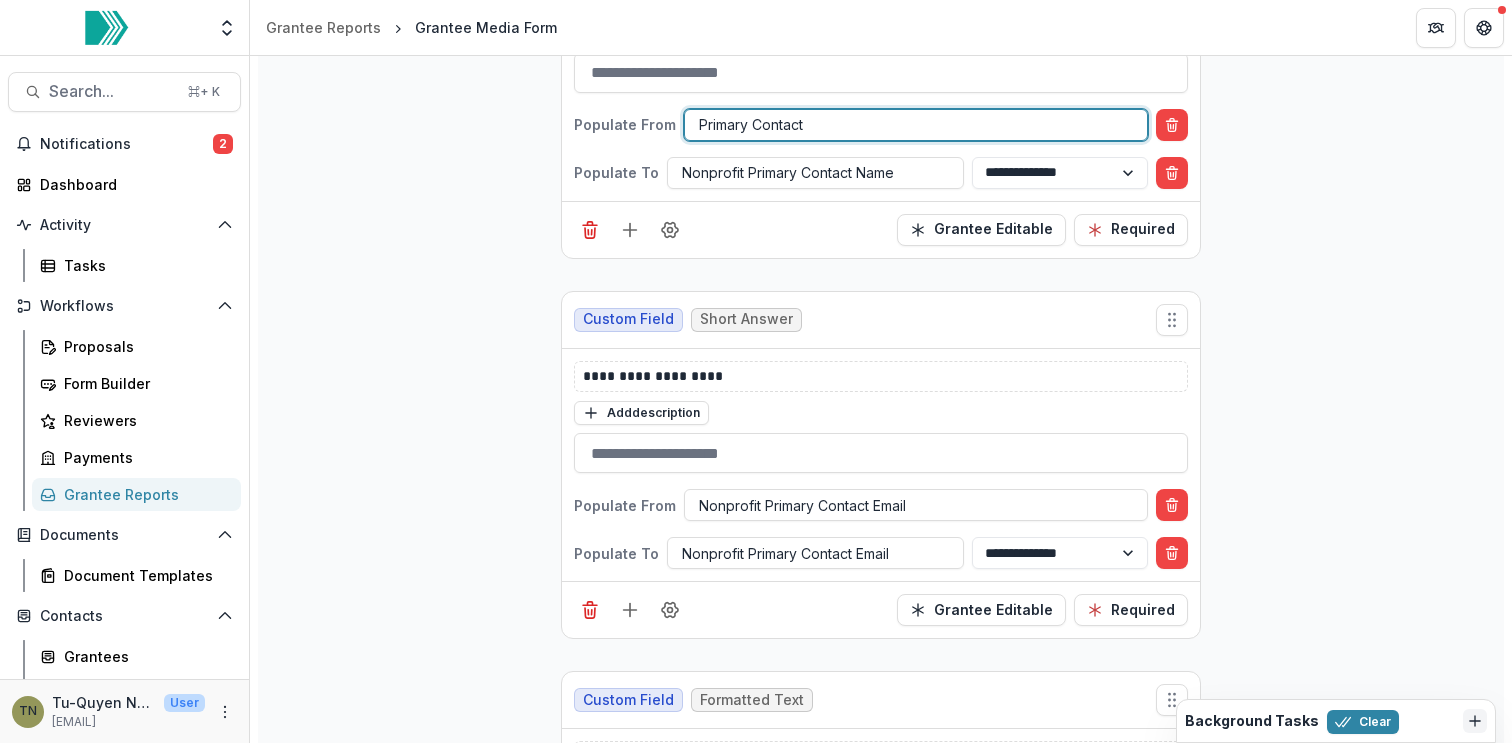 click at bounding box center [916, 124] 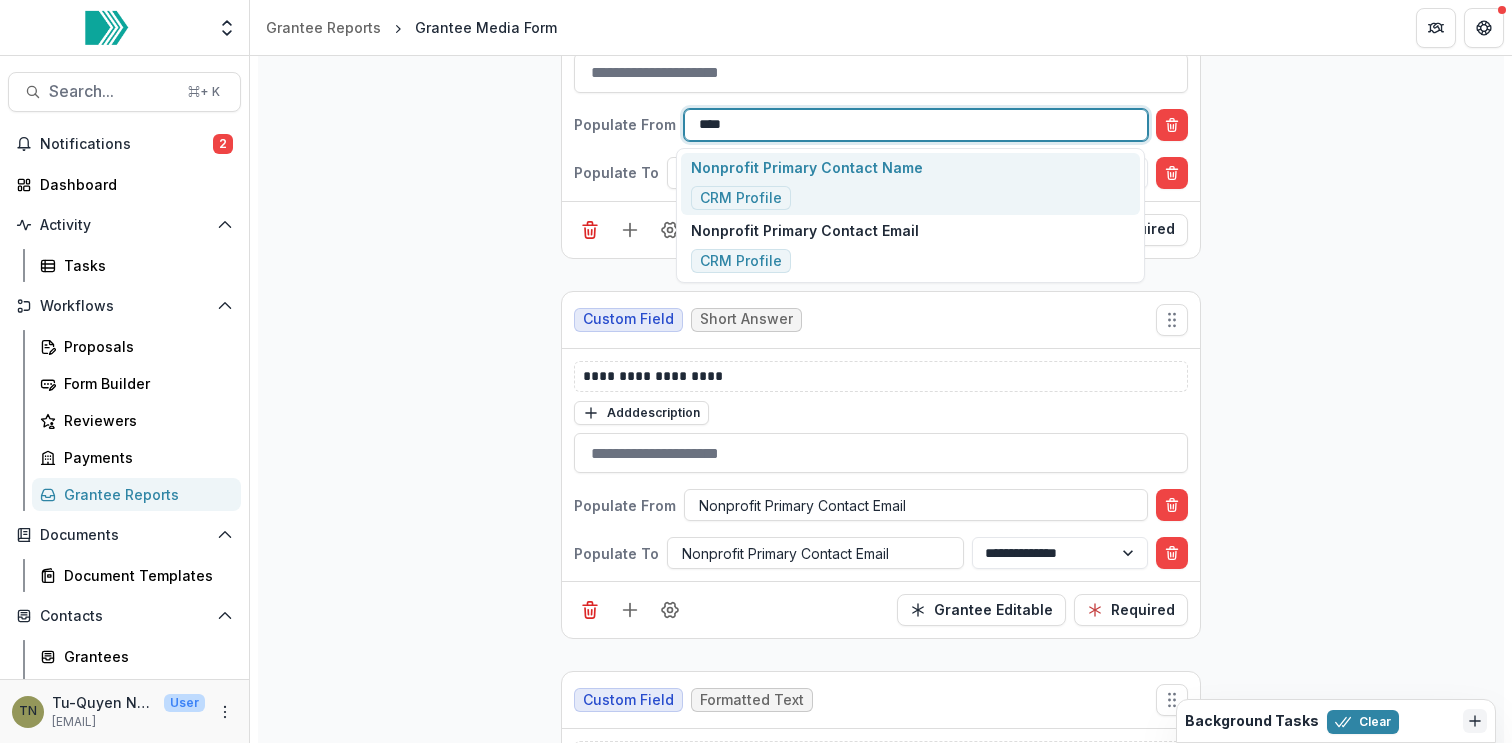scroll, scrollTop: 0, scrollLeft: 0, axis: both 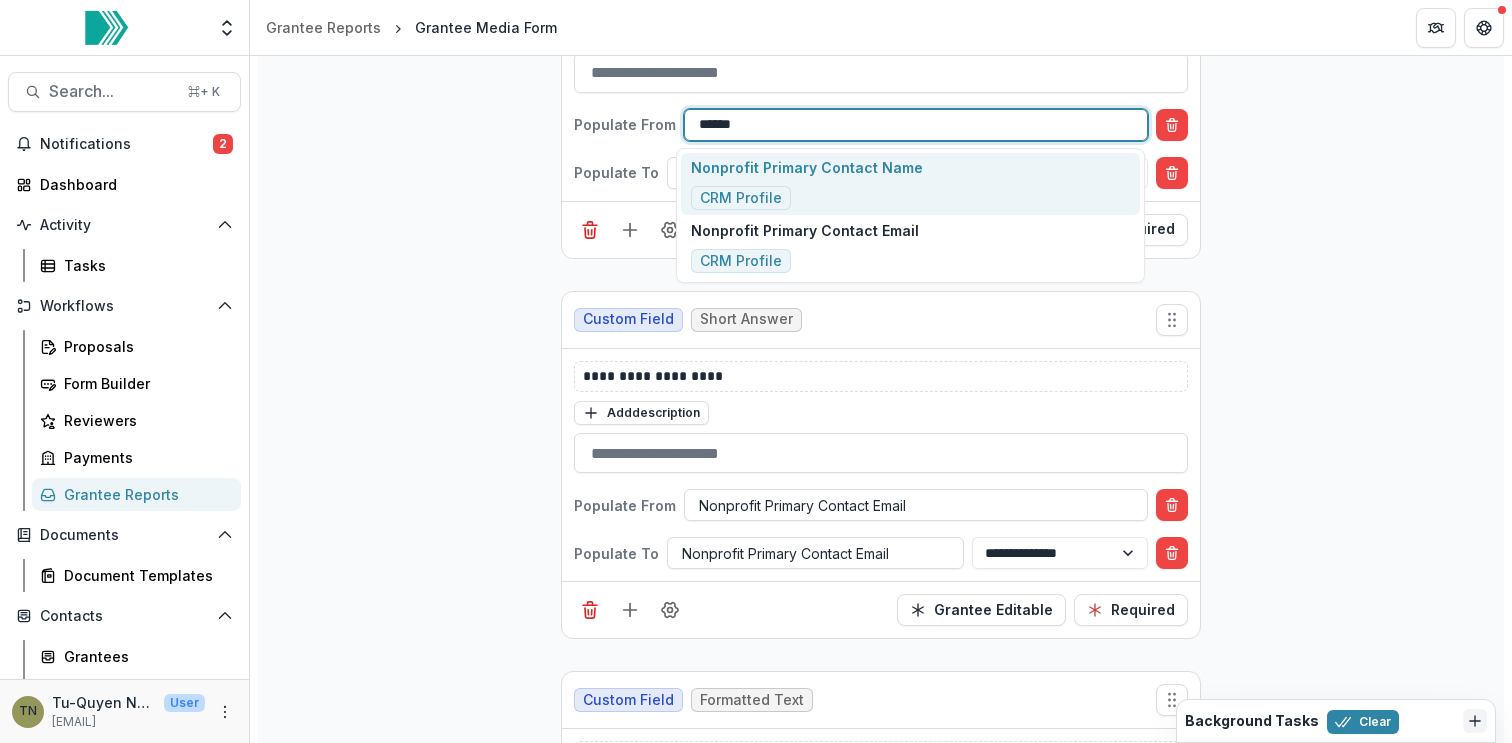 type on "*******" 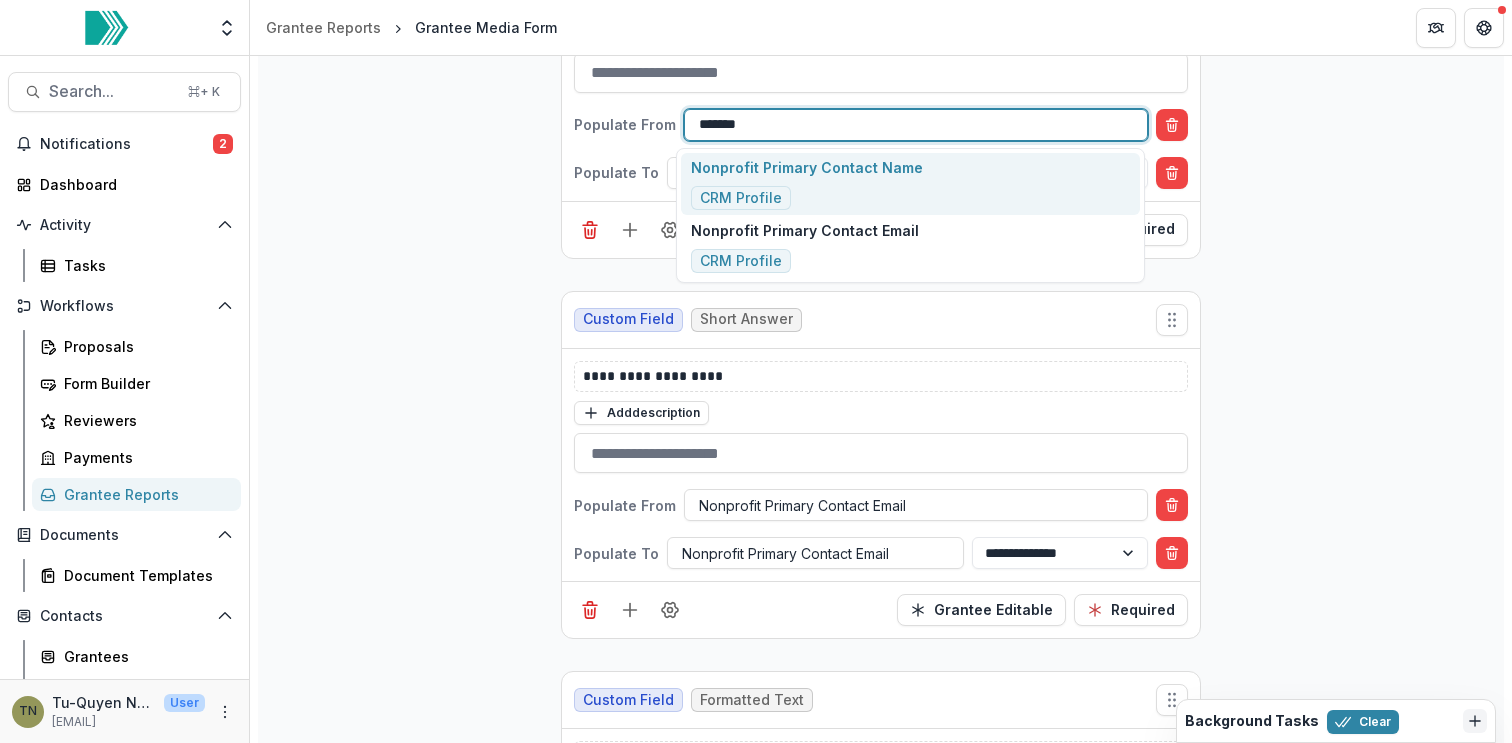 click on "Nonprofit Primary Contact Name" at bounding box center (807, 167) 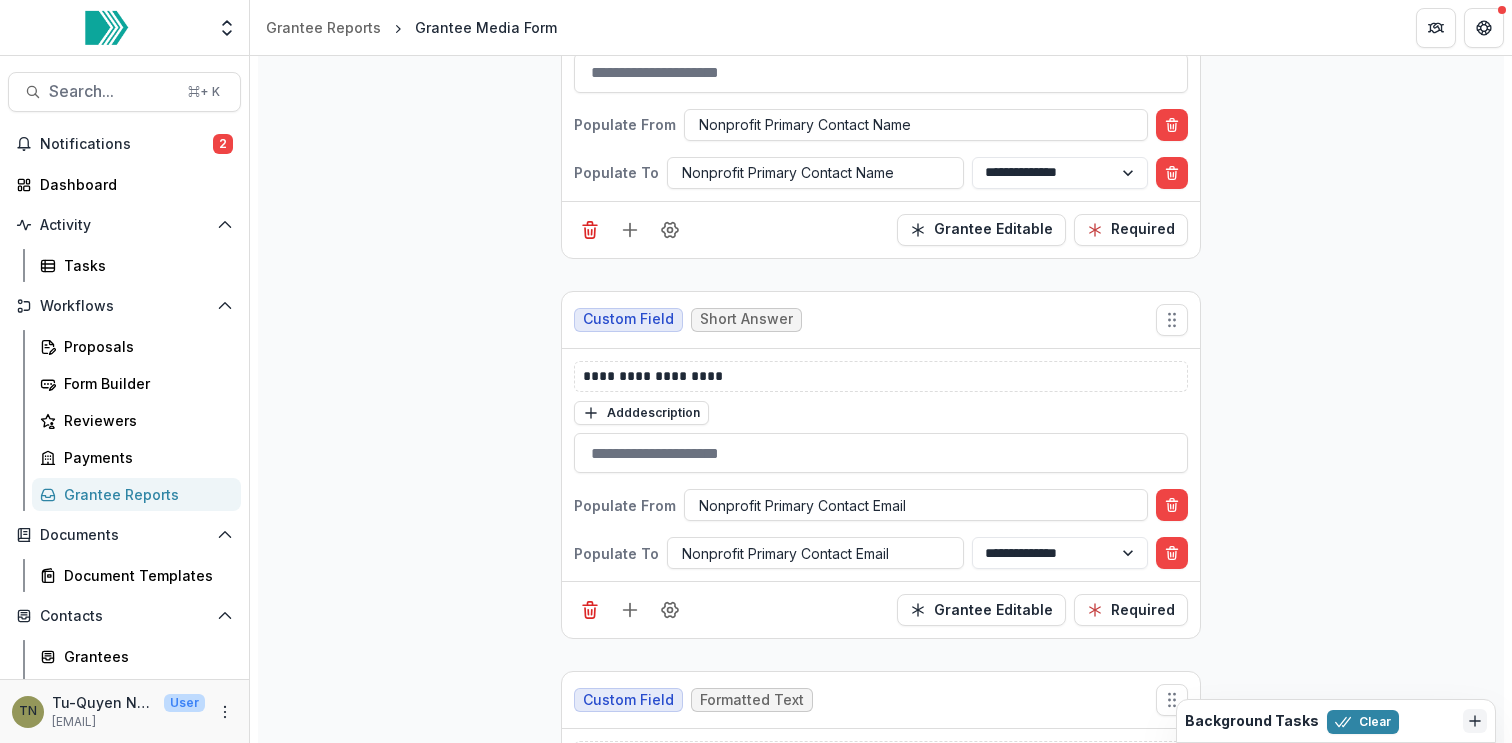 click on "**********" at bounding box center [881, 1626] 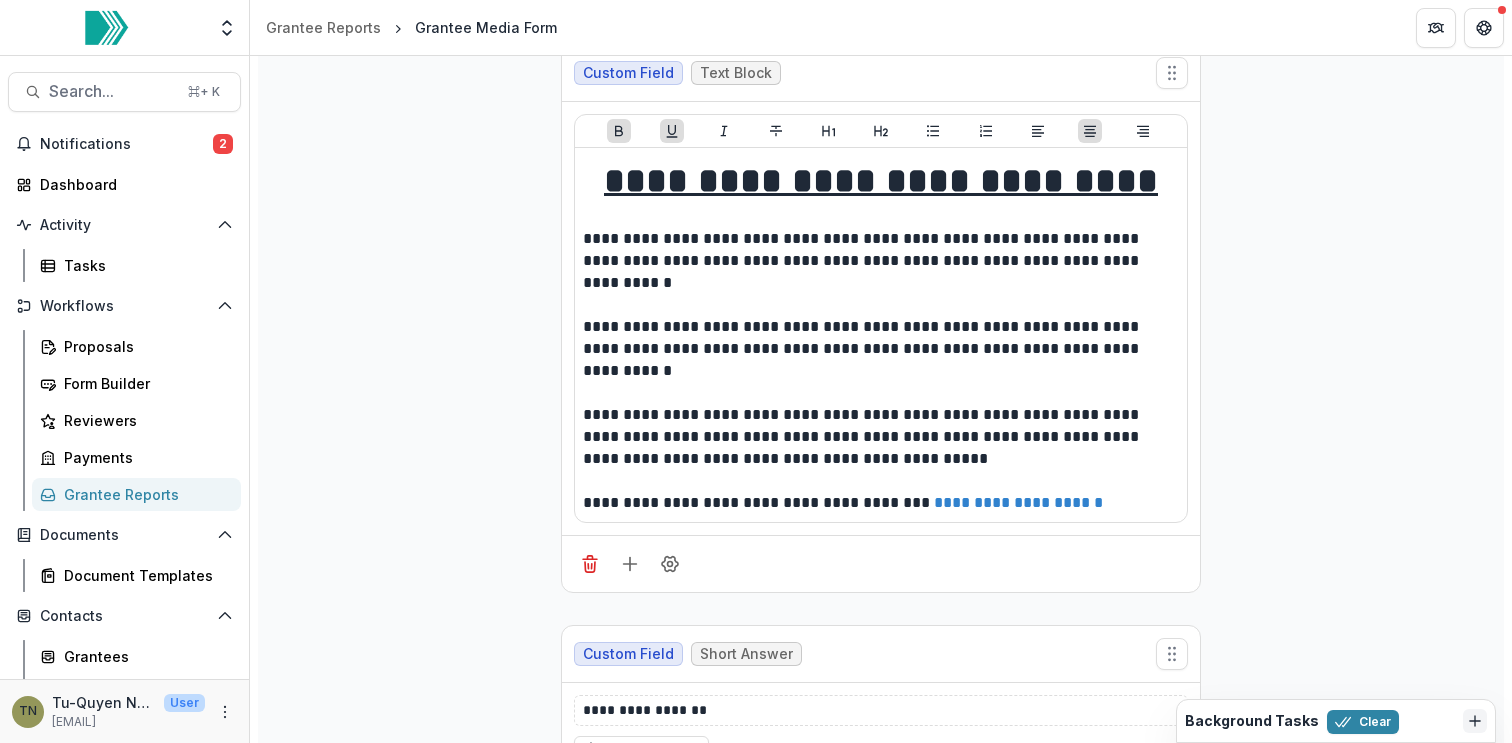 scroll, scrollTop: 0, scrollLeft: 0, axis: both 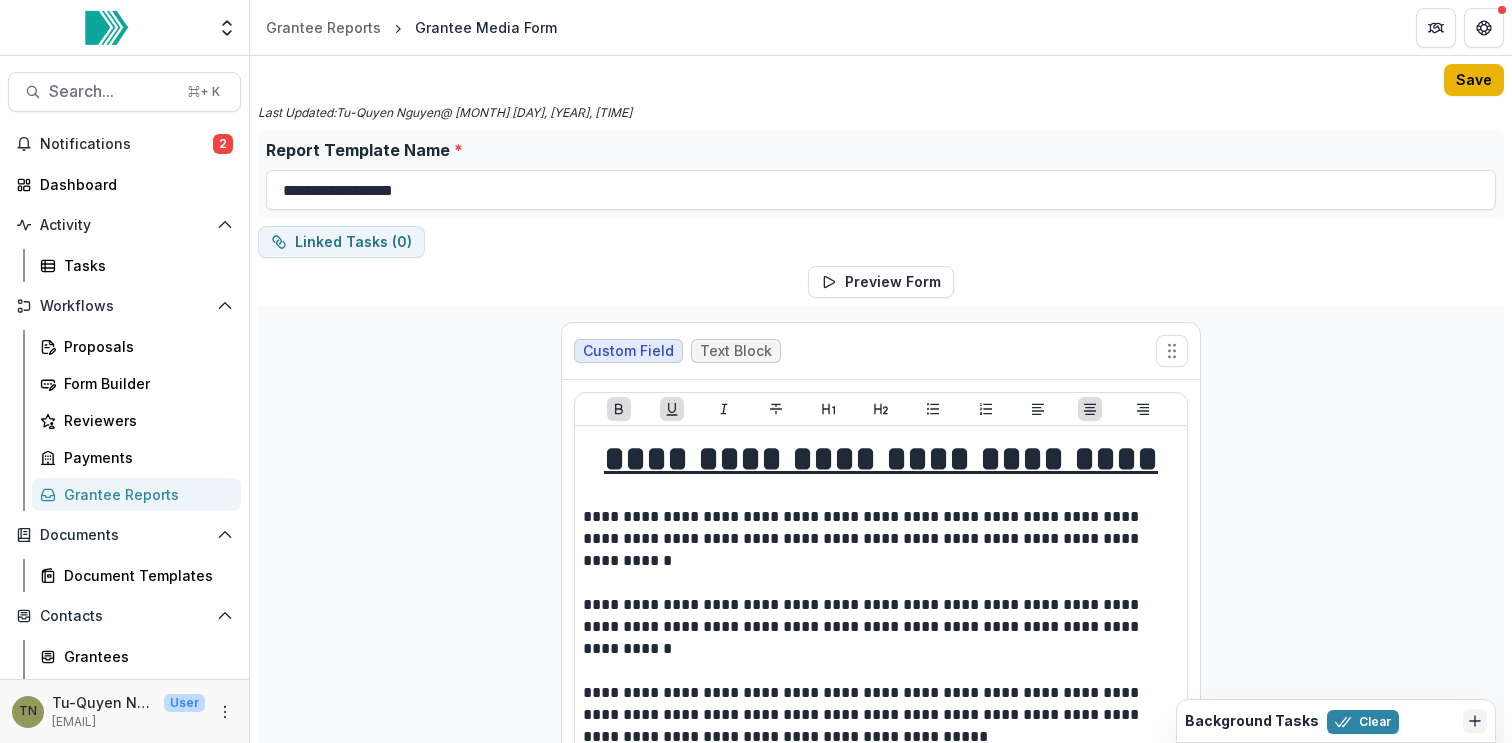 click on "Save" at bounding box center [1474, 80] 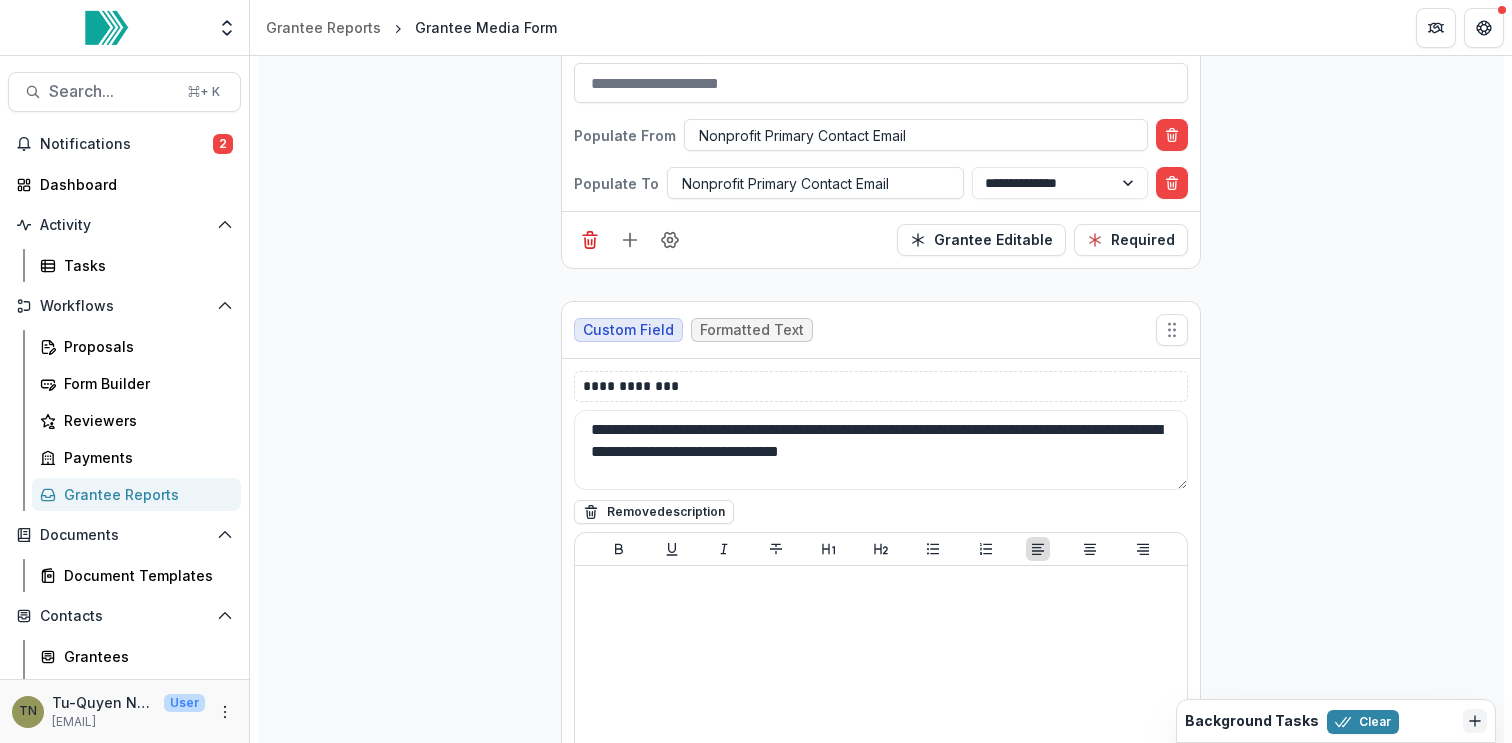 scroll, scrollTop: 1699, scrollLeft: 0, axis: vertical 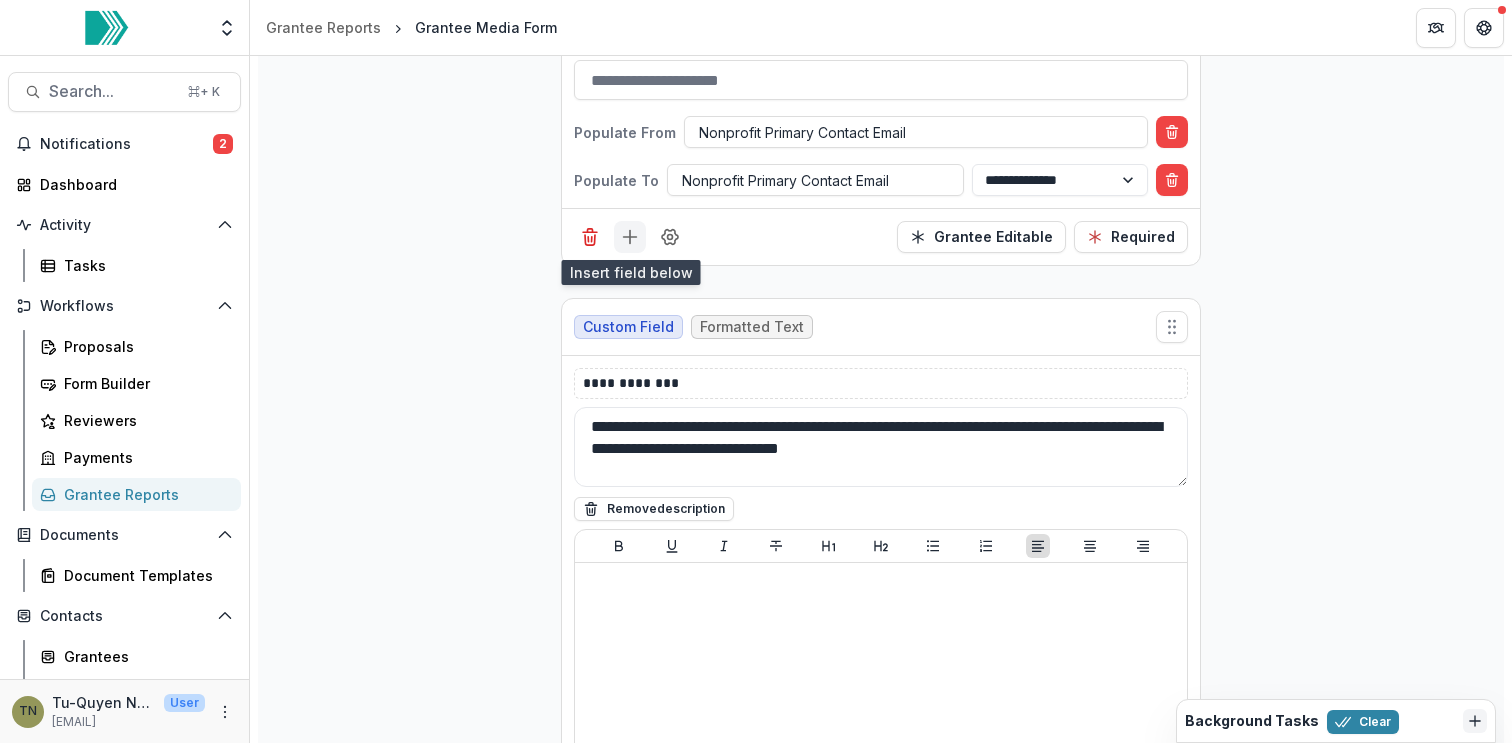click 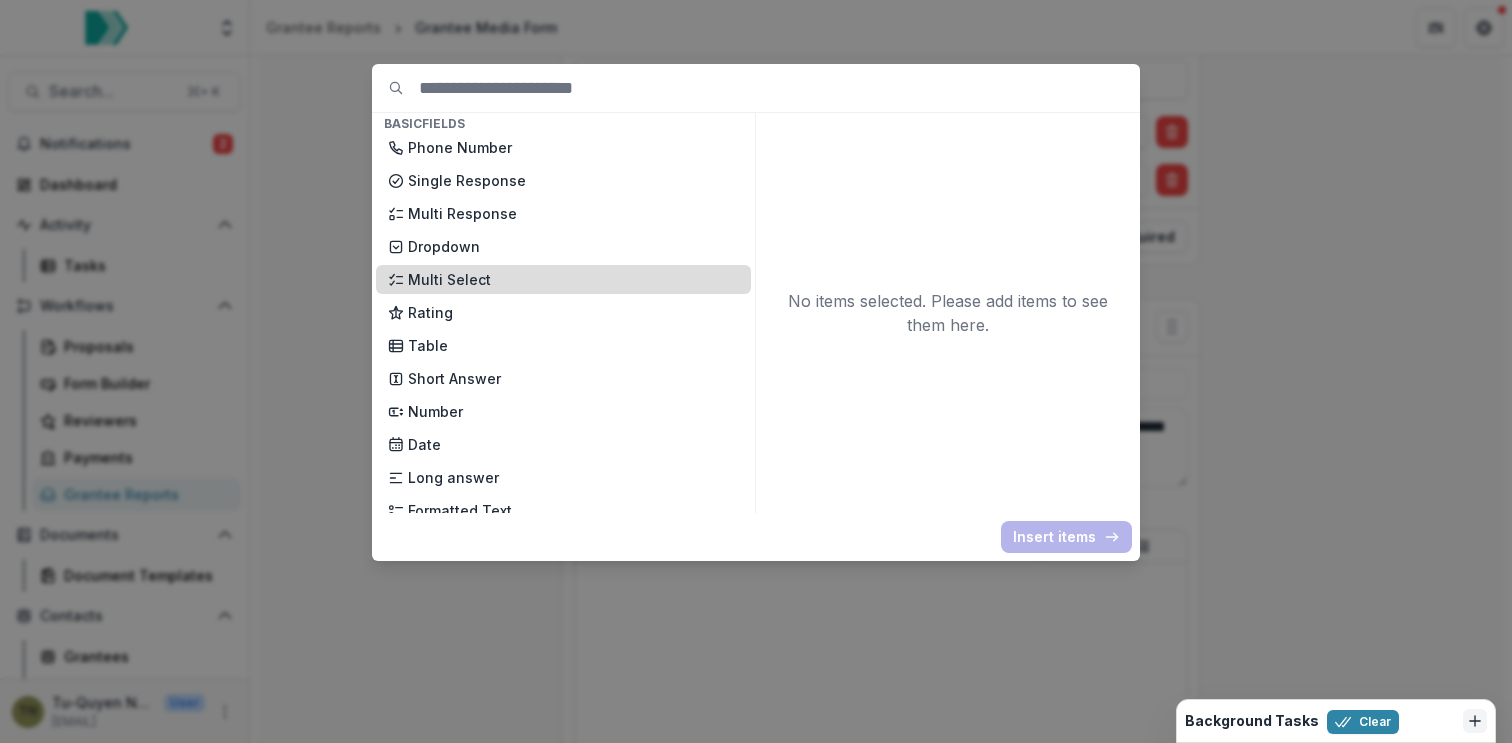 scroll, scrollTop: 186, scrollLeft: 0, axis: vertical 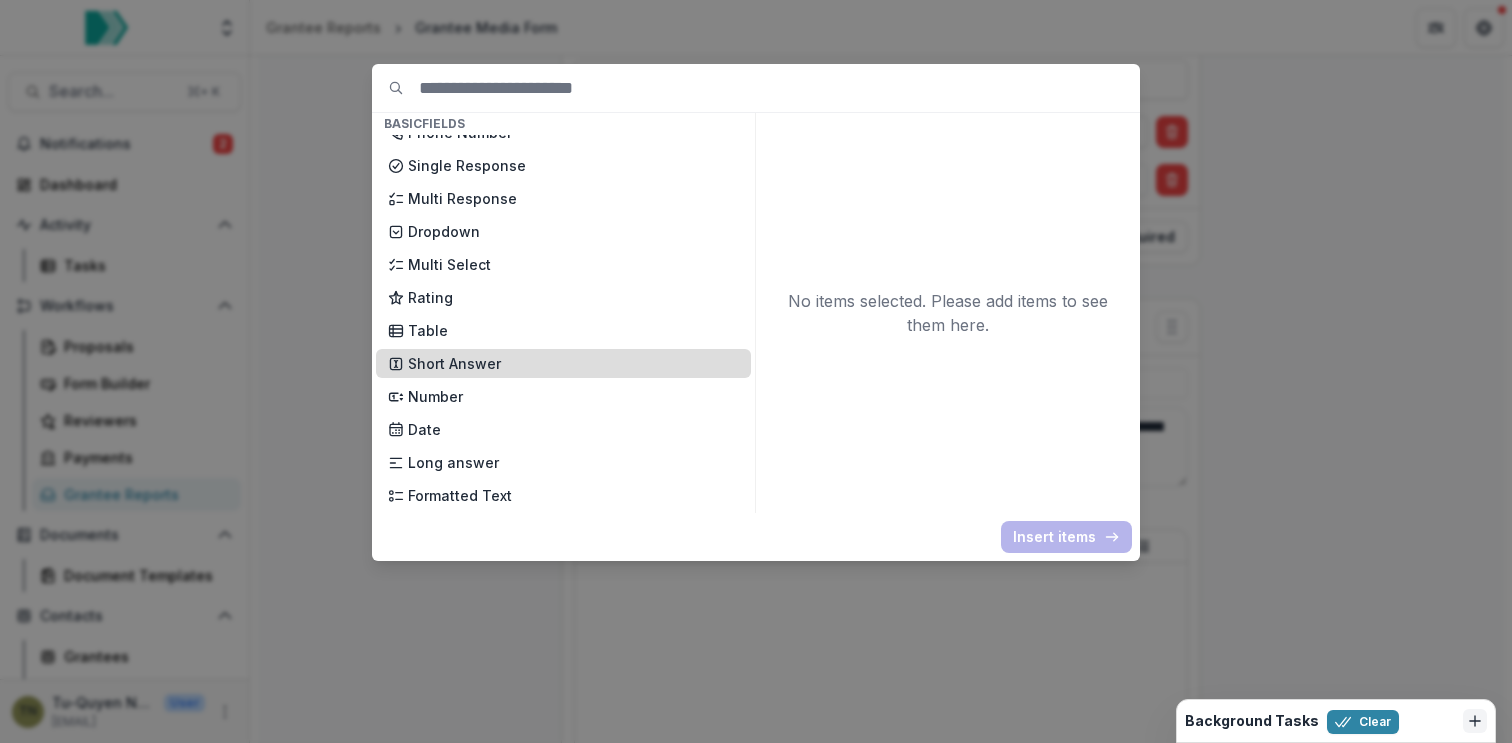 click on "Short Answer" at bounding box center (573, 363) 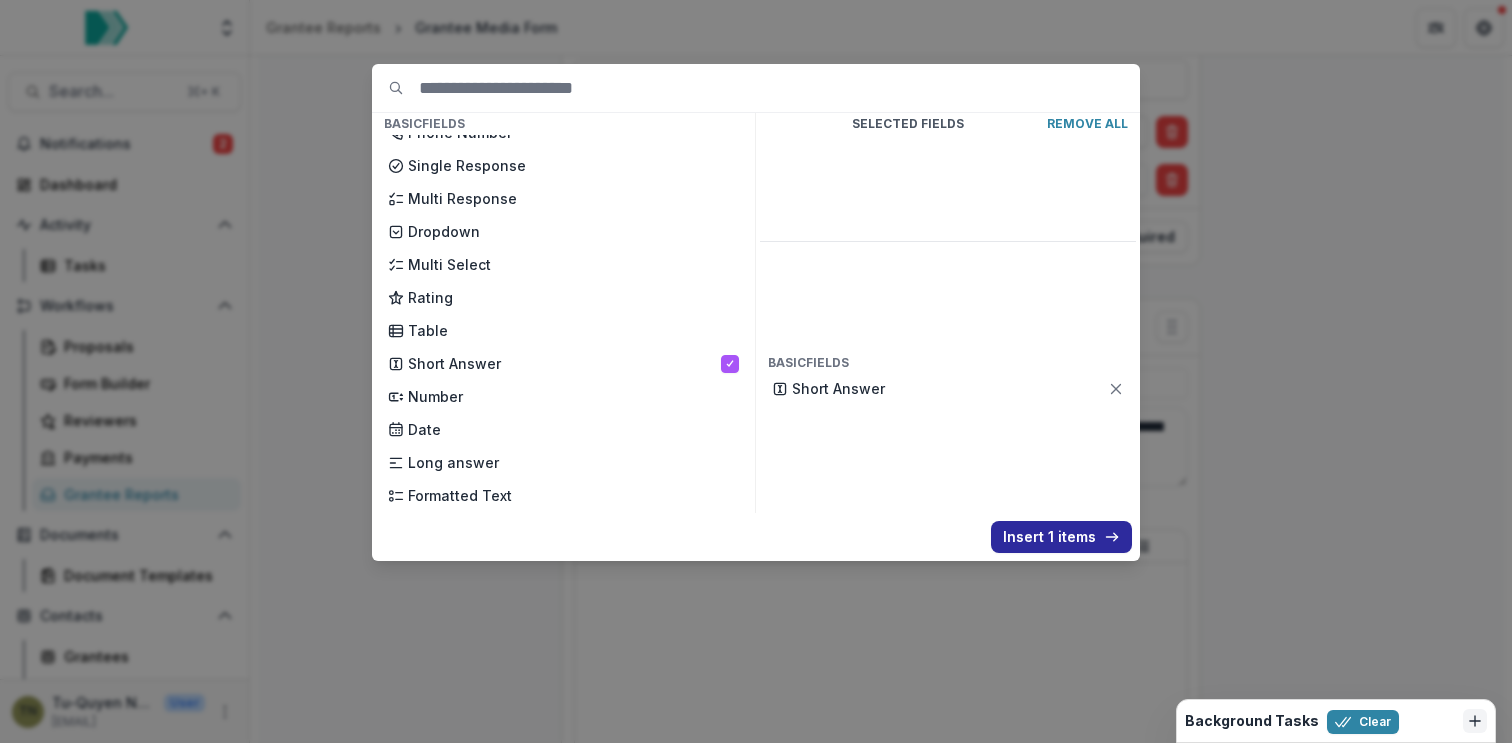 click on "Insert 1 items" at bounding box center (1061, 537) 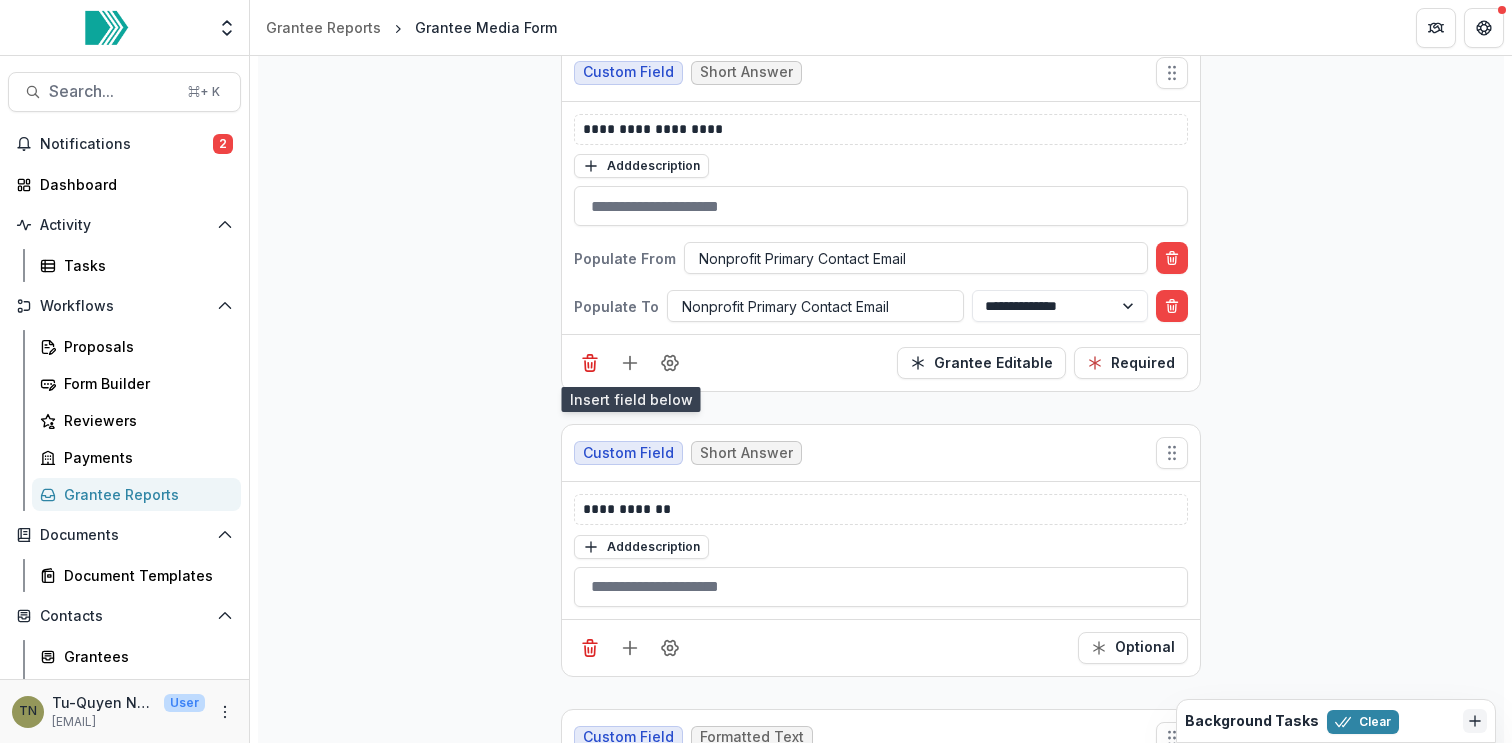 scroll, scrollTop: 1572, scrollLeft: 0, axis: vertical 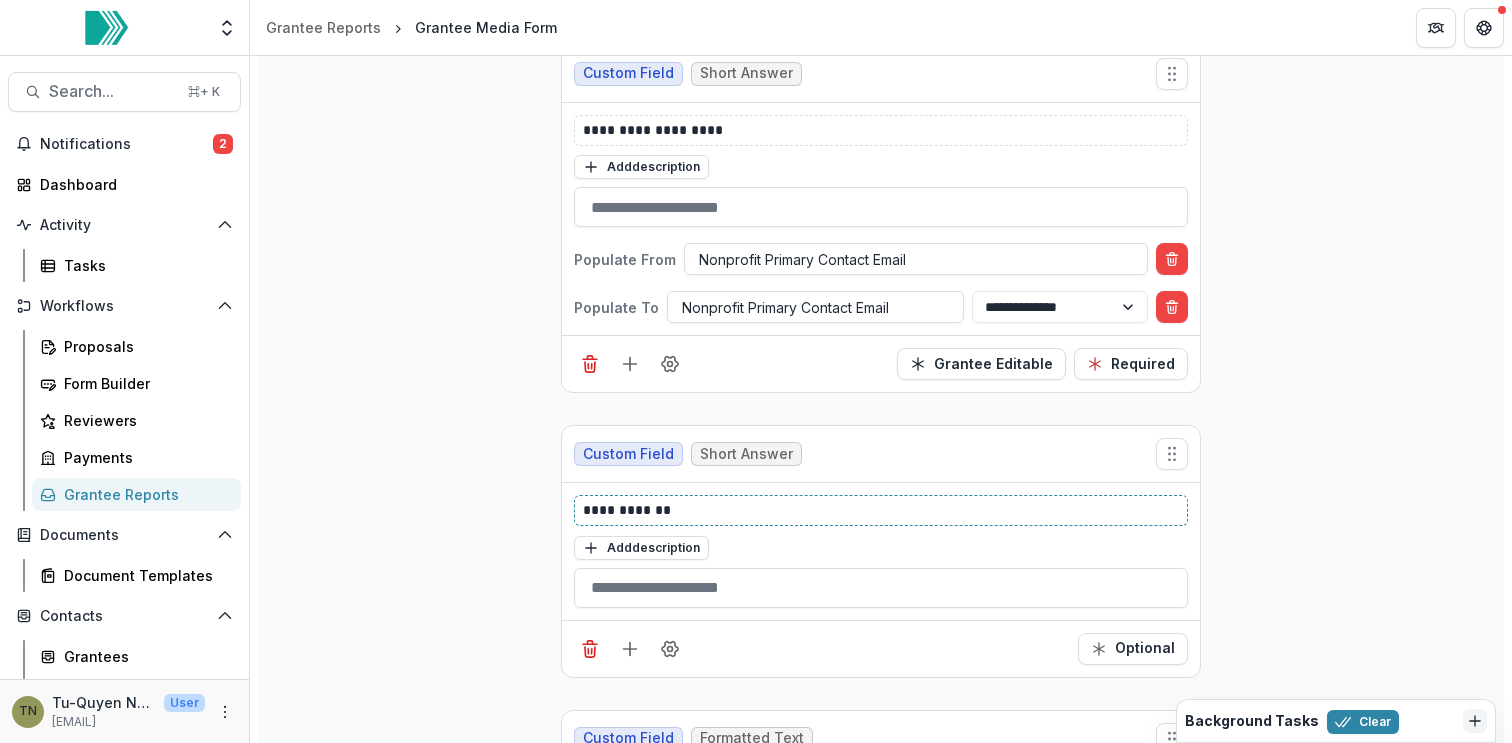 click on "**********" at bounding box center [881, 510] 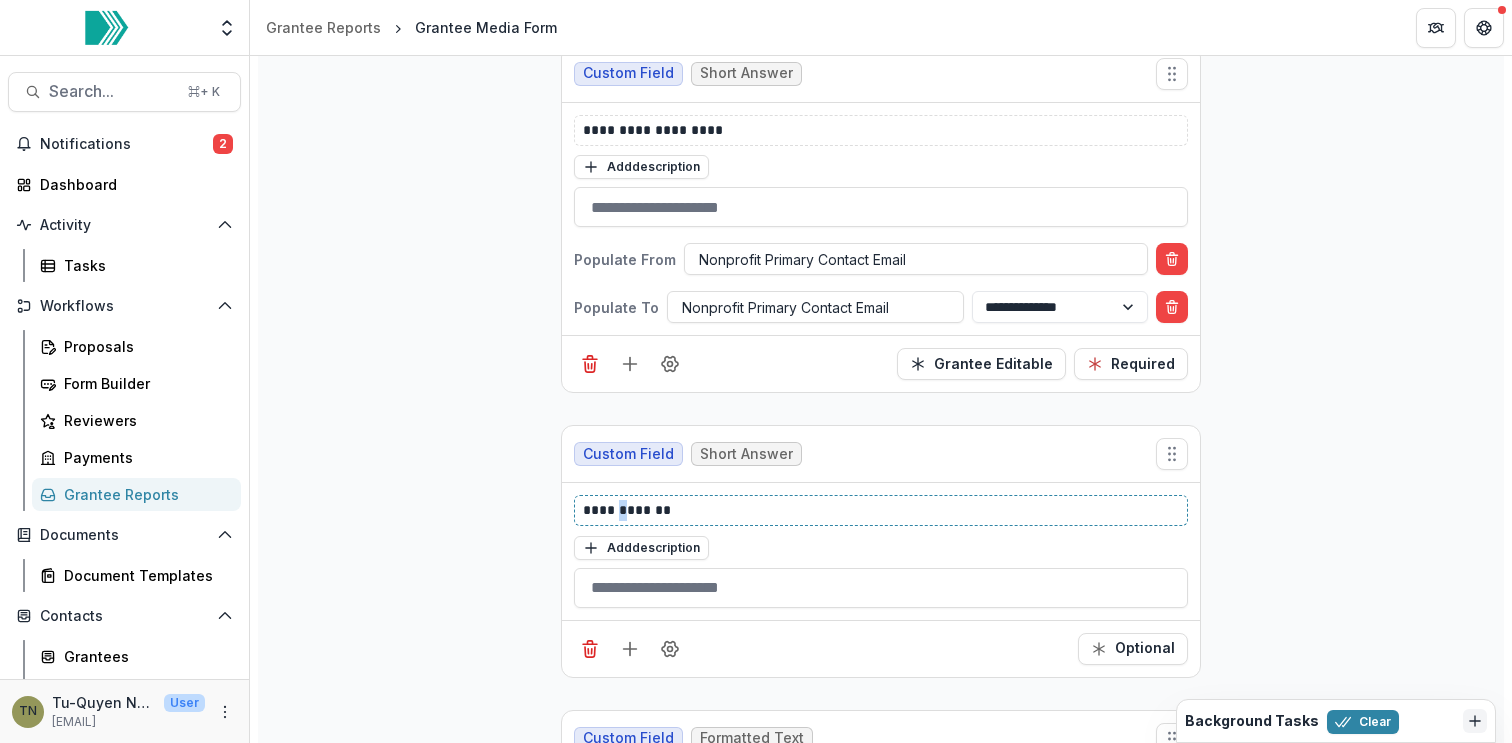 click on "**********" at bounding box center (881, 510) 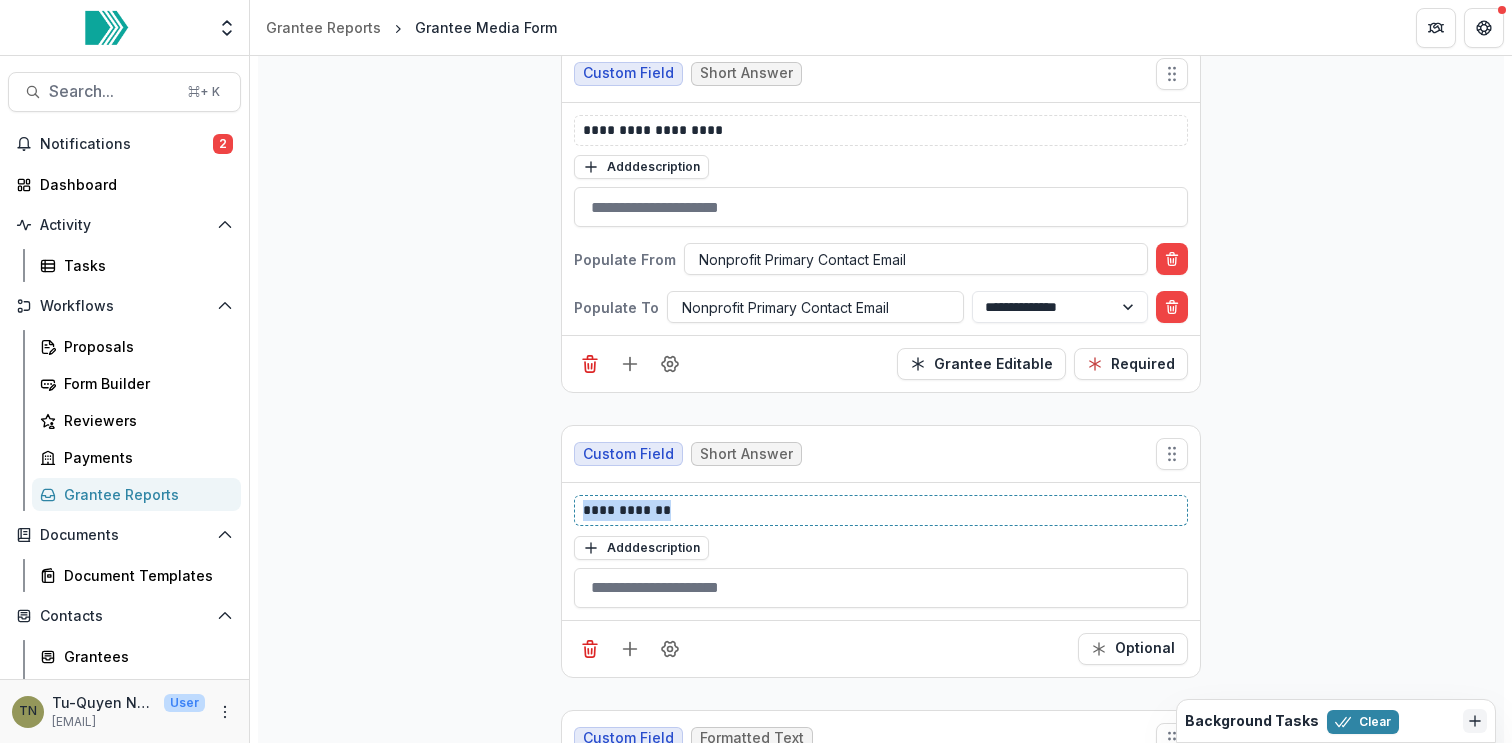 click on "**********" at bounding box center [881, 510] 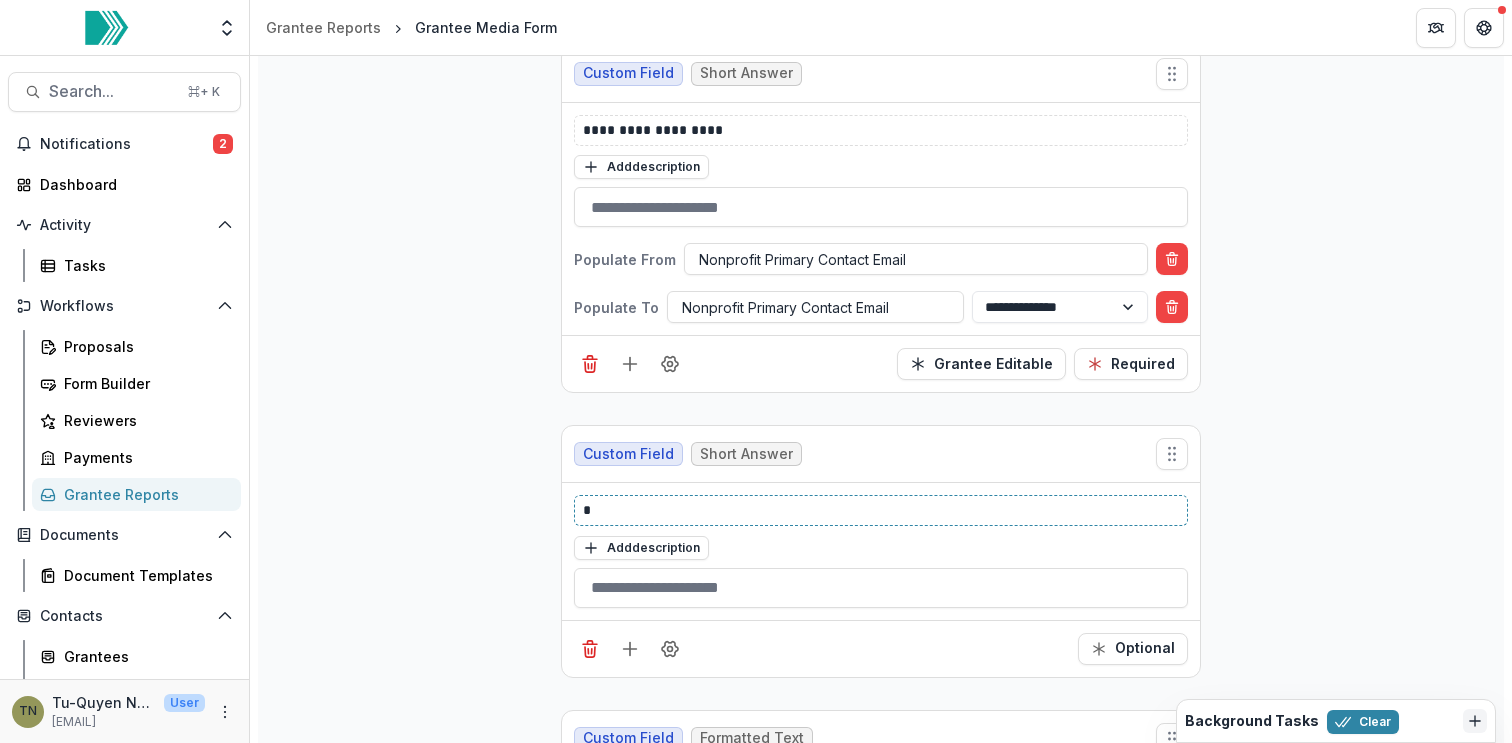 type 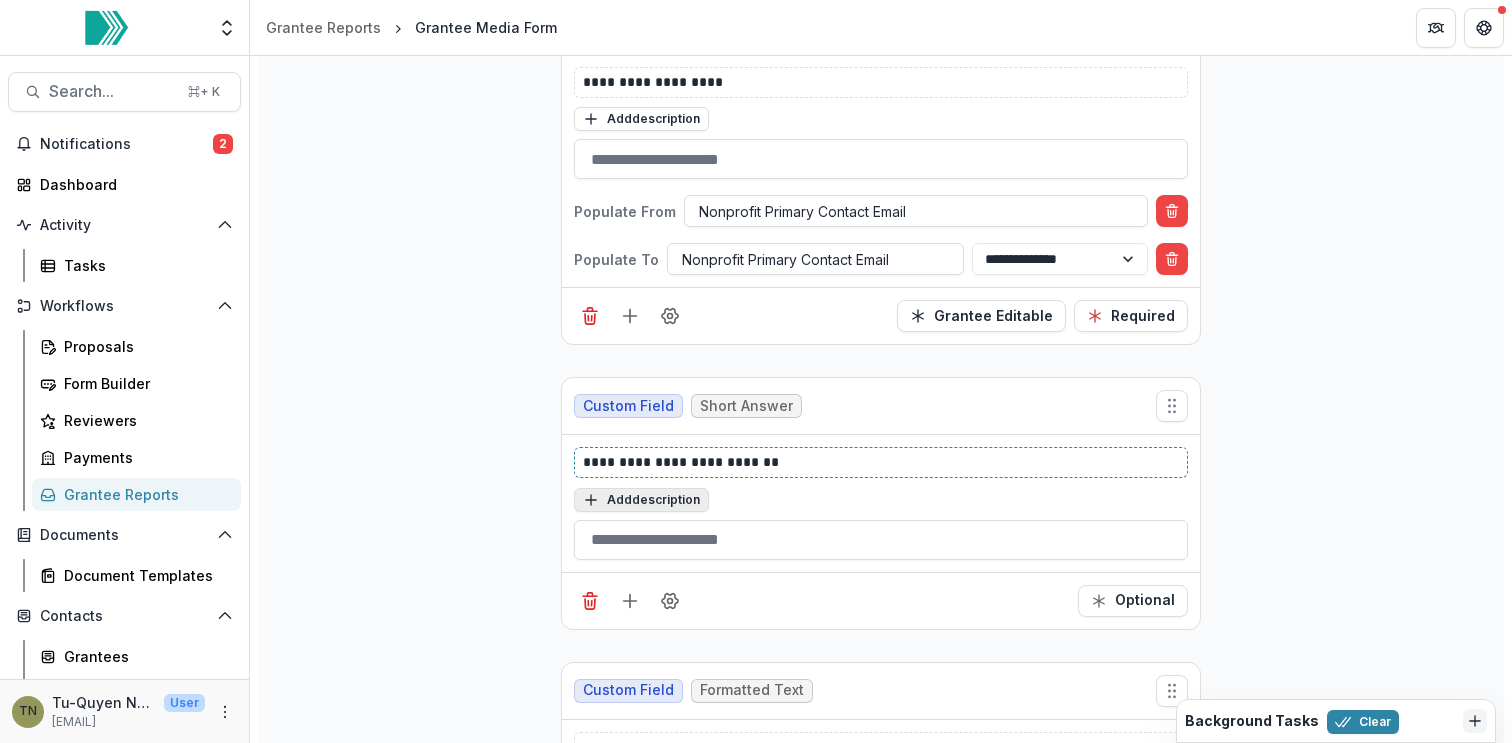 scroll, scrollTop: 1639, scrollLeft: 0, axis: vertical 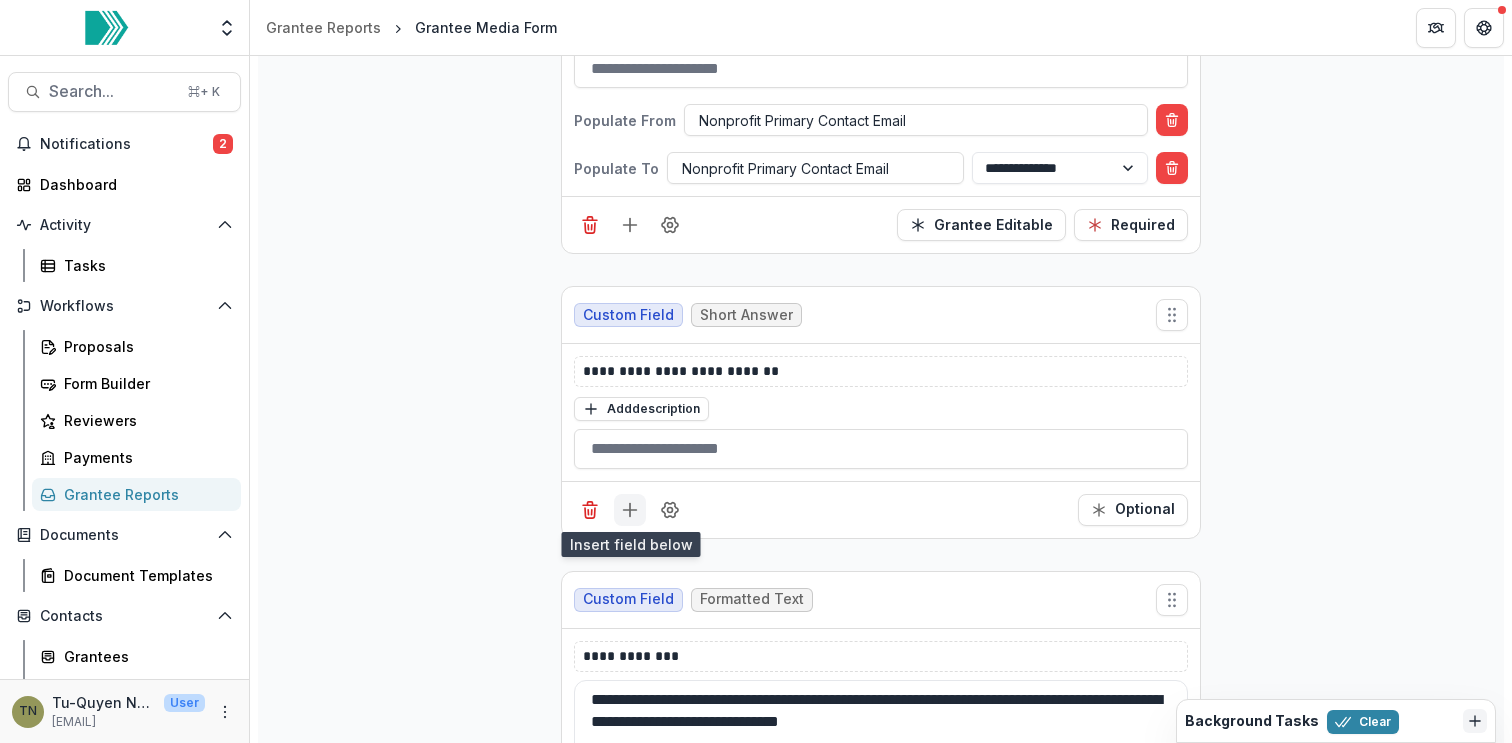 click 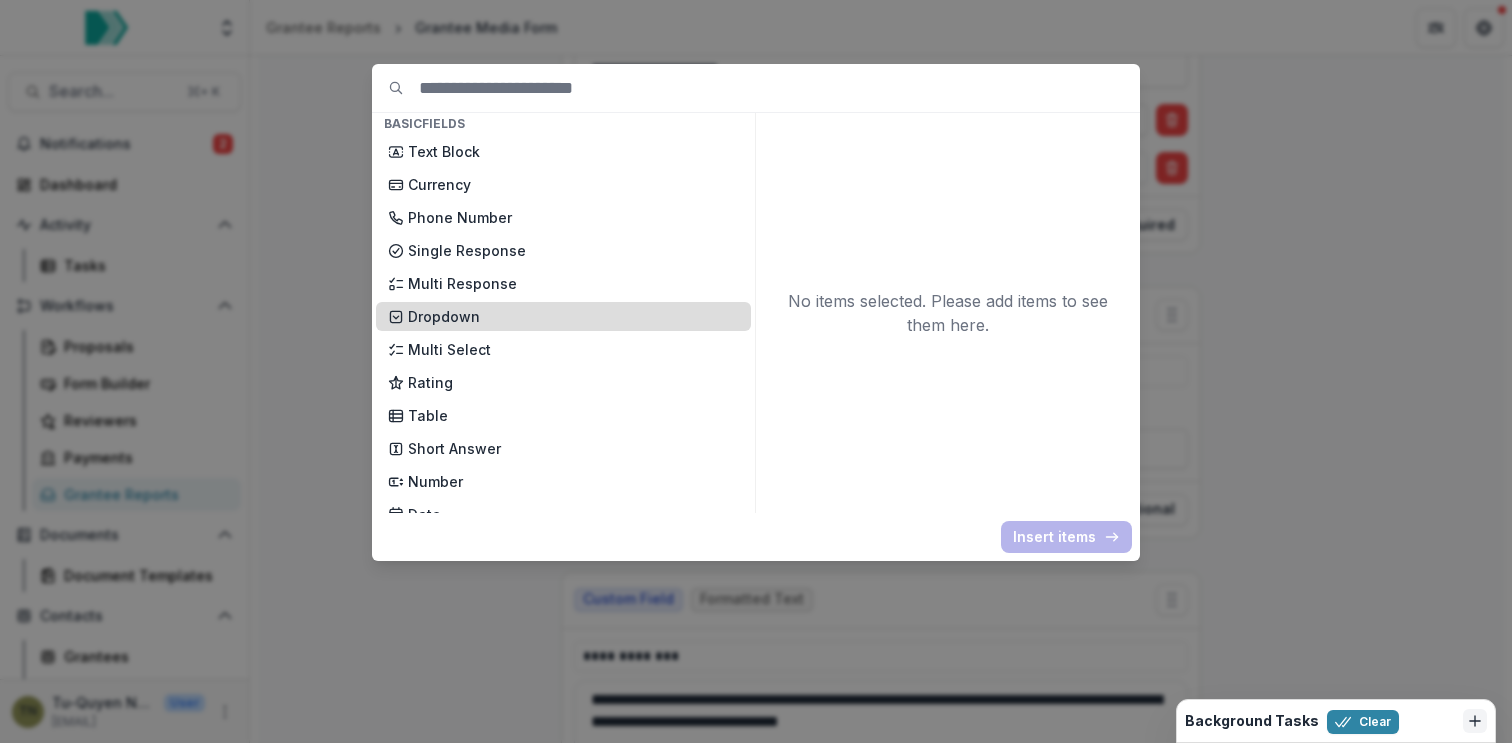 scroll, scrollTop: 105, scrollLeft: 0, axis: vertical 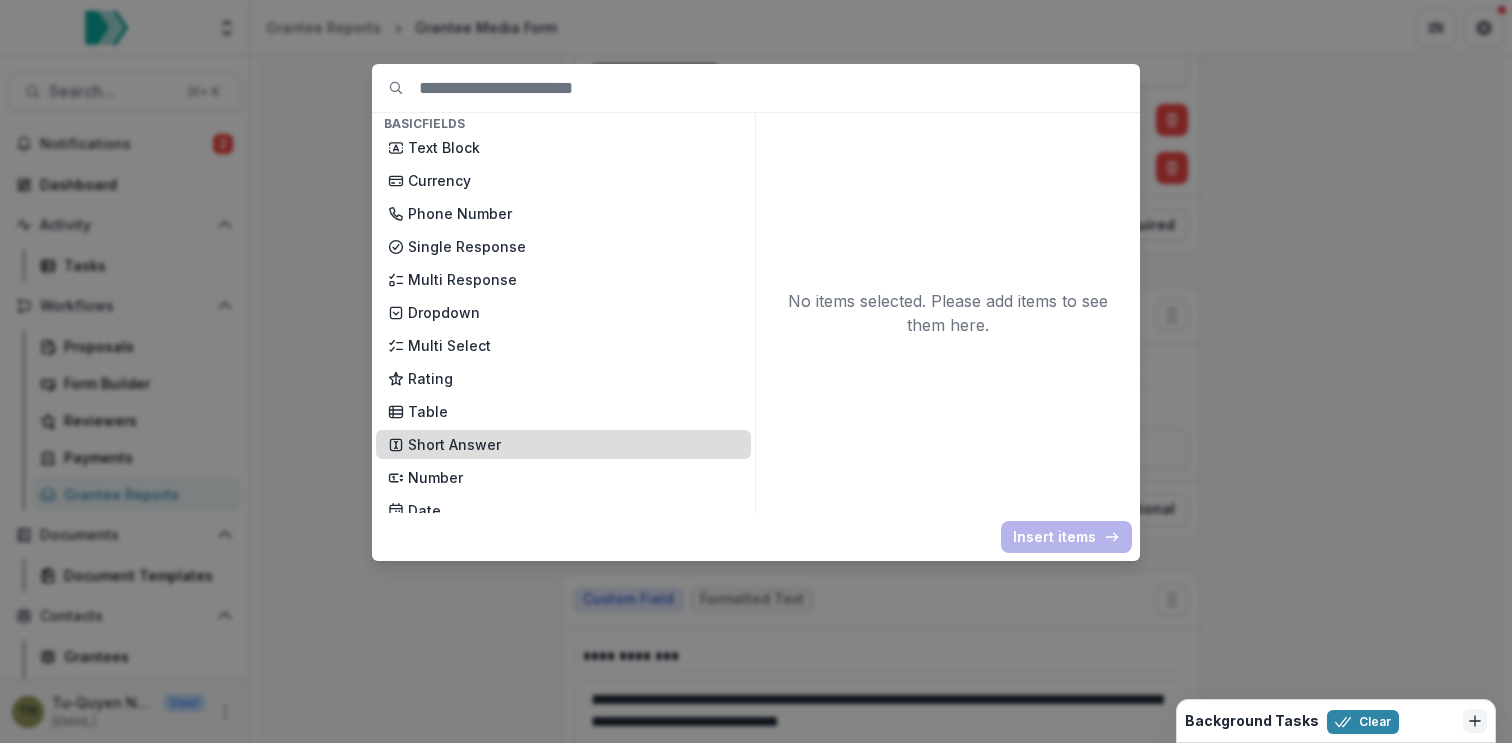 click on "Short Answer" at bounding box center (573, 444) 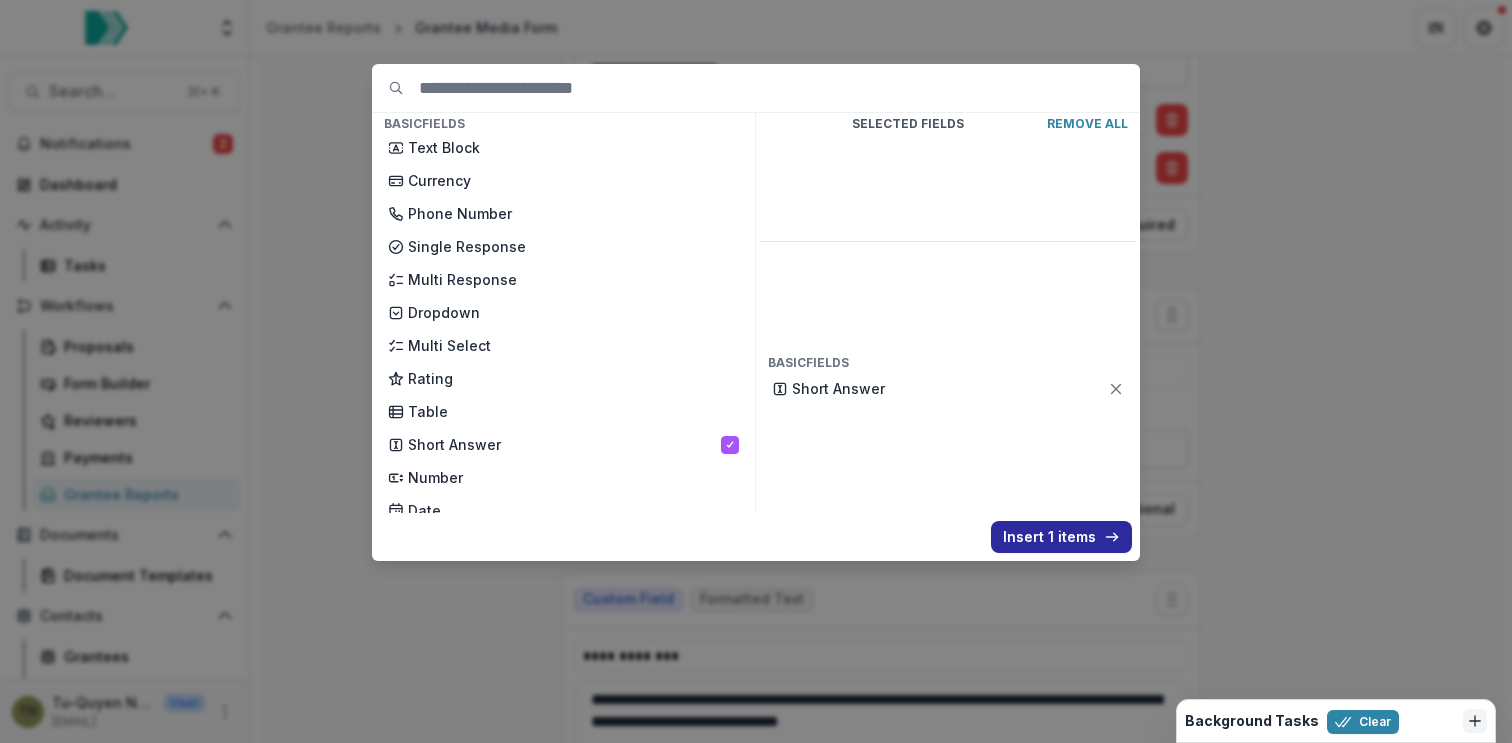 click on "Insert 1 items" at bounding box center [1061, 537] 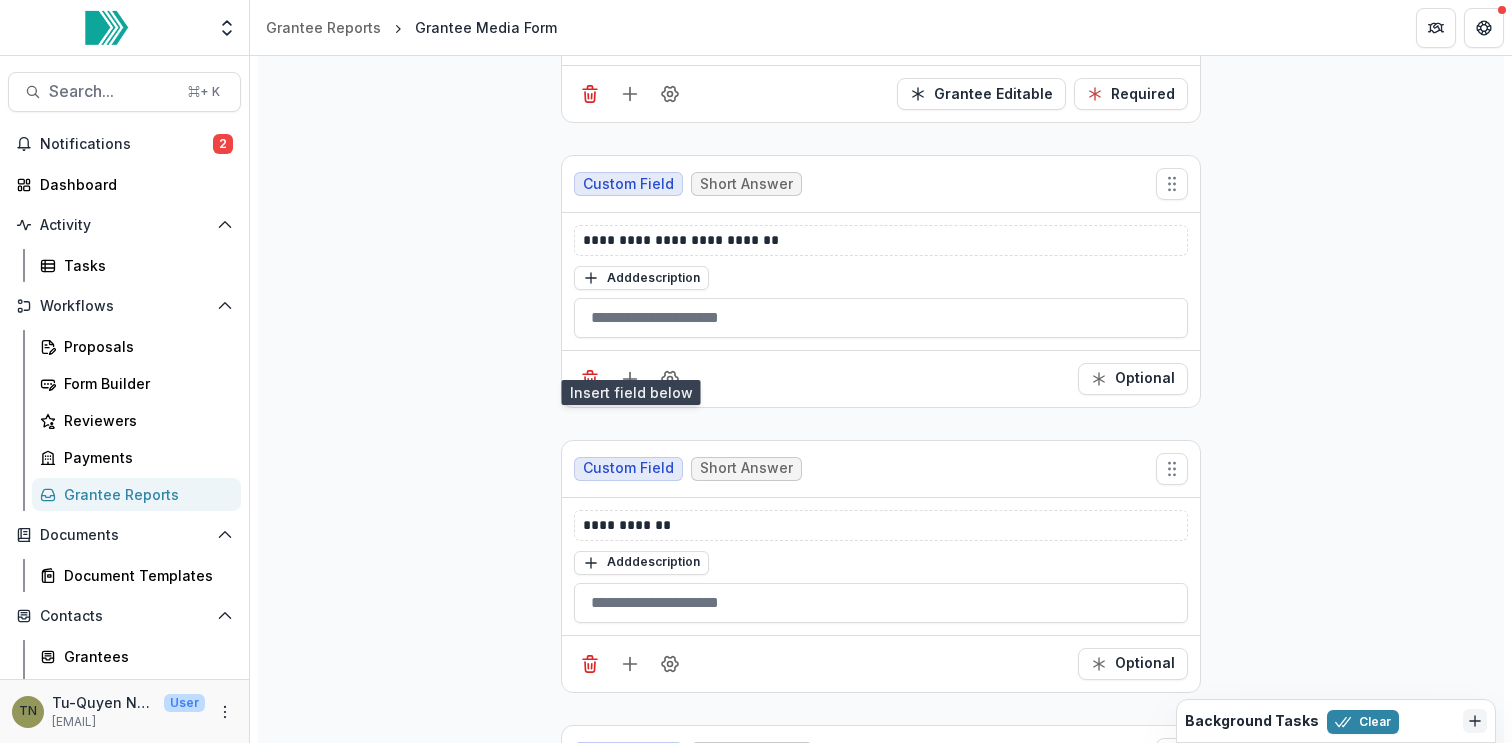 scroll, scrollTop: 1873, scrollLeft: 0, axis: vertical 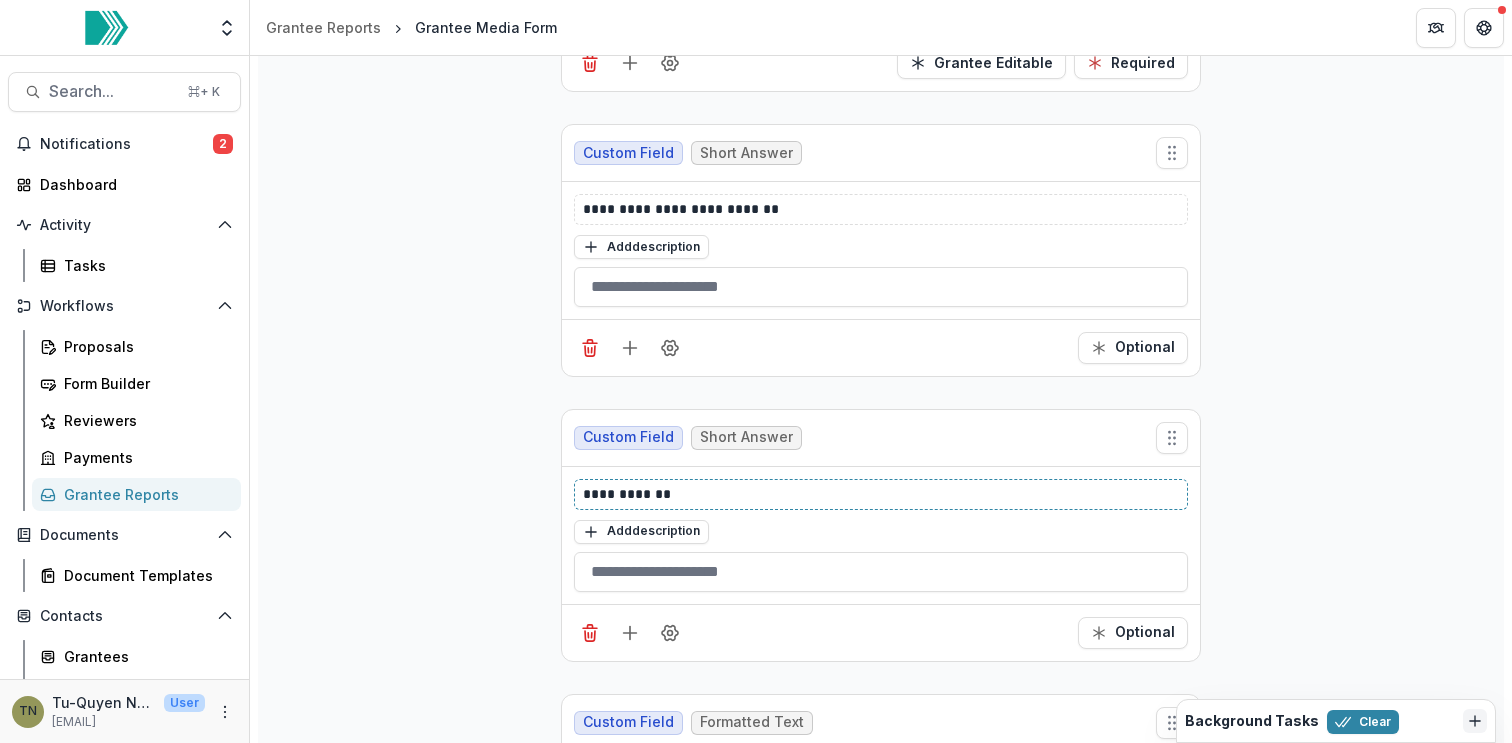 click on "**********" at bounding box center [881, 494] 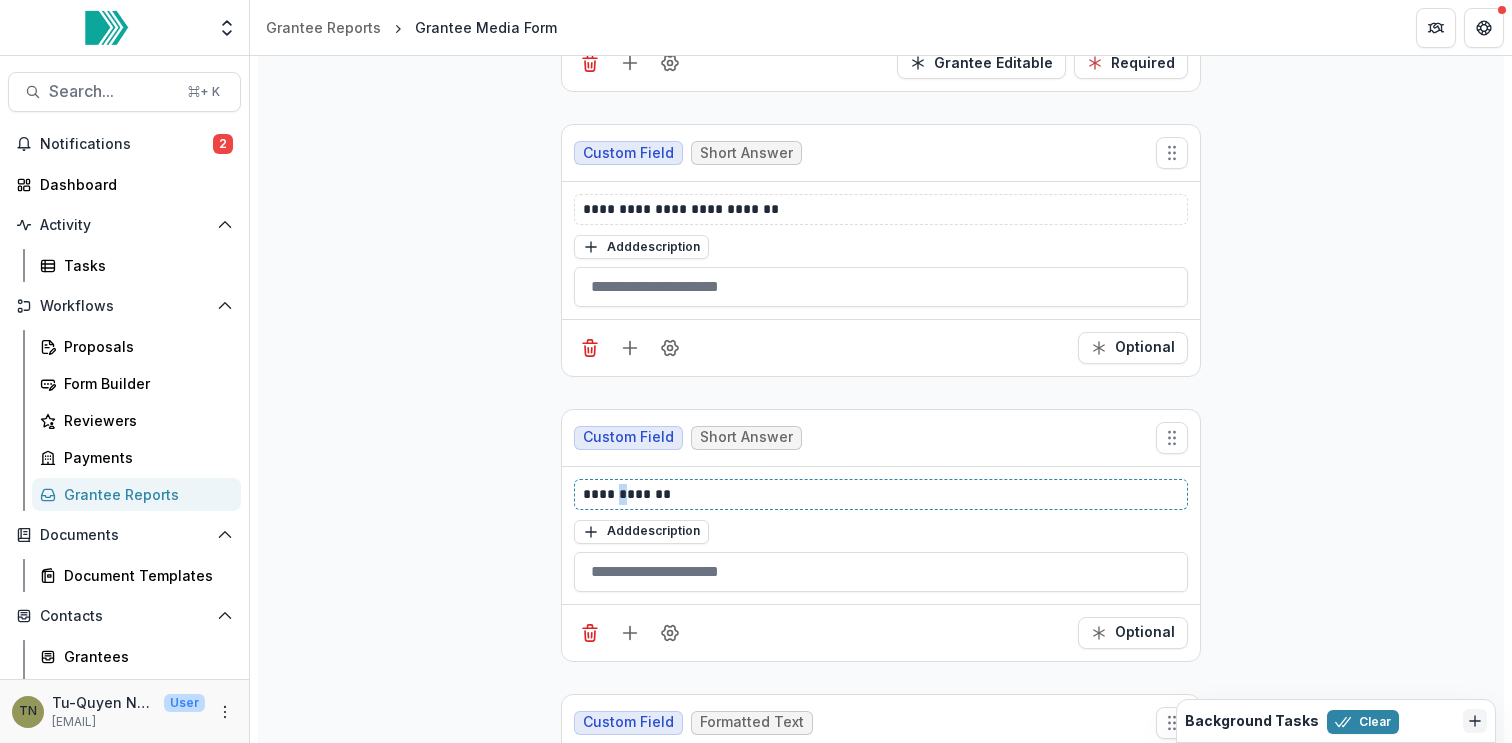 click on "**********" at bounding box center (881, 494) 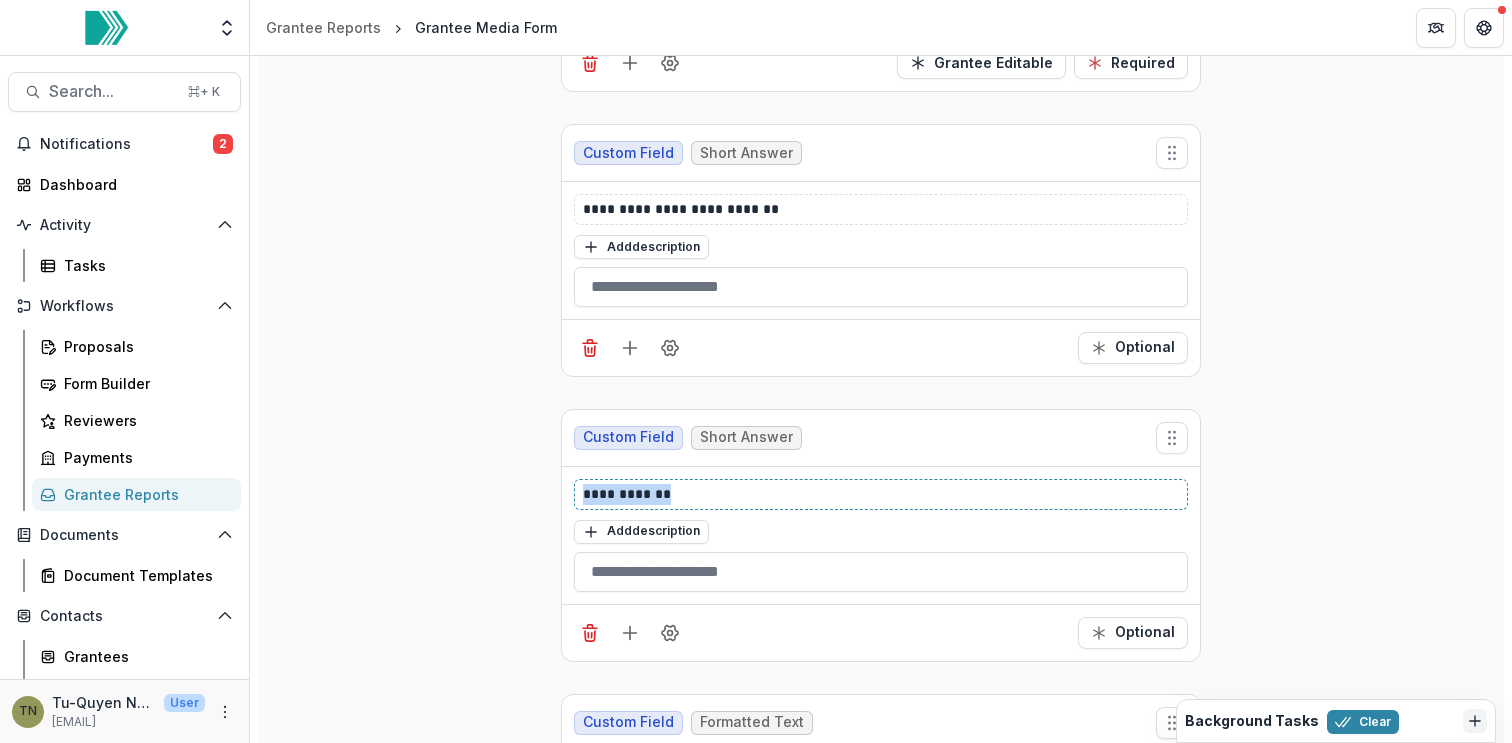 click on "**********" at bounding box center (881, 494) 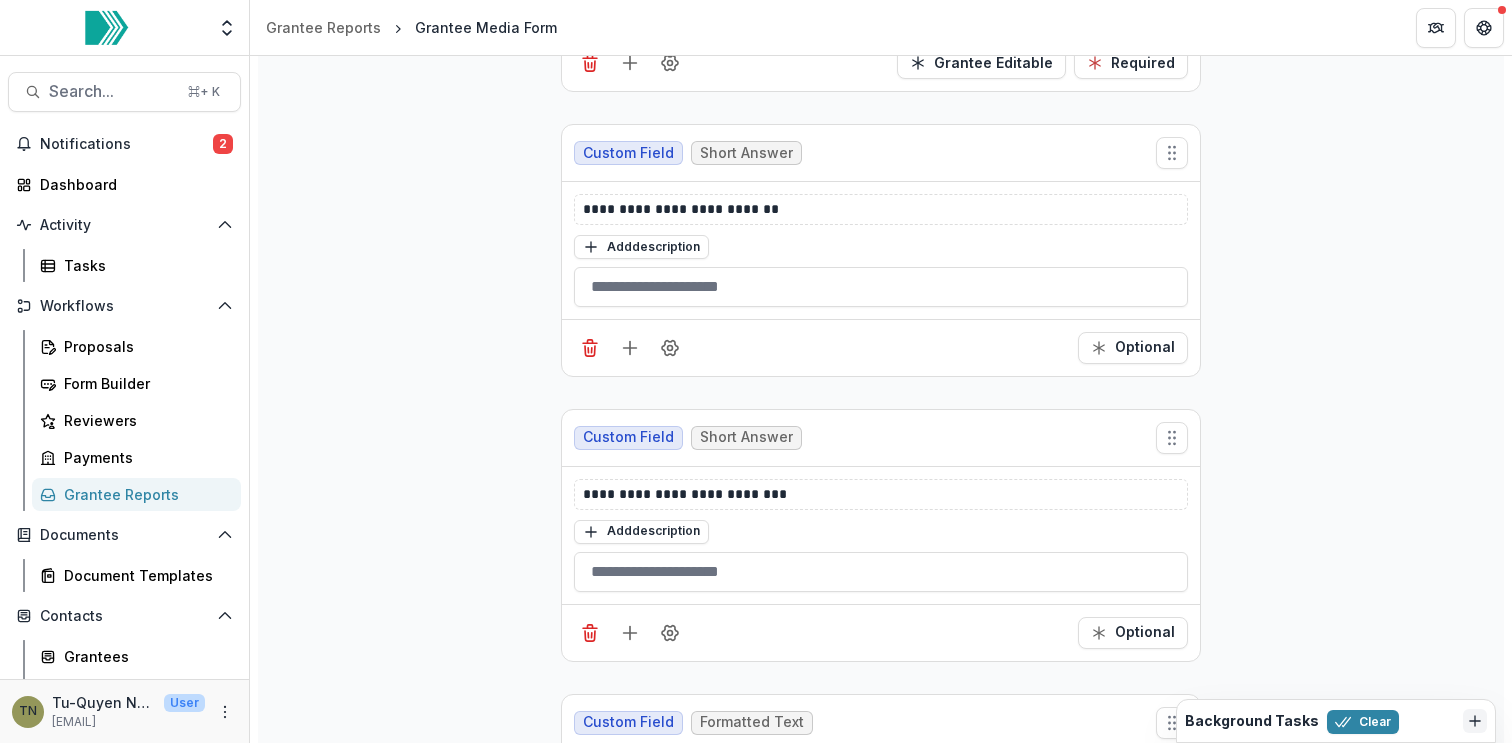 click on "**********" at bounding box center (881, 1364) 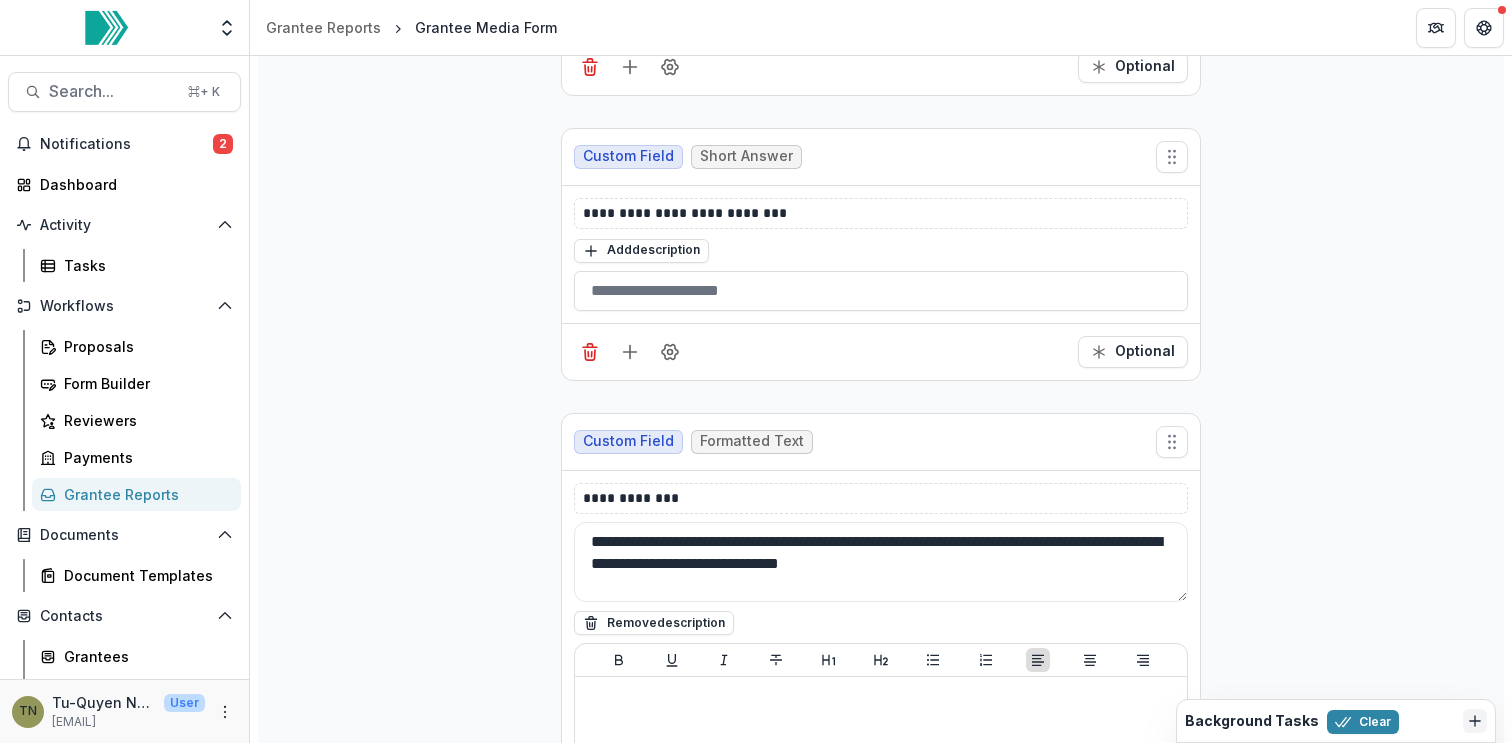 scroll, scrollTop: 2157, scrollLeft: 0, axis: vertical 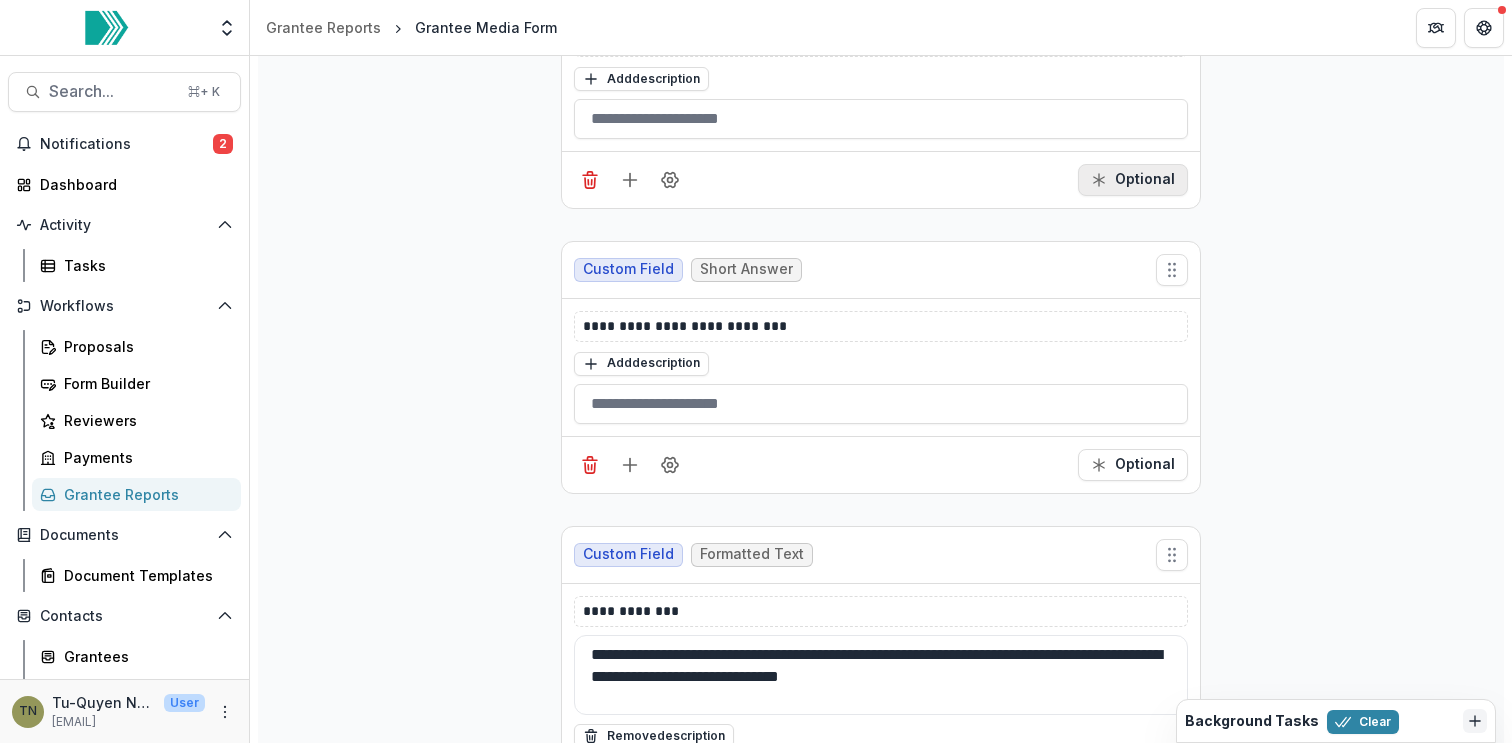 click on "Optional" at bounding box center (1133, 180) 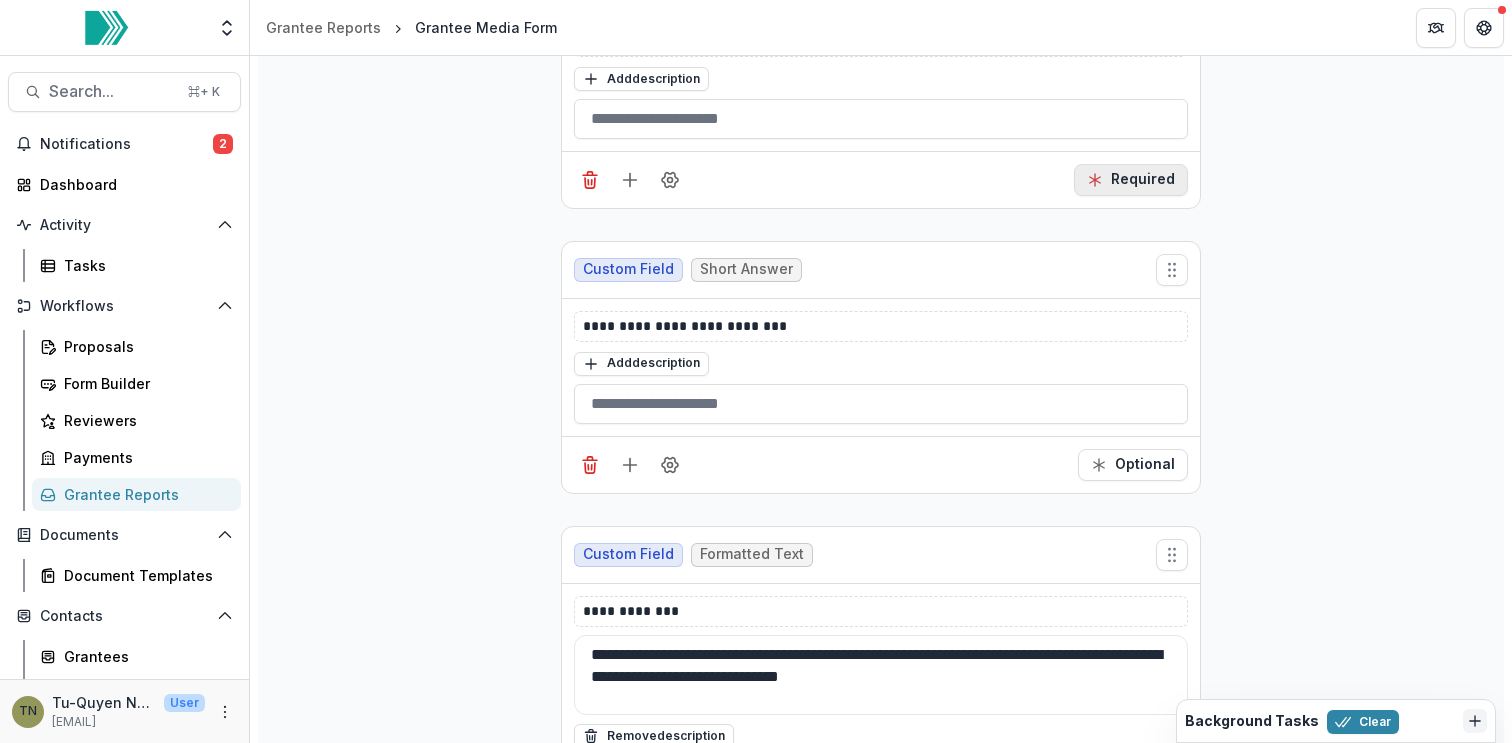 click on "Required" at bounding box center [1131, 180] 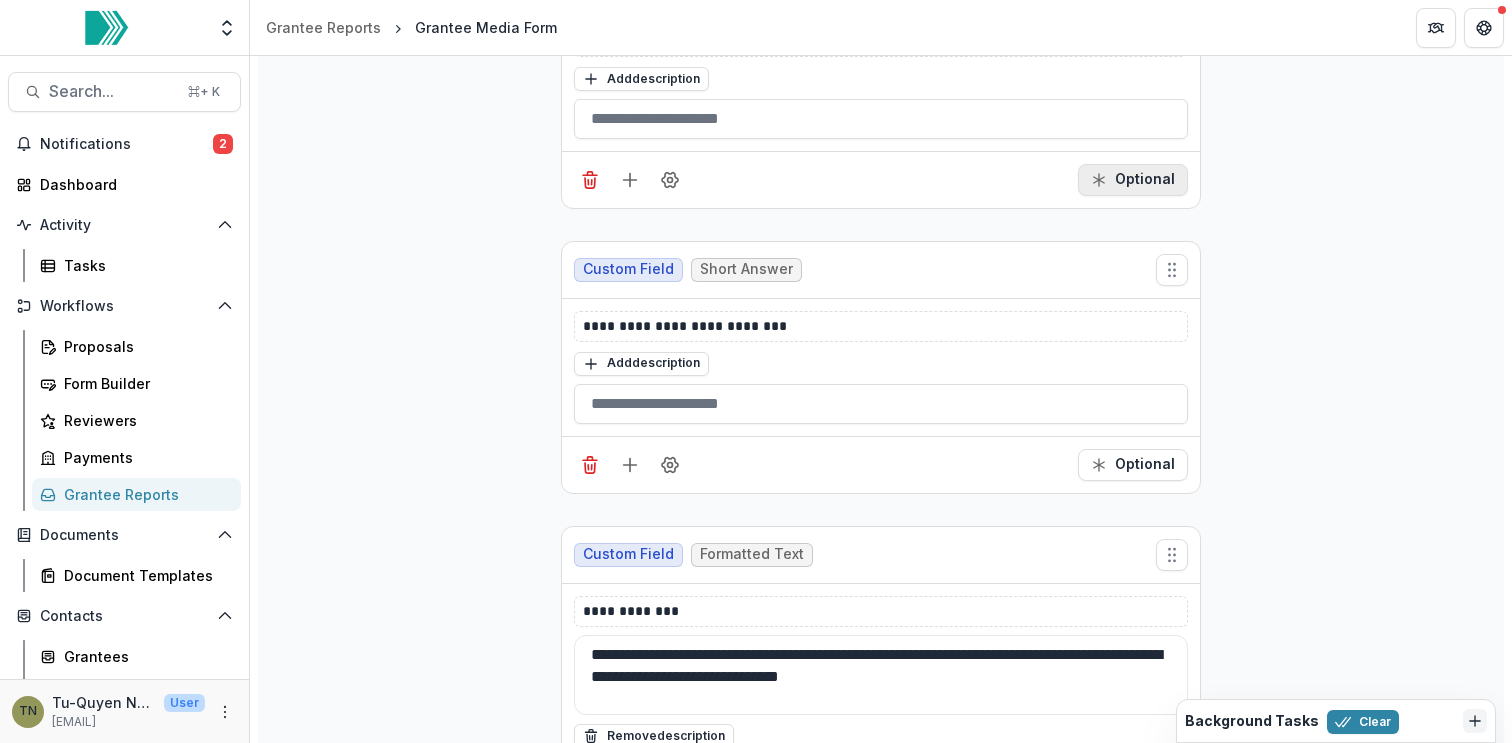 click 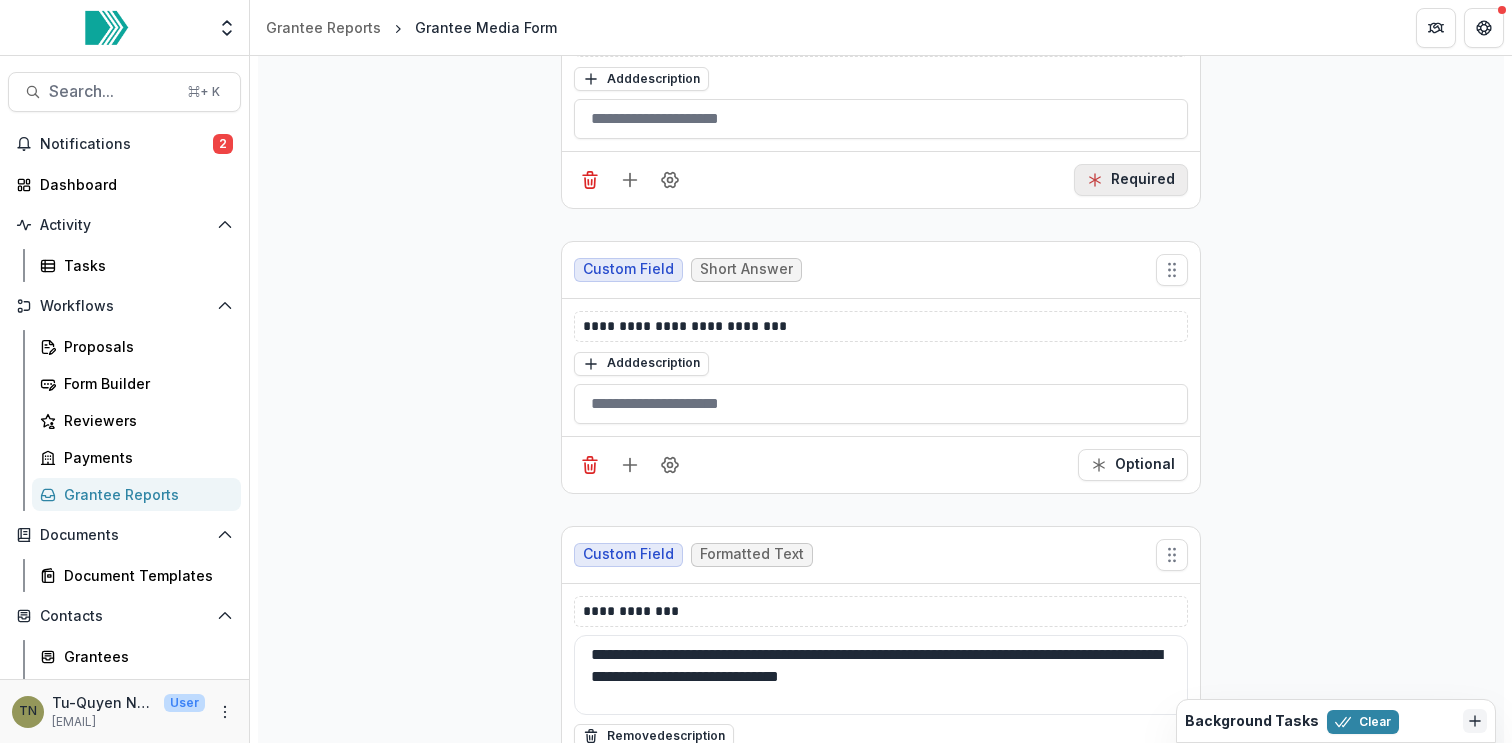 click on "Required" at bounding box center [1131, 180] 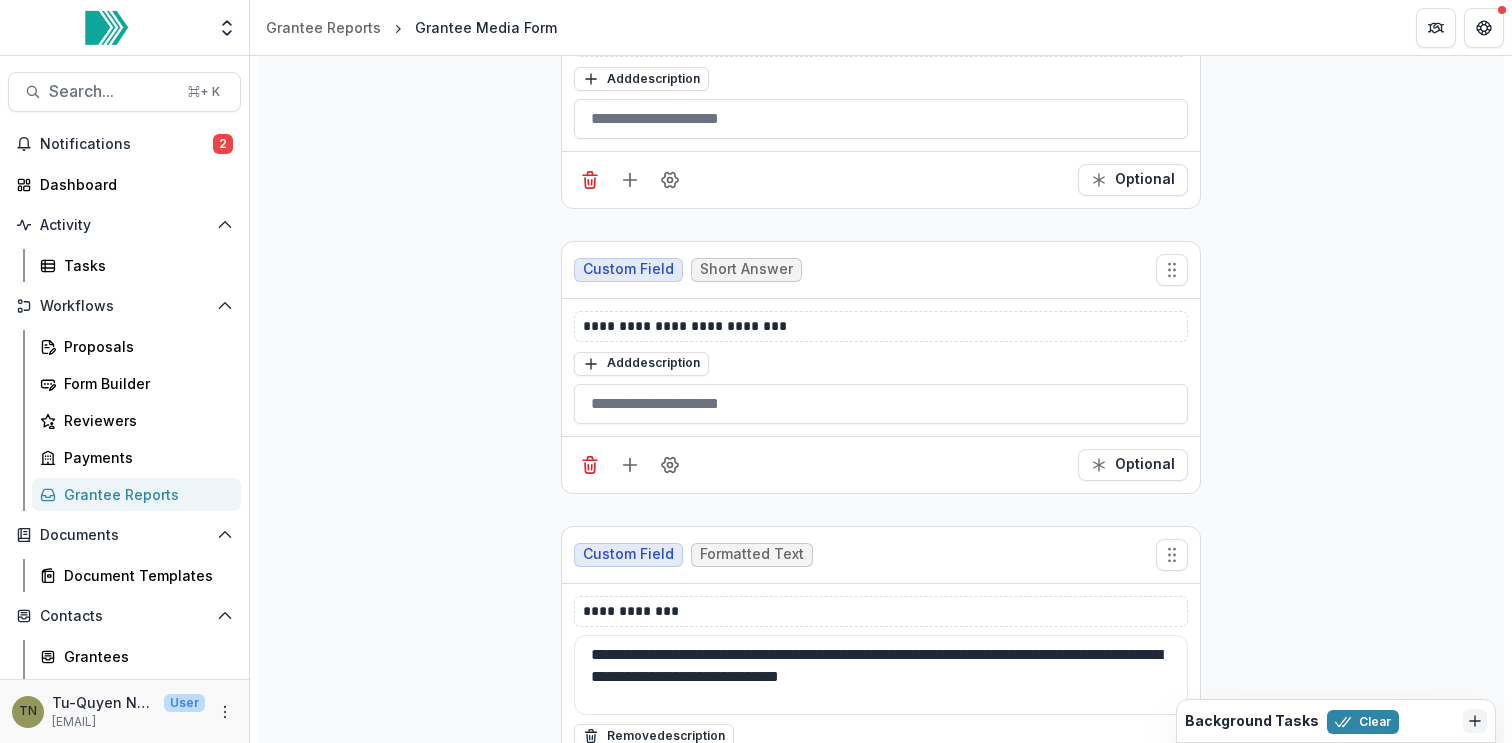 click on "**********" at bounding box center (881, 1196) 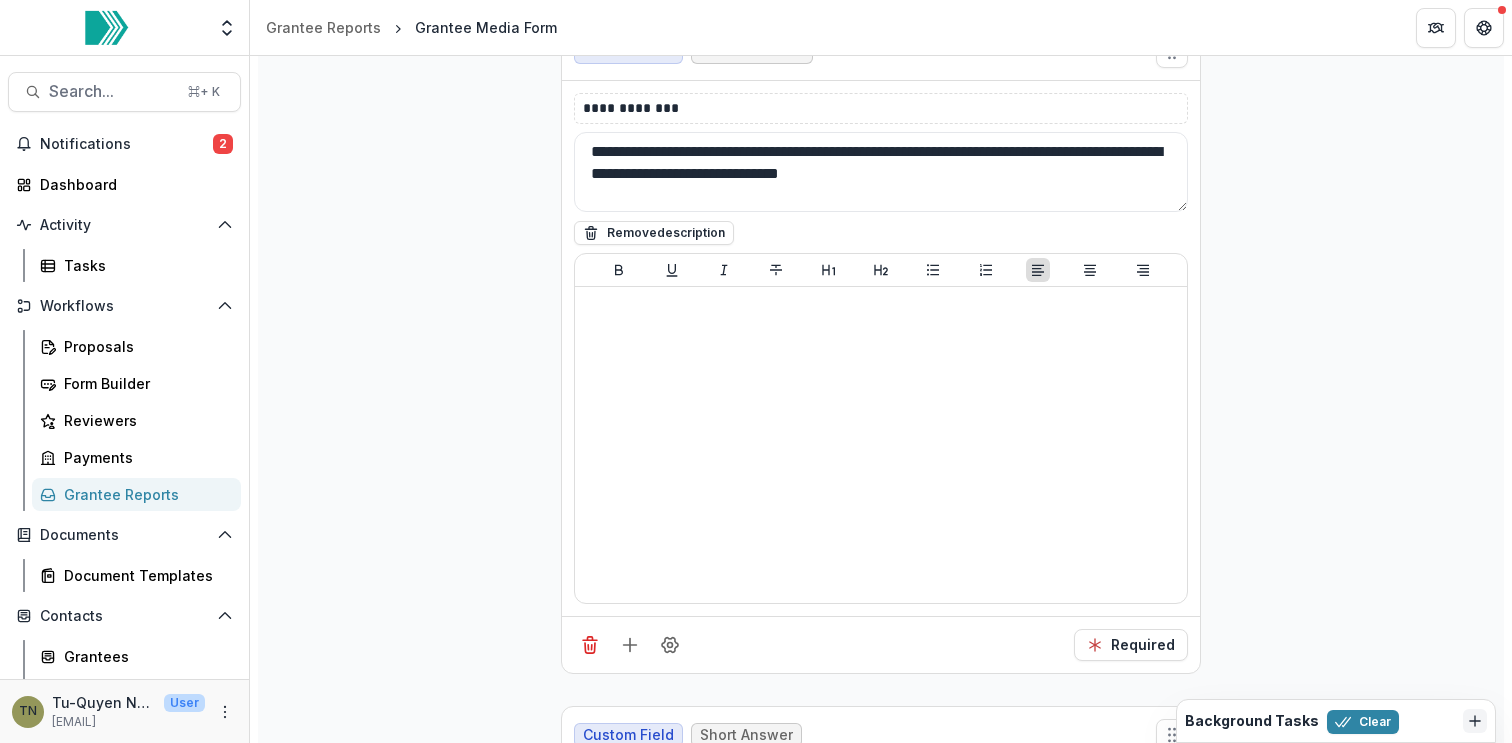 scroll, scrollTop: 2534, scrollLeft: 0, axis: vertical 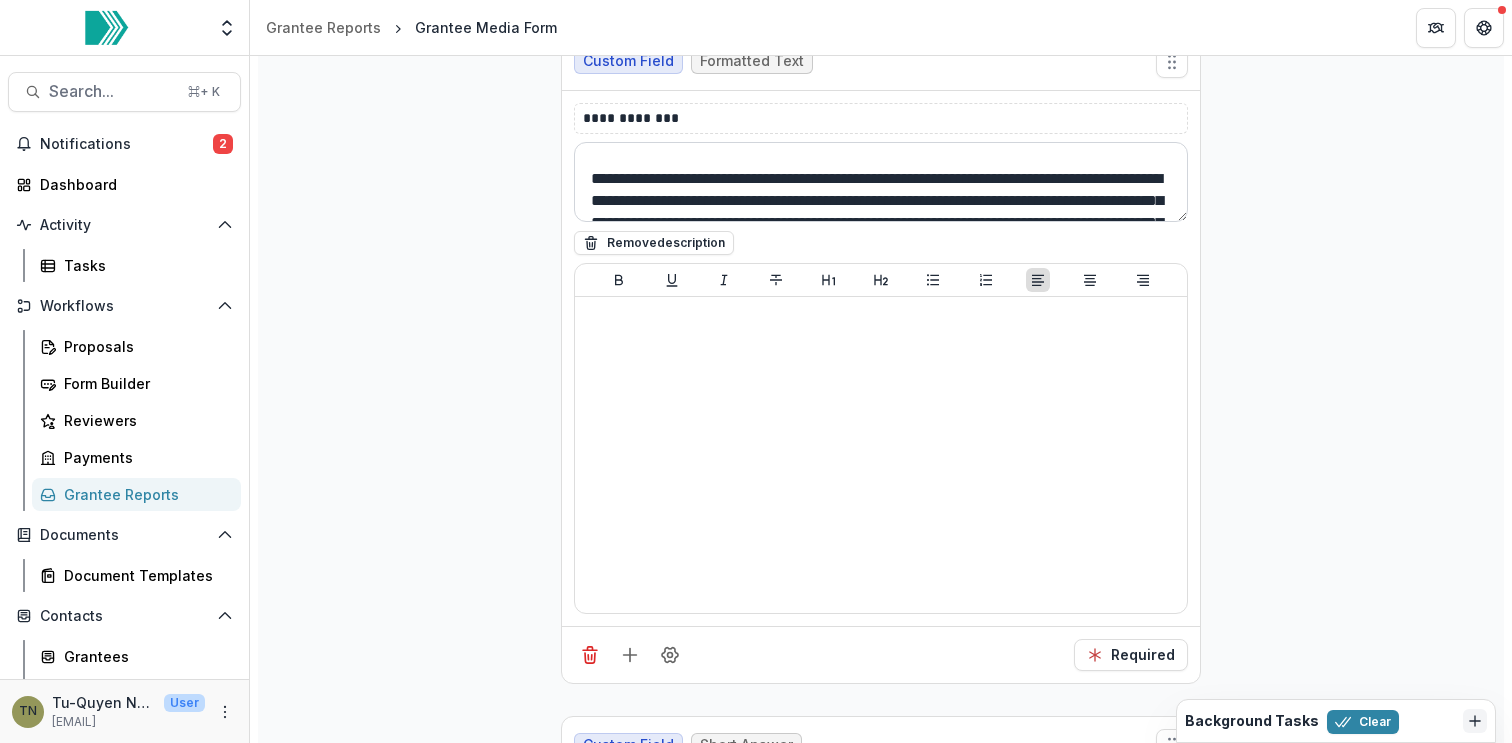 drag, startPoint x: 1068, startPoint y: 177, endPoint x: 982, endPoint y: 177, distance: 86 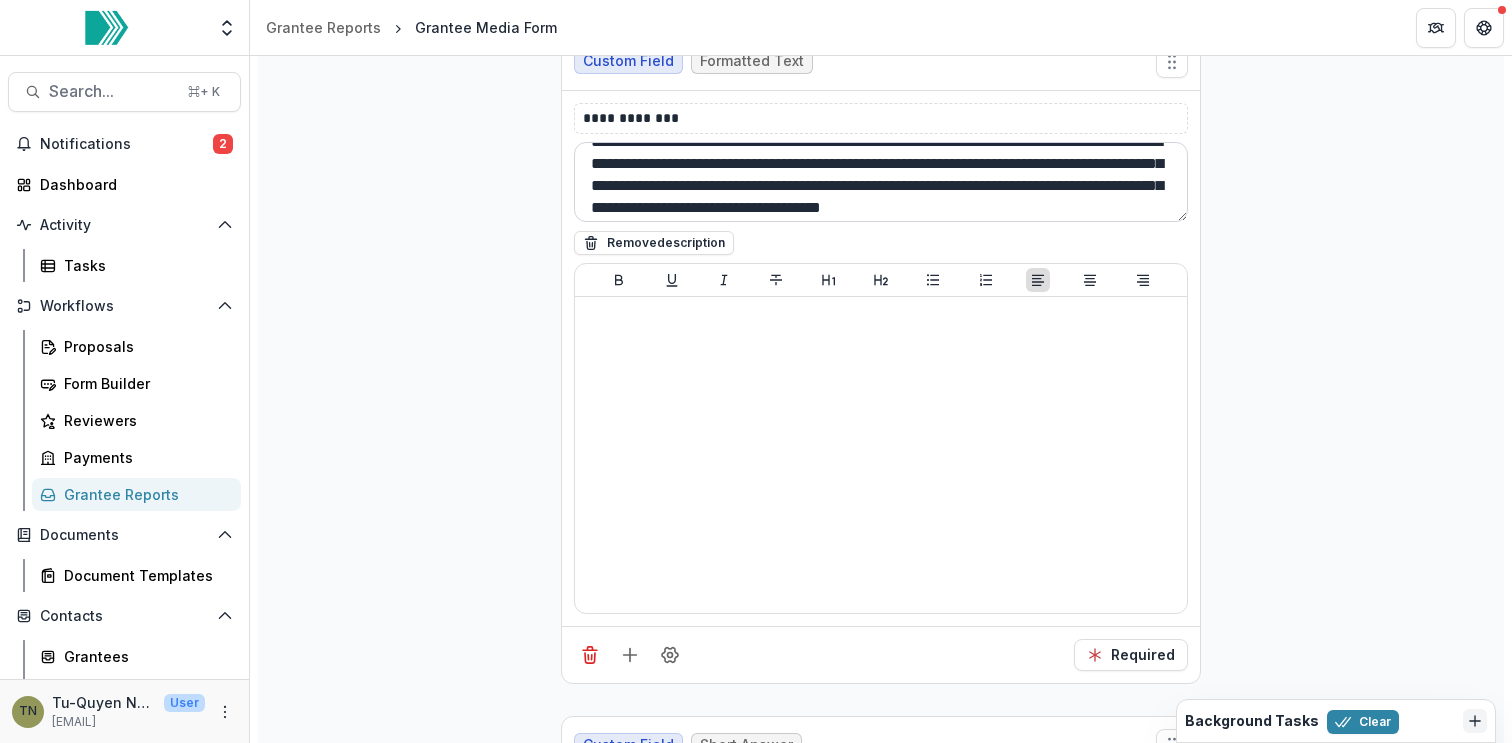 scroll, scrollTop: 87, scrollLeft: 0, axis: vertical 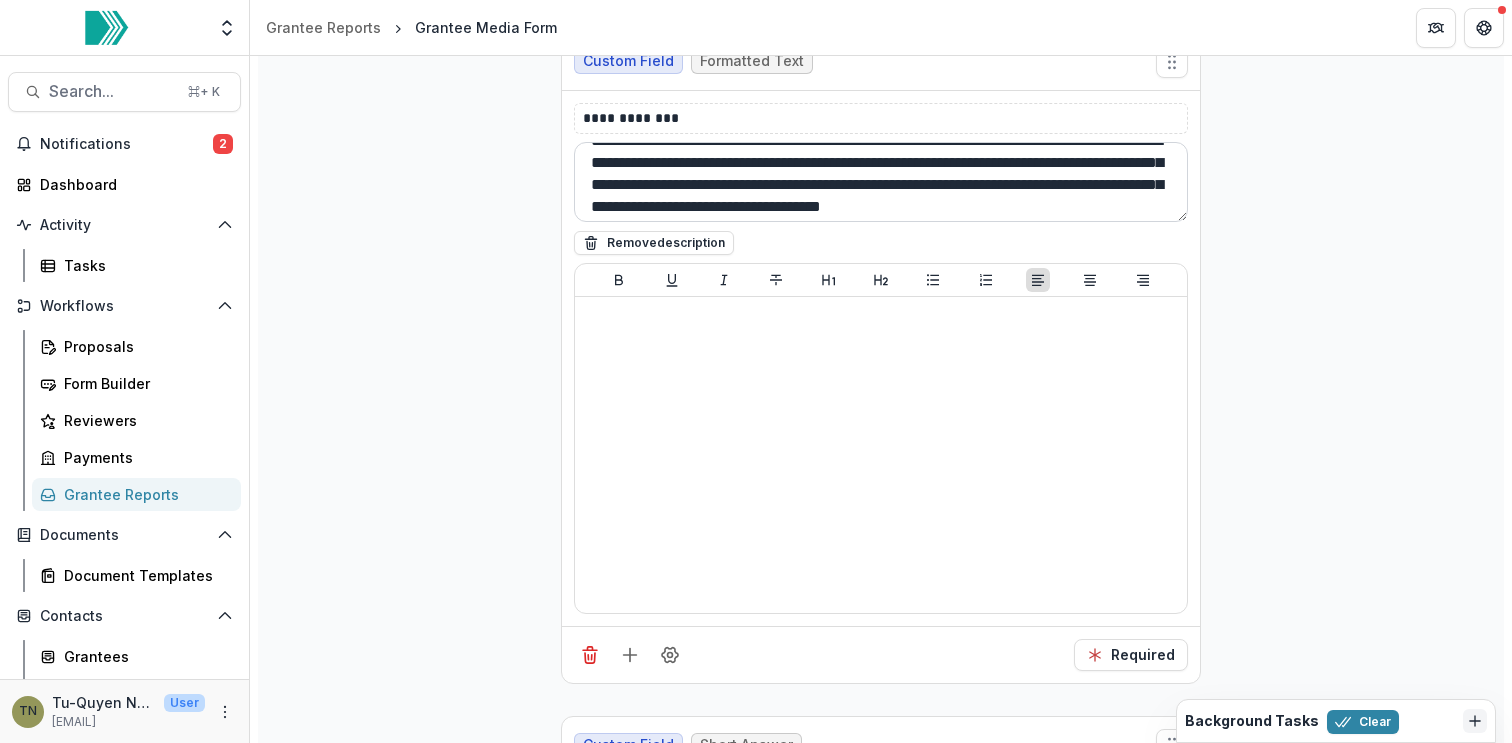 click on "**********" at bounding box center [881, 182] 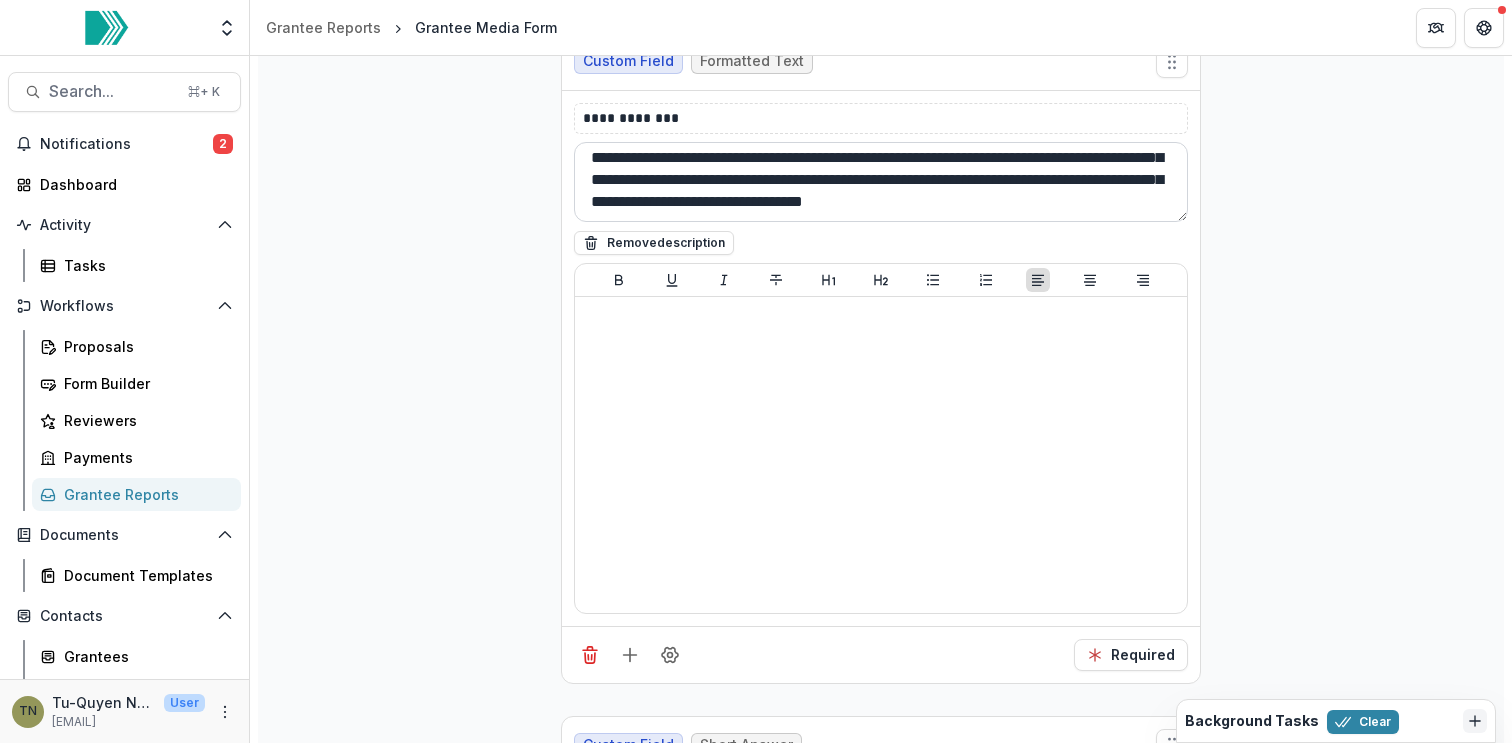 scroll, scrollTop: 114, scrollLeft: 0, axis: vertical 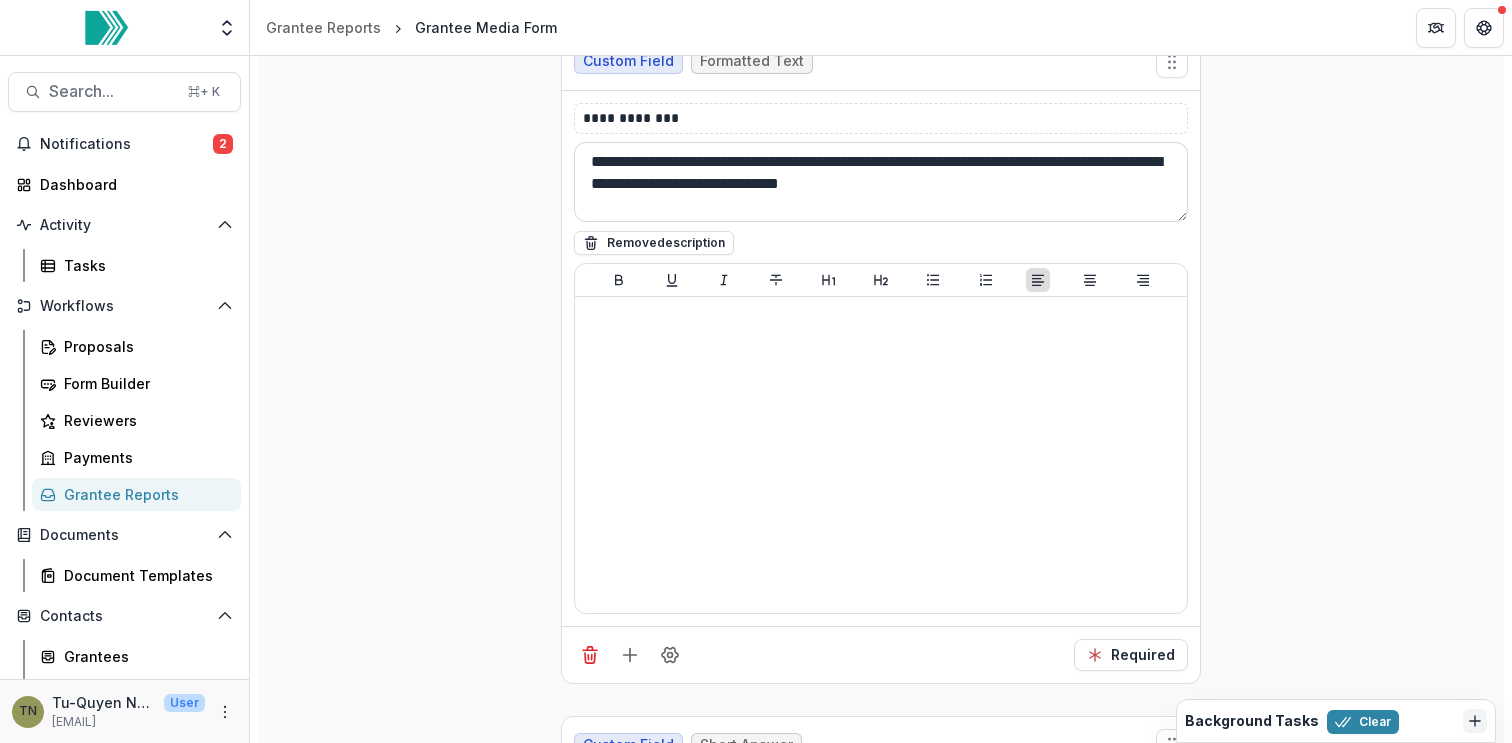 drag, startPoint x: 1052, startPoint y: 186, endPoint x: 598, endPoint y: 159, distance: 454.80215 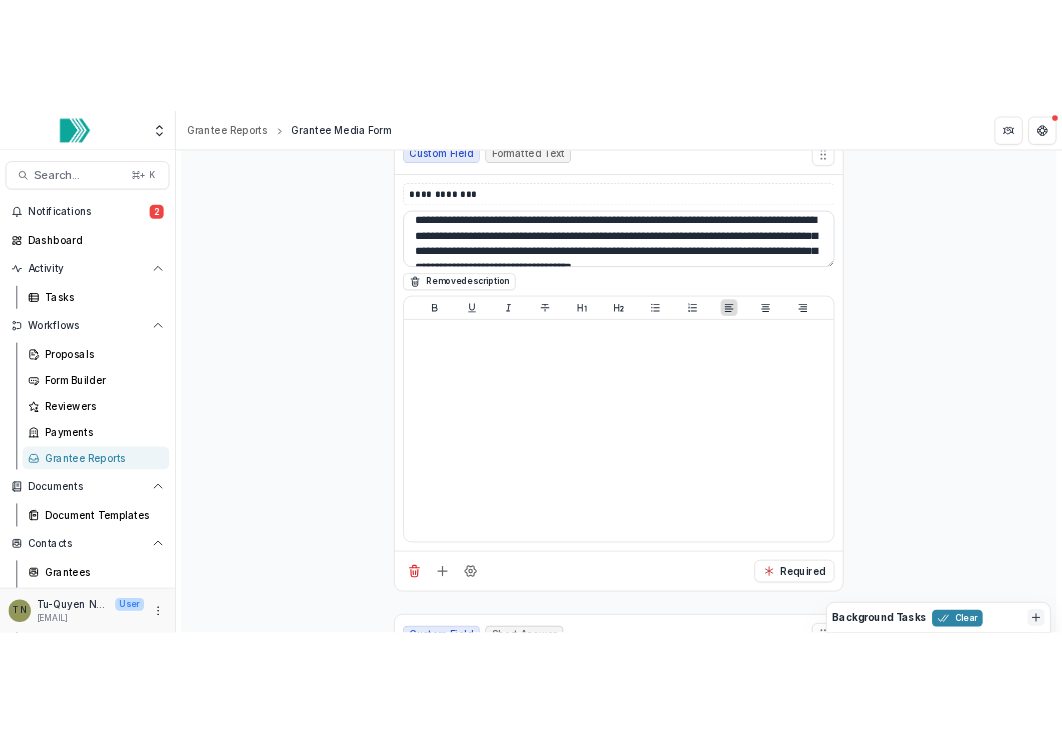 scroll, scrollTop: 52, scrollLeft: 0, axis: vertical 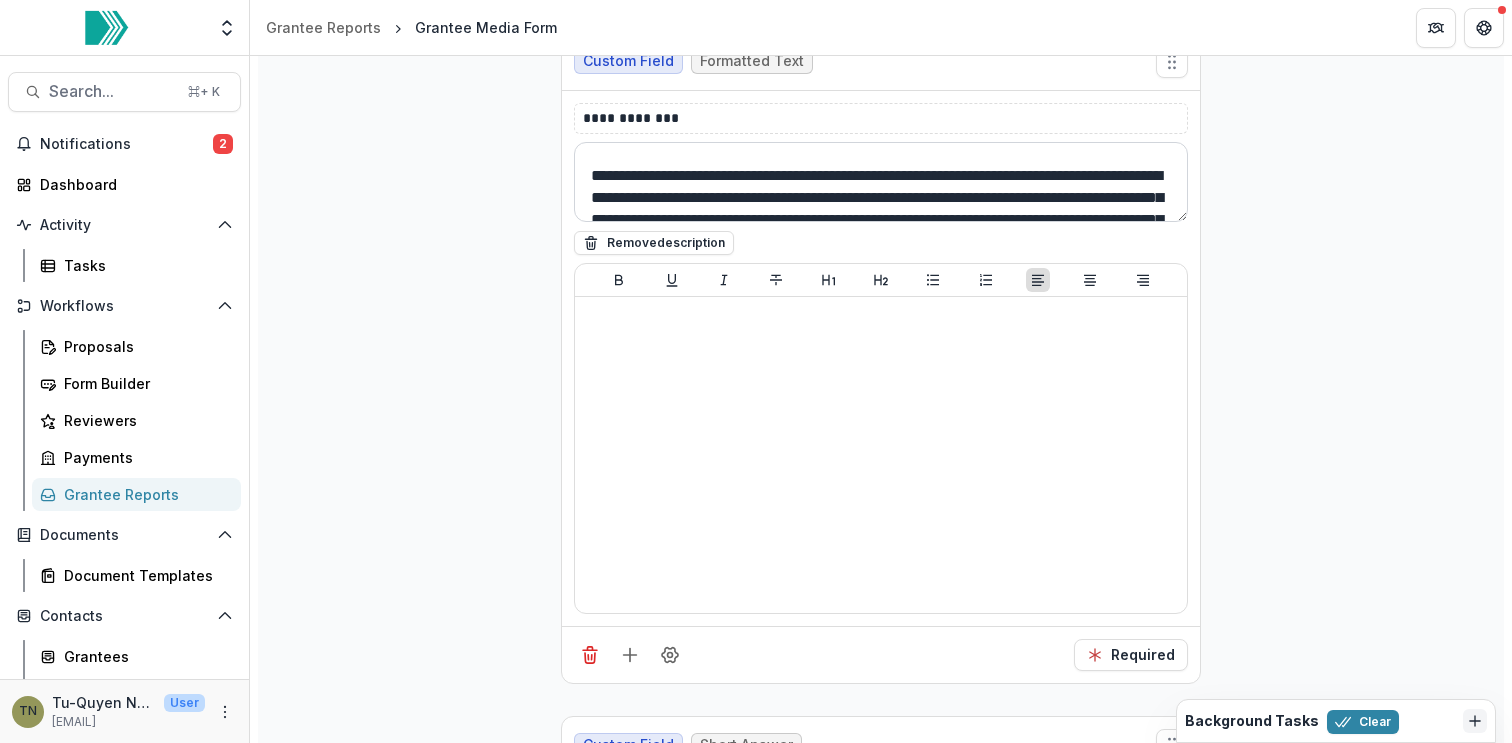 click on "**********" at bounding box center [881, 182] 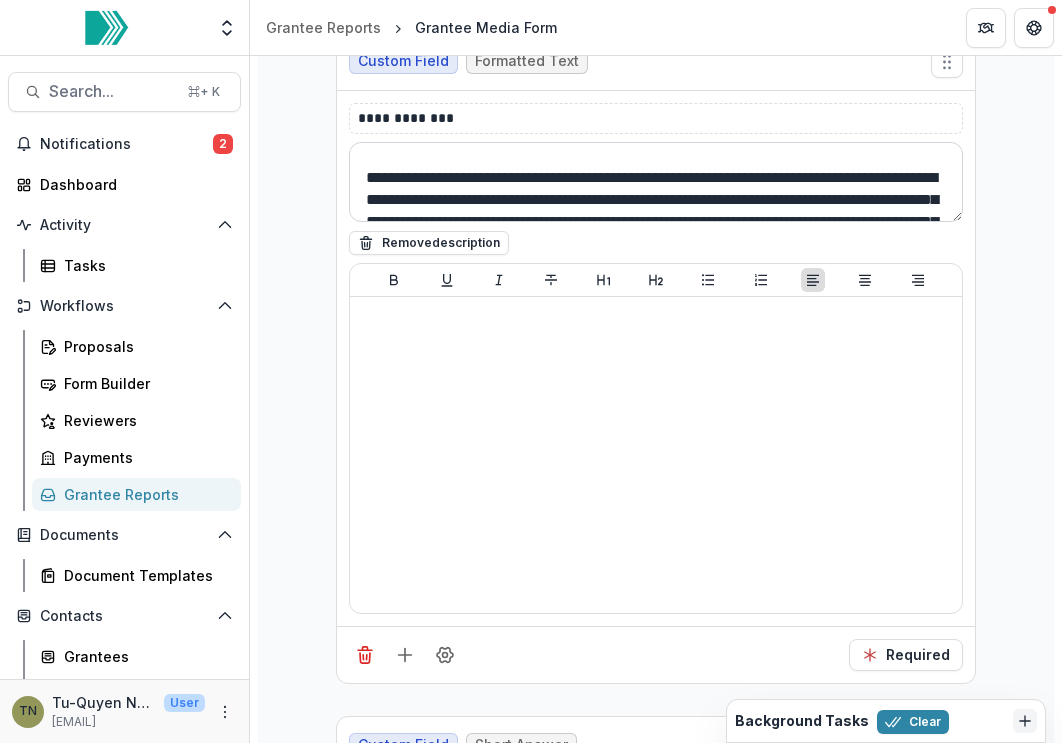 scroll, scrollTop: 53, scrollLeft: 0, axis: vertical 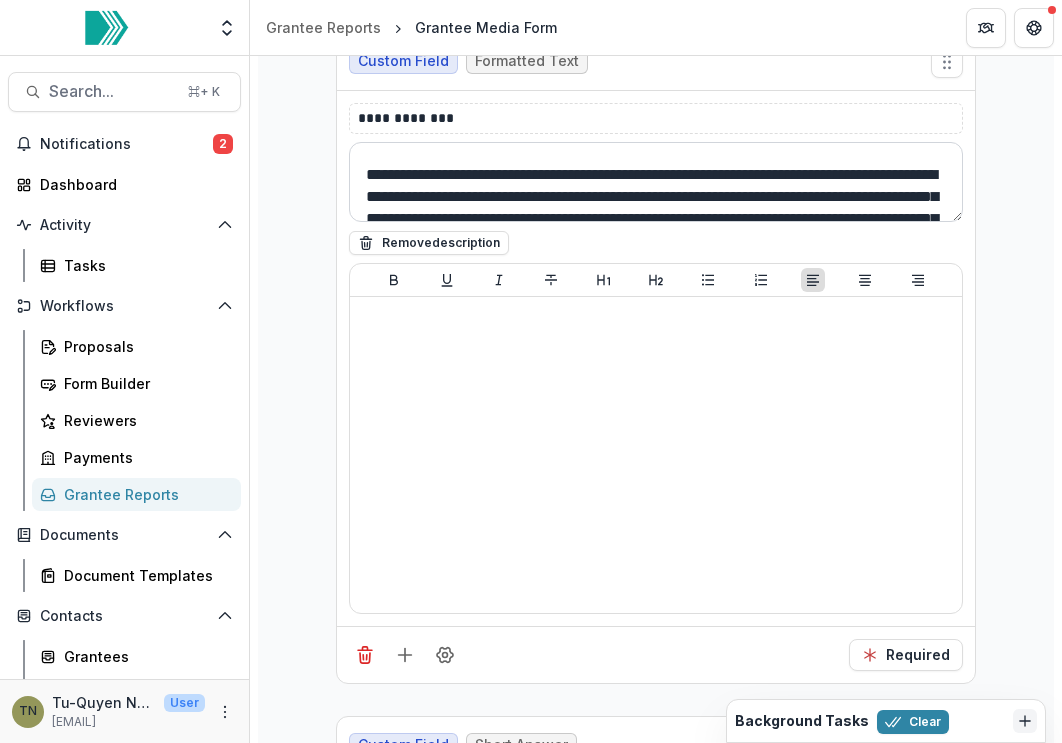 click on "**********" at bounding box center [656, 182] 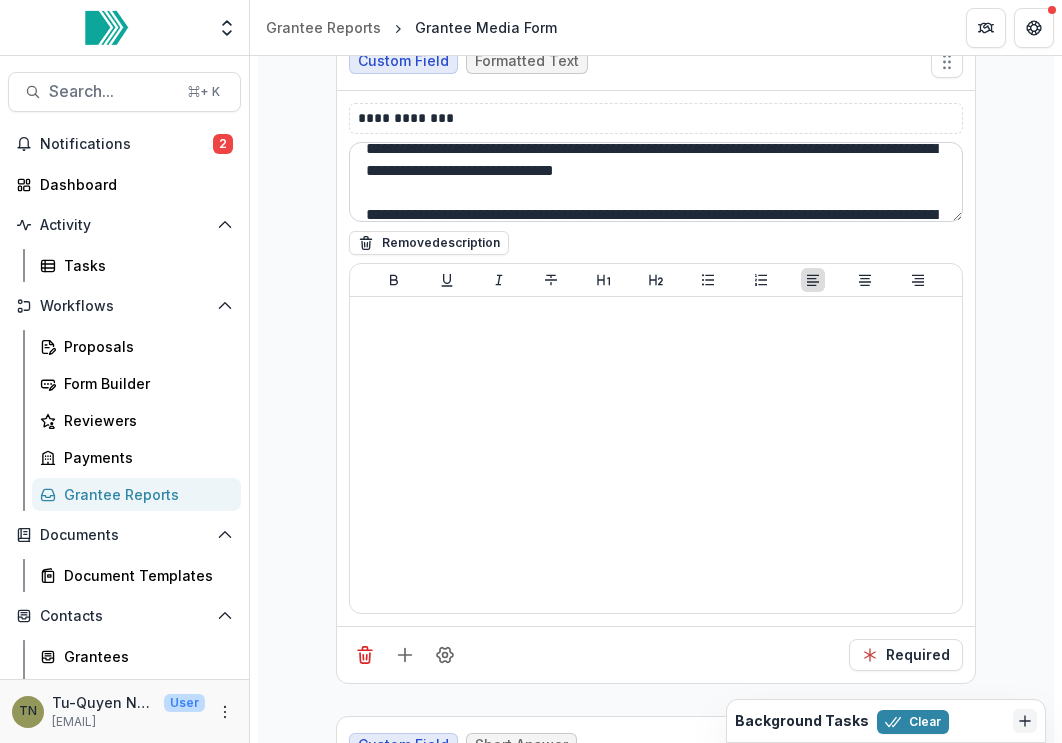 scroll, scrollTop: 0, scrollLeft: 0, axis: both 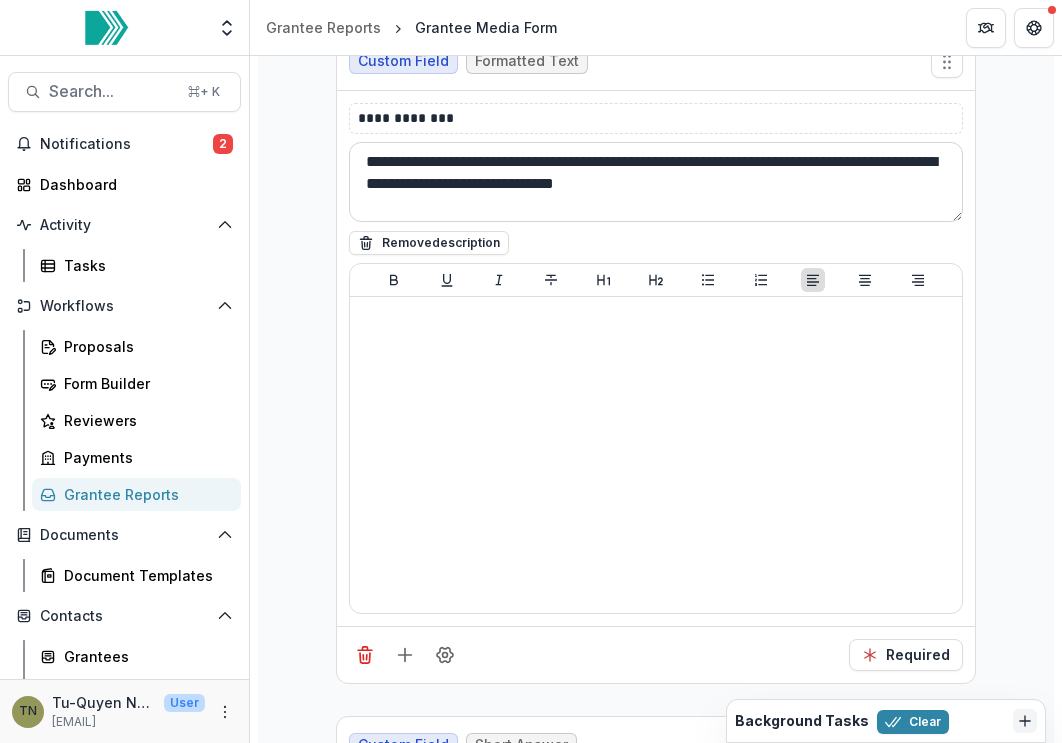 click on "**********" at bounding box center (656, 182) 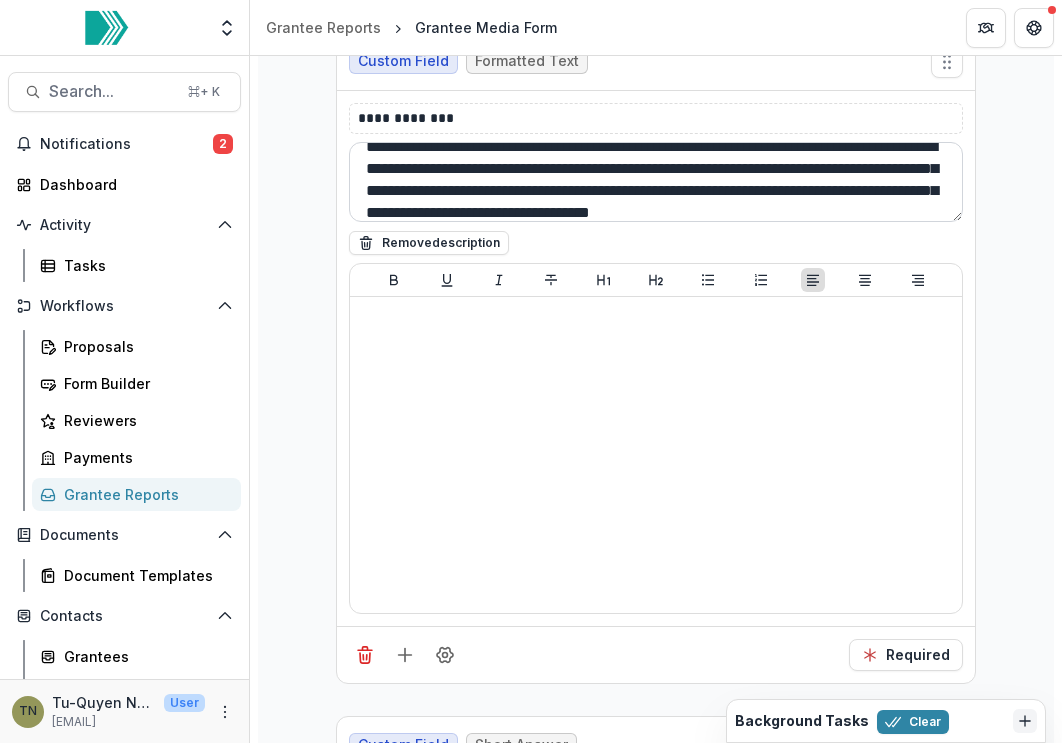 scroll, scrollTop: 74, scrollLeft: 0, axis: vertical 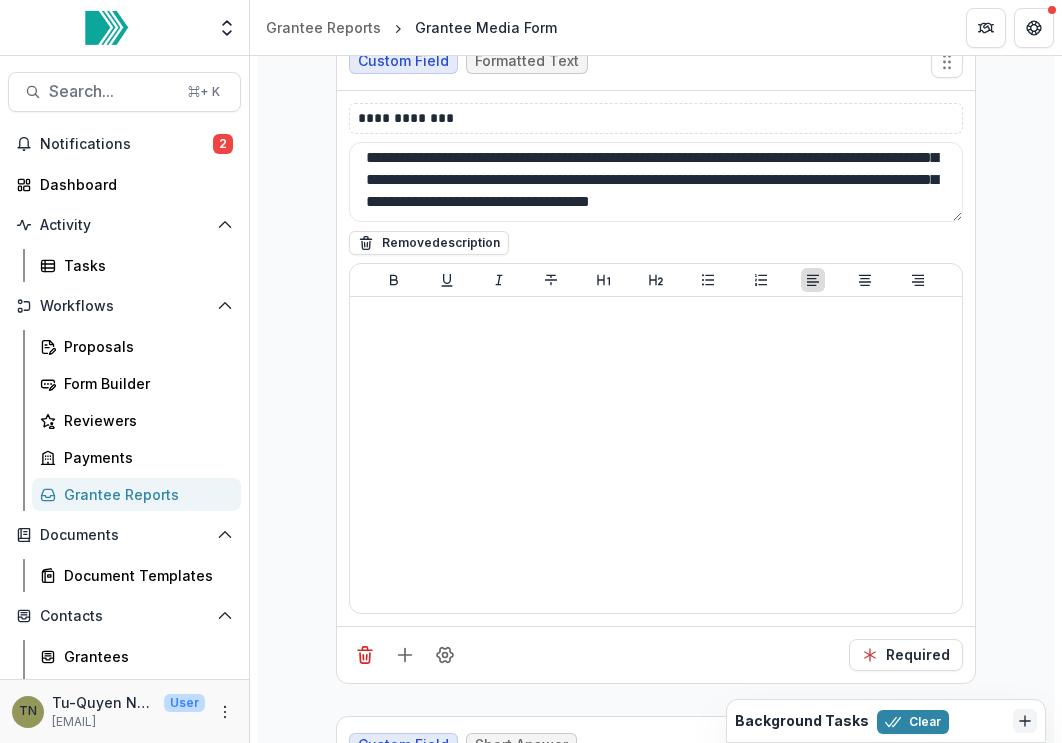 drag, startPoint x: 519, startPoint y: 172, endPoint x: 664, endPoint y: 220, distance: 152.73834 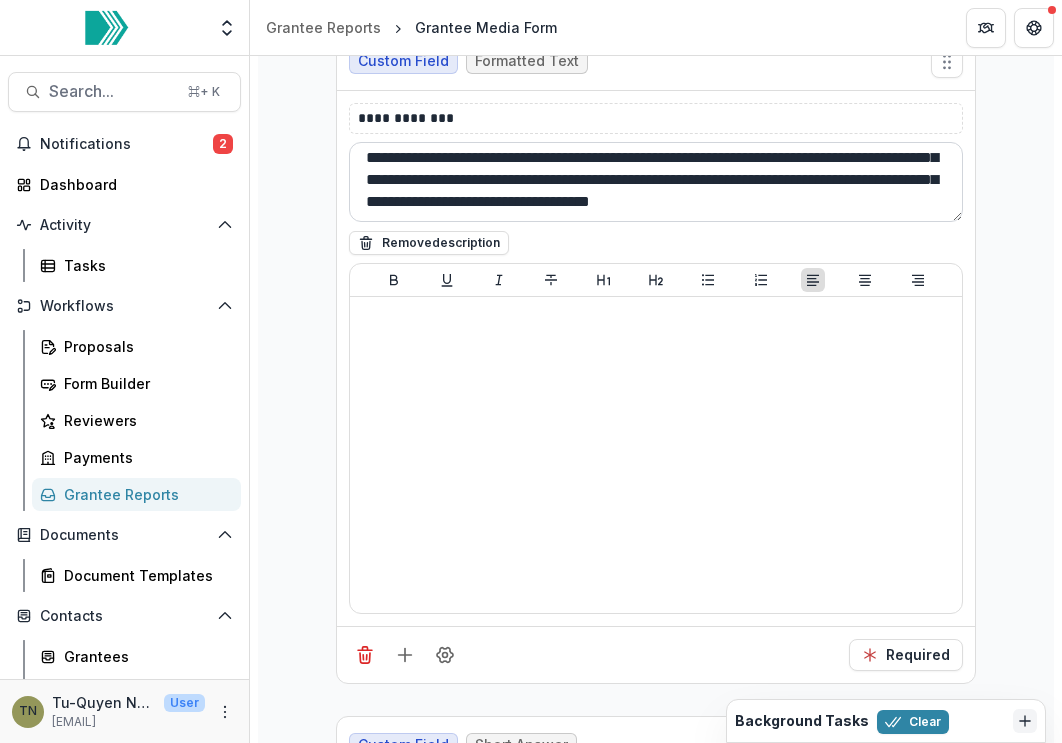 click on "**********" at bounding box center [656, 182] 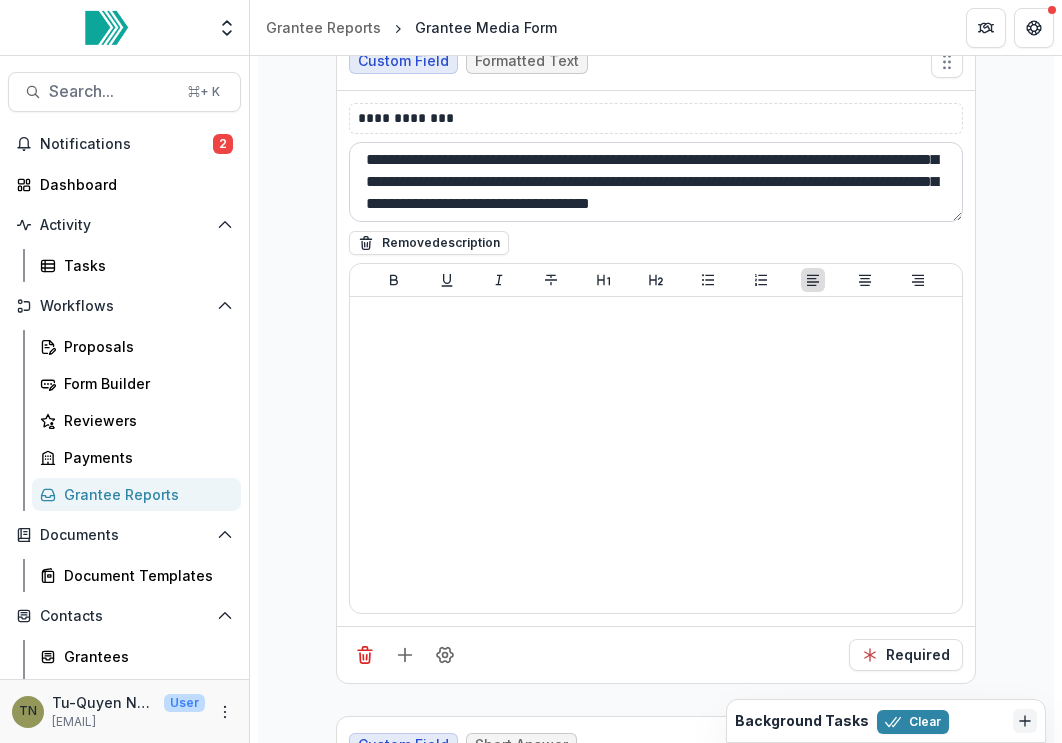 scroll, scrollTop: 96, scrollLeft: 0, axis: vertical 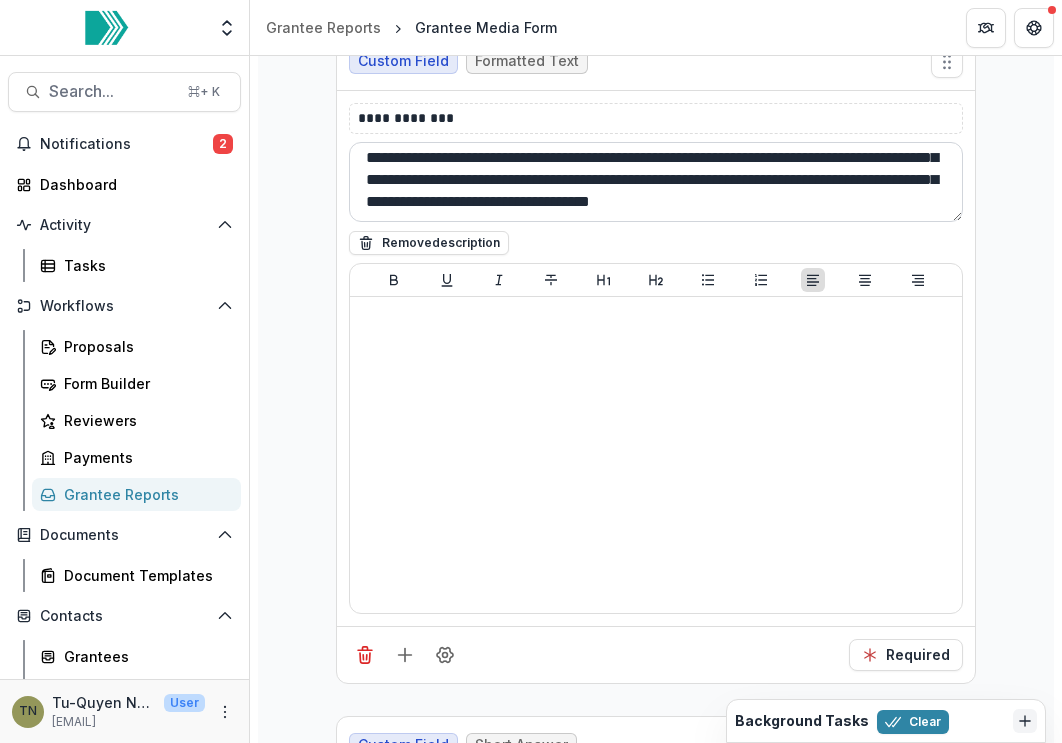 drag, startPoint x: 438, startPoint y: 171, endPoint x: 725, endPoint y: 208, distance: 289.37518 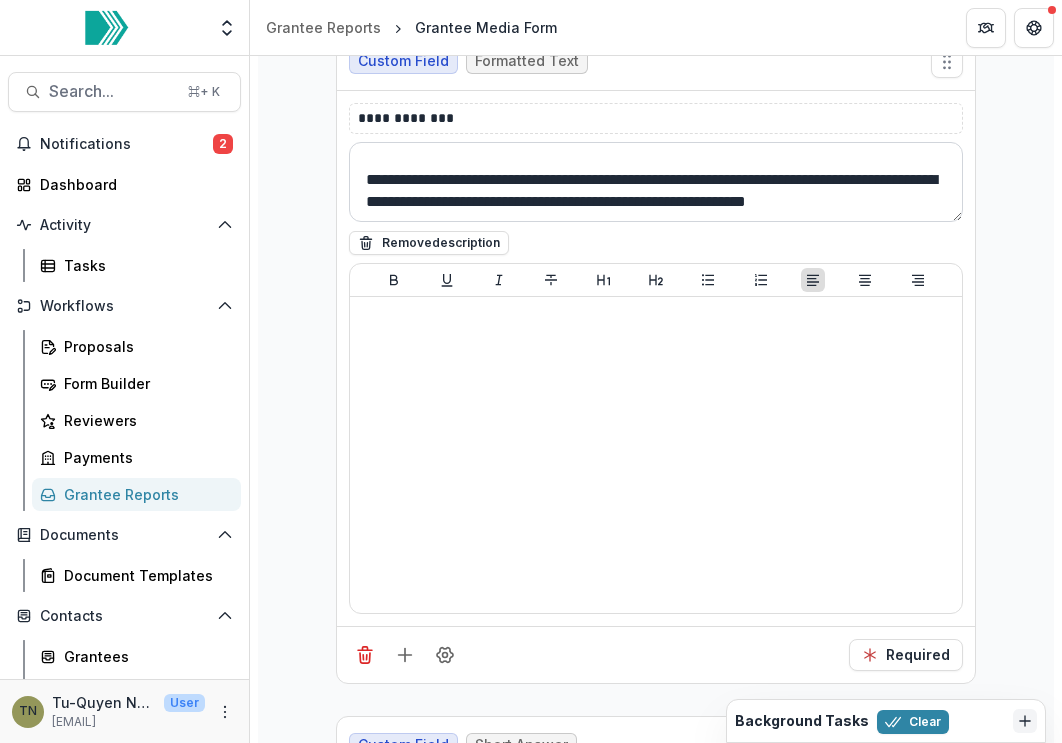 drag, startPoint x: 518, startPoint y: 168, endPoint x: 516, endPoint y: 157, distance: 11.18034 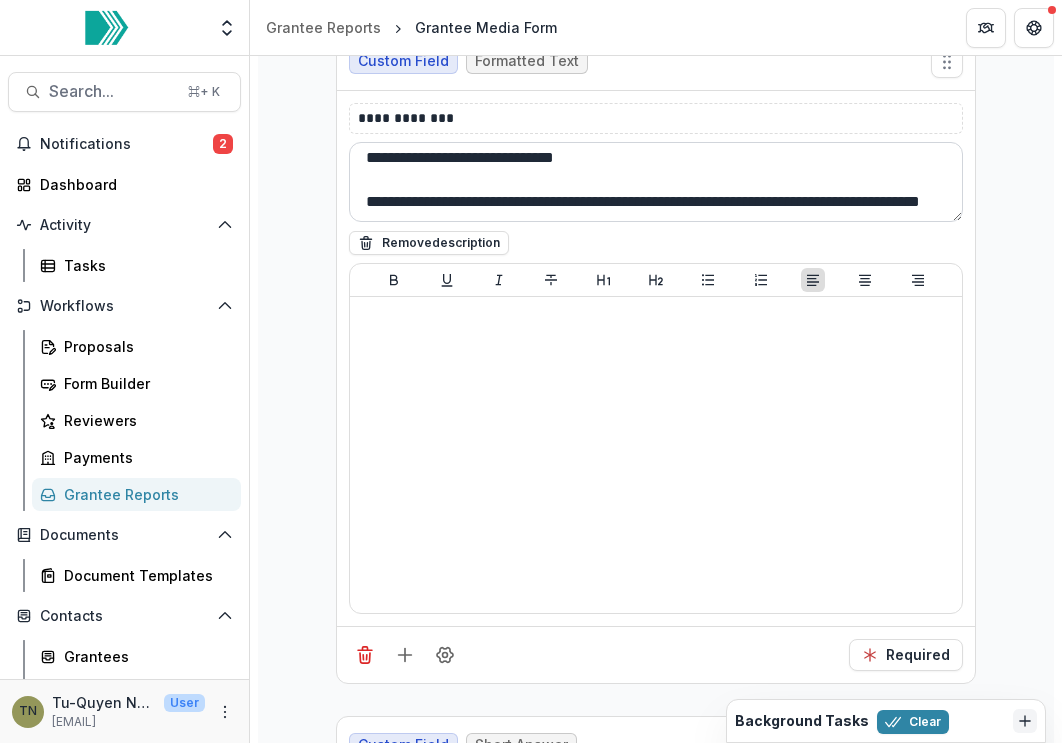 scroll, scrollTop: 0, scrollLeft: 0, axis: both 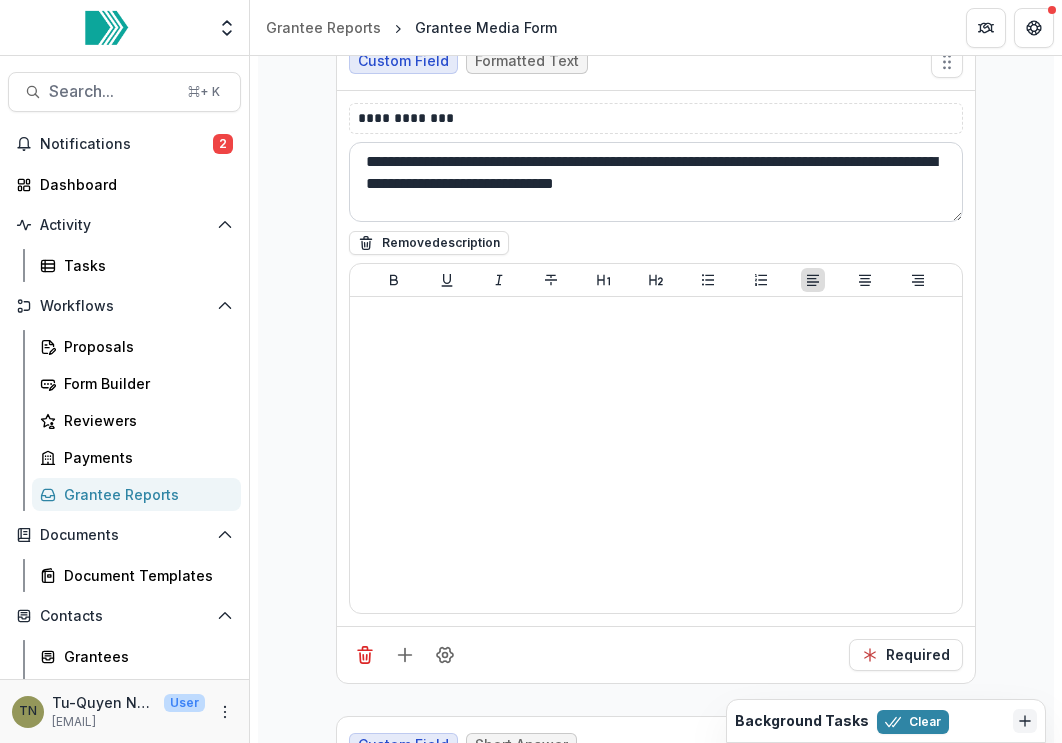 click on "**********" at bounding box center [656, 182] 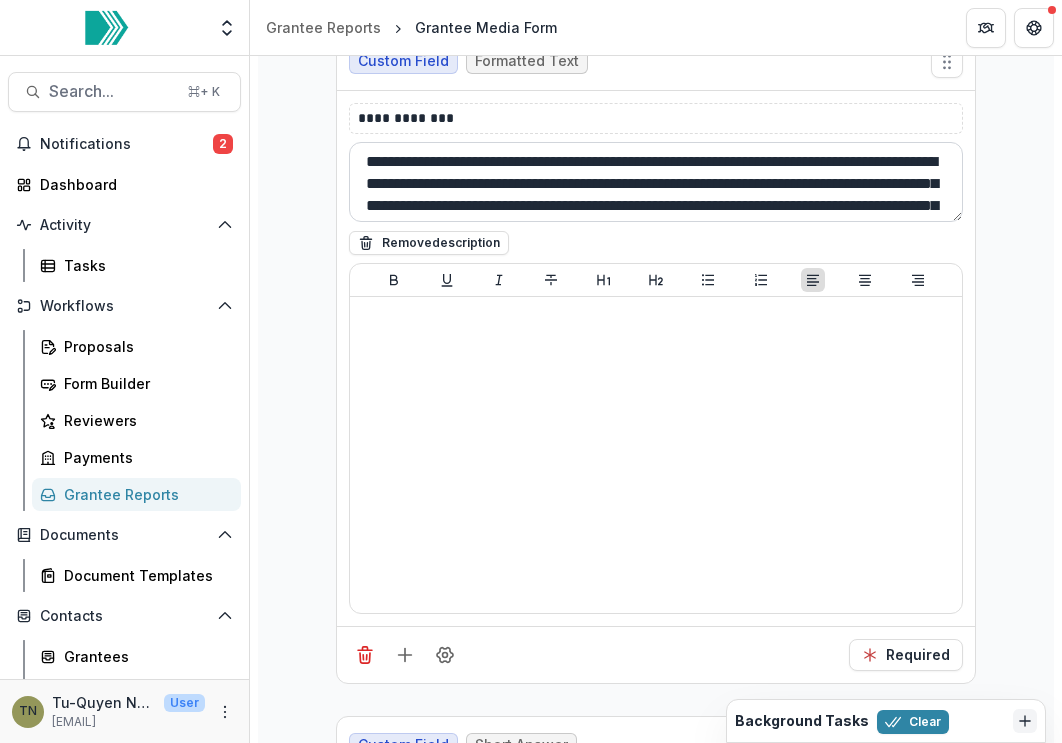 click on "**********" at bounding box center (656, 182) 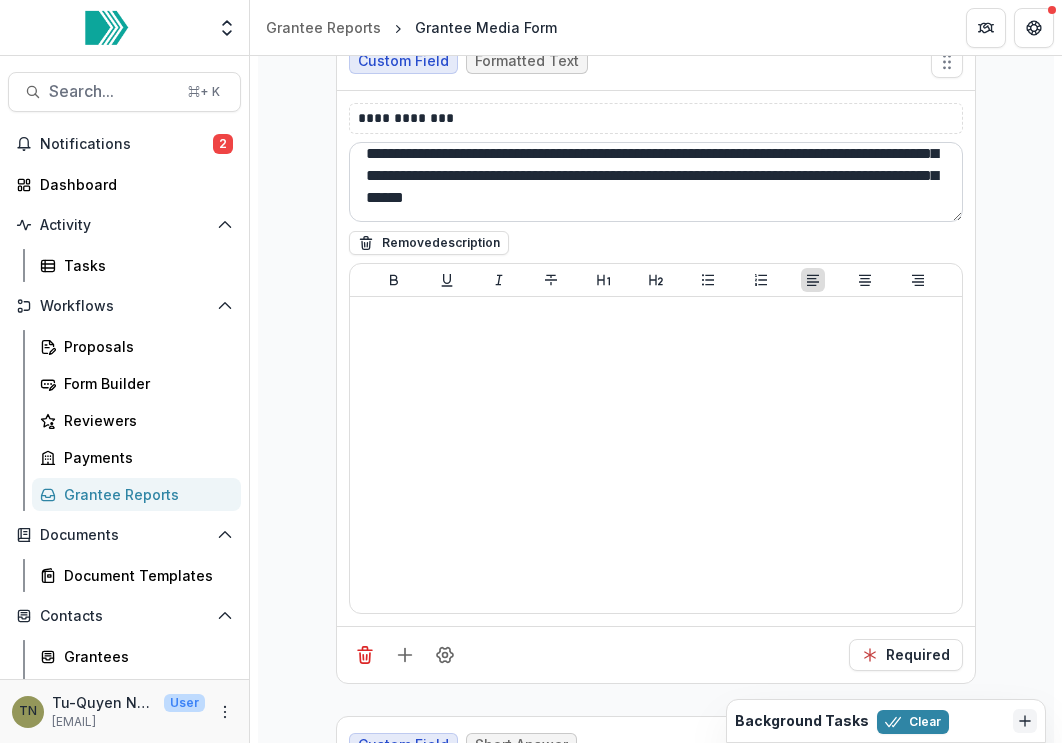 scroll, scrollTop: 15, scrollLeft: 0, axis: vertical 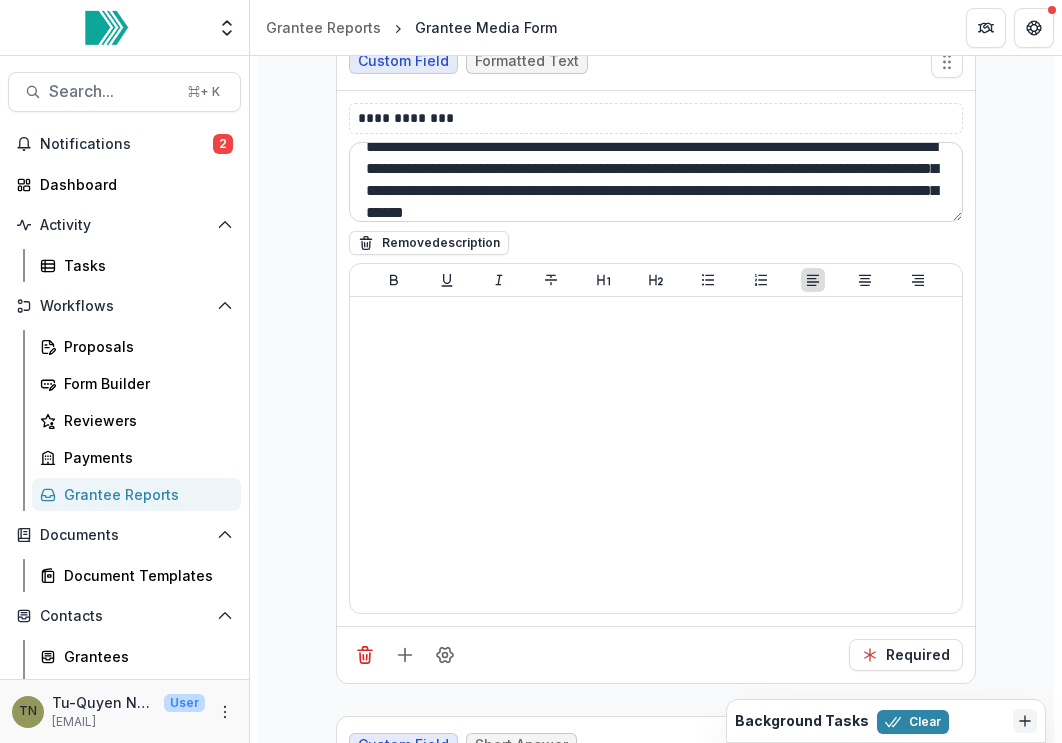 click on "**********" at bounding box center [656, 182] 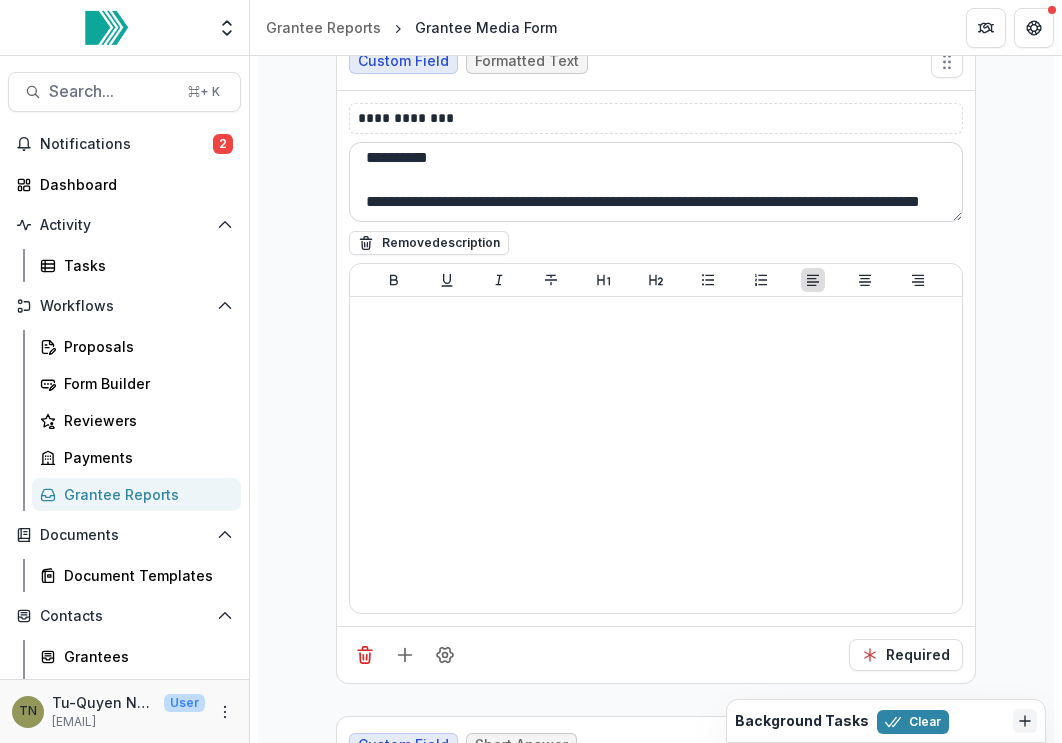 drag, startPoint x: 497, startPoint y: 189, endPoint x: 485, endPoint y: 148, distance: 42.72002 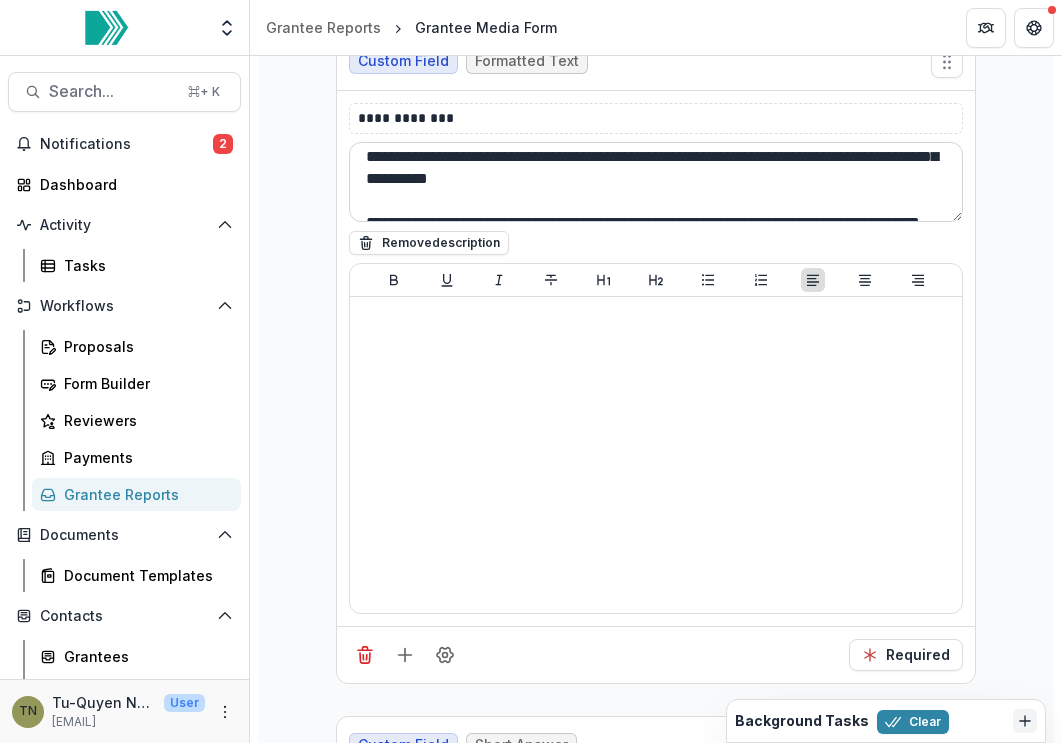 scroll, scrollTop: 39, scrollLeft: 0, axis: vertical 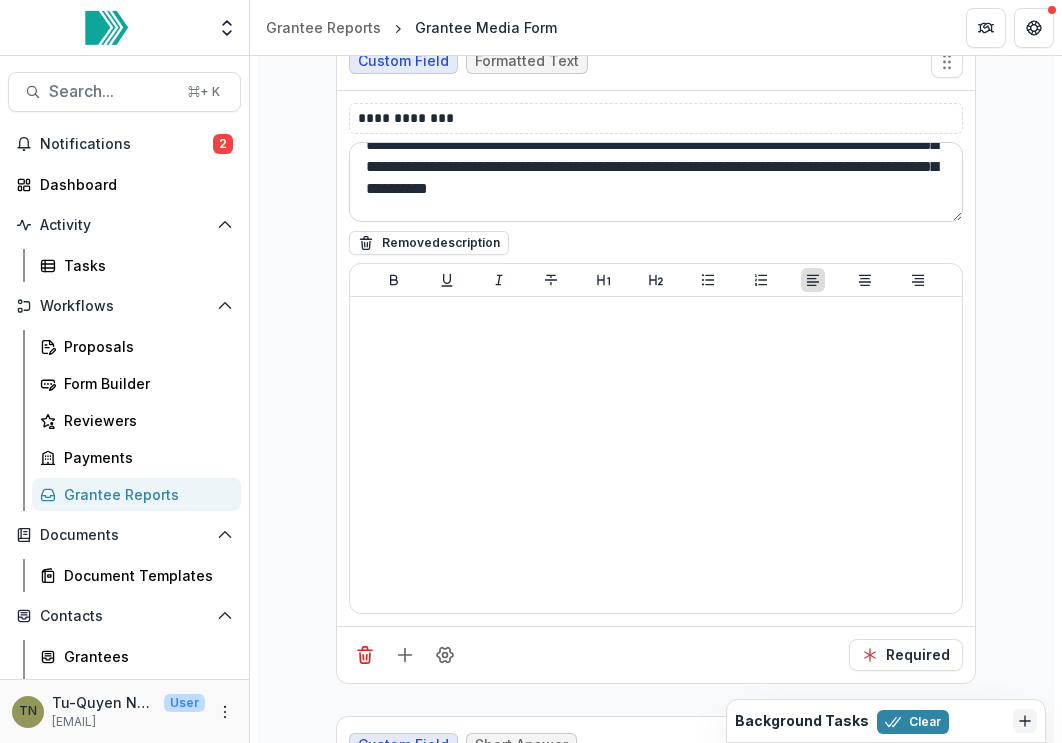 click on "**********" at bounding box center (656, 182) 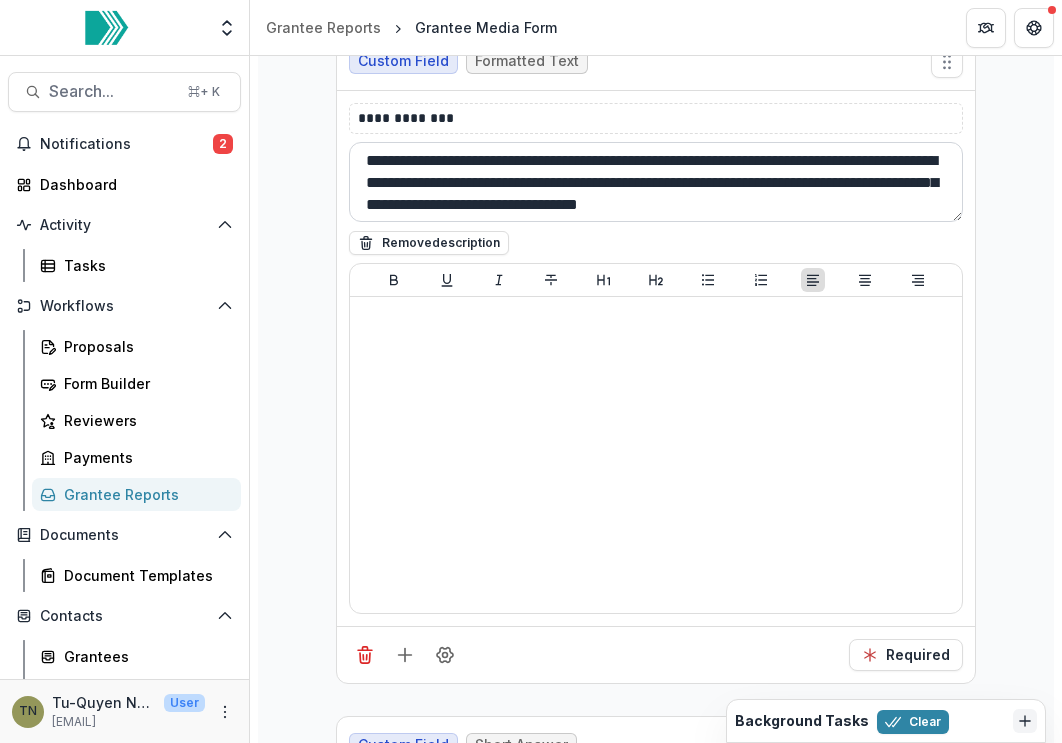 scroll, scrollTop: 0, scrollLeft: 0, axis: both 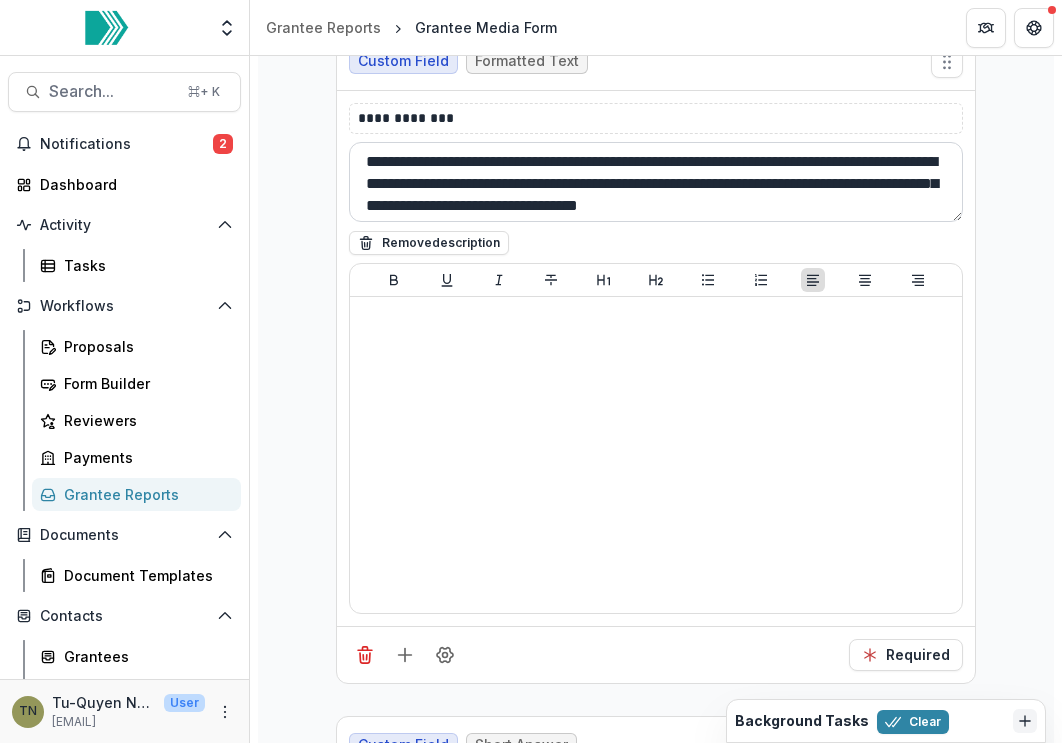 click on "**********" at bounding box center [656, 182] 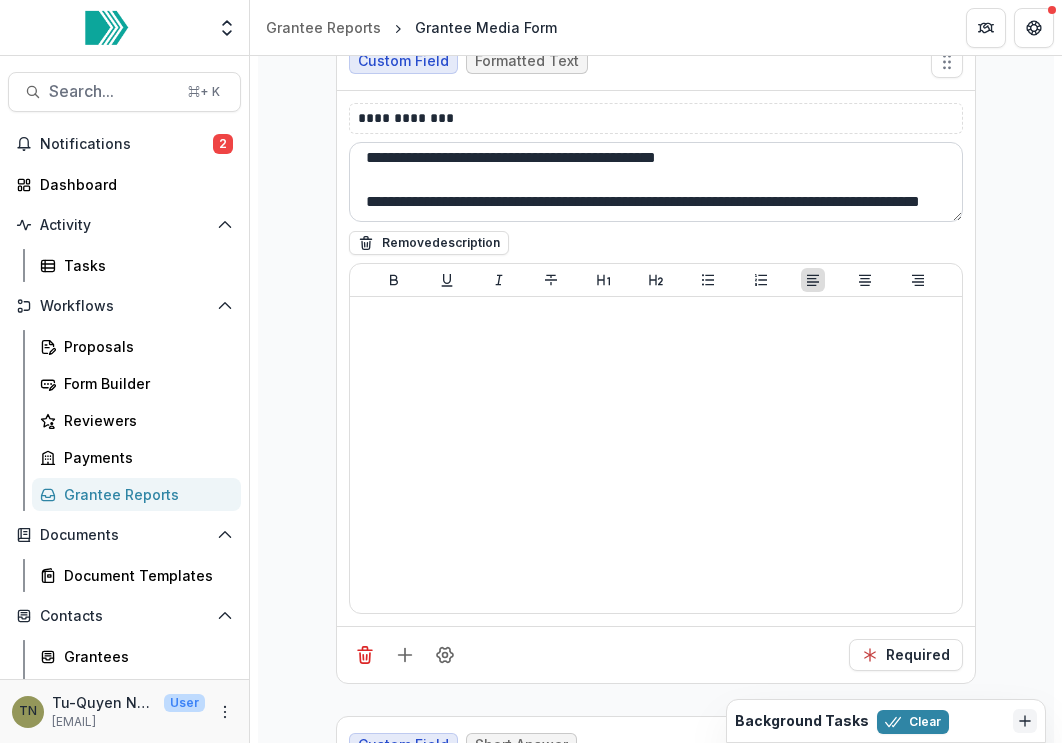 scroll, scrollTop: 114, scrollLeft: 0, axis: vertical 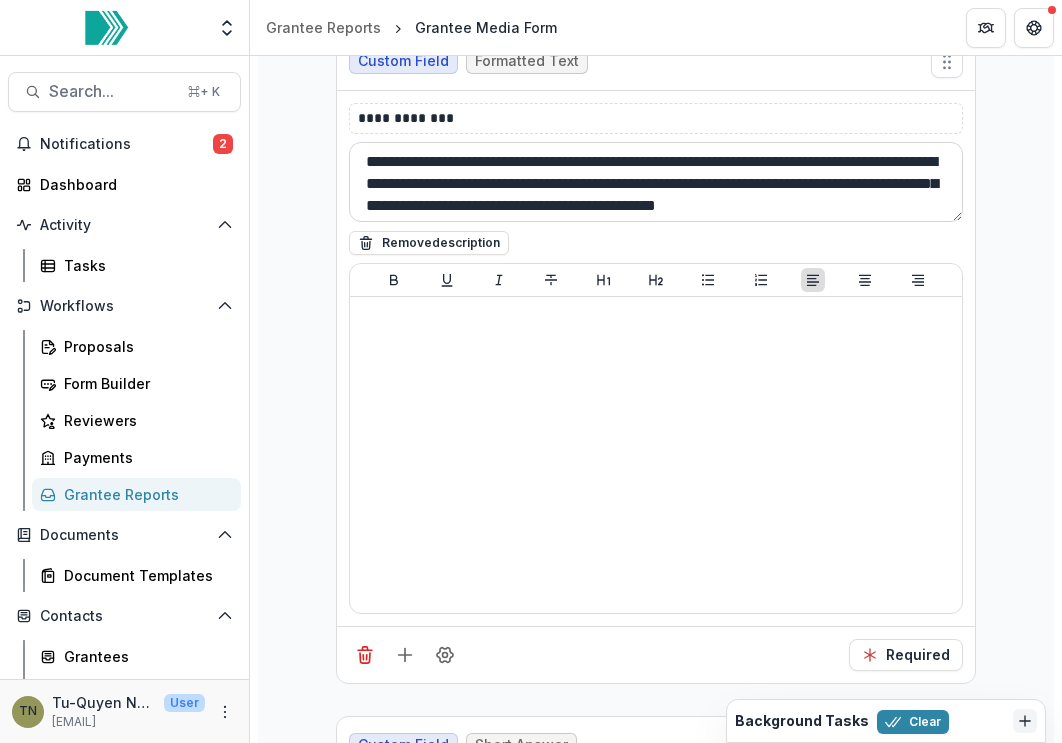 click on "**********" at bounding box center (656, 182) 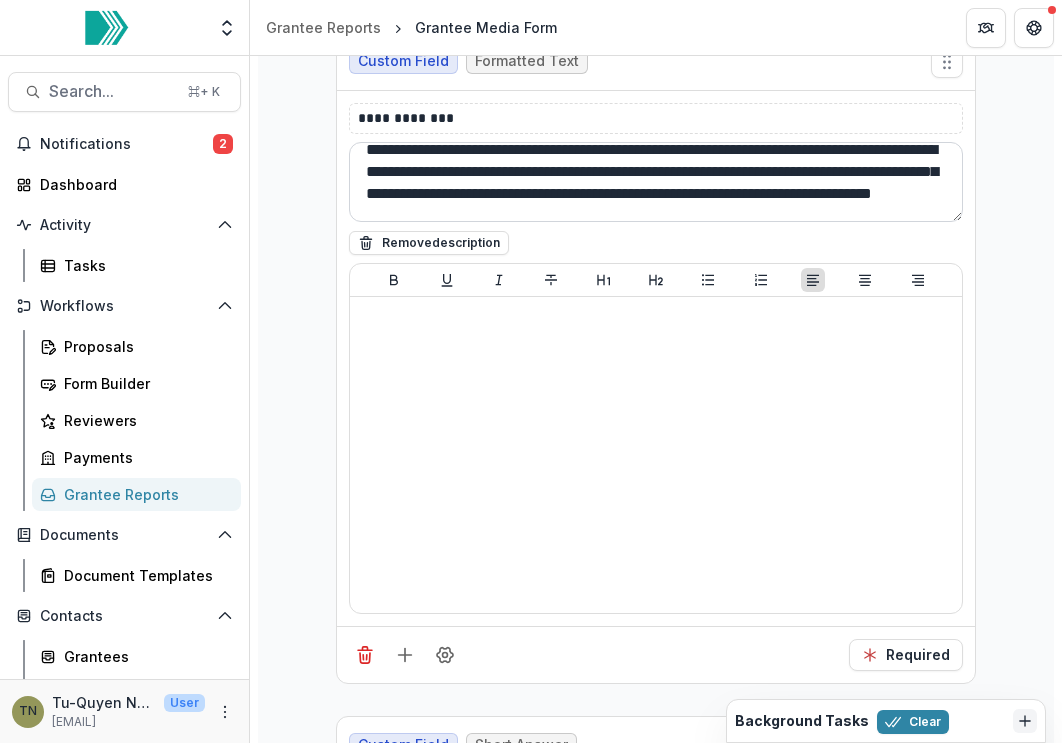 scroll, scrollTop: 0, scrollLeft: 0, axis: both 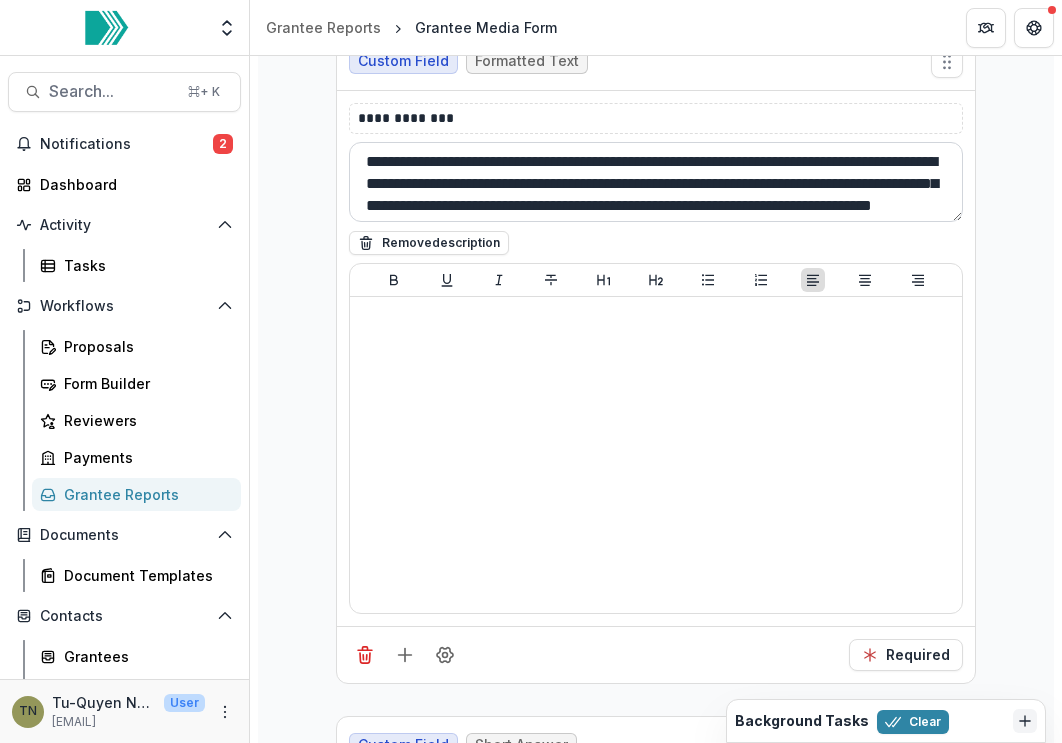 click on "**********" at bounding box center (656, 182) 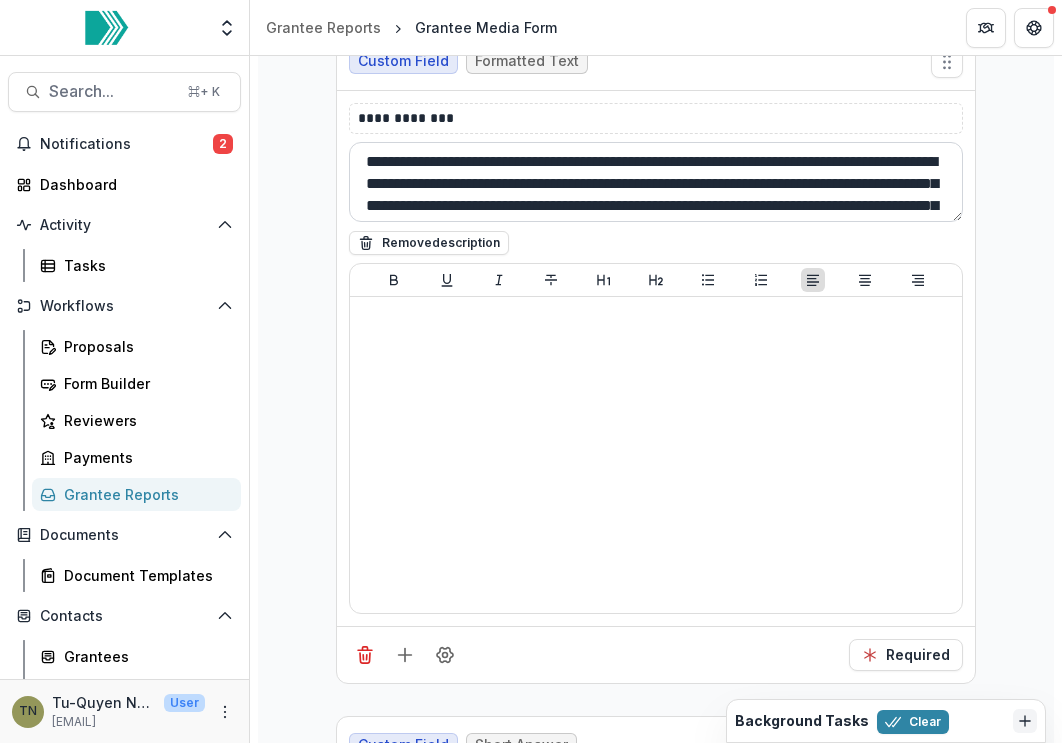 click on "**********" at bounding box center (656, 182) 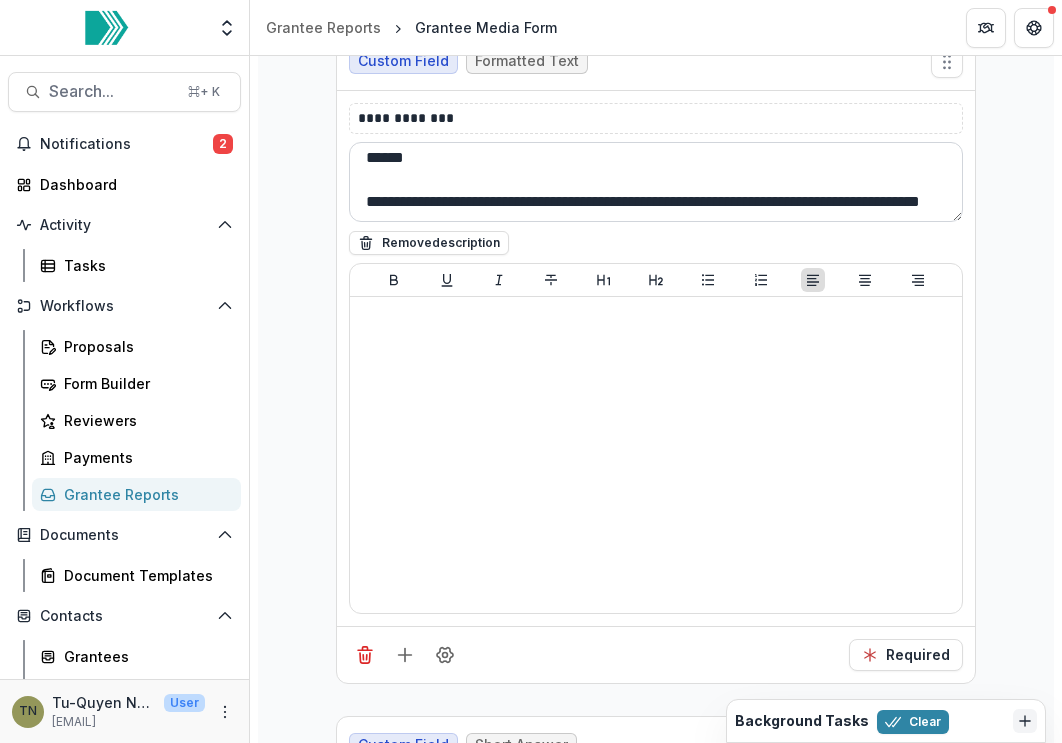 scroll, scrollTop: 97, scrollLeft: 0, axis: vertical 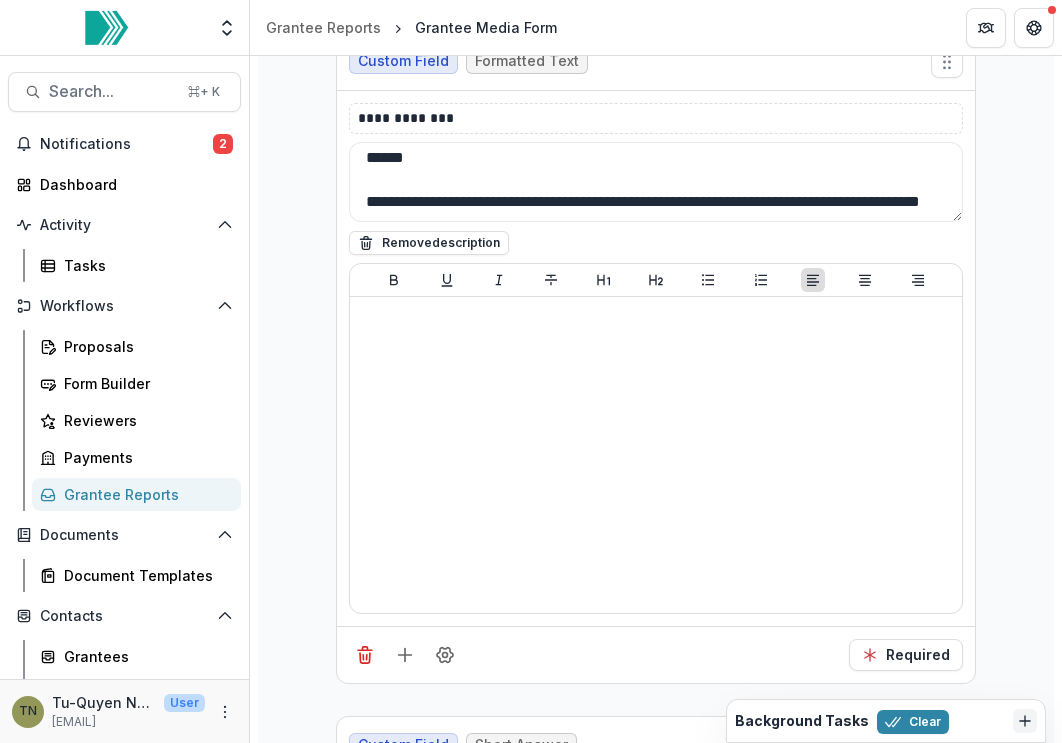 type on "**********" 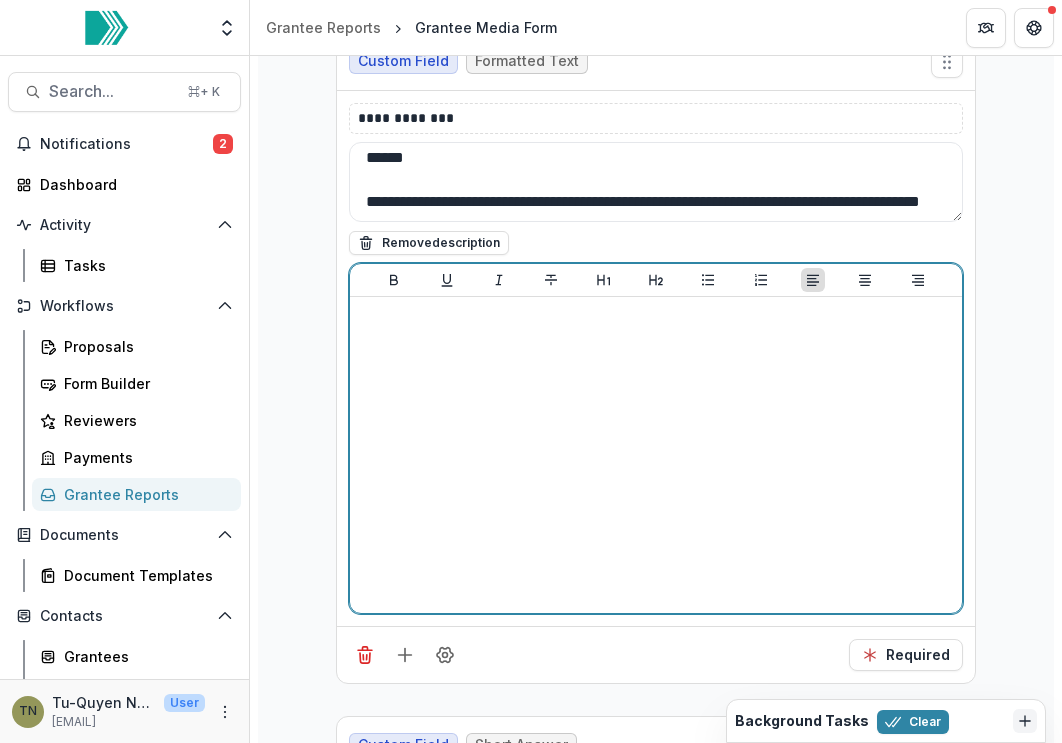 click at bounding box center (656, 455) 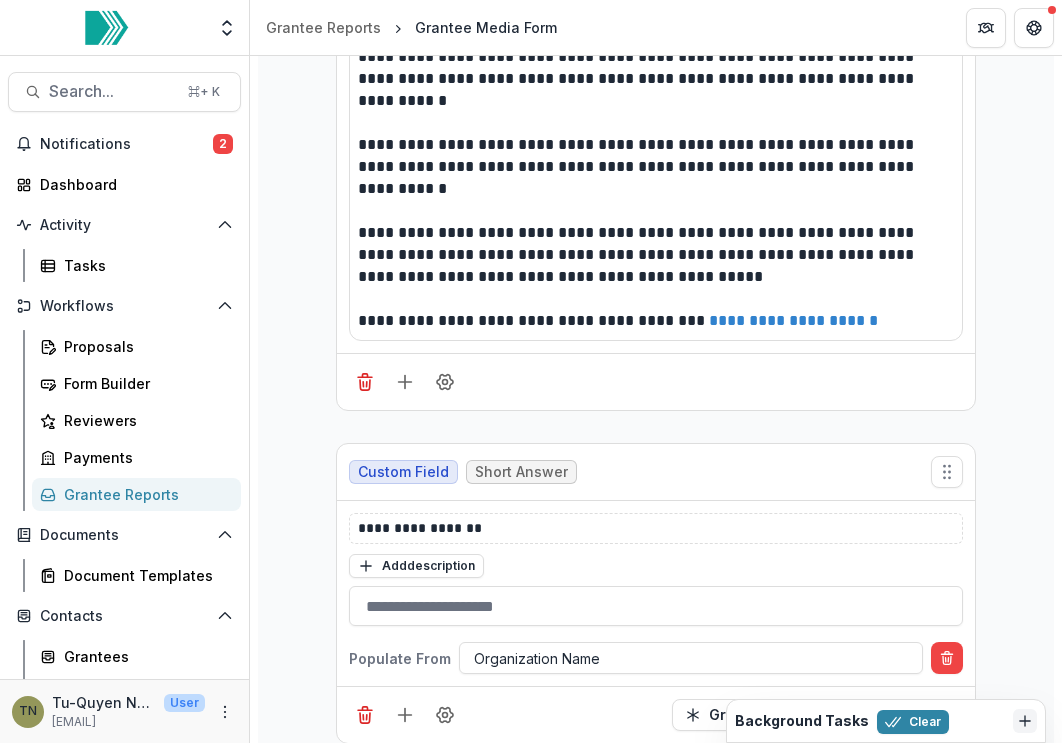 scroll, scrollTop: 0, scrollLeft: 0, axis: both 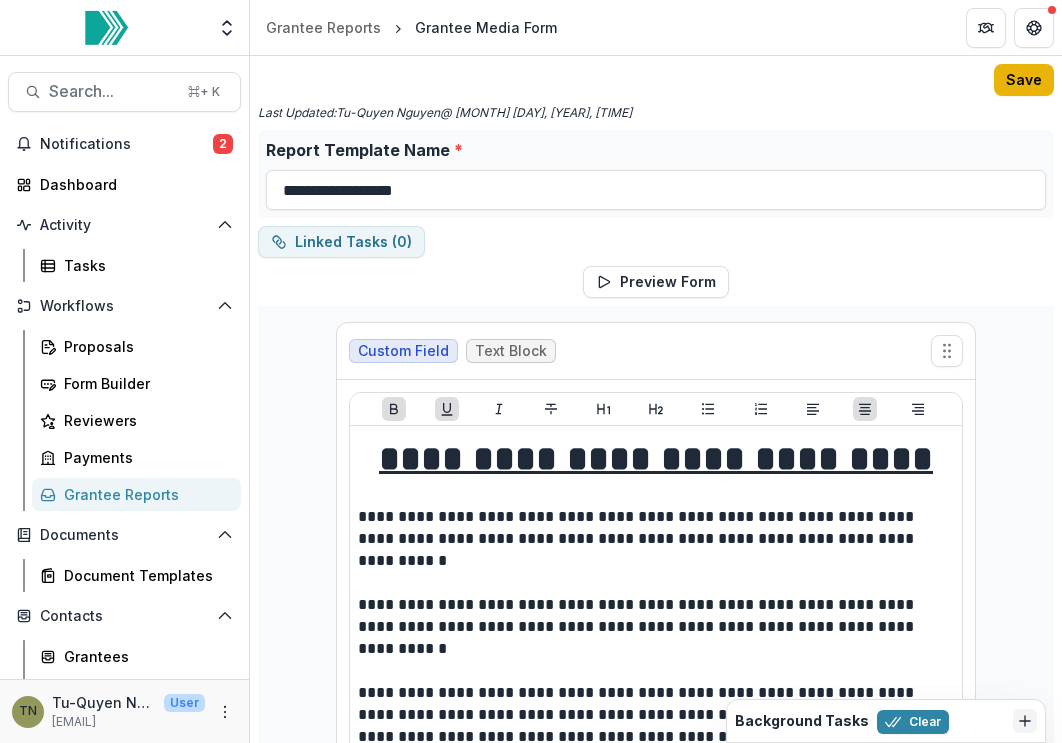 click on "Save" at bounding box center (1024, 80) 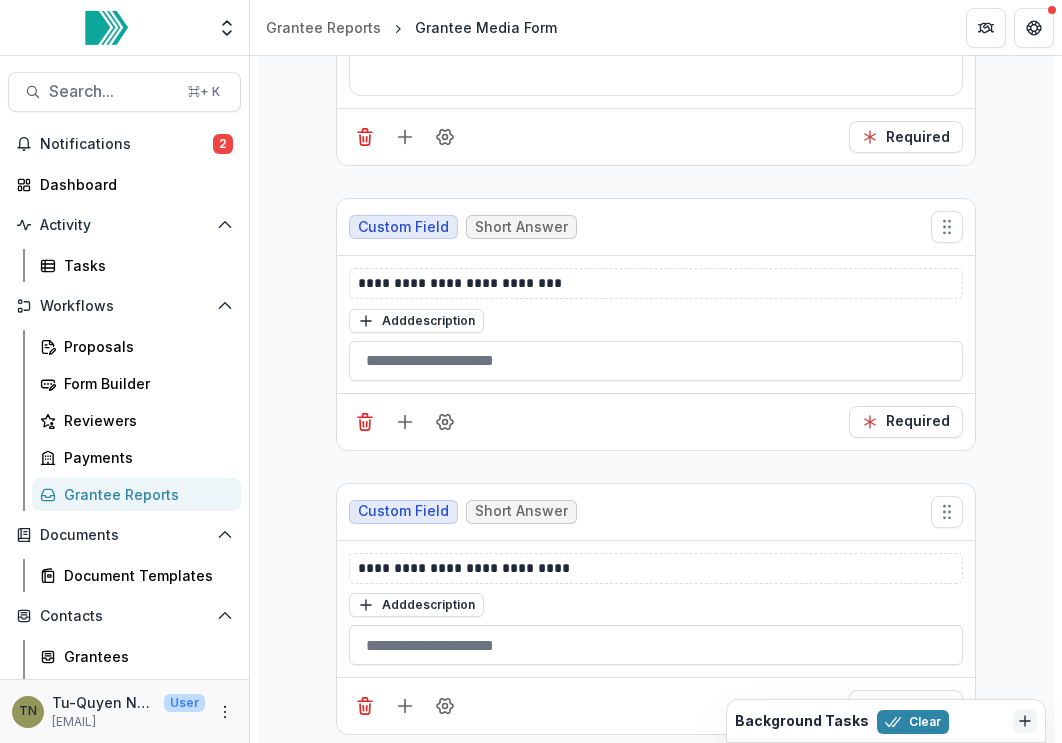 scroll, scrollTop: 3053, scrollLeft: 0, axis: vertical 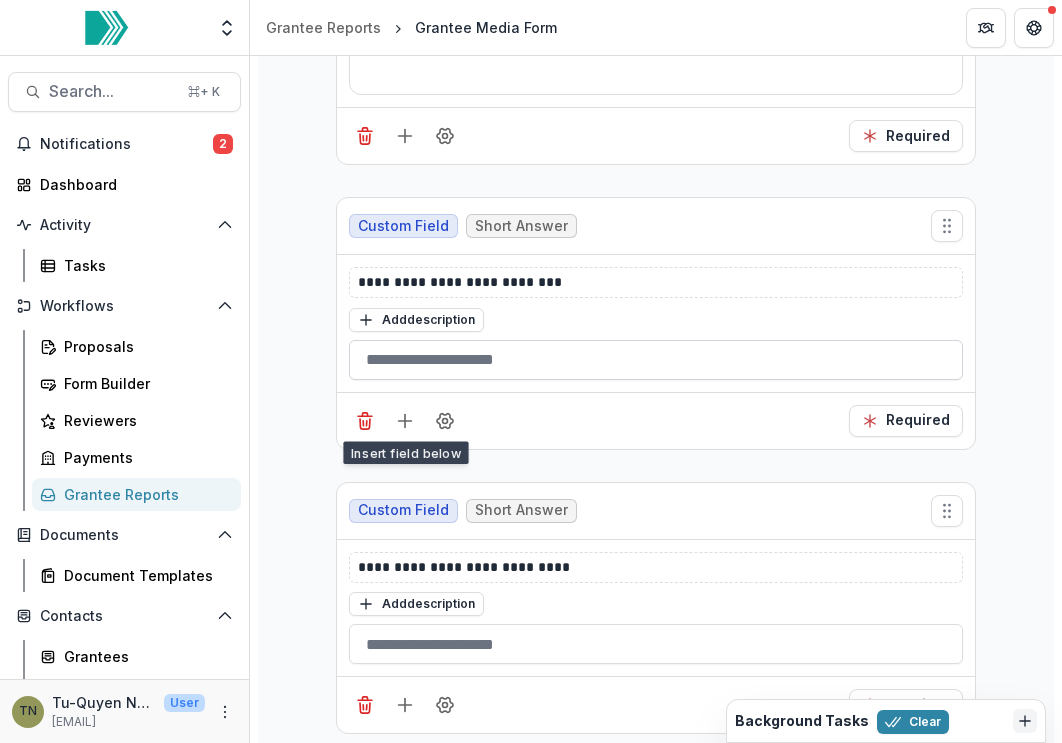drag, startPoint x: 399, startPoint y: 413, endPoint x: 480, endPoint y: 369, distance: 92.17918 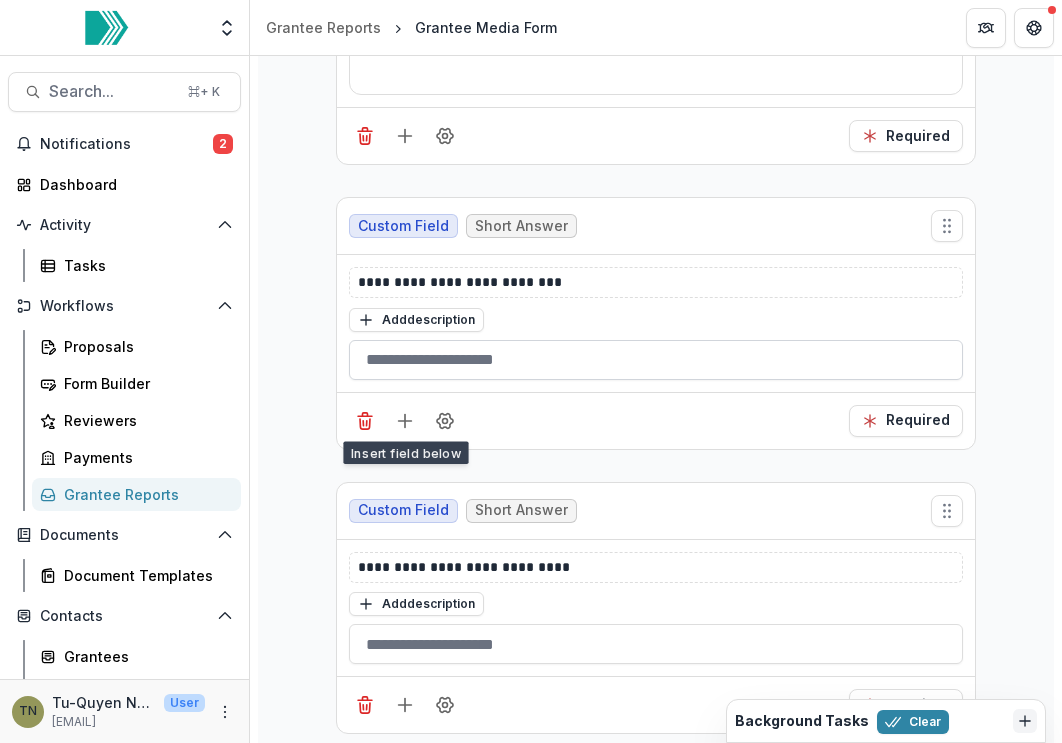 click on "**********" at bounding box center (656, 323) 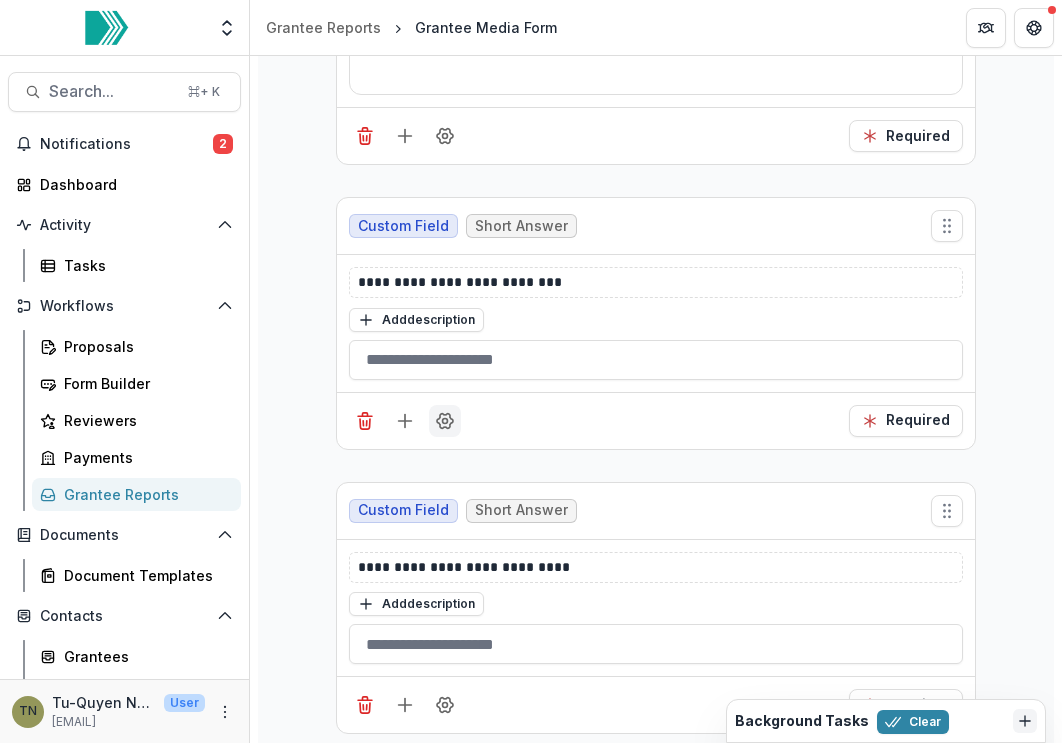 click 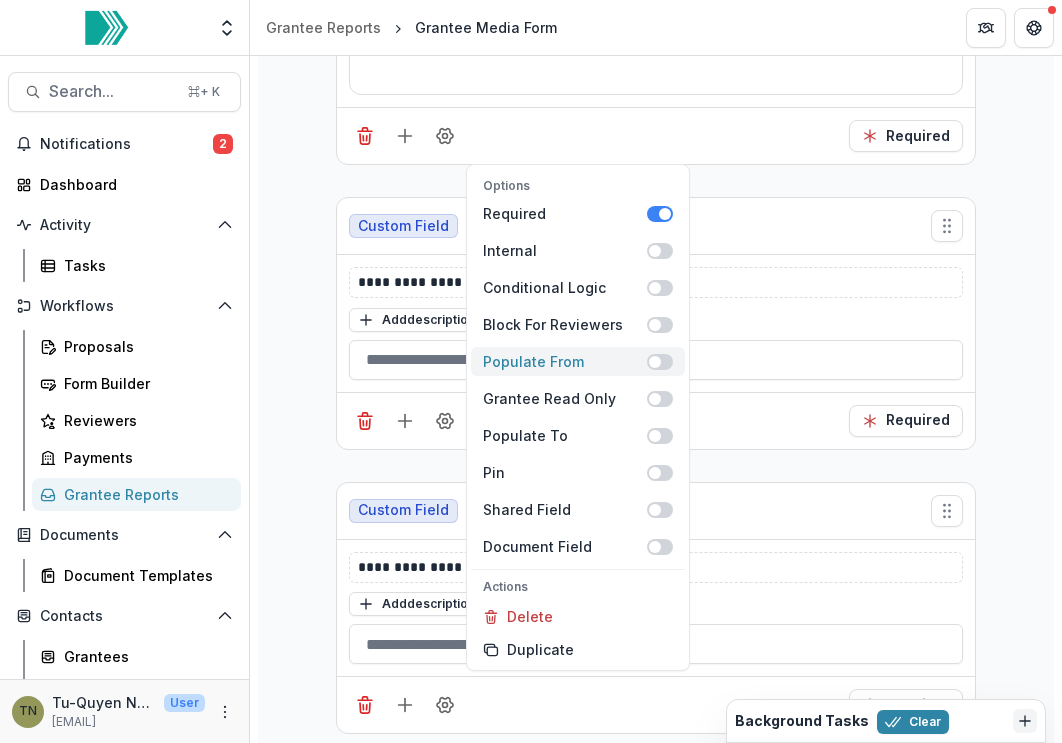 click at bounding box center [660, 362] 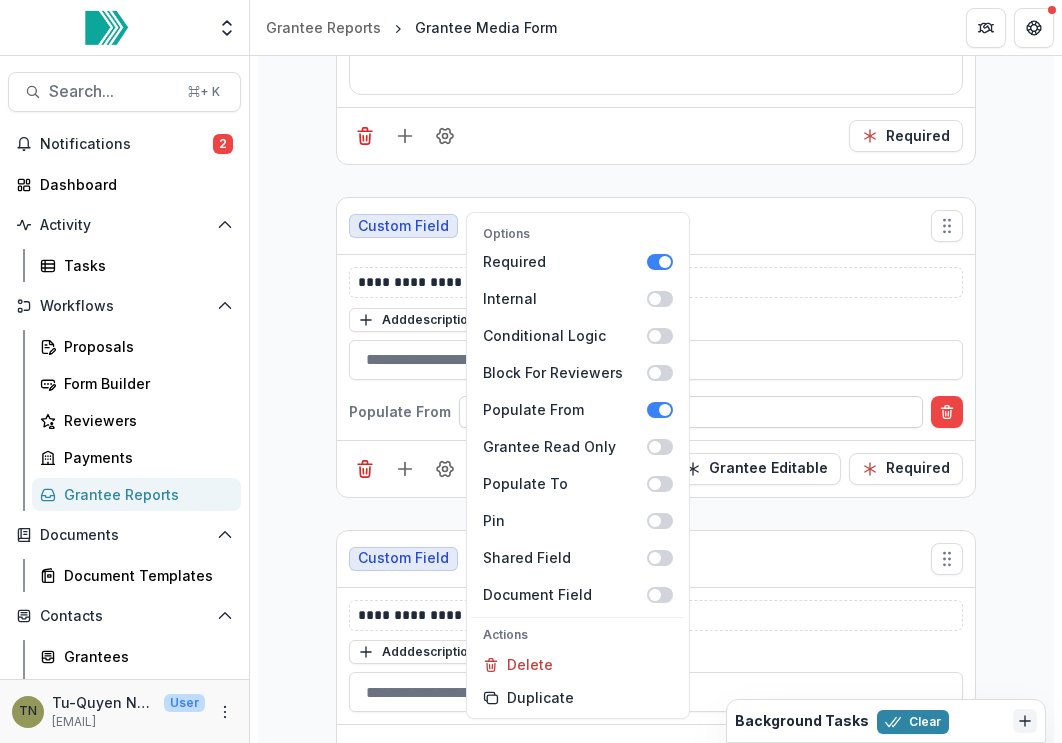 click at bounding box center [691, 411] 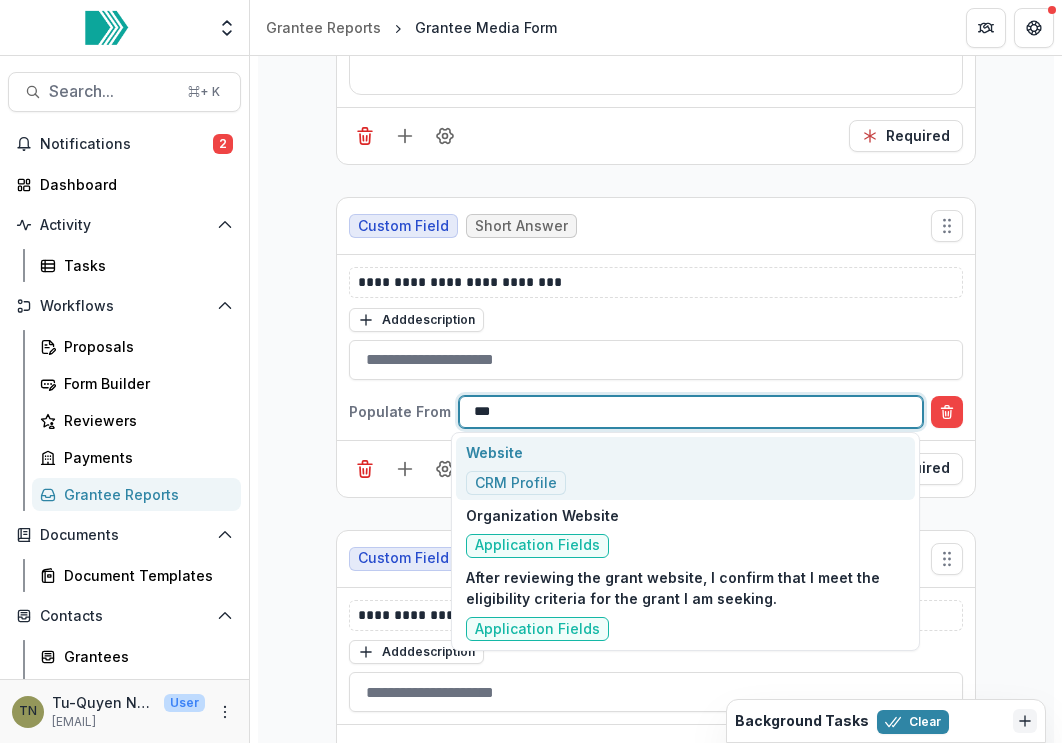 type on "****" 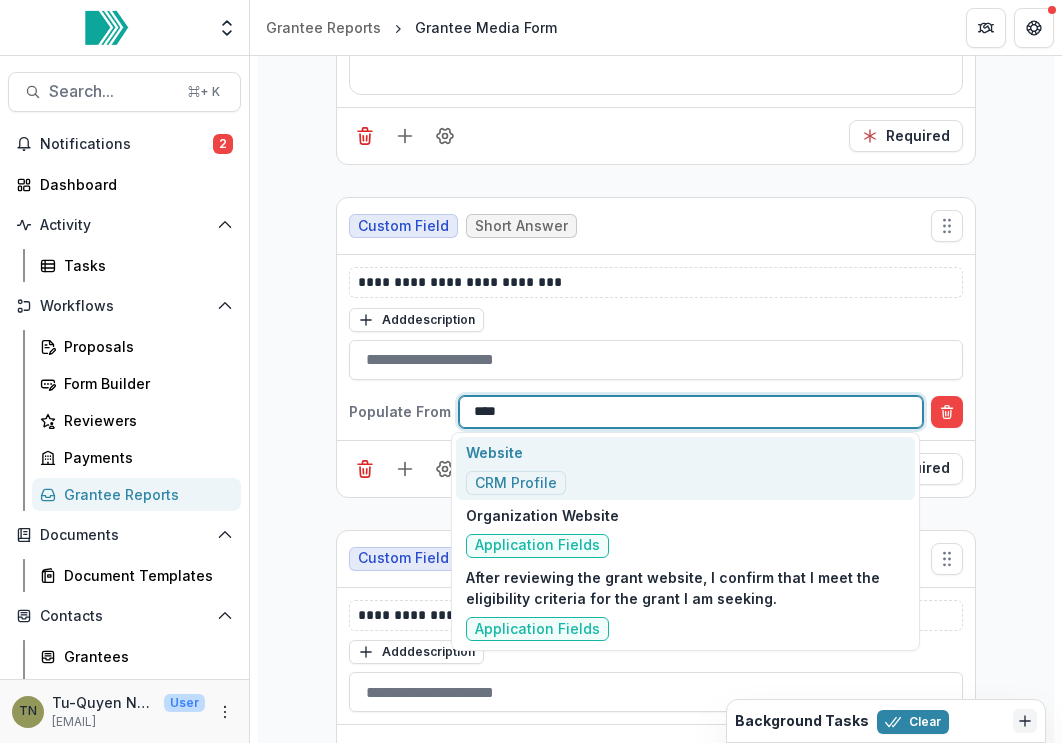 click on "Website CRM Profile" at bounding box center (685, 468) 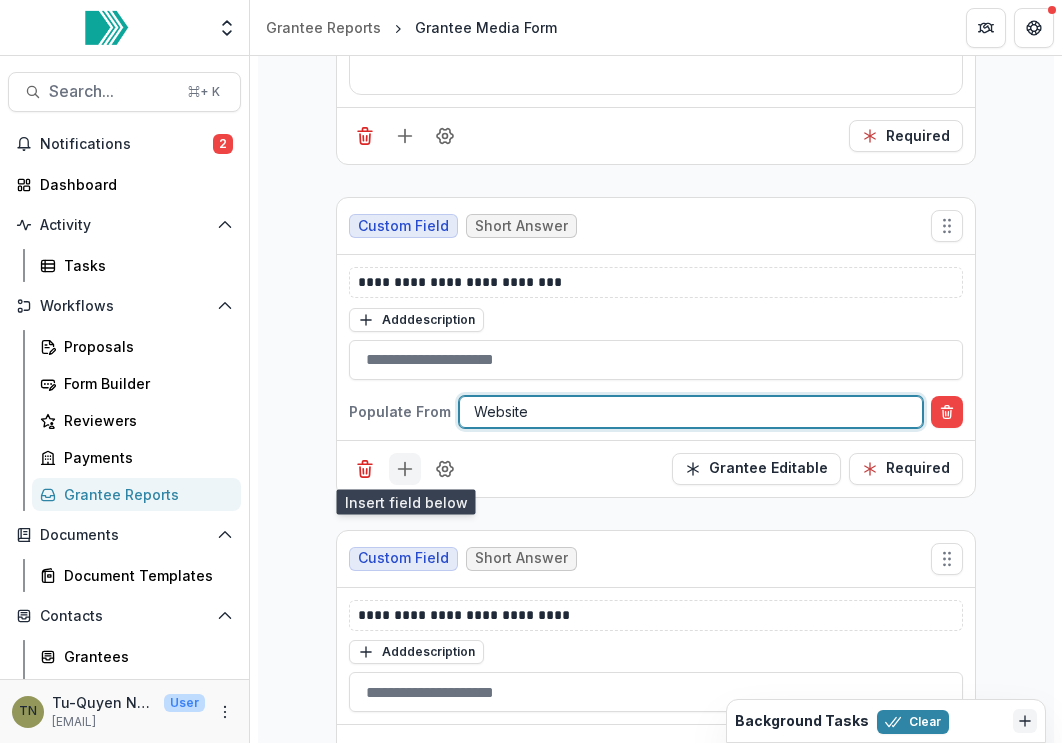 click 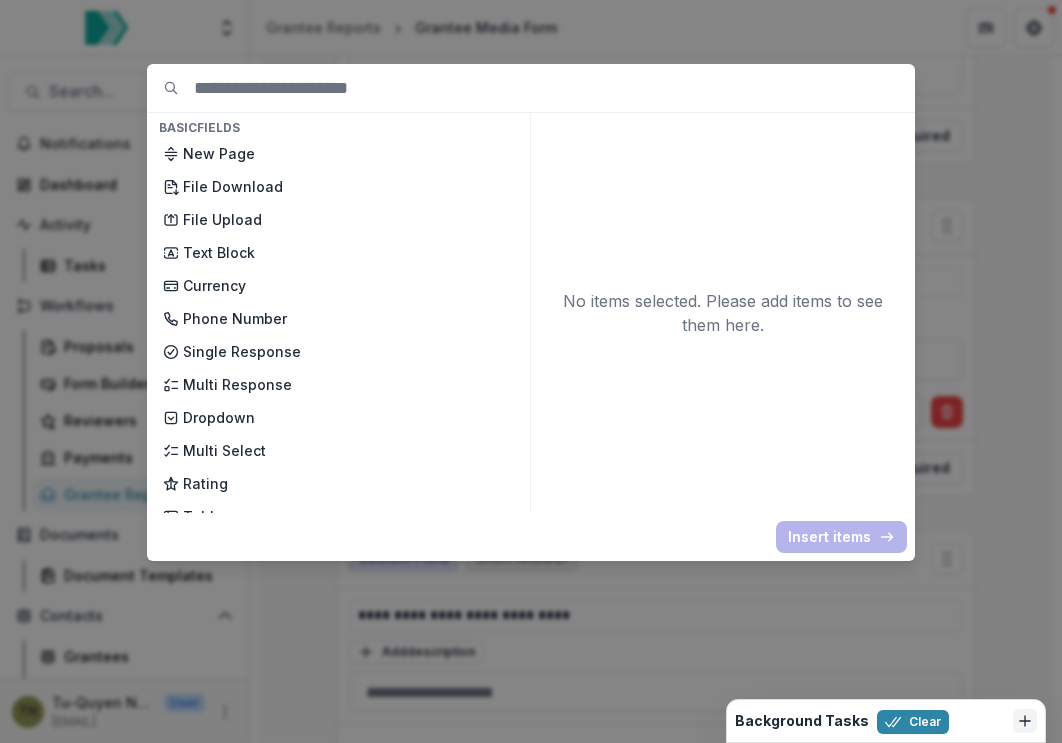 click on "Basic  Fields New Page File Download File Upload Text Block Currency Phone Number Single Response Multi Response Dropdown Multi Select Rating Table Short Answer Number Date Long answer Formatted Text Conditional Dropdown Spreadsheet Temelio  Fields External References Score Card Formula Foundation Users Foundation Tags Foundation Program Areas Grant Types Pre-Analysis Plan (RCT)  Fields Text Block Title of Project Researchers name Researchers Title Researcher Institution External partner institutions Research Questions Project summary Describe the project deliverables What are the study’s primary outcomes? Please describe the outcome(s) of interest in as much detail as possible Will the proposed study examine any secondary or exploratory outcomes?  If, so please describe. In addition to the outcome variables, what other variables will be collected? What is the unit of analysis (e.g., student, school, district) for each variable? How will data quality be assured and data be secured? Grantee Media Form" at bounding box center [531, 371] 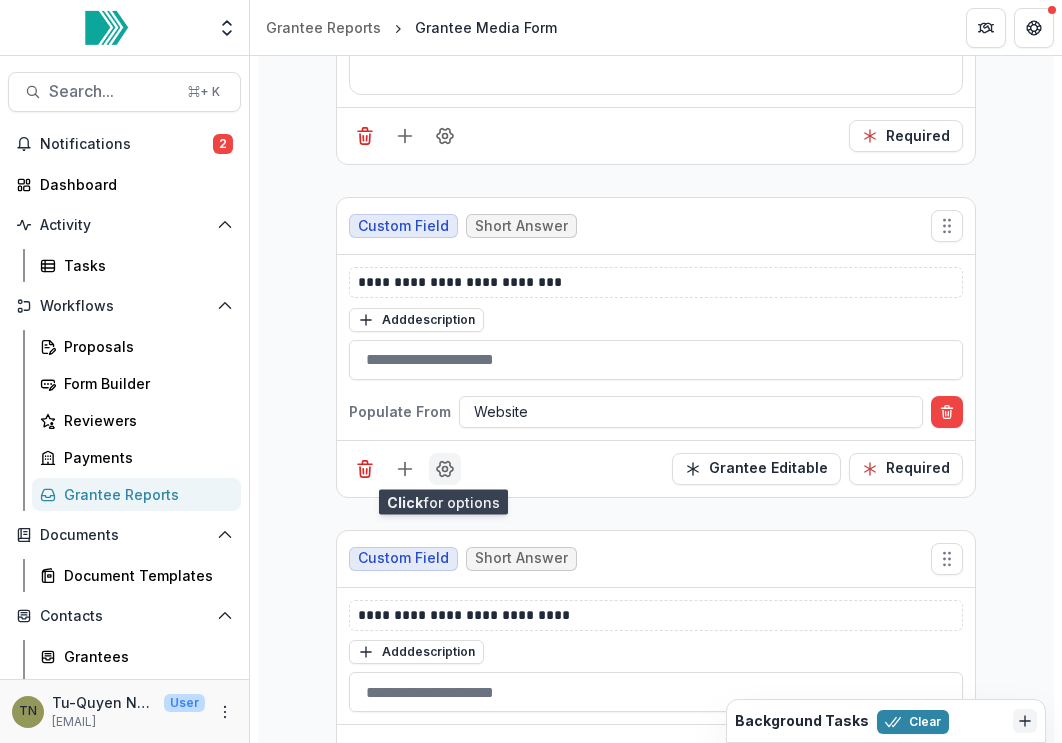 click 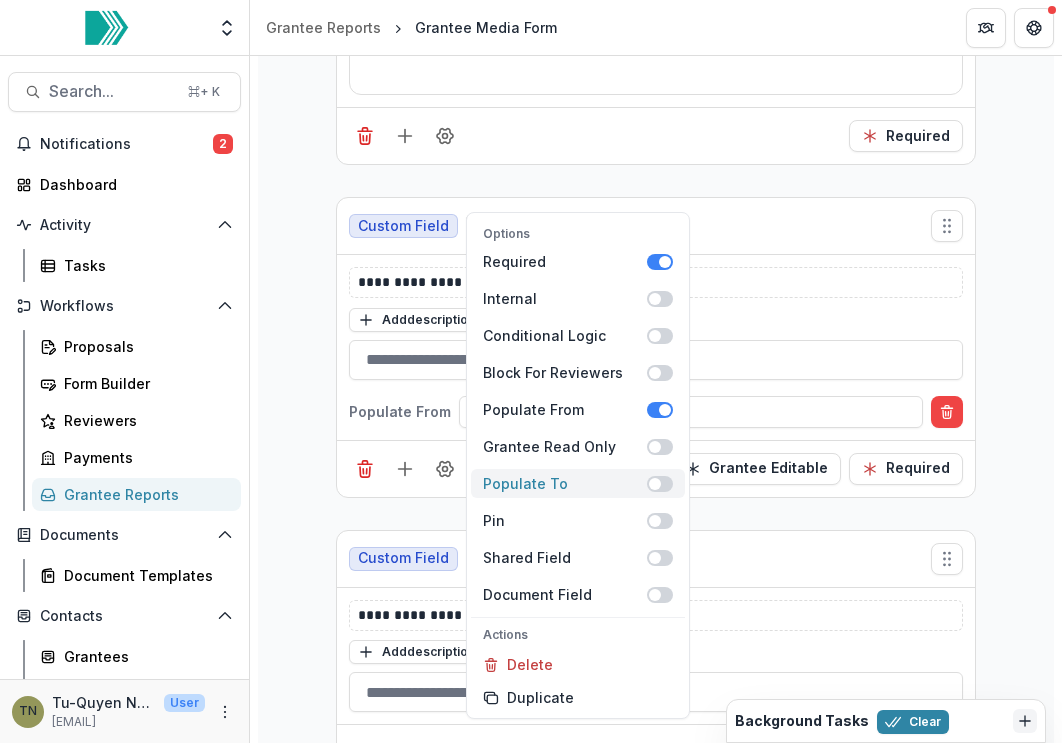 click on "Populate To" at bounding box center [565, 483] 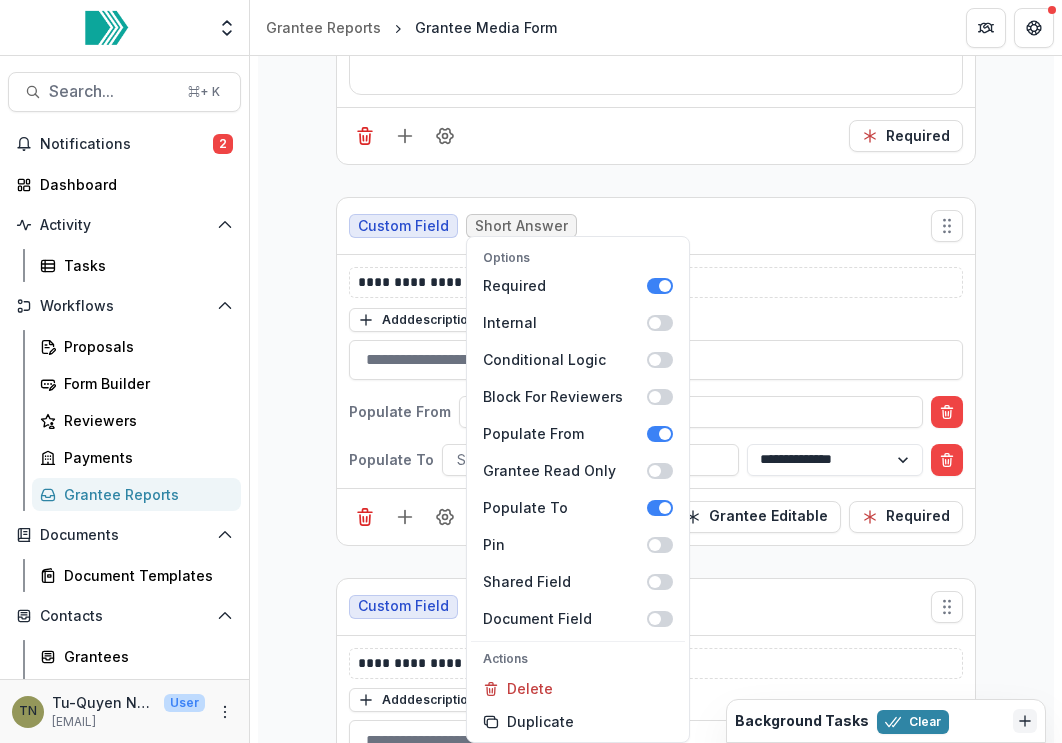 click on "**********" at bounding box center (656, 371) 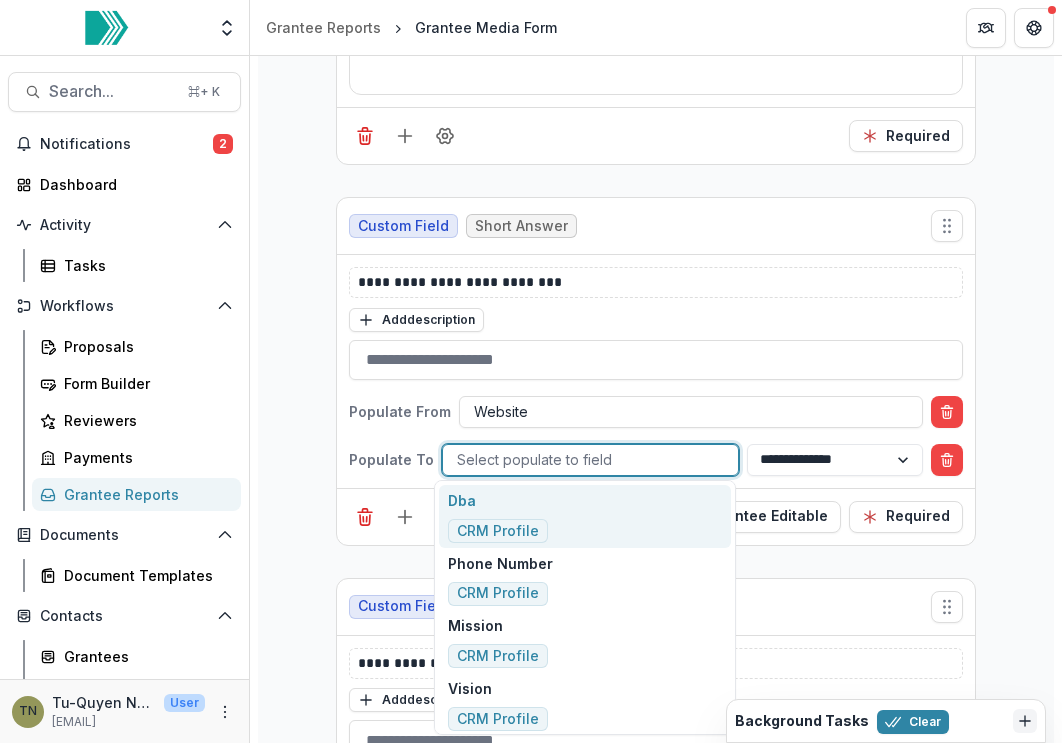 click at bounding box center [590, 459] 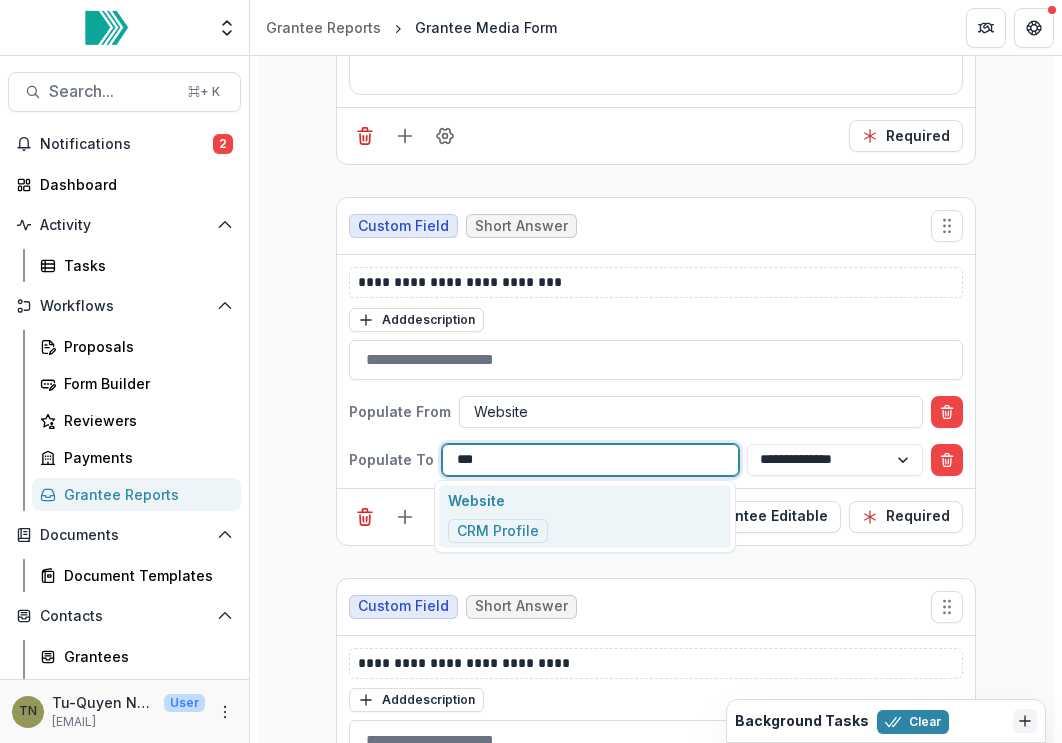 type on "****" 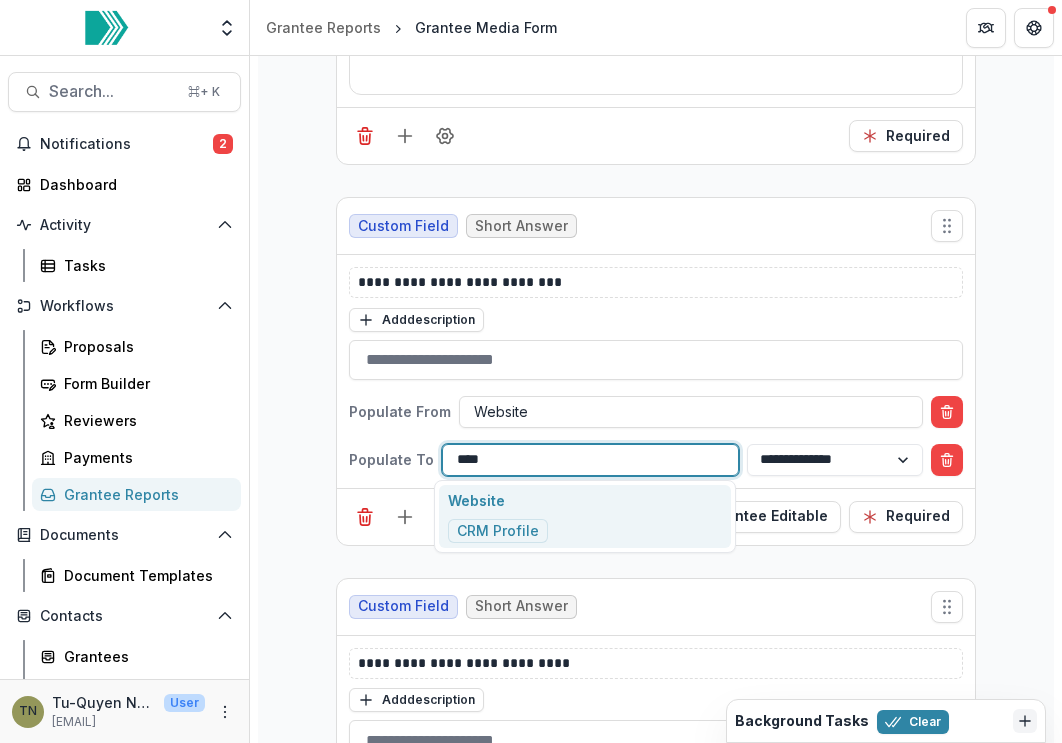 click on "Website" at bounding box center (498, 500) 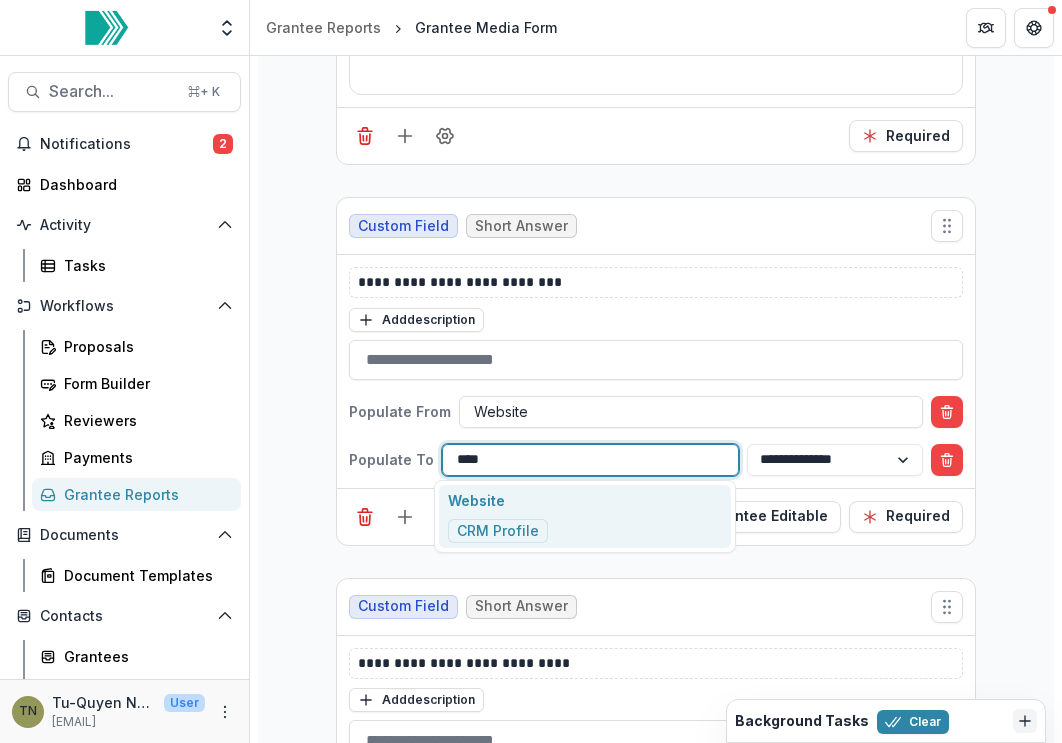 type 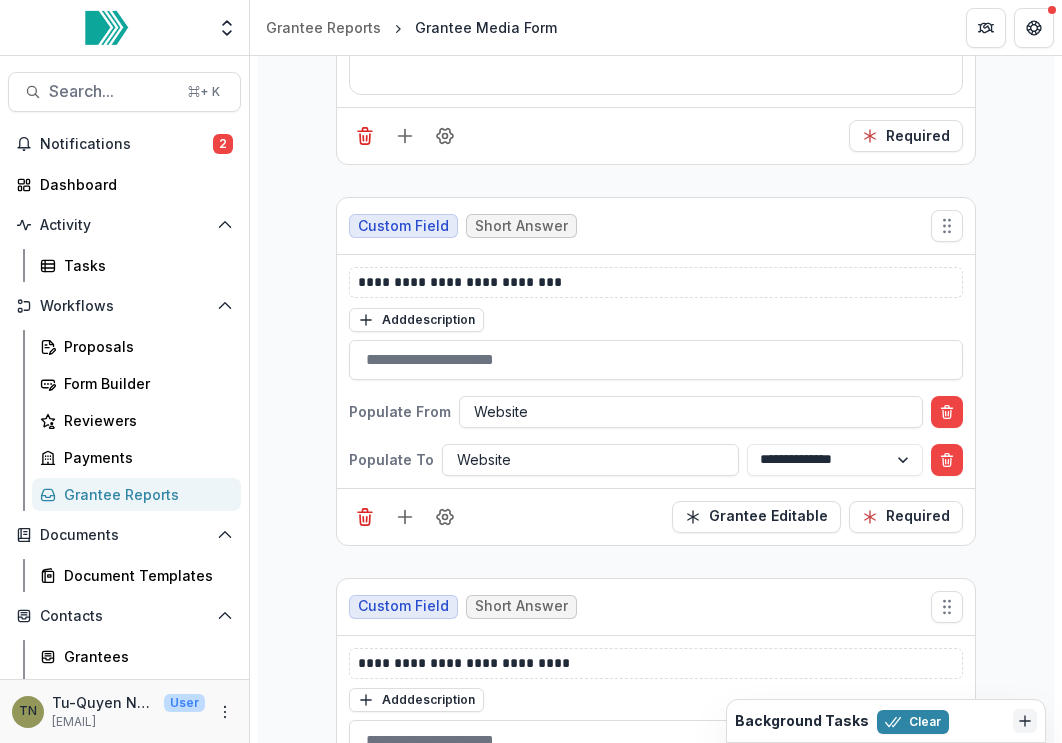 click on "**********" at bounding box center [656, 232] 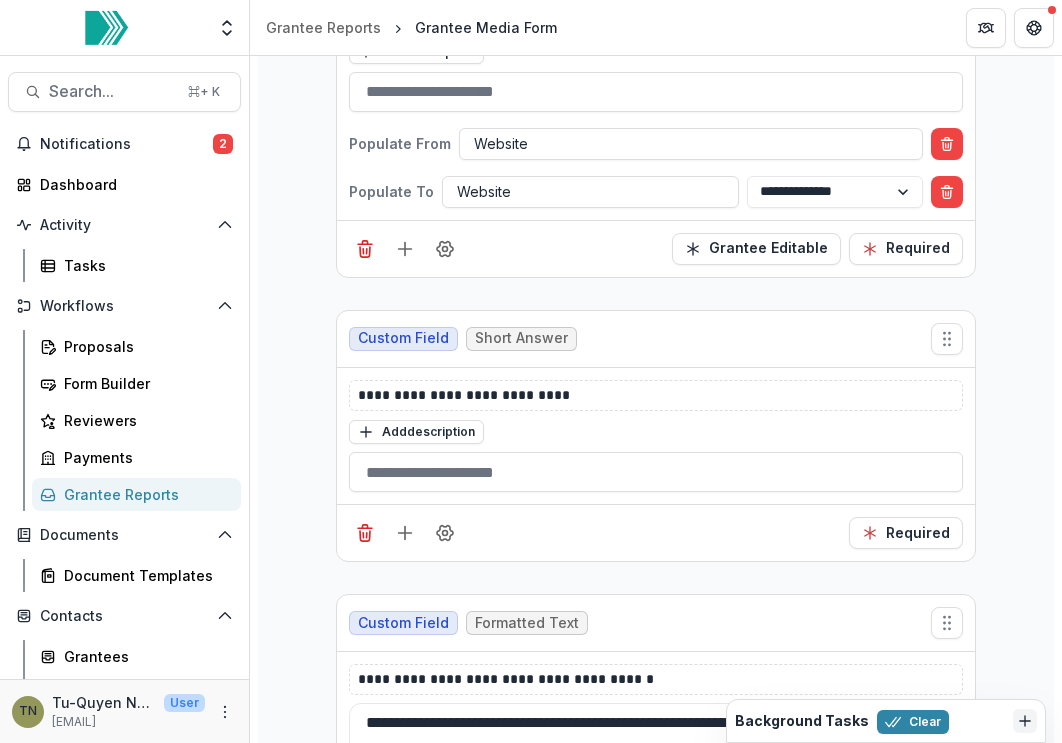 scroll, scrollTop: 3336, scrollLeft: 0, axis: vertical 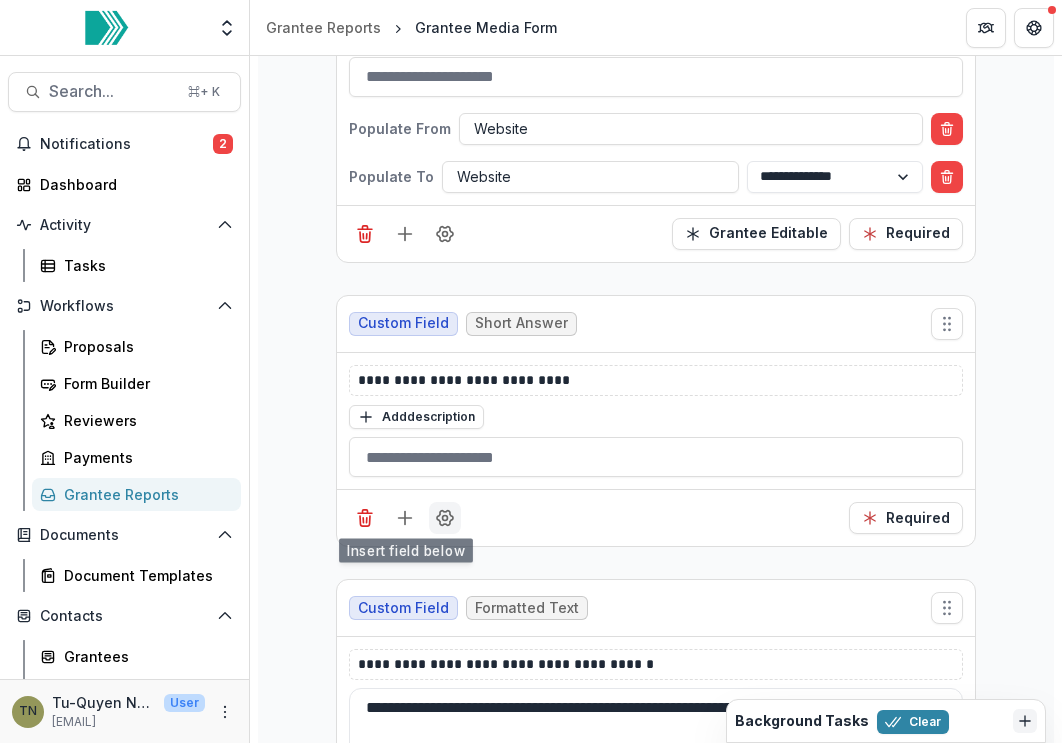 click 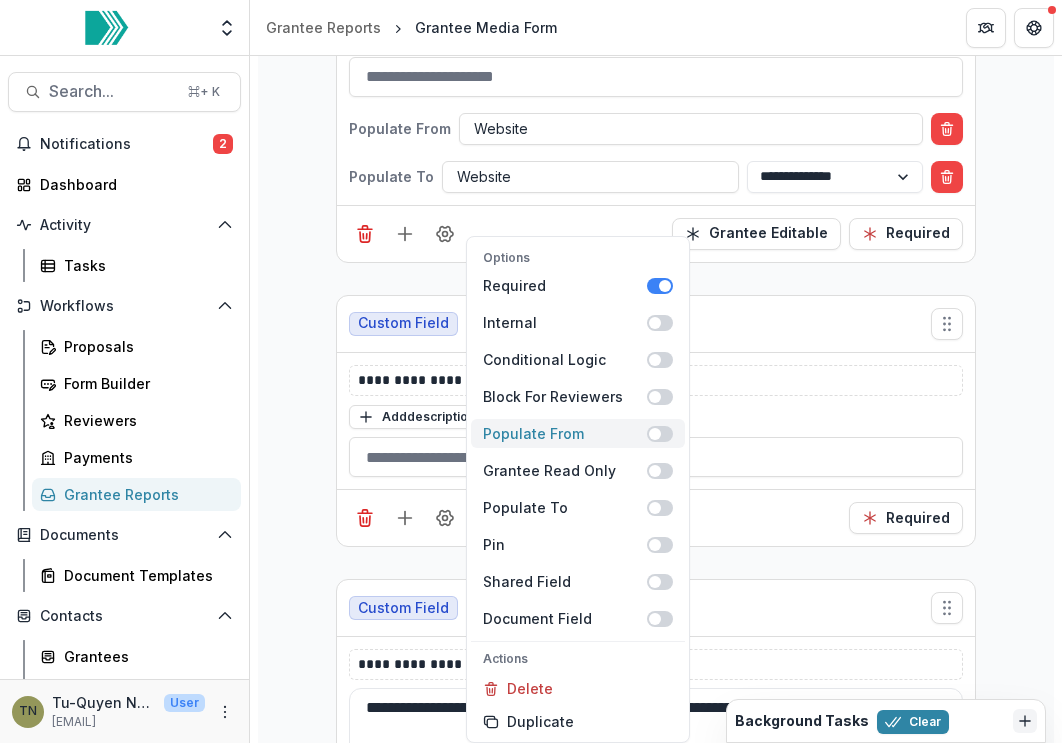 click on "Populate From" at bounding box center [565, 433] 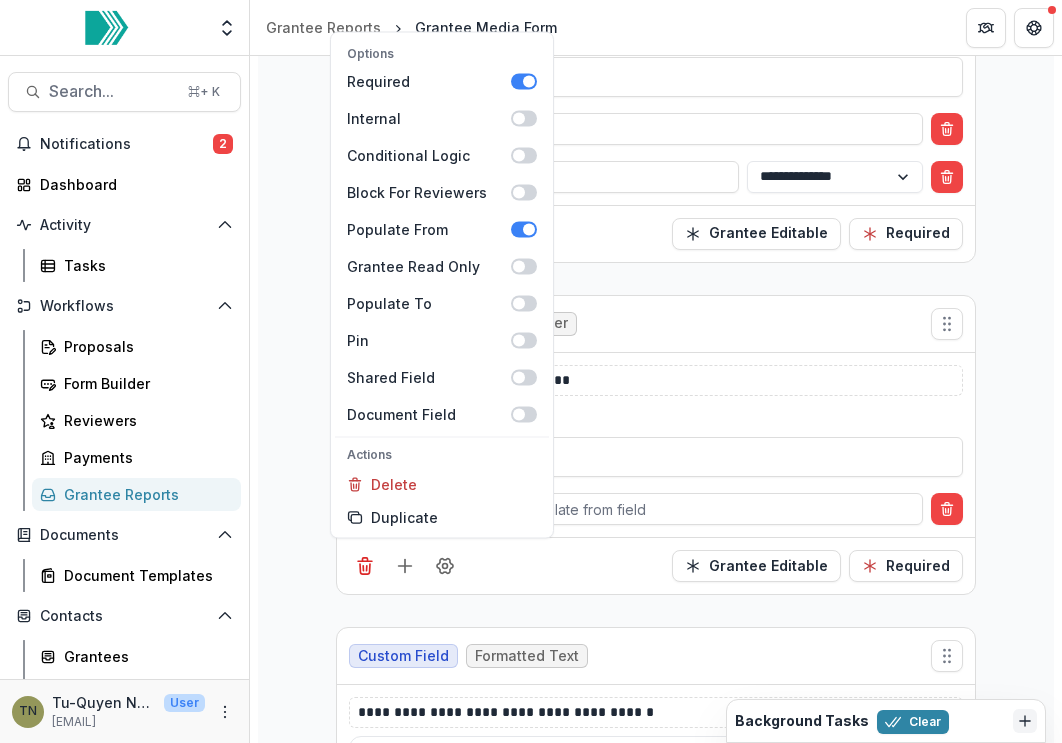 click on "**********" at bounding box center [656, 445] 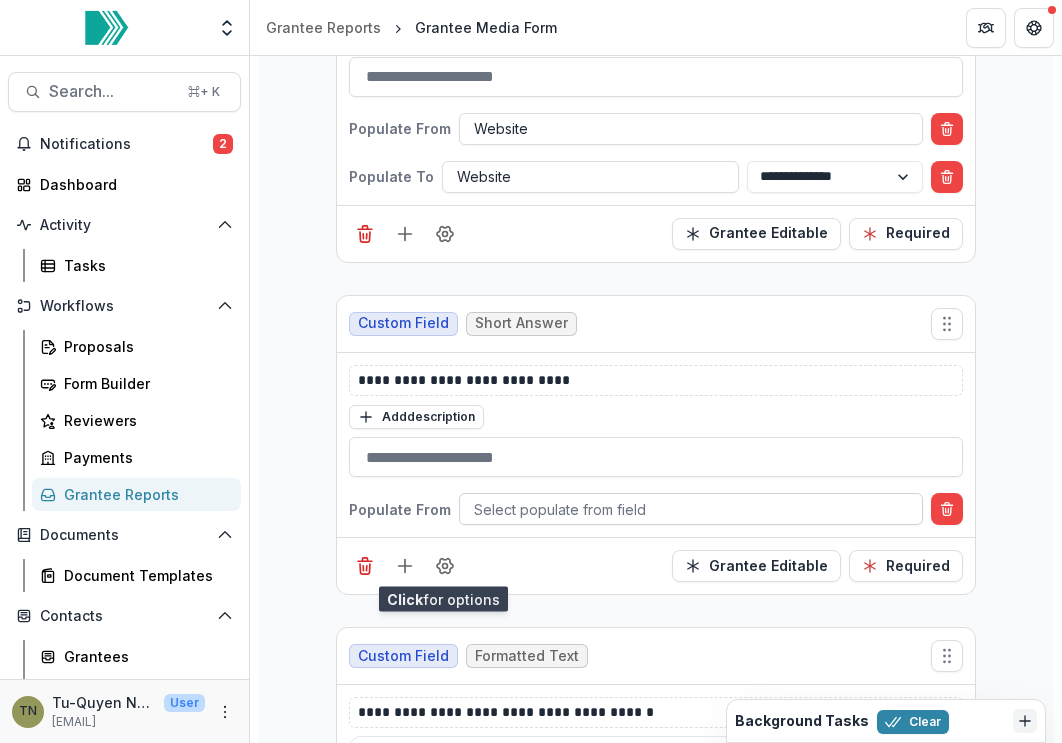 click at bounding box center [691, 509] 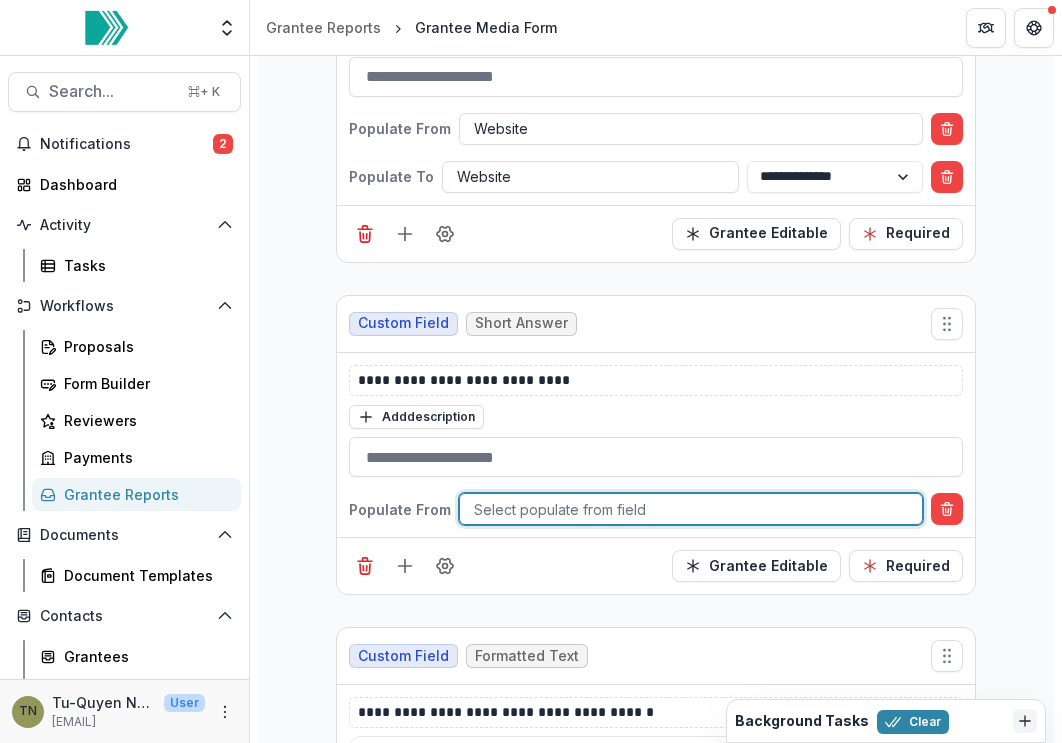 click at bounding box center [691, 509] 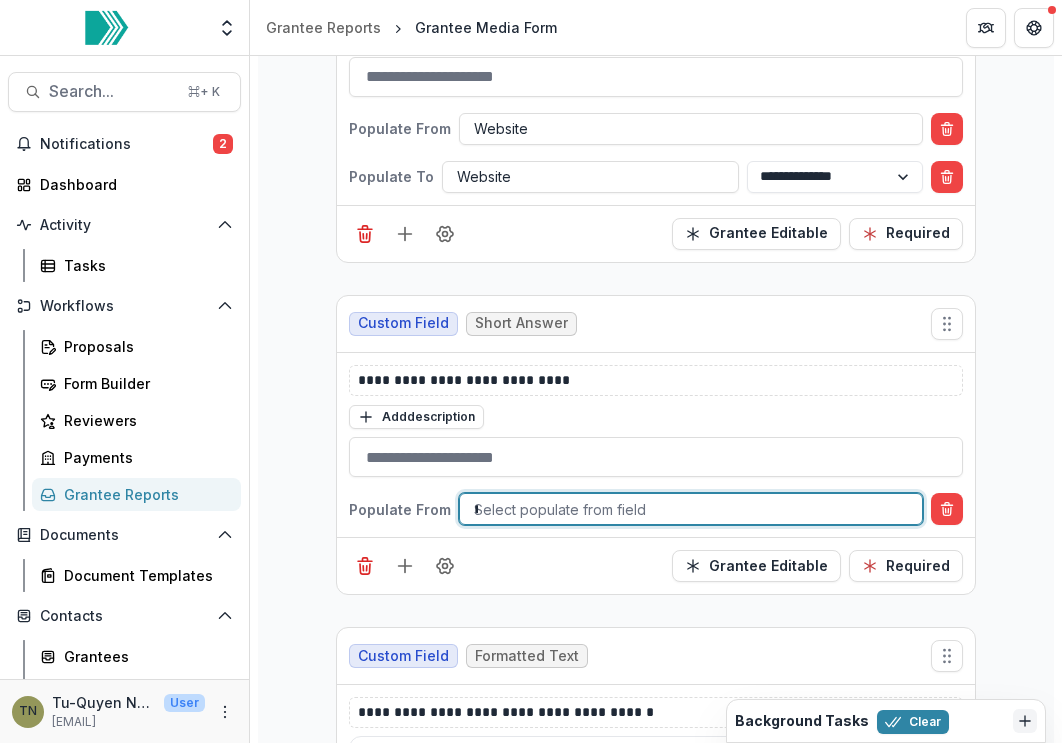 type on "****" 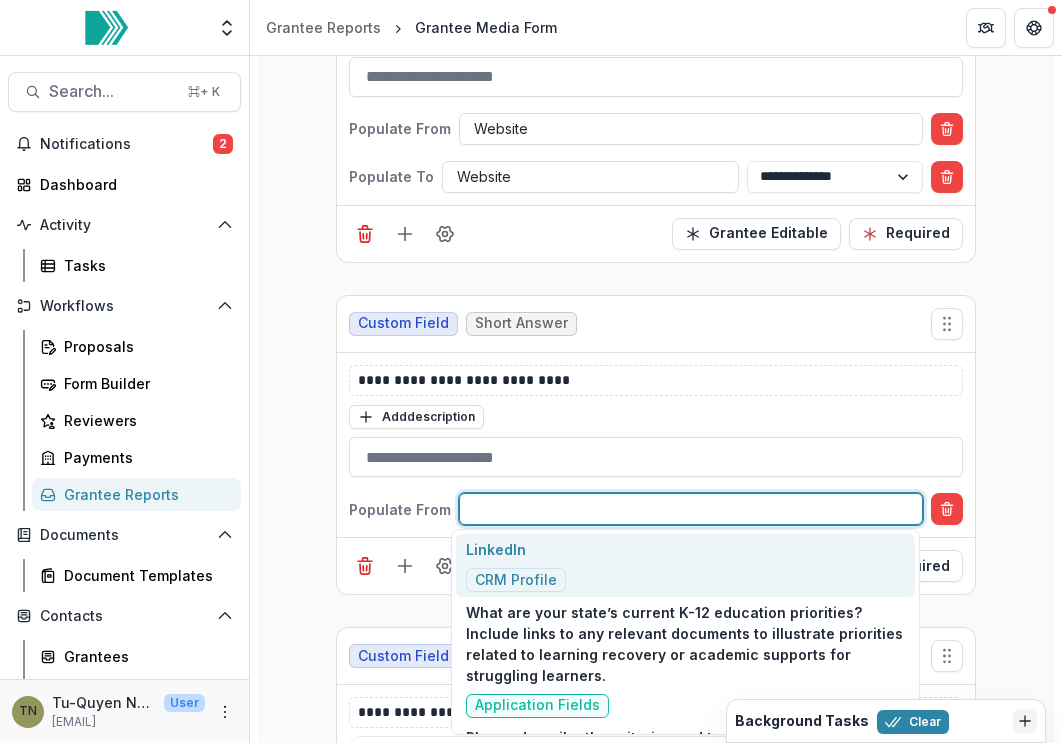 click at bounding box center [691, 509] 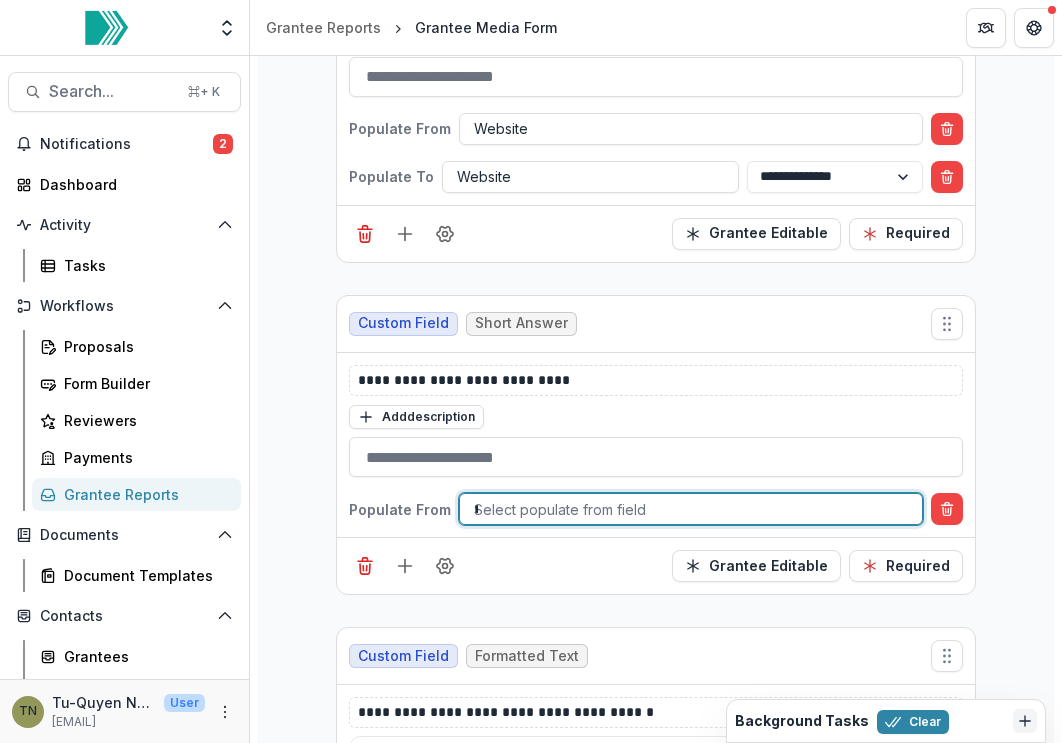 type on "****" 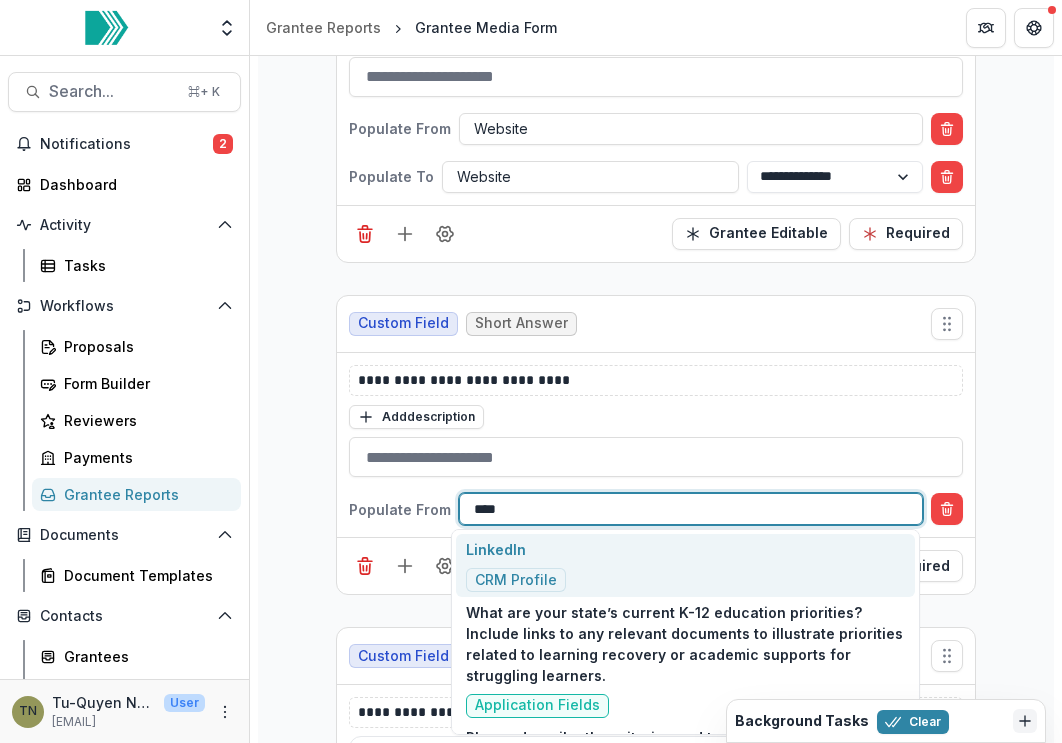 click on "LinkedIn CRM Profile" at bounding box center [685, 565] 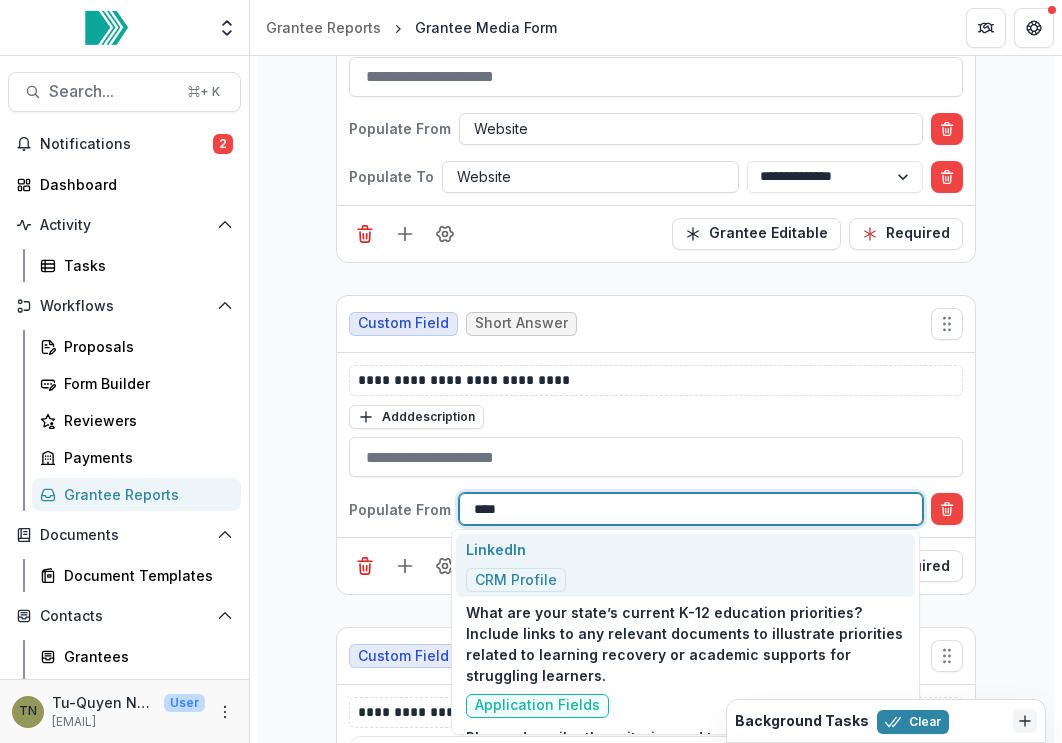 type 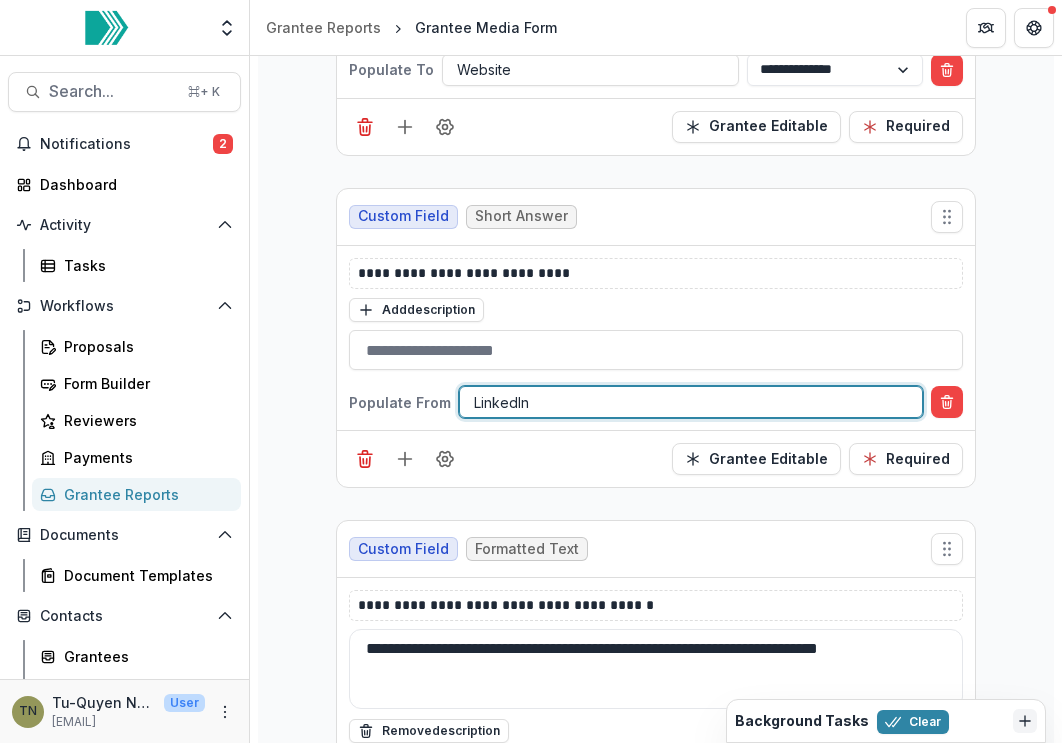 scroll, scrollTop: 3469, scrollLeft: 0, axis: vertical 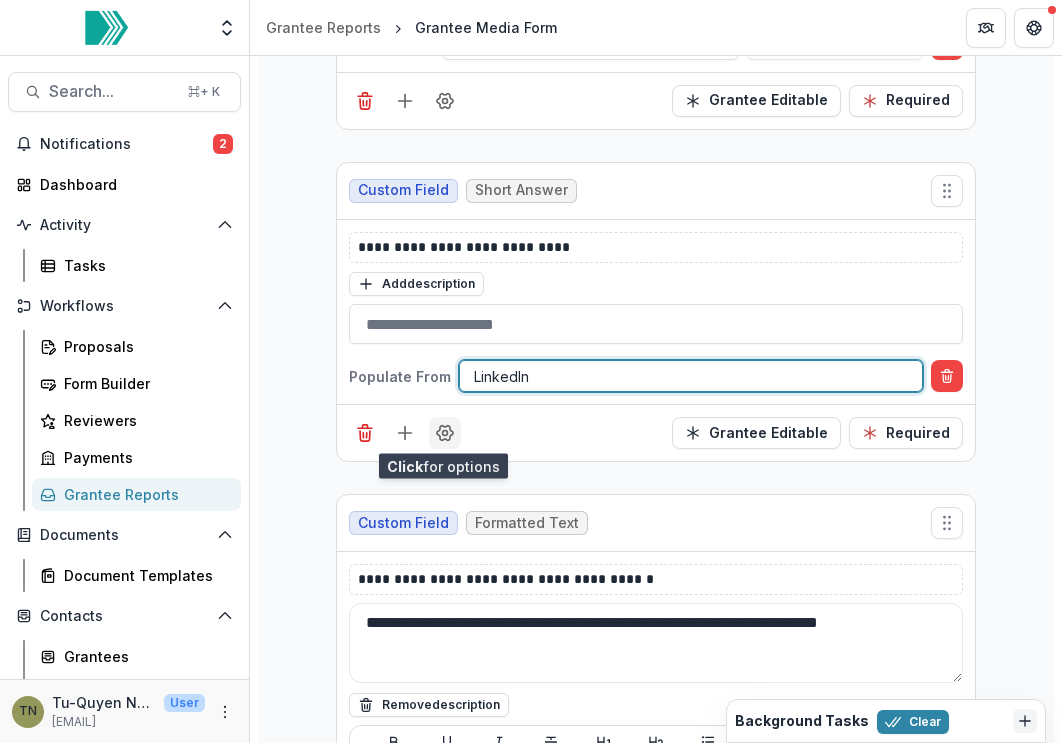 click 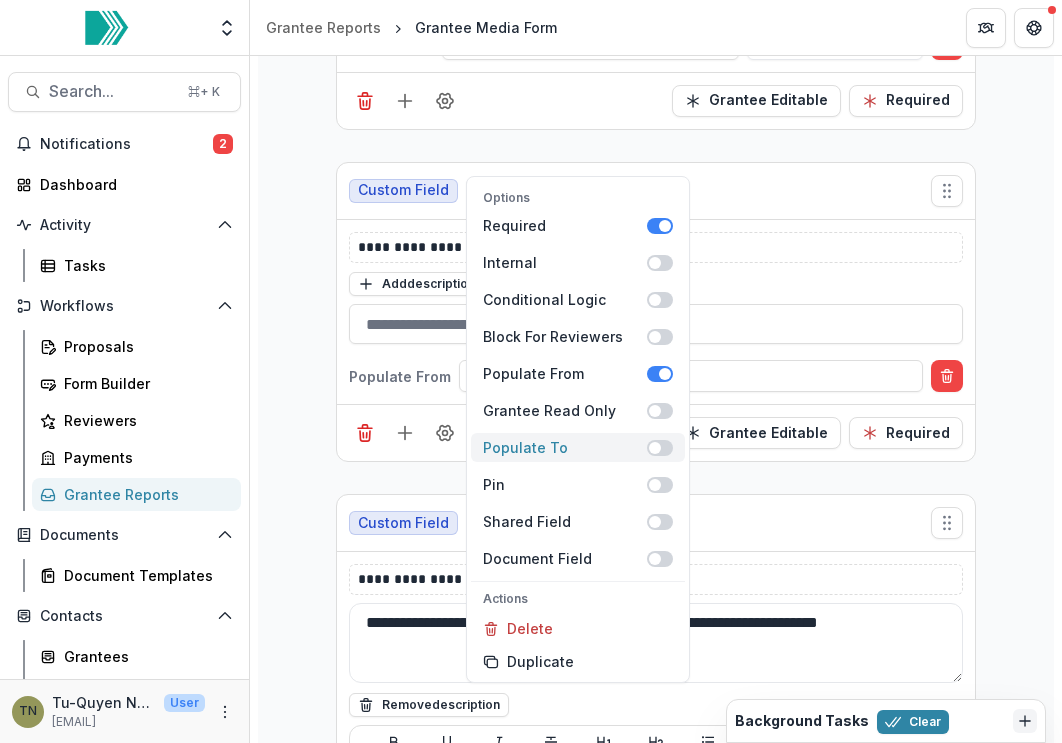 click at bounding box center (660, 448) 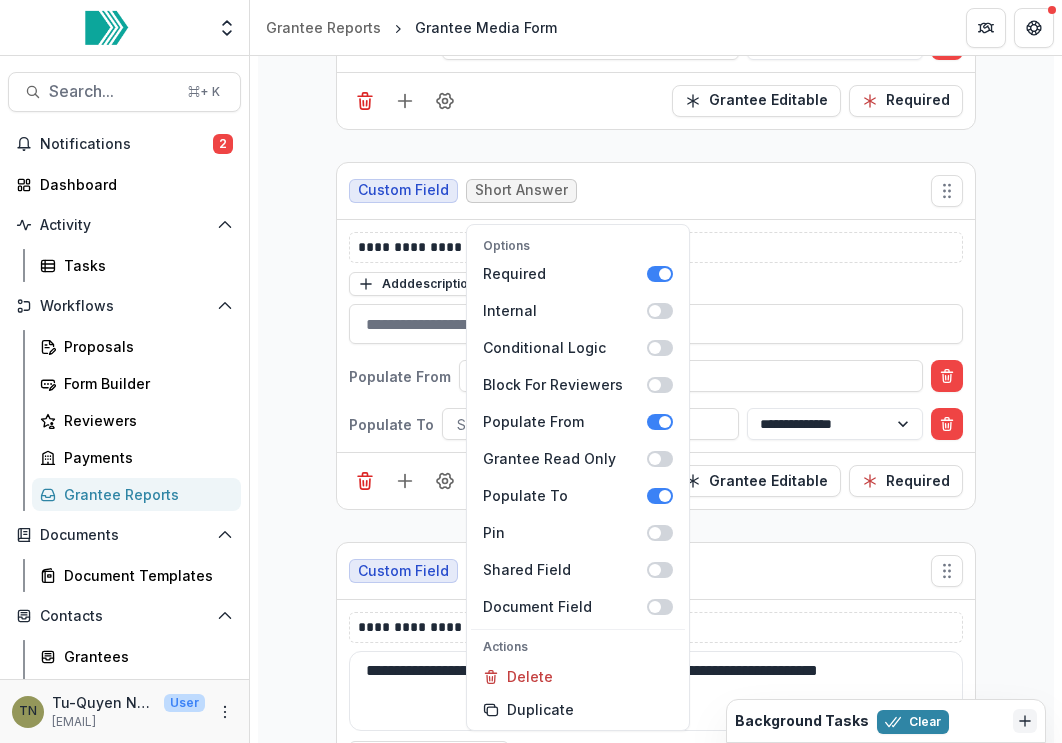 click on "**********" at bounding box center [656, 336] 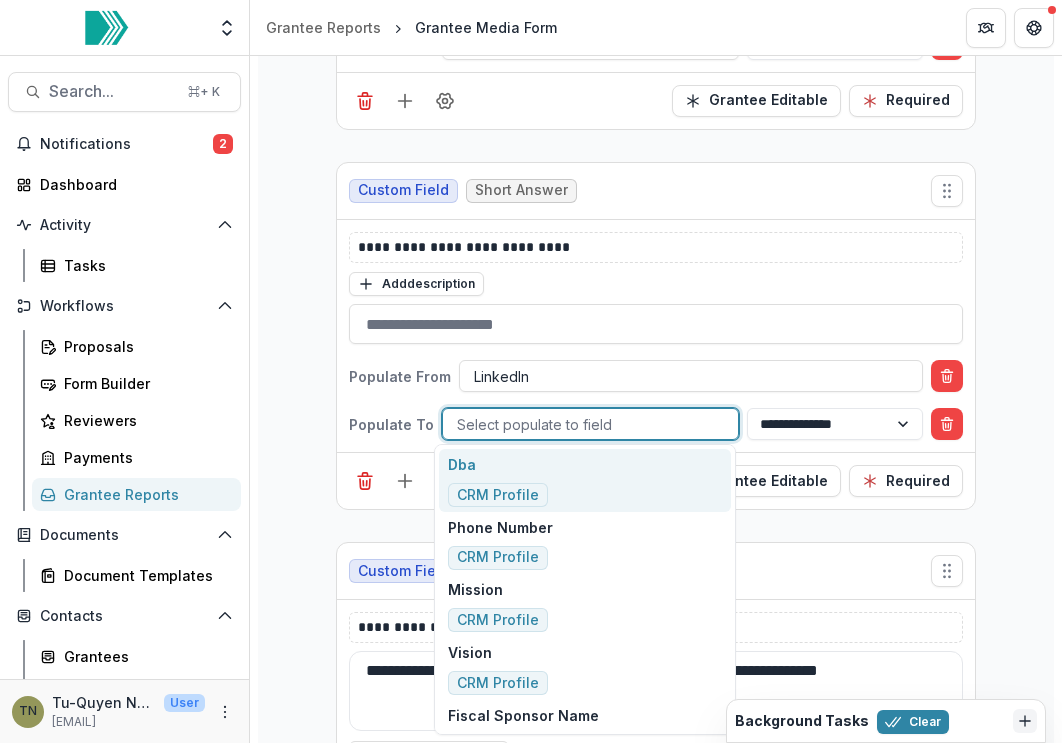 click at bounding box center [590, 424] 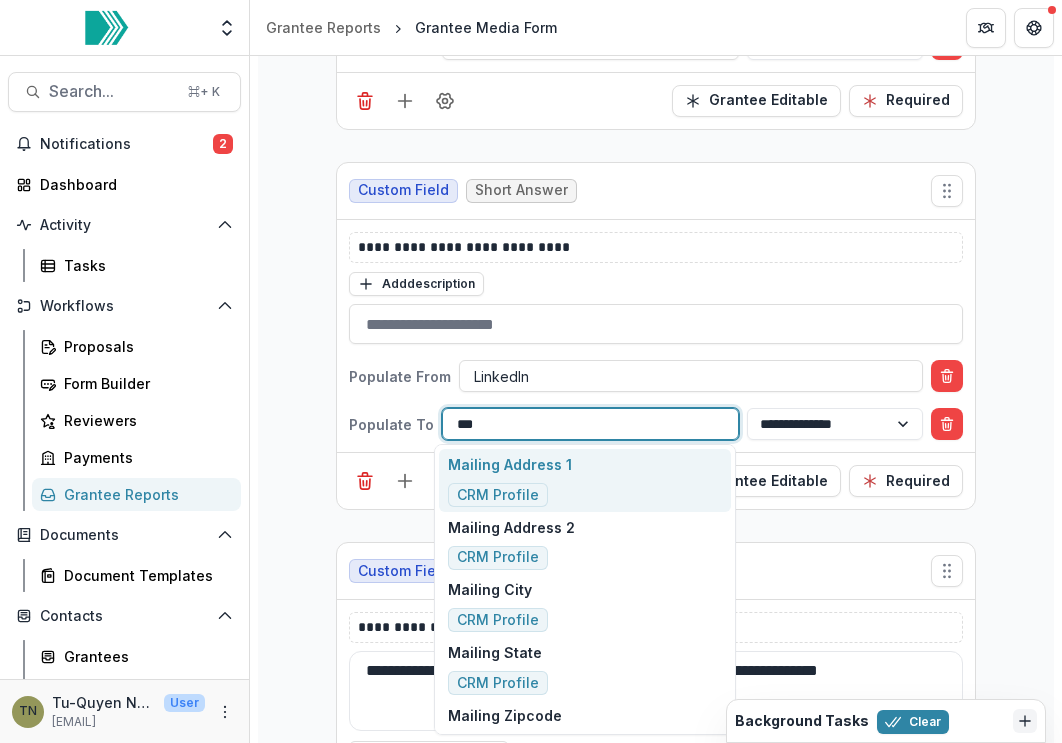type on "****" 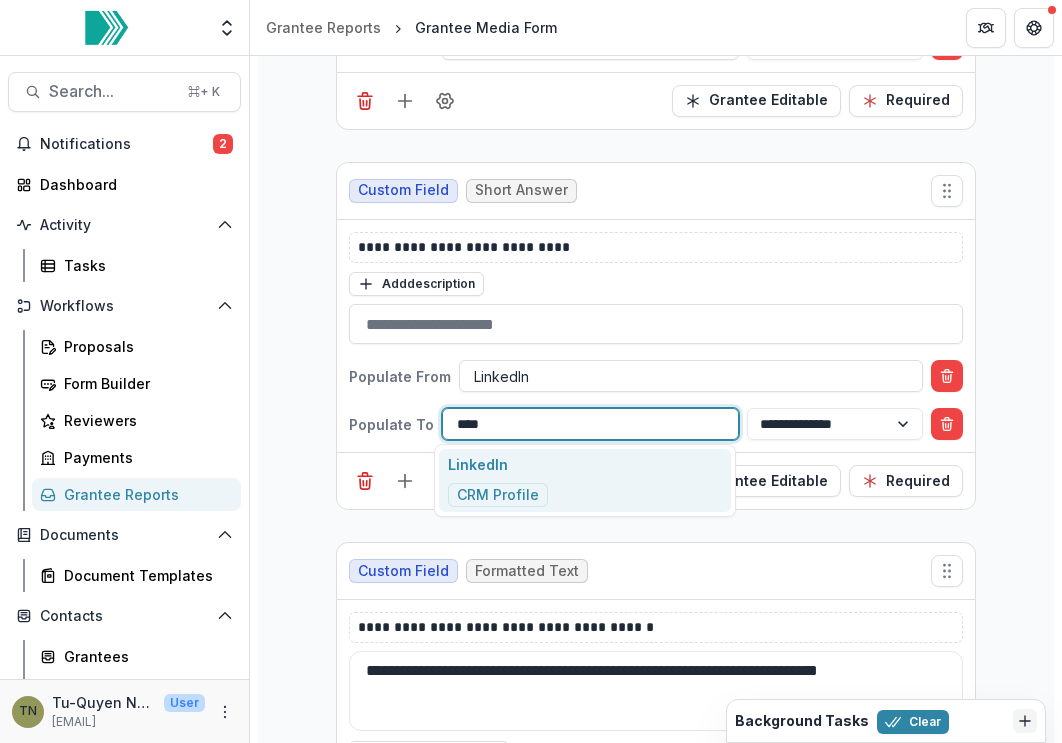 click on "LinkedIn" at bounding box center (498, 464) 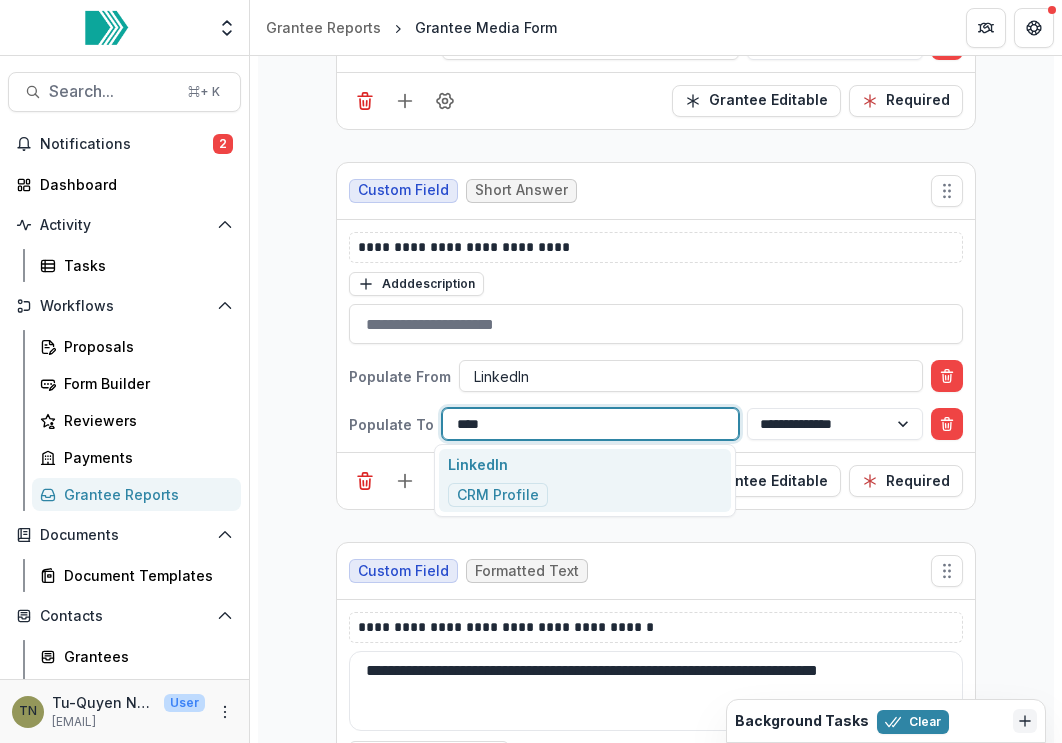 type 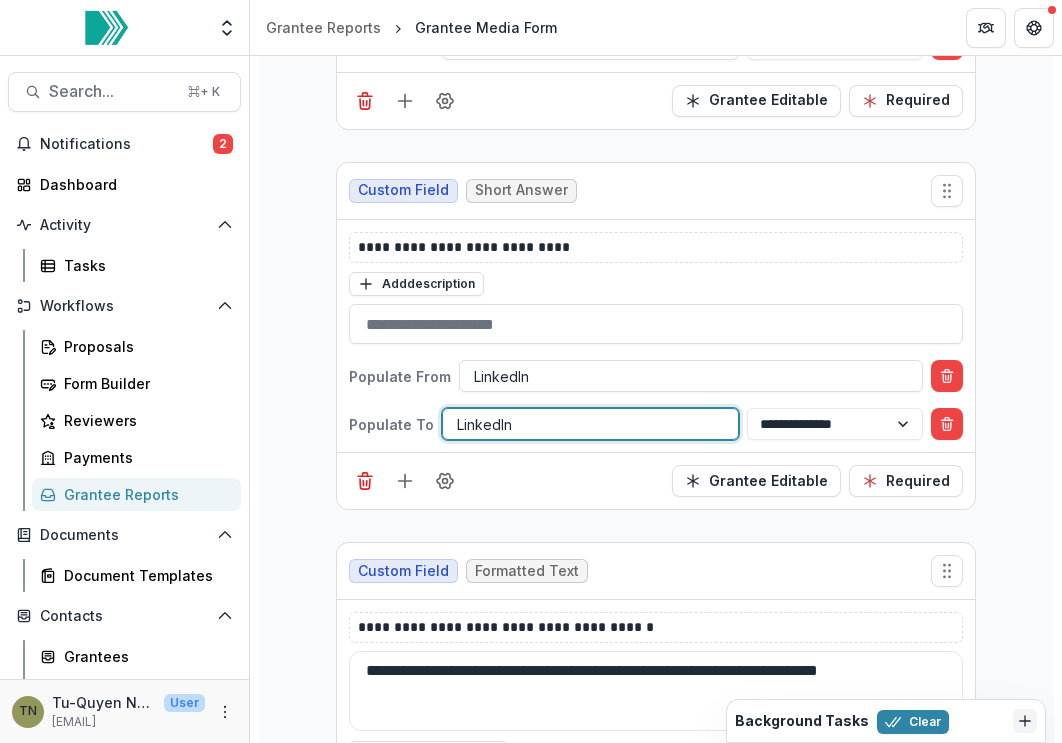 click on "**********" at bounding box center (656, -136) 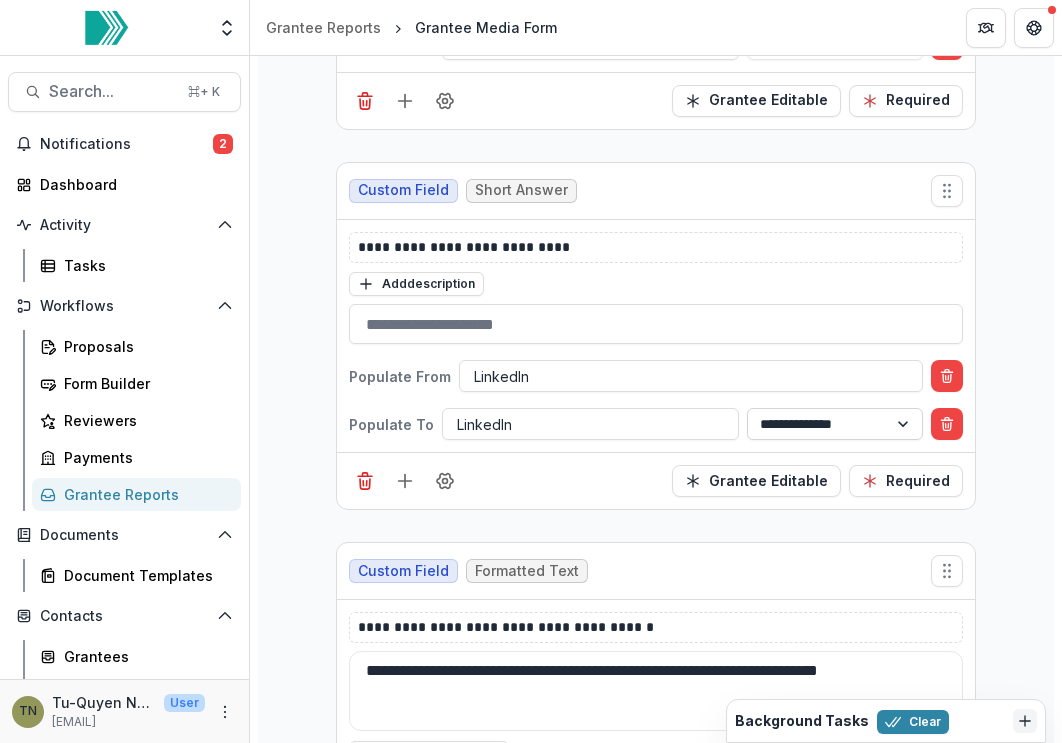 click on "**********" at bounding box center (835, 424) 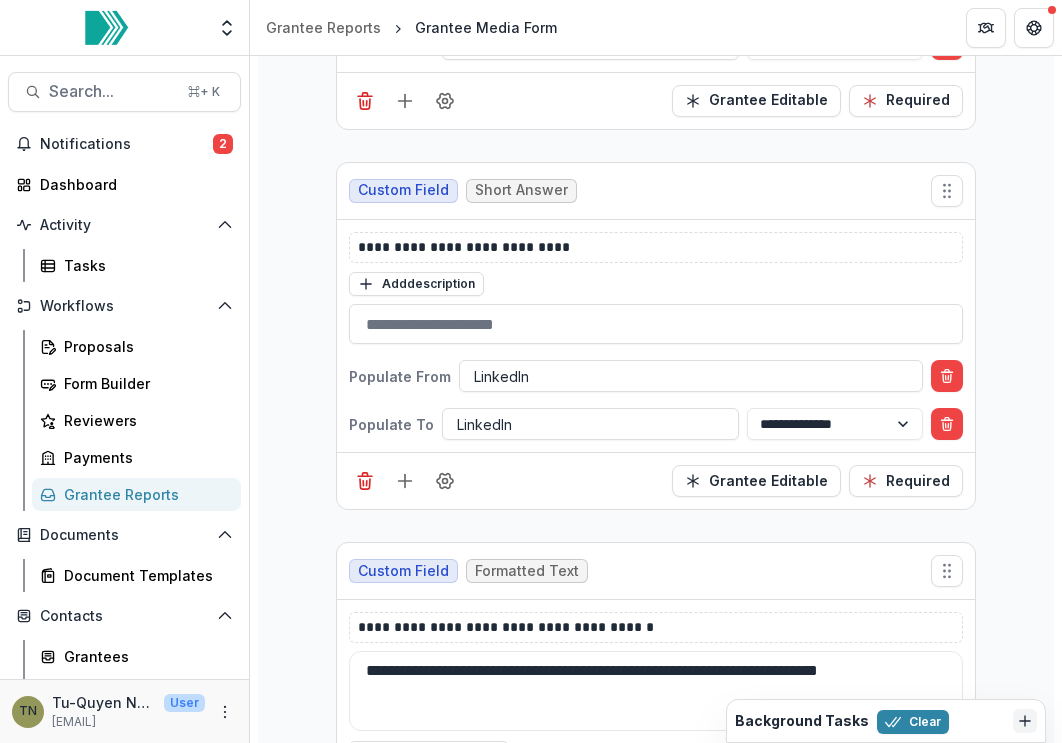 click on "**********" at bounding box center (656, -136) 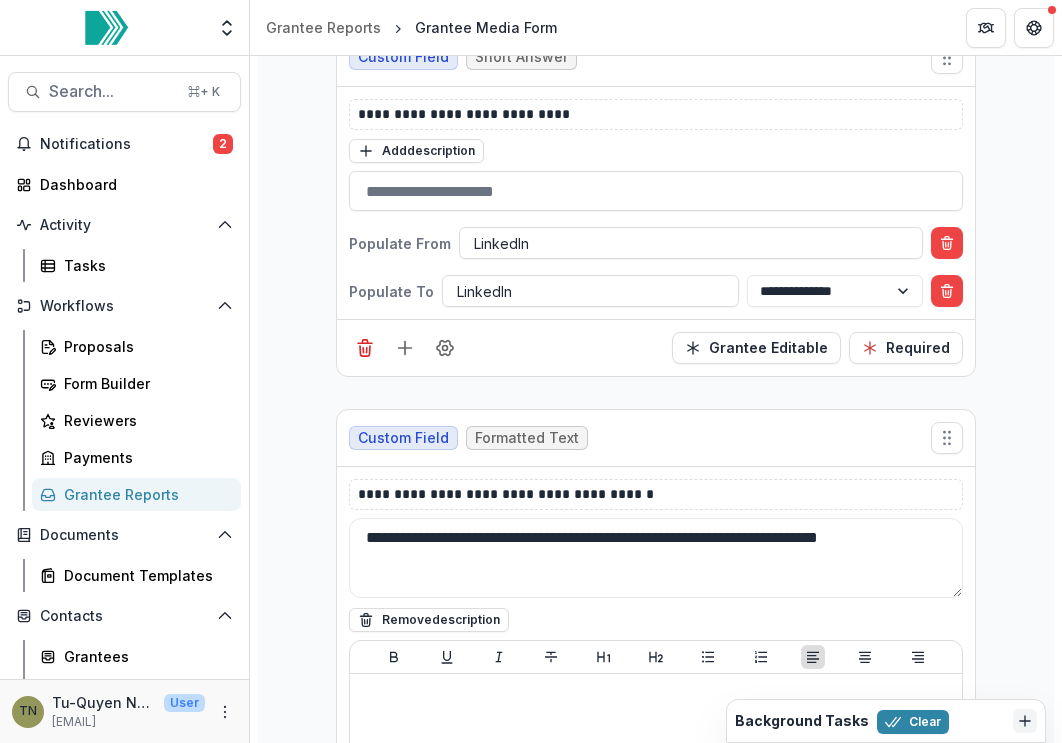 scroll, scrollTop: 3687, scrollLeft: 0, axis: vertical 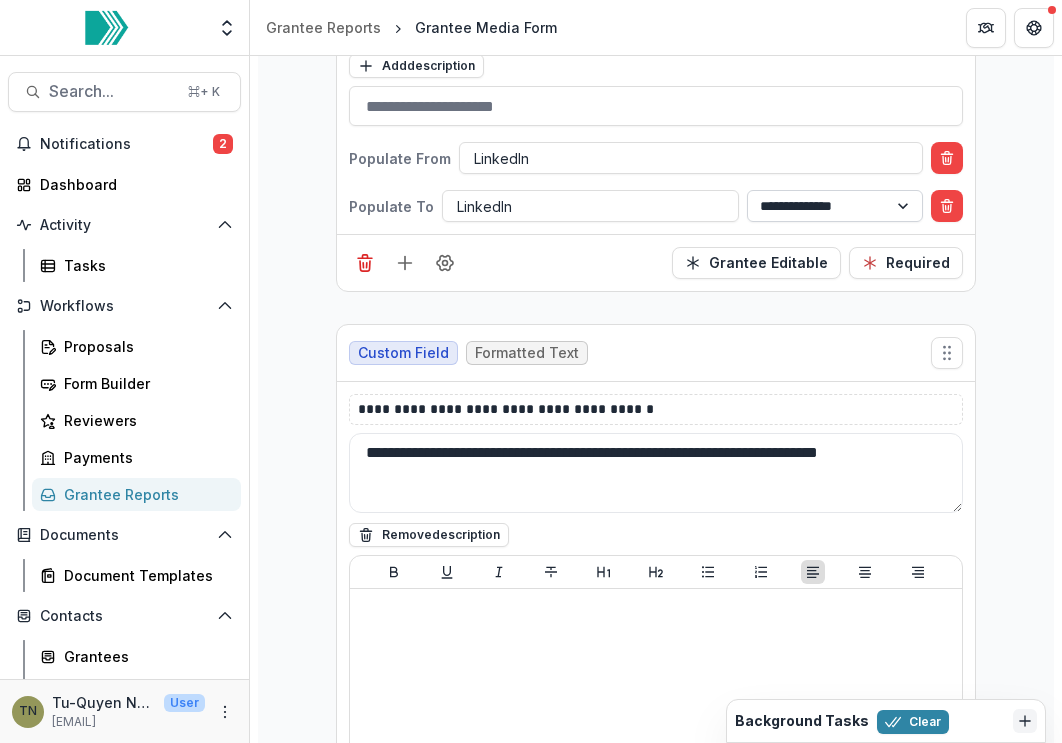 click on "**********" at bounding box center [835, 206] 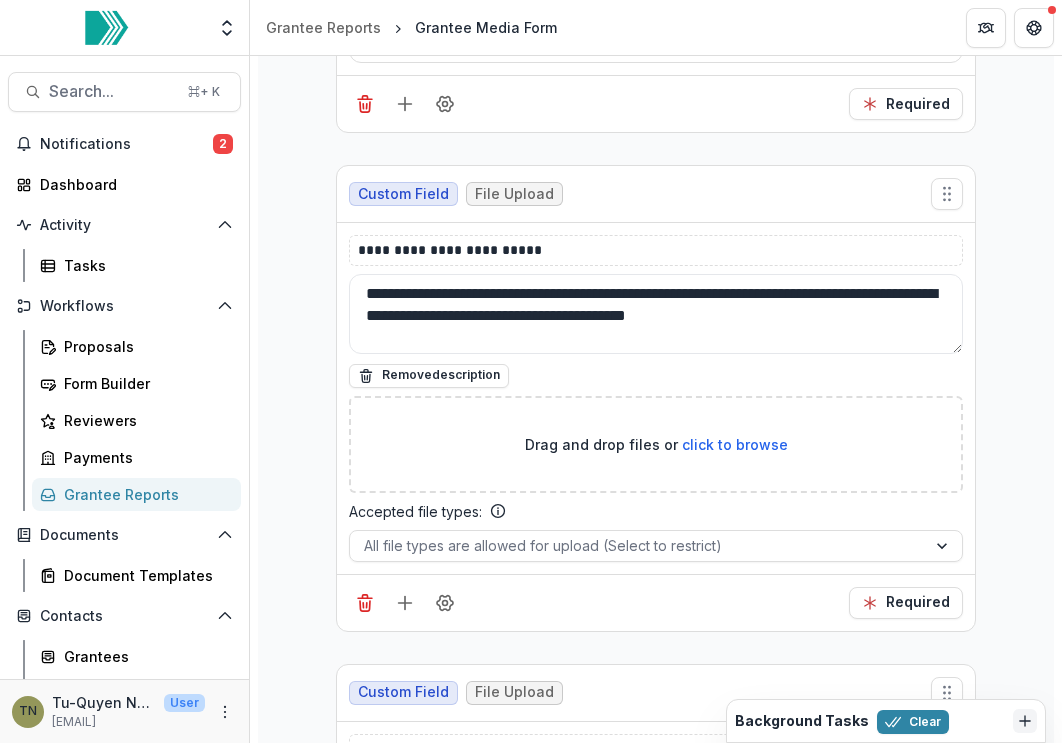 scroll, scrollTop: 4553, scrollLeft: 0, axis: vertical 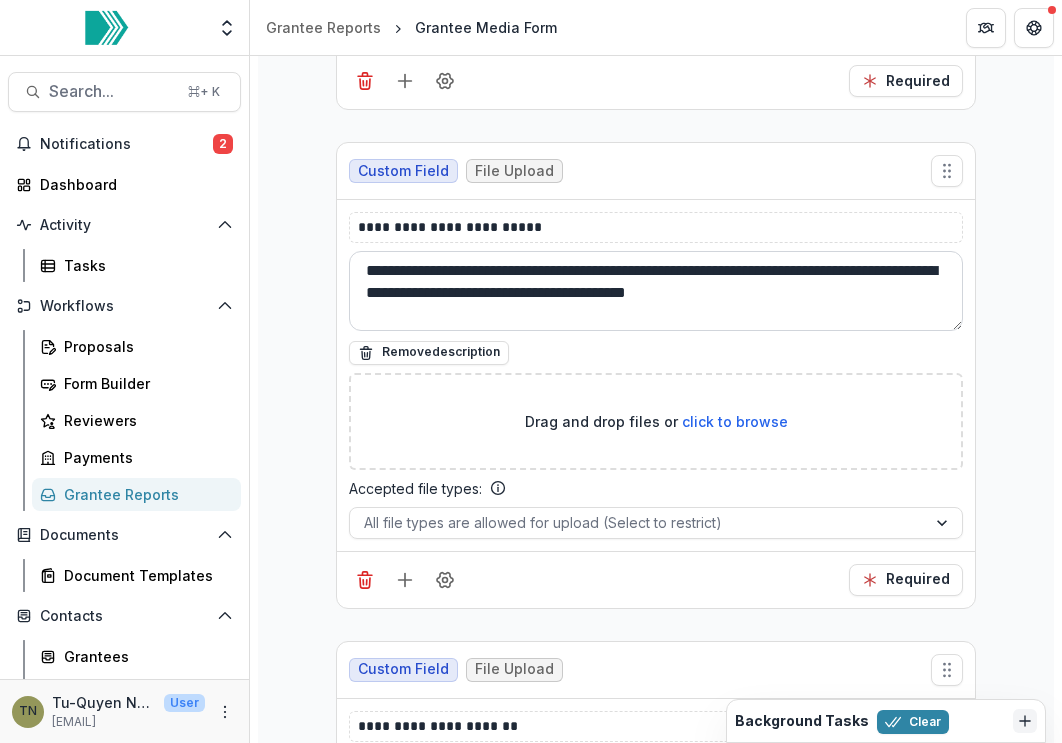 click on "**********" at bounding box center [656, 291] 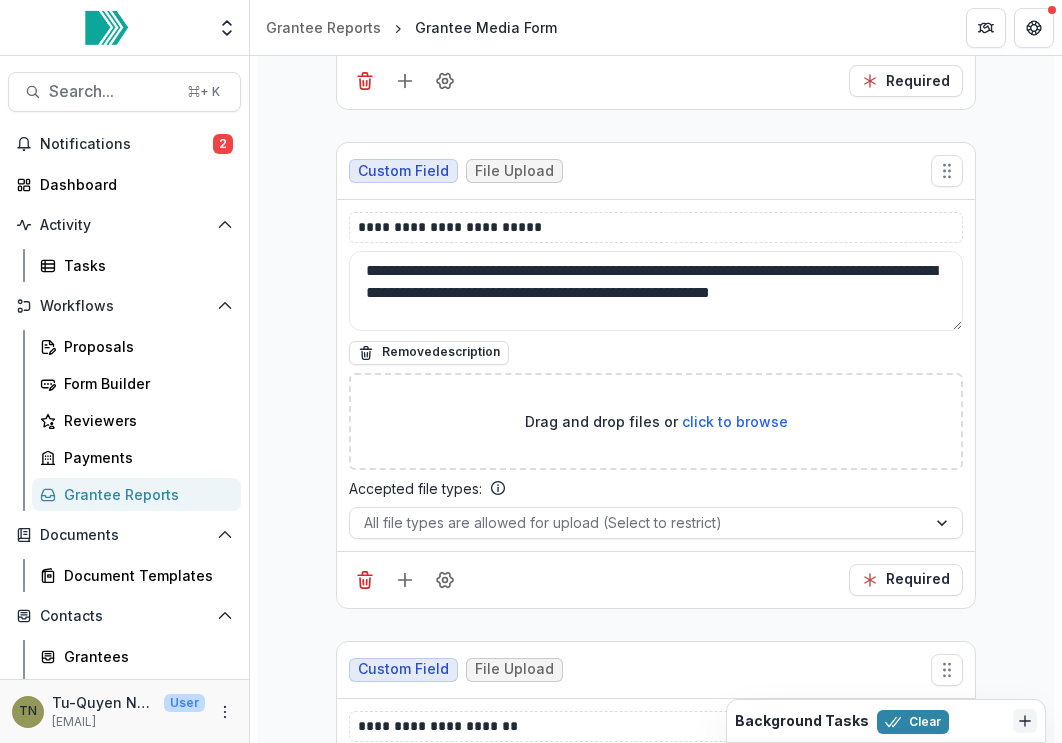 type on "**********" 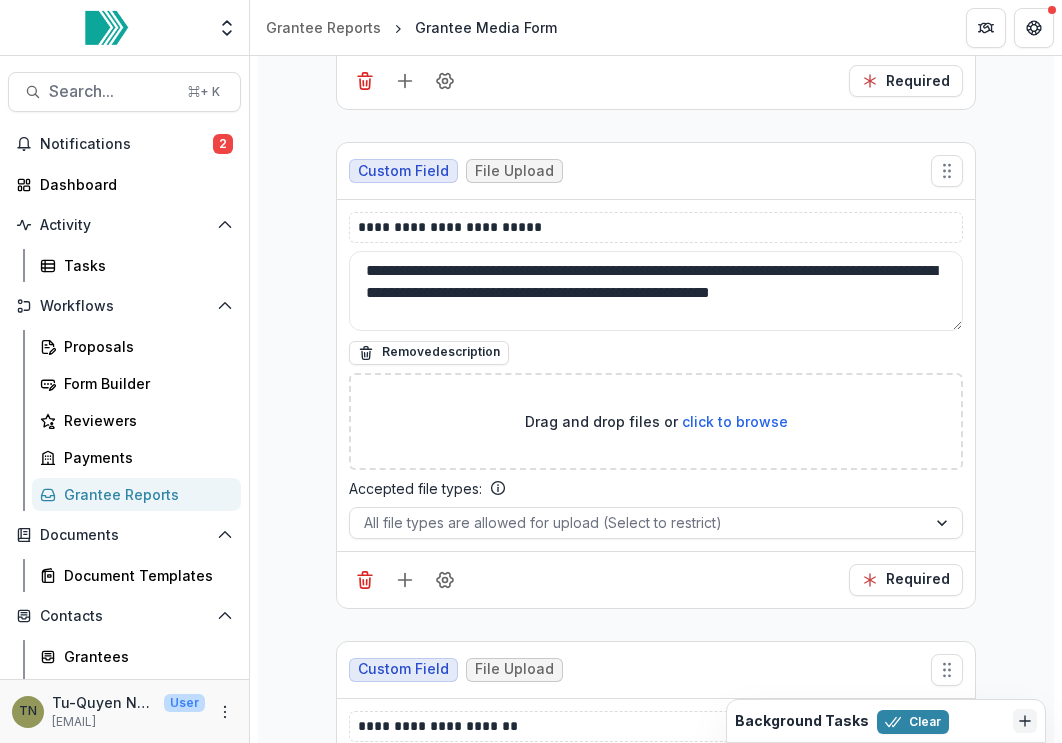 click on "**********" at bounding box center [656, -1220] 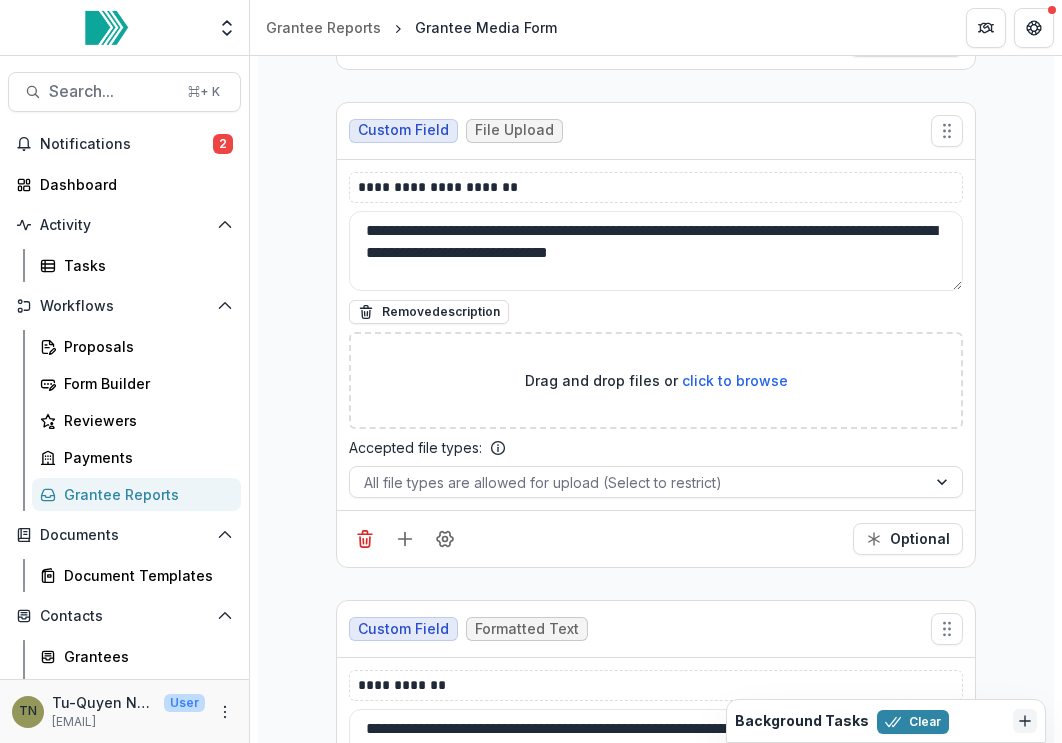 scroll, scrollTop: 5110, scrollLeft: 0, axis: vertical 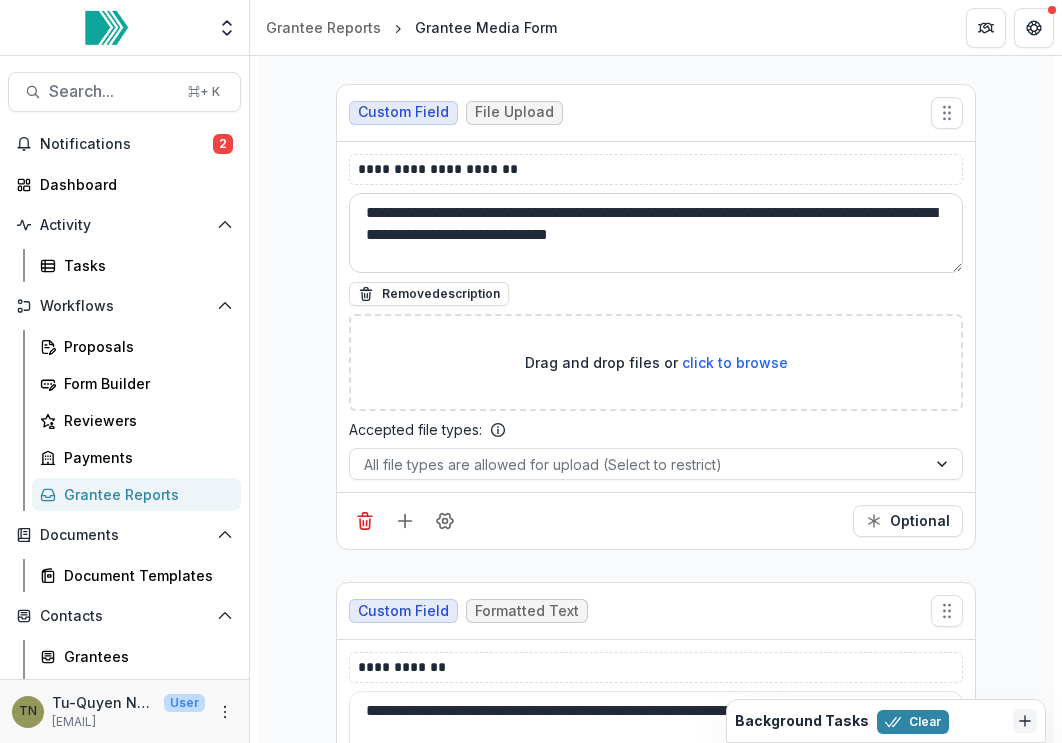 click on "**********" at bounding box center (656, 233) 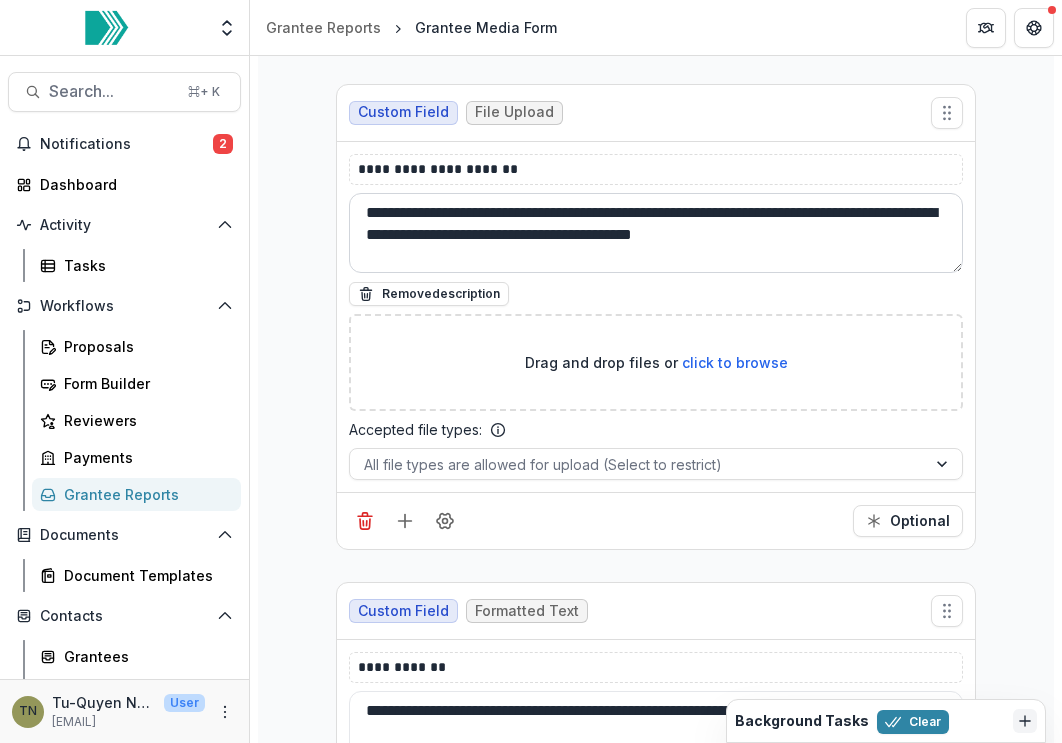 drag, startPoint x: 494, startPoint y: 231, endPoint x: 875, endPoint y: 205, distance: 381.8861 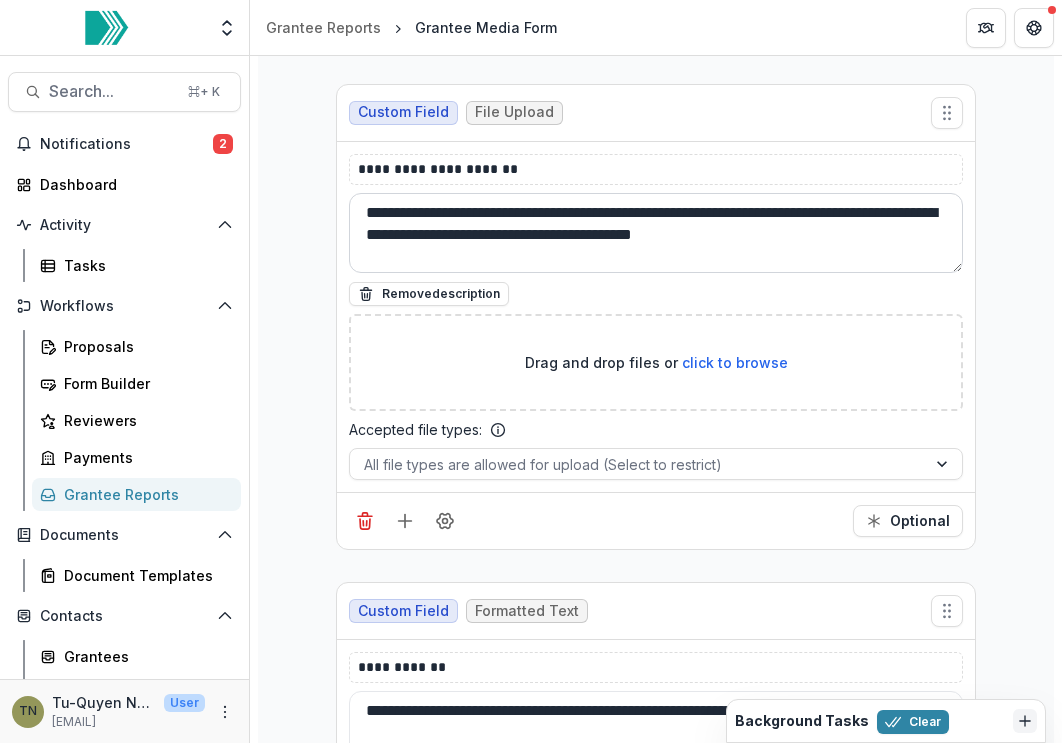 click on "**********" at bounding box center [656, 233] 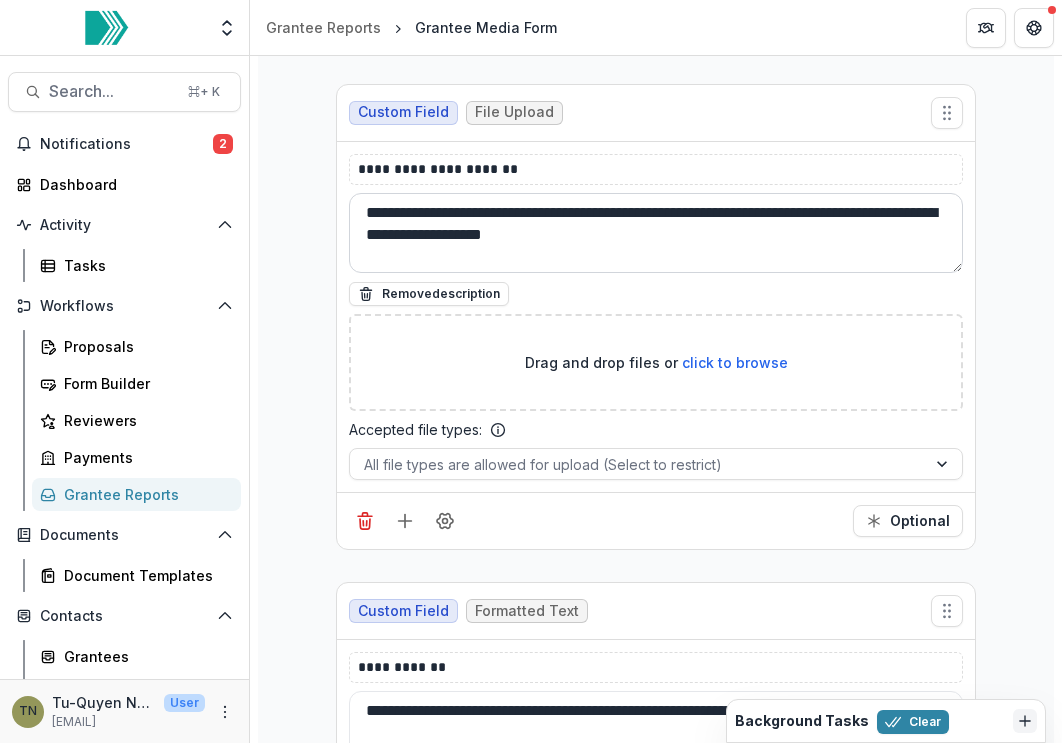 click on "**********" at bounding box center (656, 233) 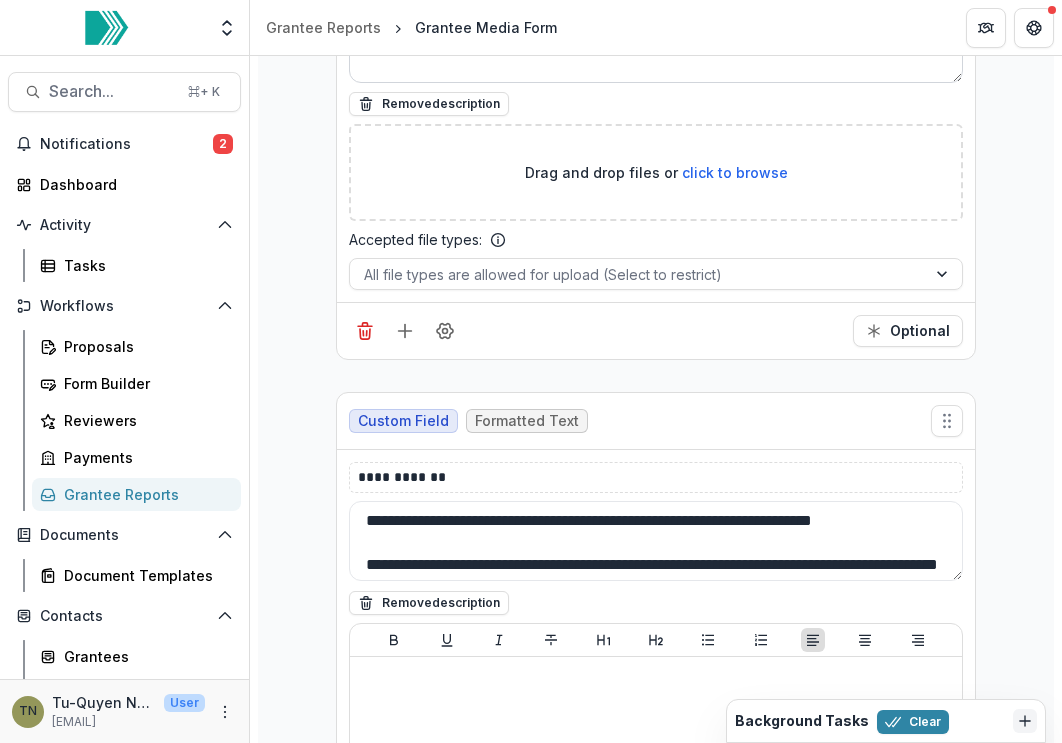 scroll, scrollTop: 5335, scrollLeft: 0, axis: vertical 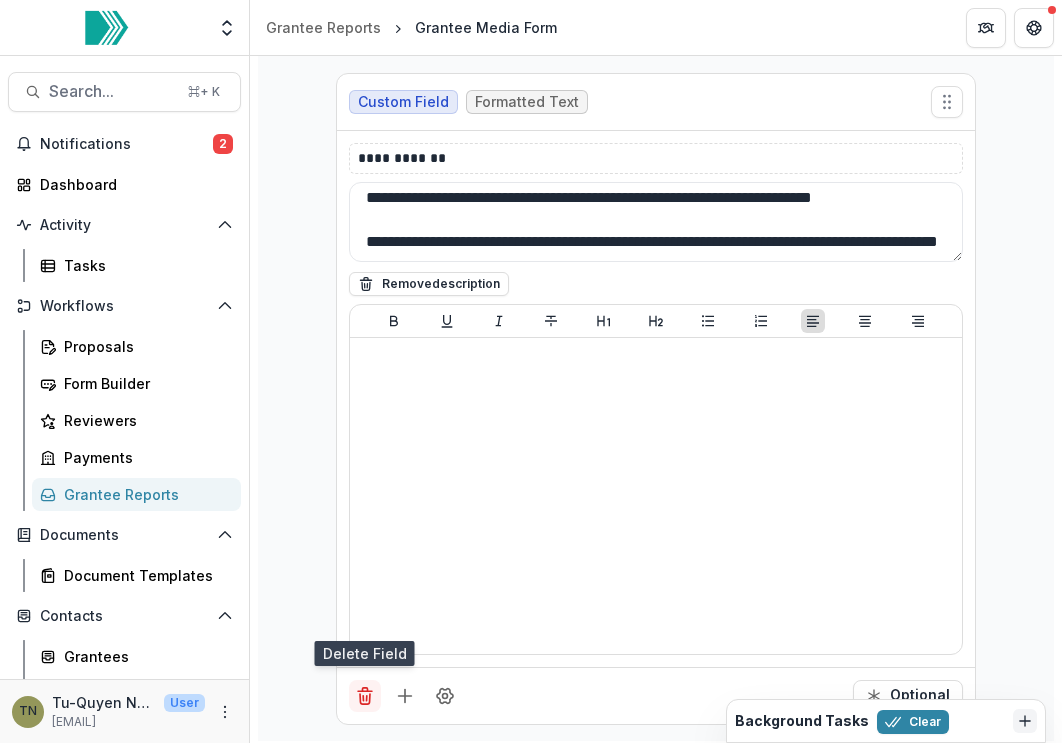 click 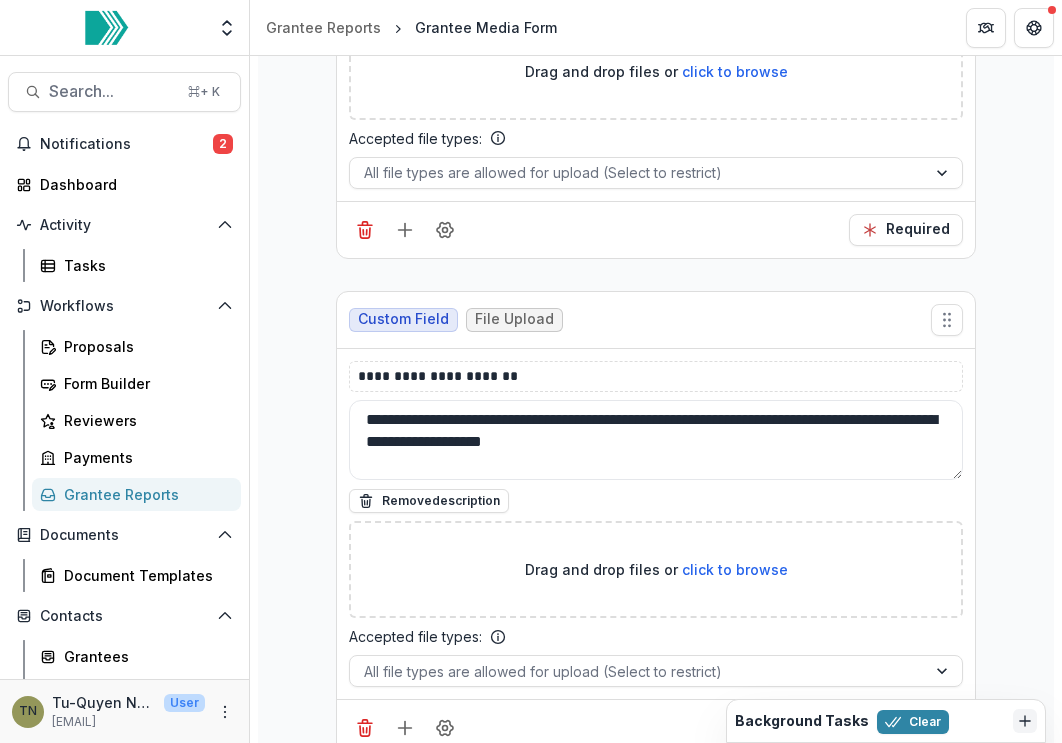 scroll, scrollTop: 4858, scrollLeft: 0, axis: vertical 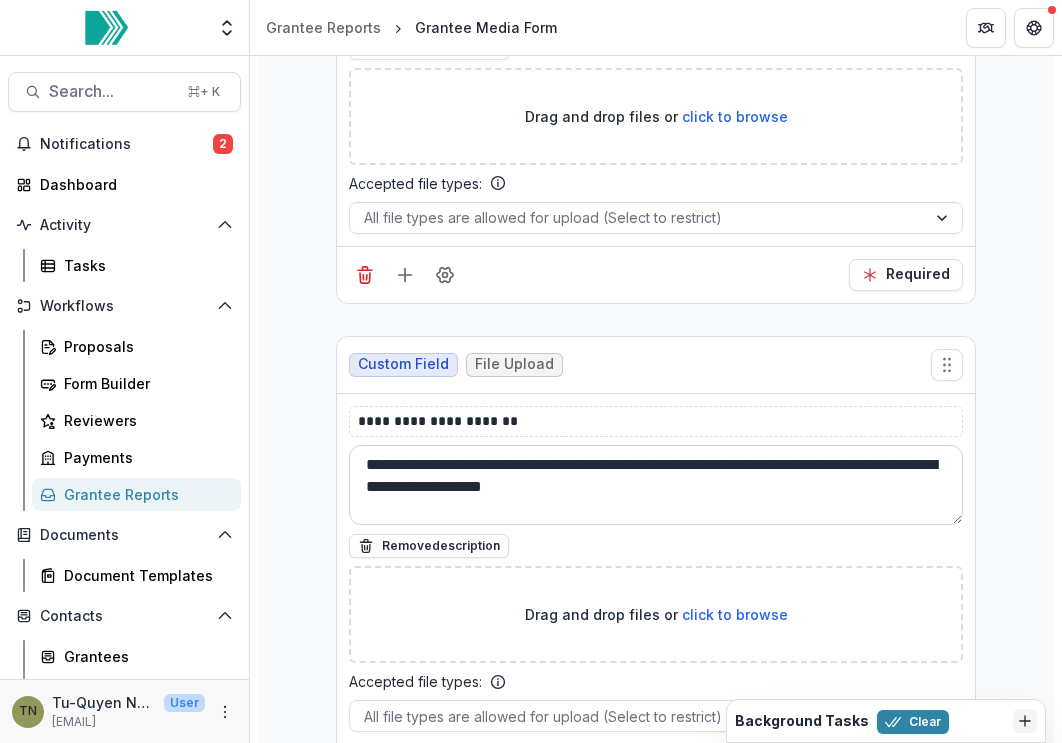 click on "**********" at bounding box center [656, 485] 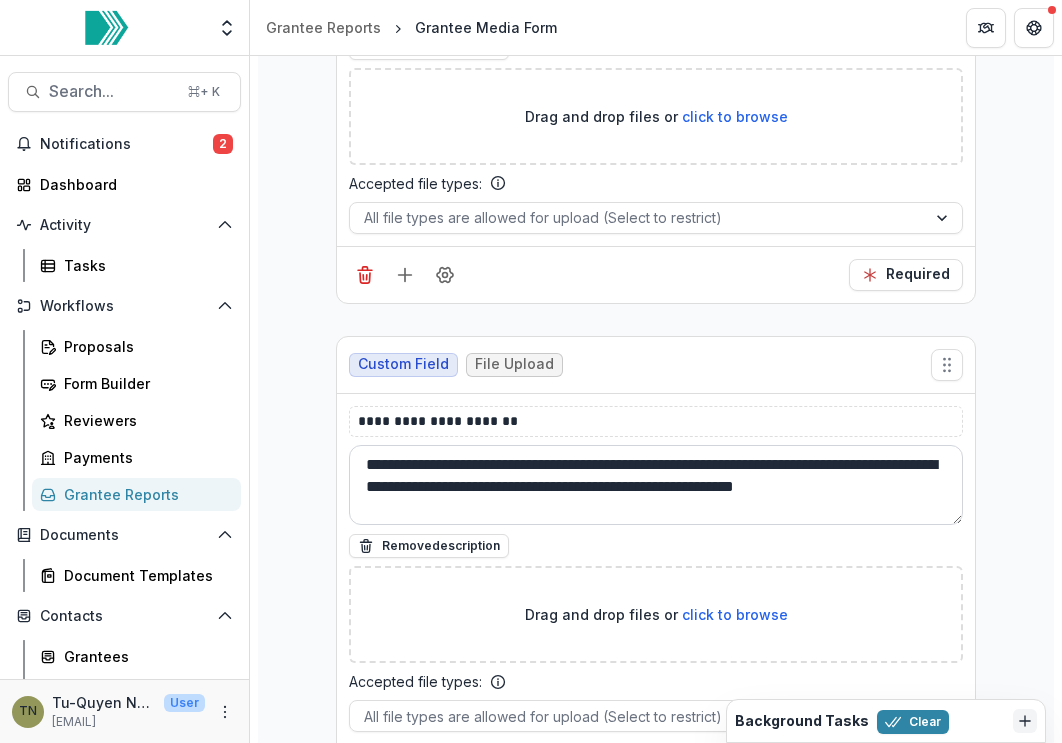 click on "**********" at bounding box center (656, 485) 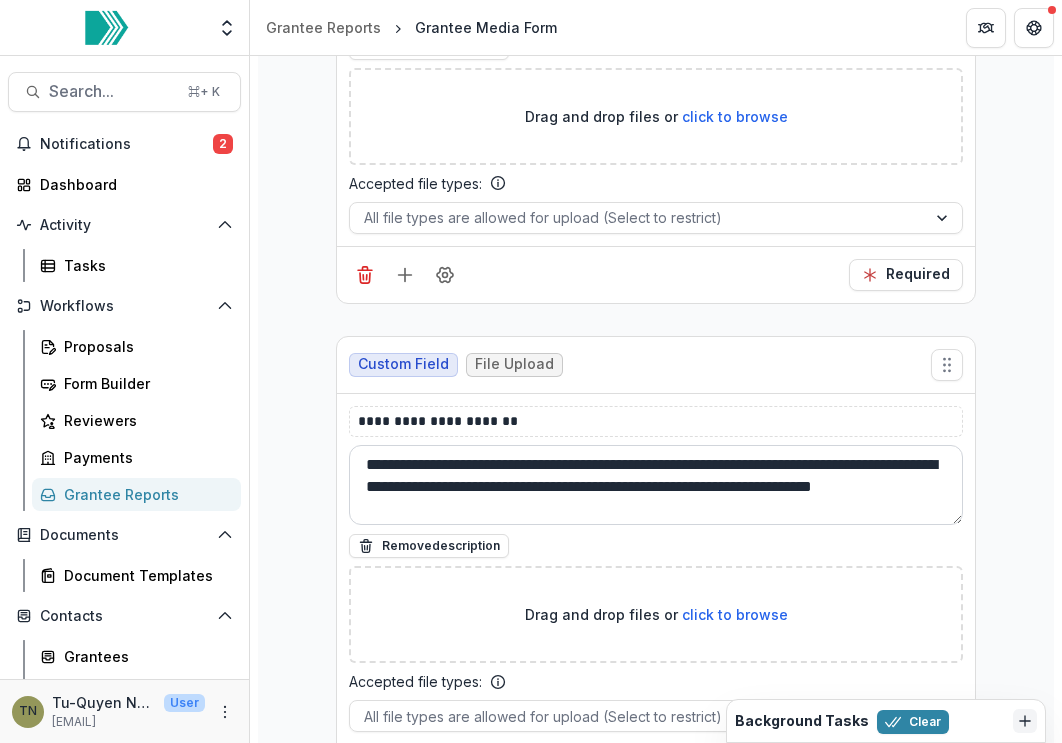click on "**********" at bounding box center (656, 485) 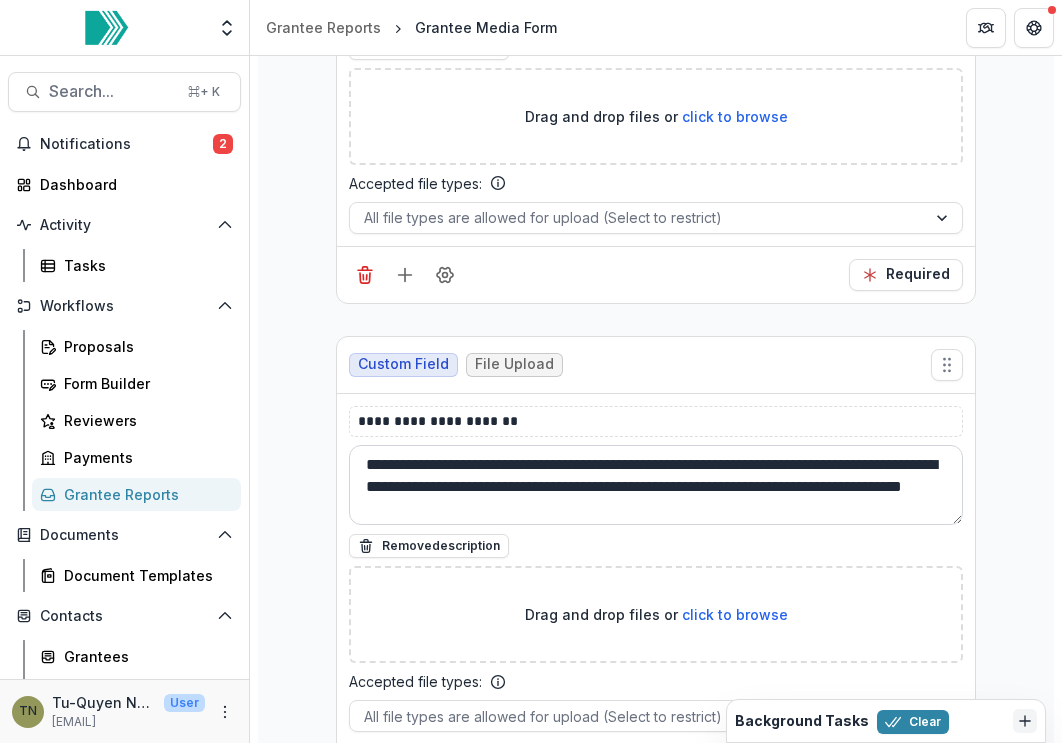 scroll, scrollTop: 4, scrollLeft: 0, axis: vertical 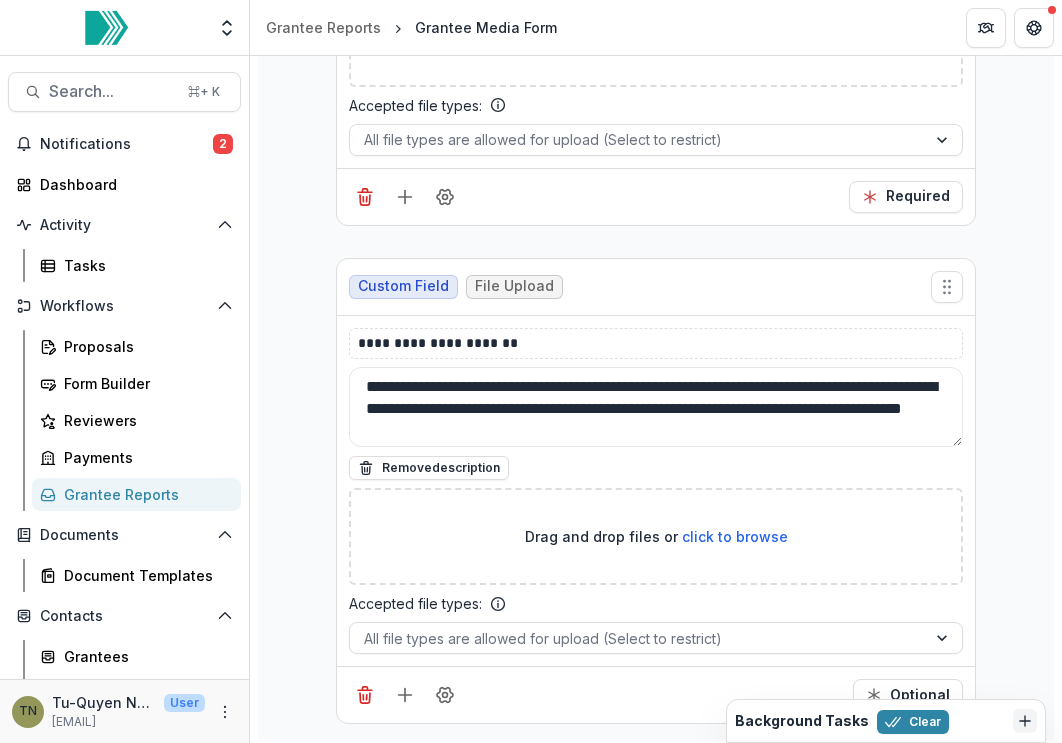 type on "**********" 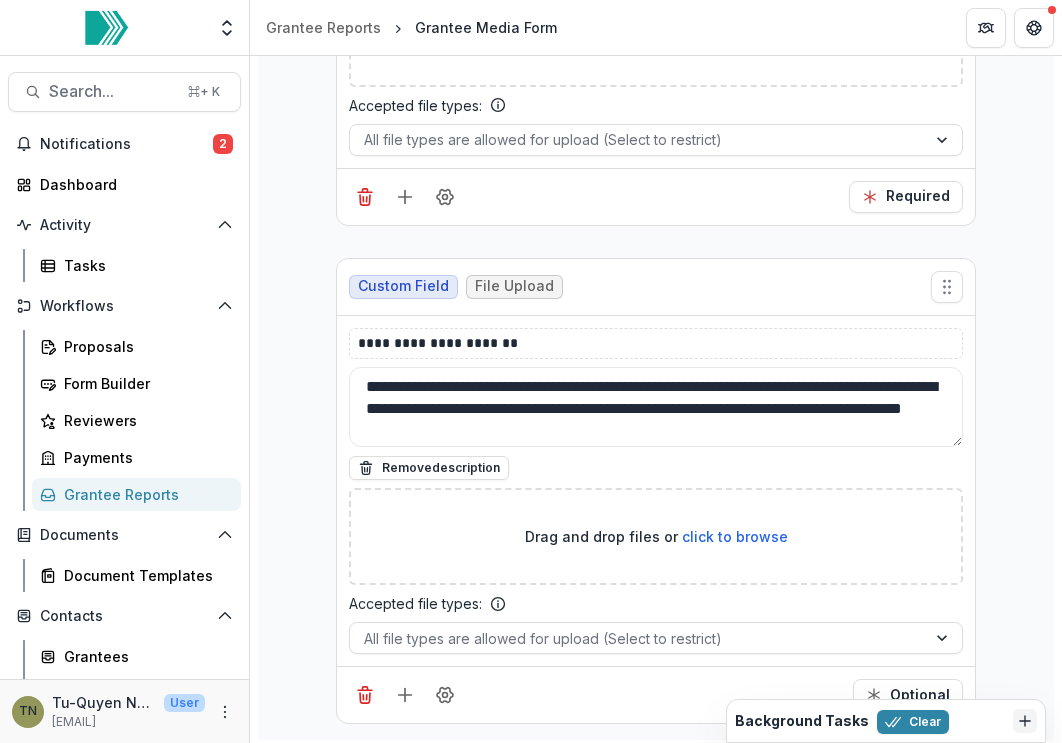 click on "**********" at bounding box center (656, -1945) 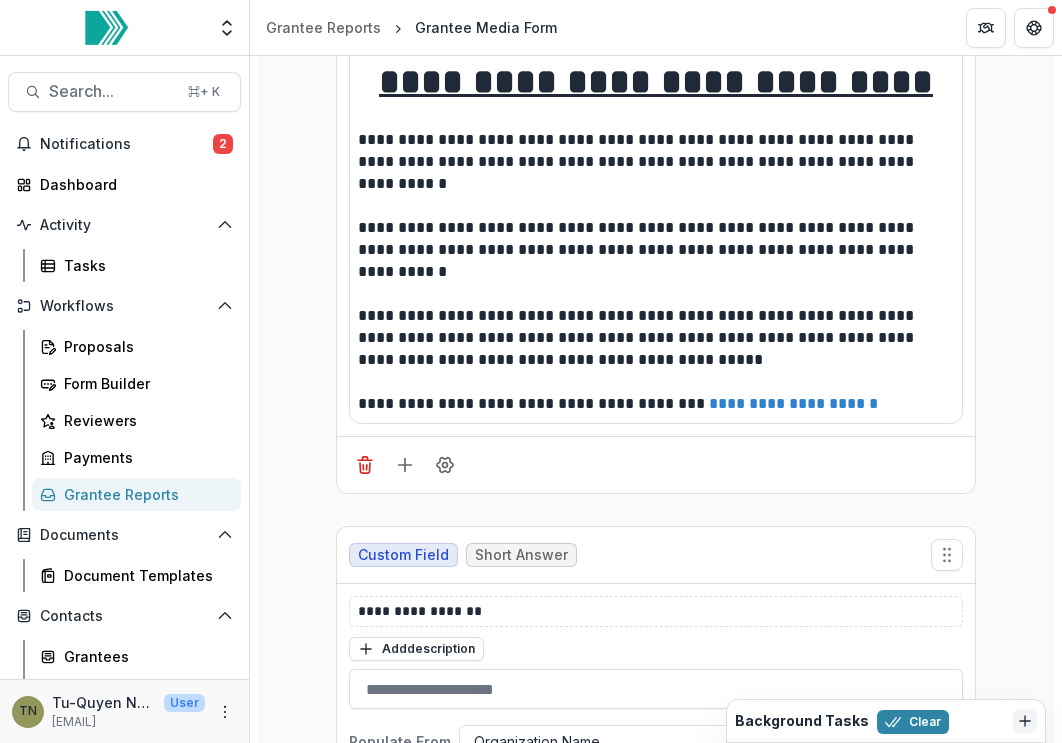 scroll, scrollTop: 0, scrollLeft: 0, axis: both 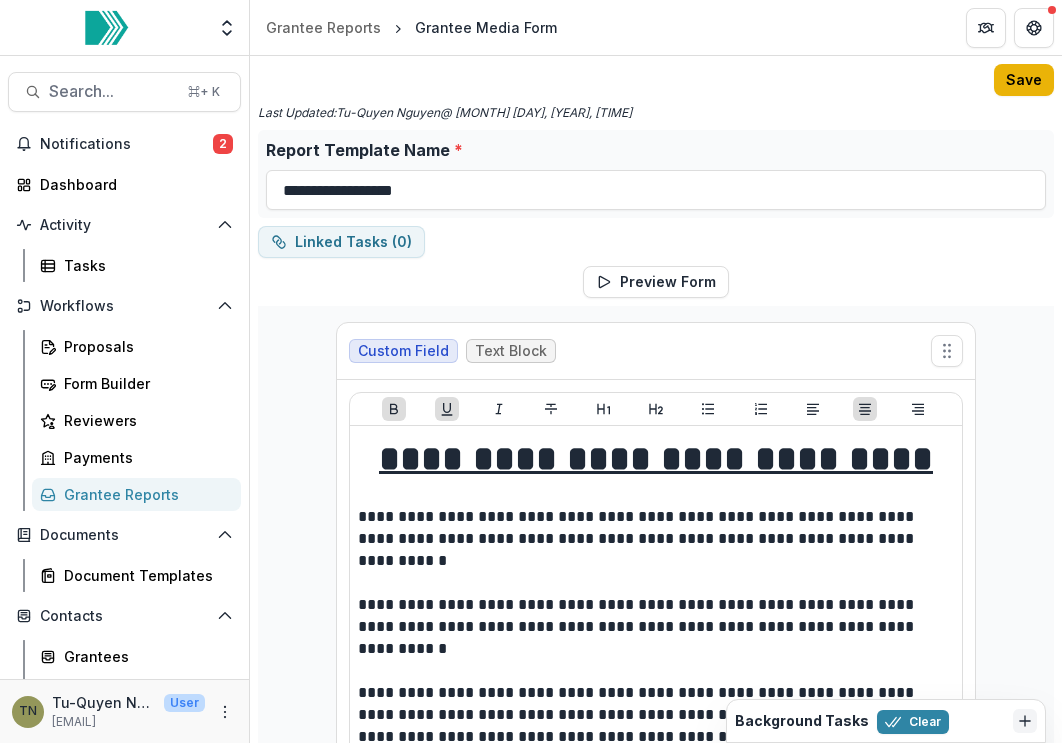 click on "Save" at bounding box center (1024, 80) 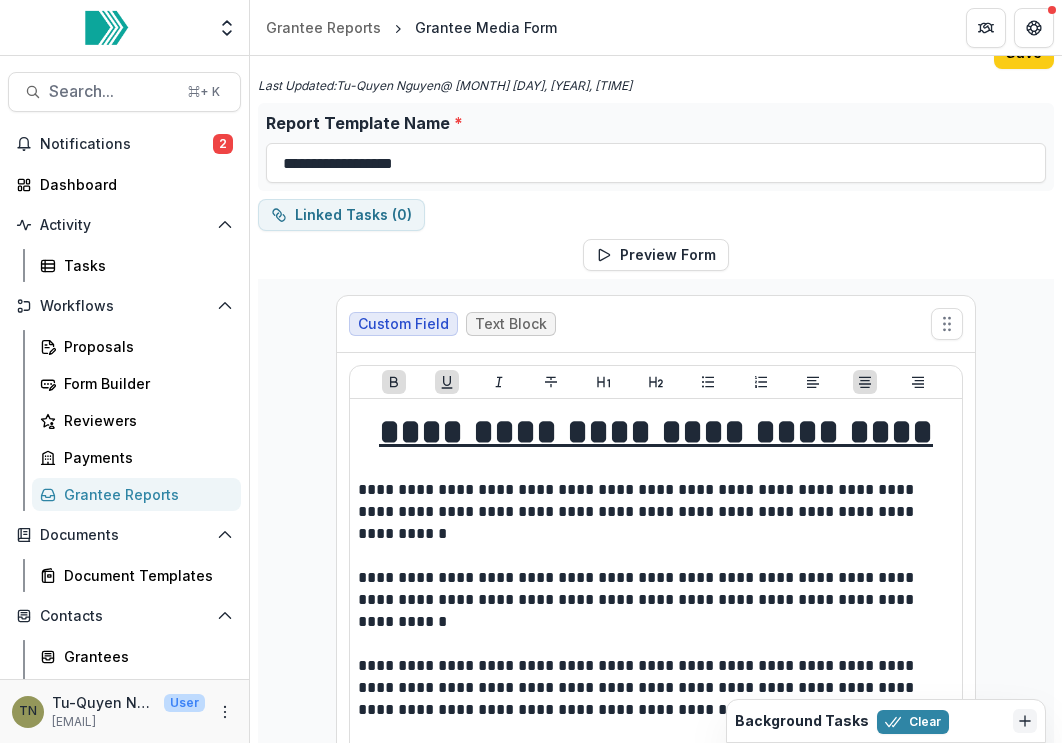 scroll, scrollTop: 0, scrollLeft: 0, axis: both 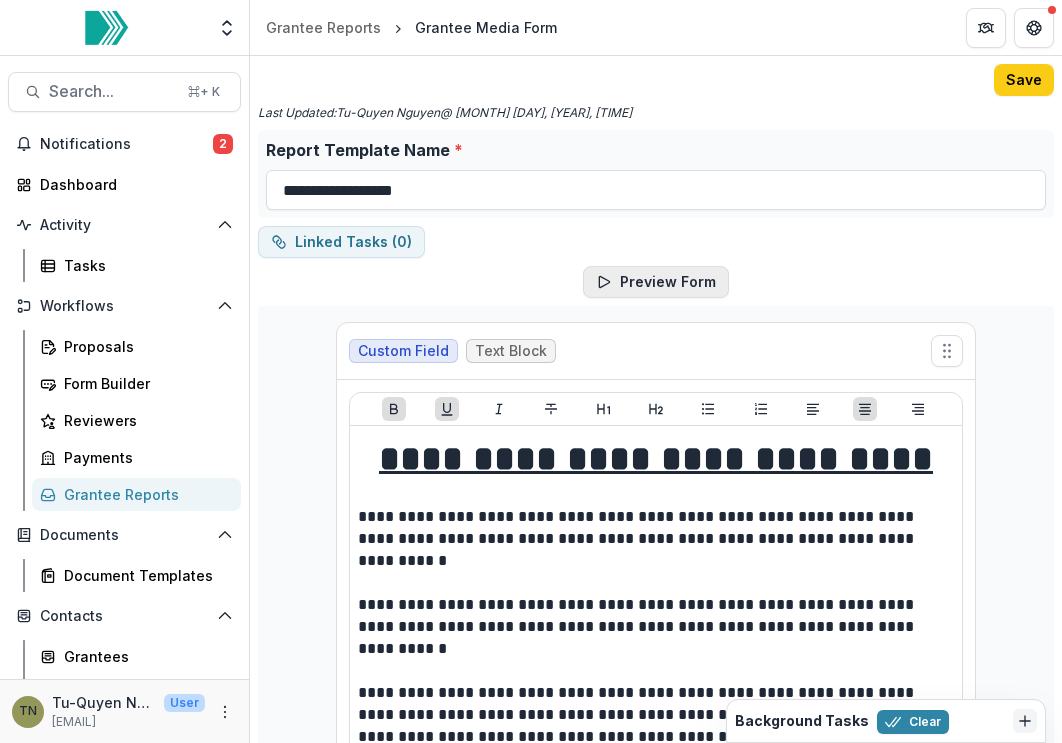 click on "Preview Form" at bounding box center [656, 282] 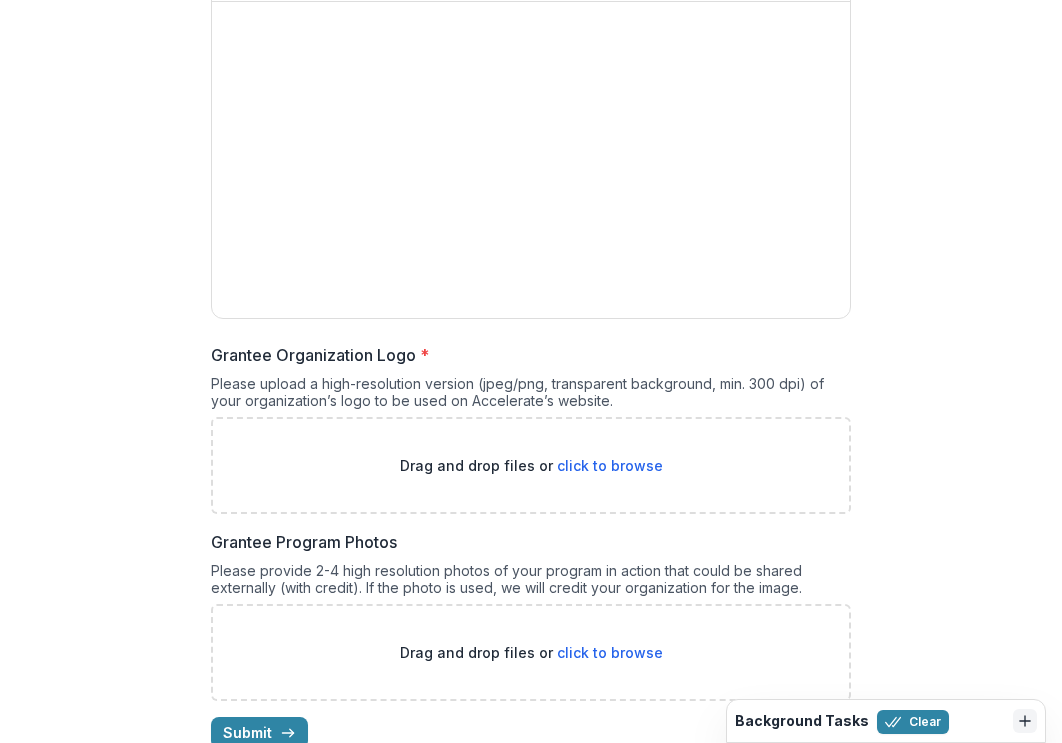 scroll, scrollTop: 1724, scrollLeft: 0, axis: vertical 